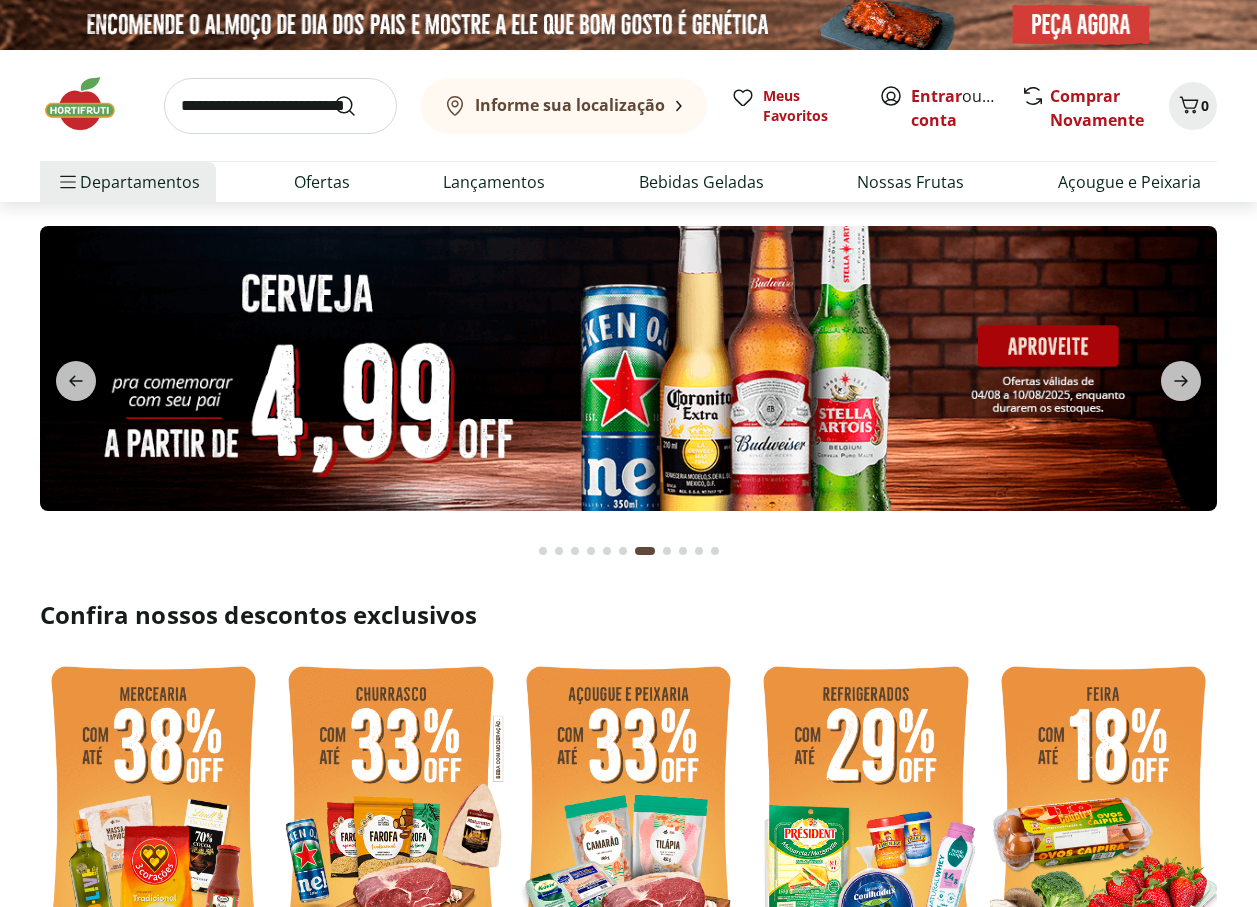 scroll, scrollTop: 5895, scrollLeft: 0, axis: vertical 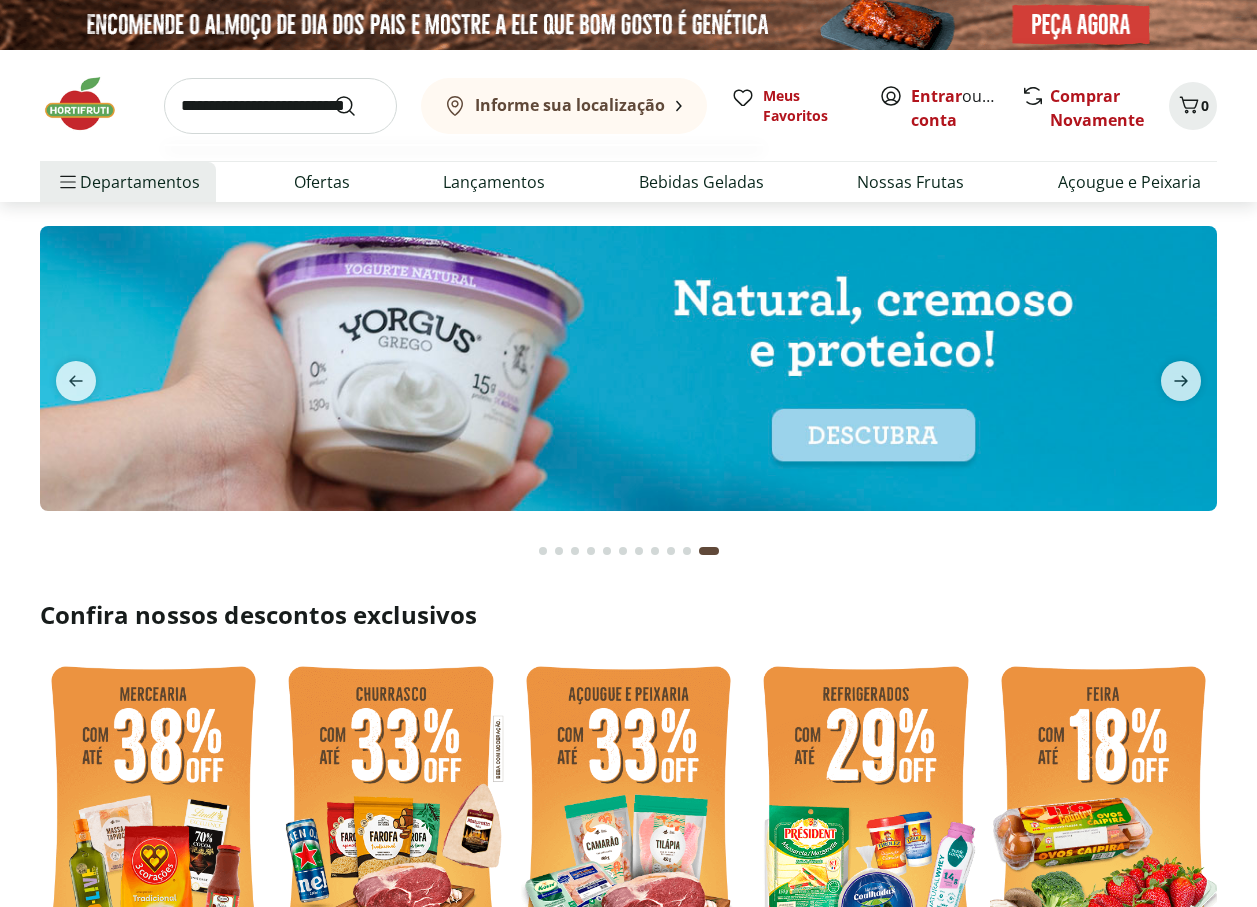 click at bounding box center [280, 106] 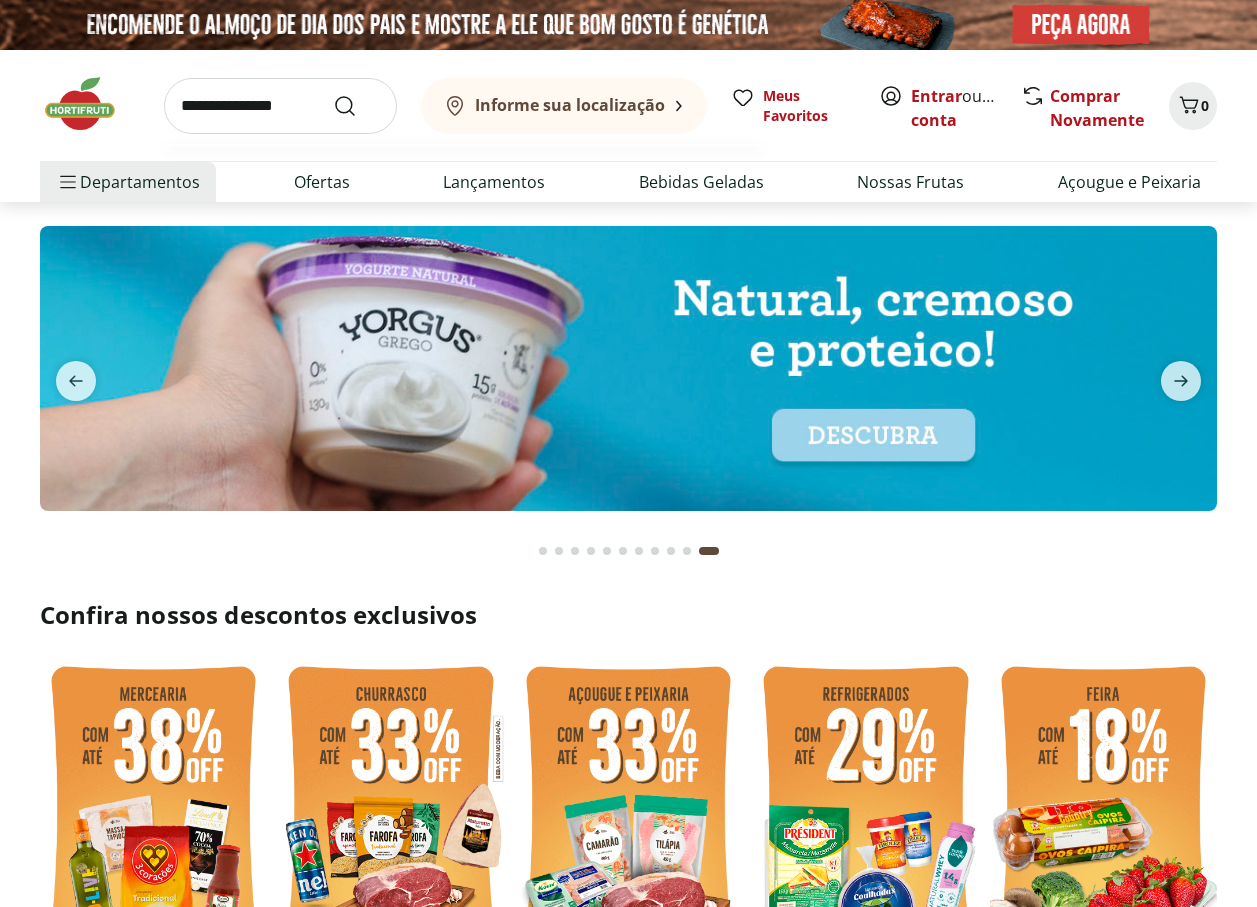type on "**********" 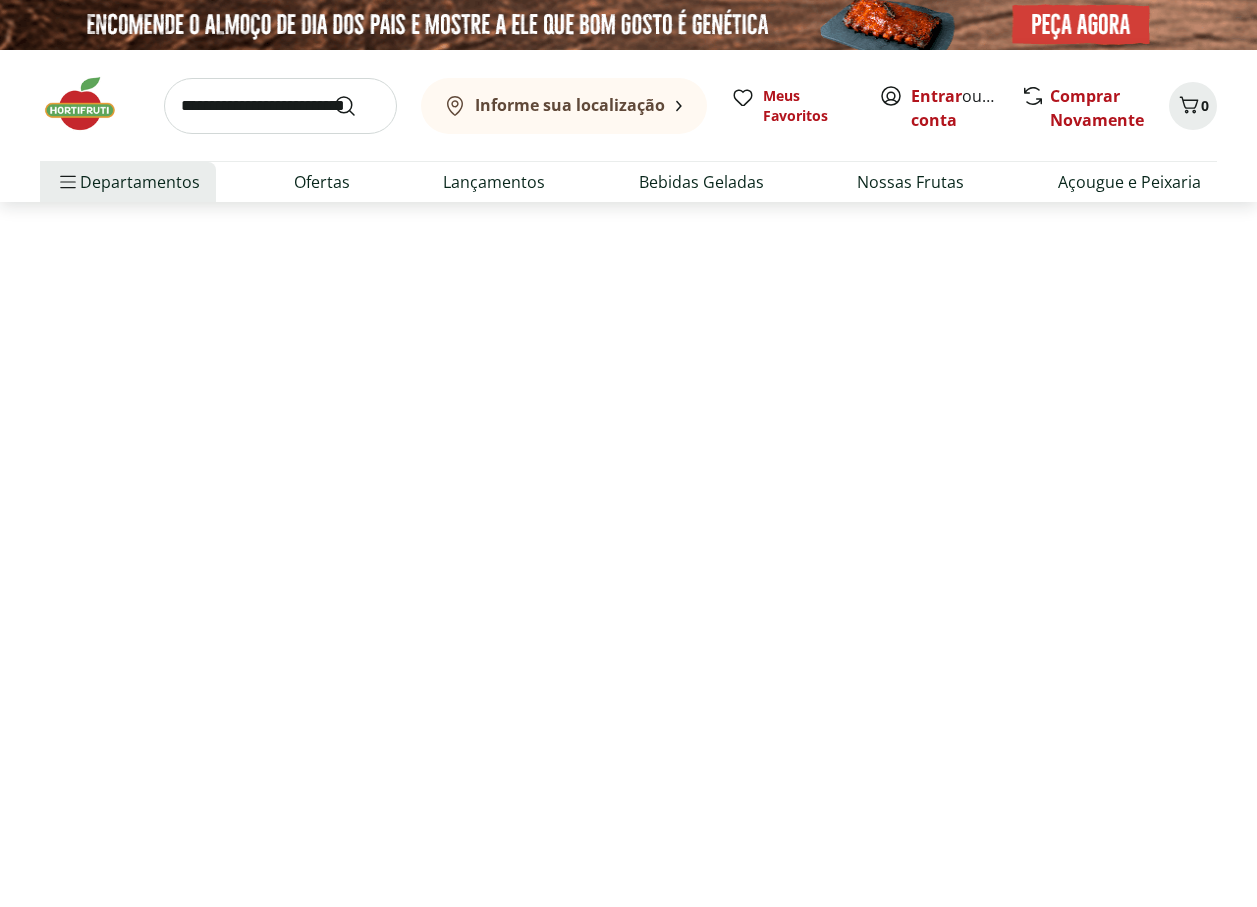 select on "**********" 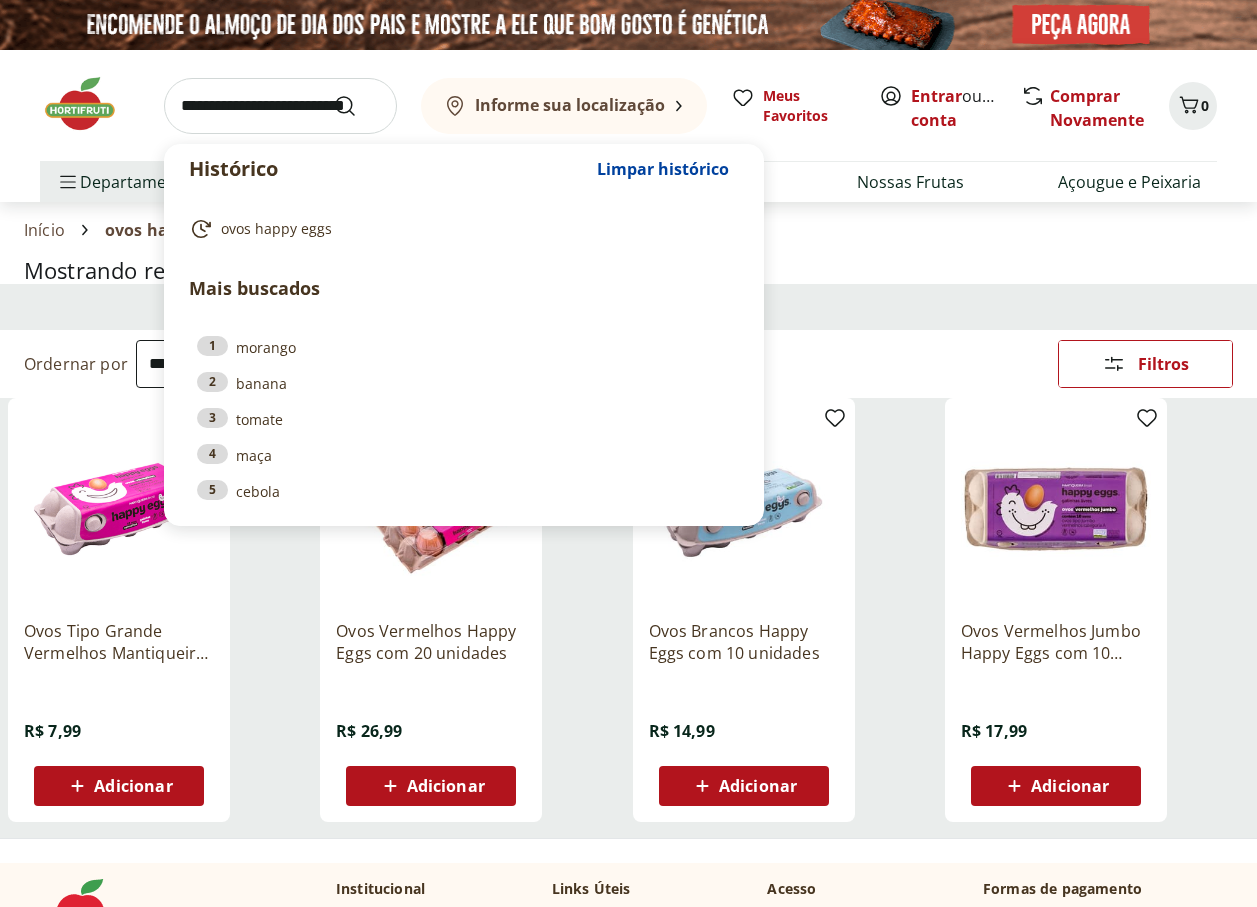 click at bounding box center [280, 106] 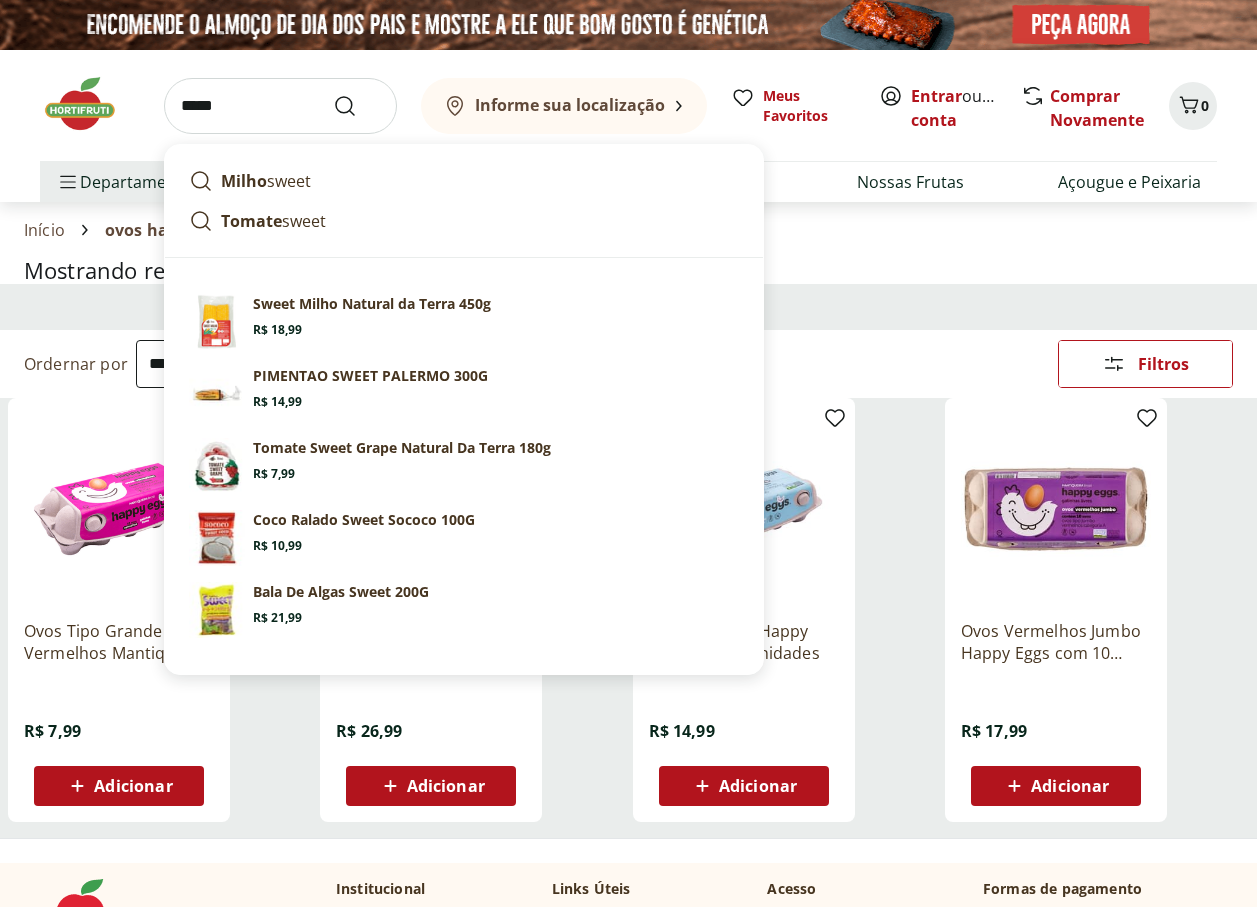 click on "Milho  sweet" at bounding box center (266, 181) 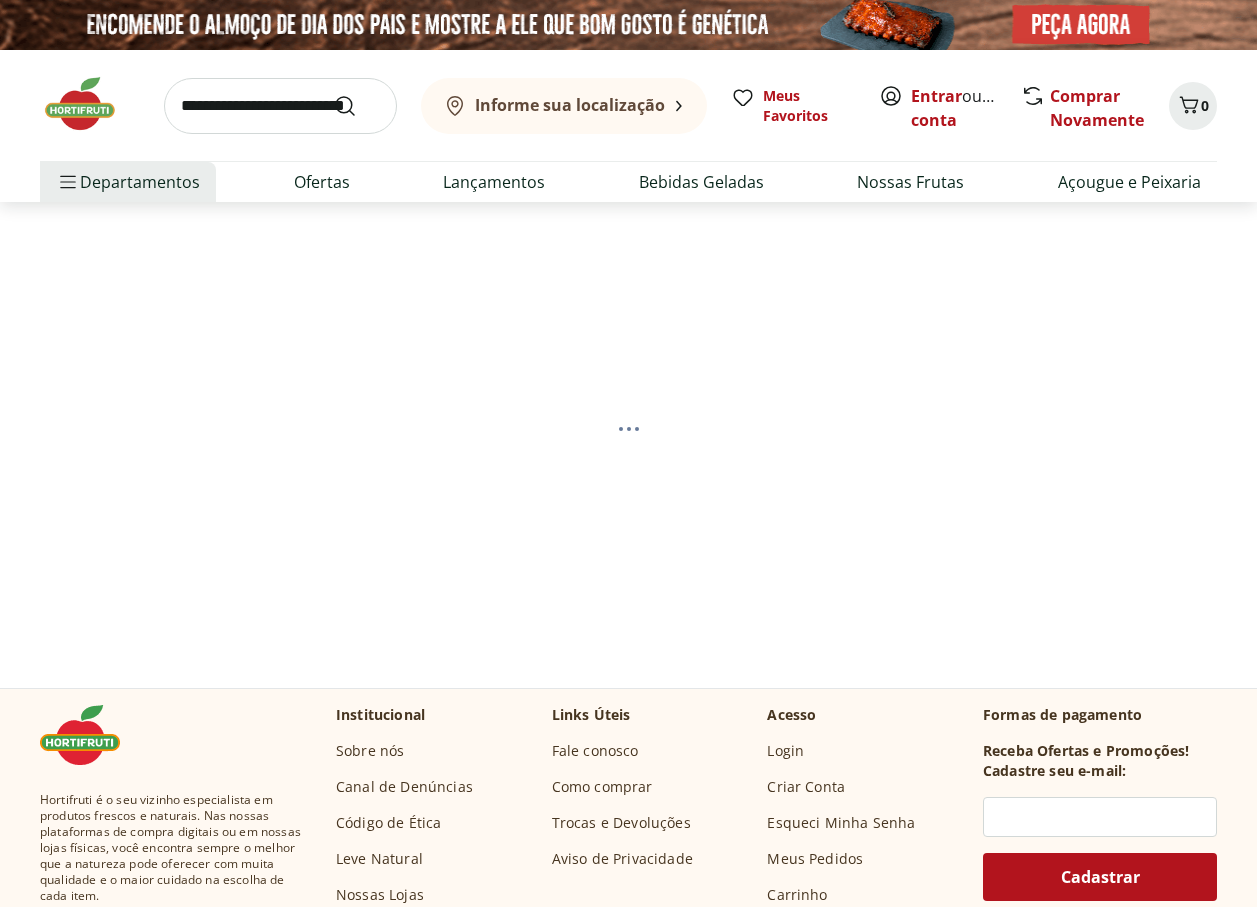 scroll, scrollTop: 0, scrollLeft: 0, axis: both 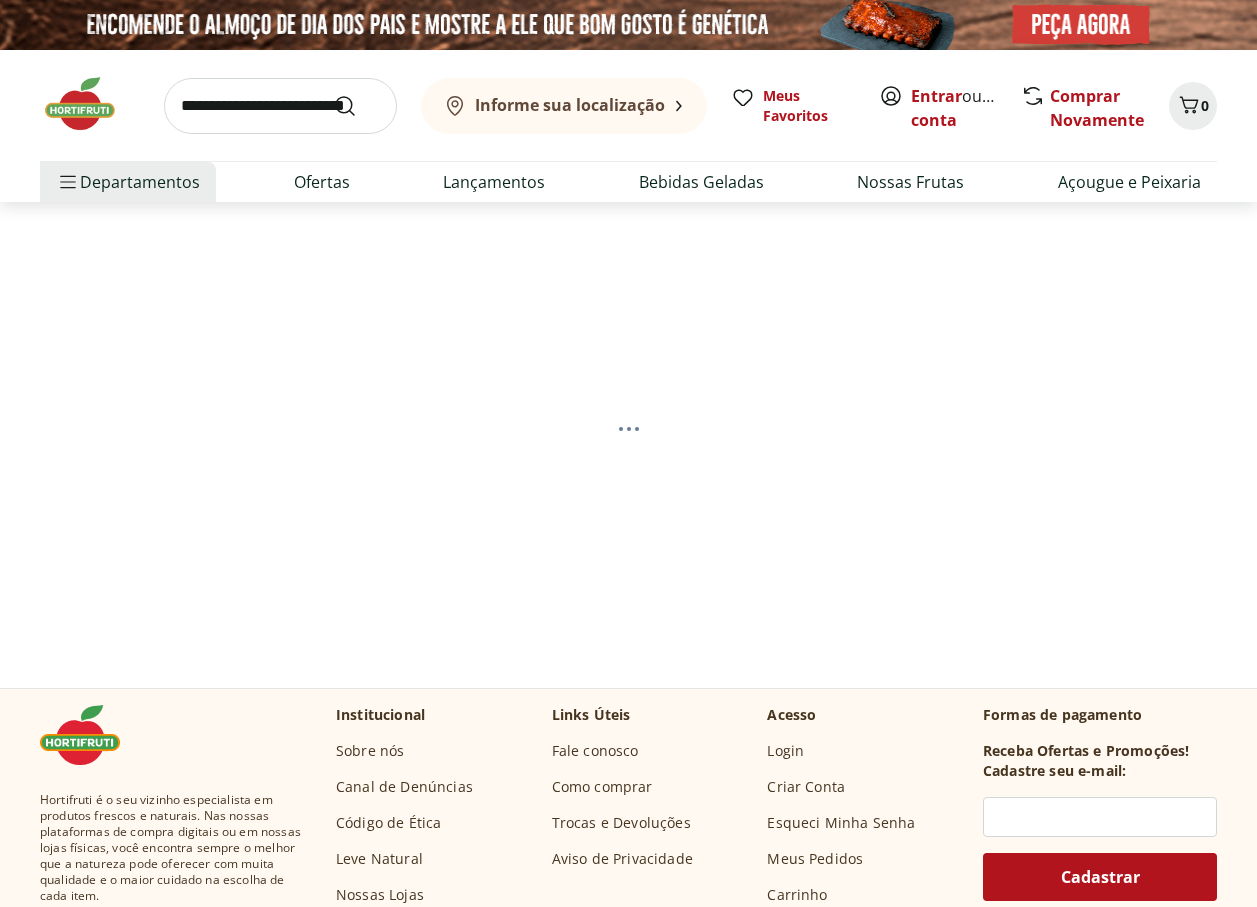 select on "**********" 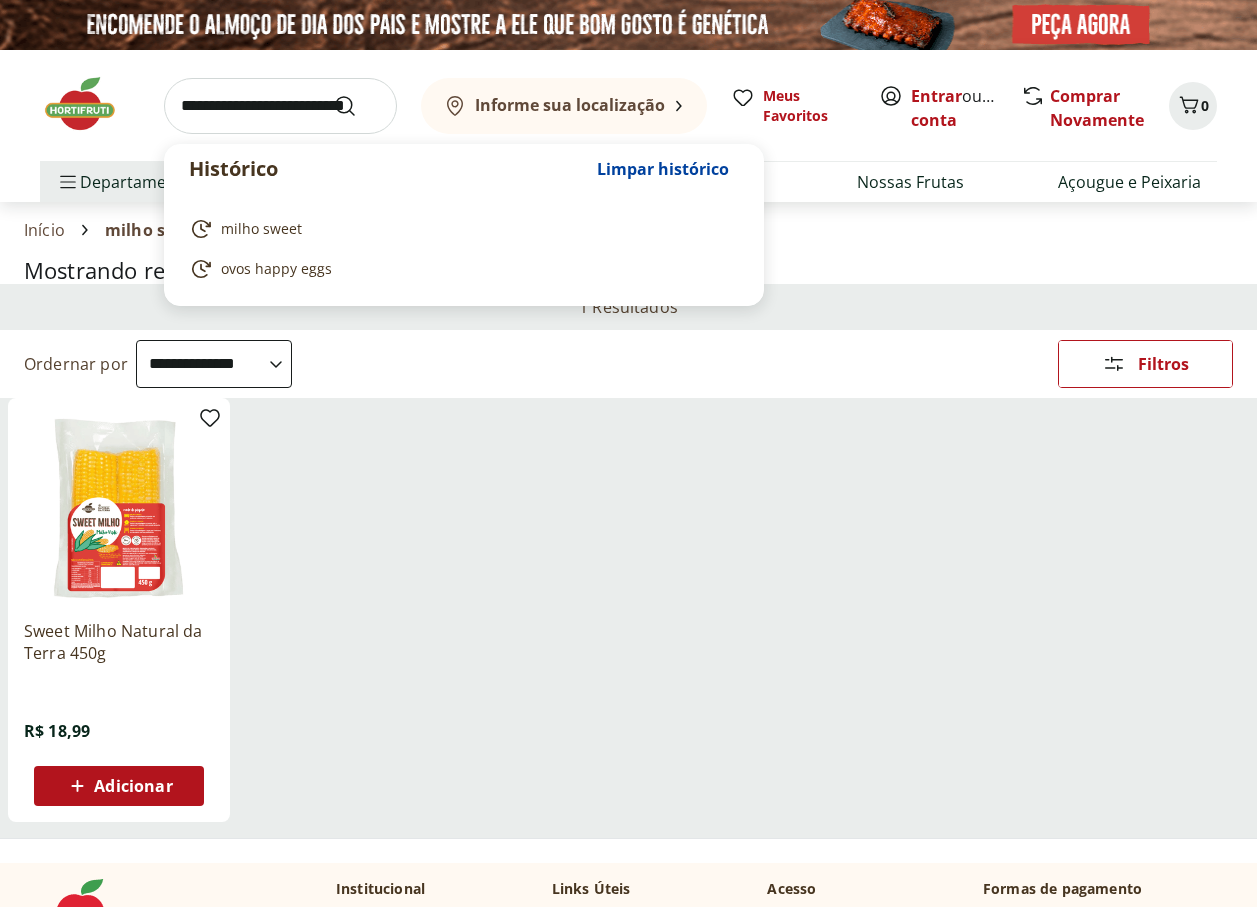 click at bounding box center [280, 106] 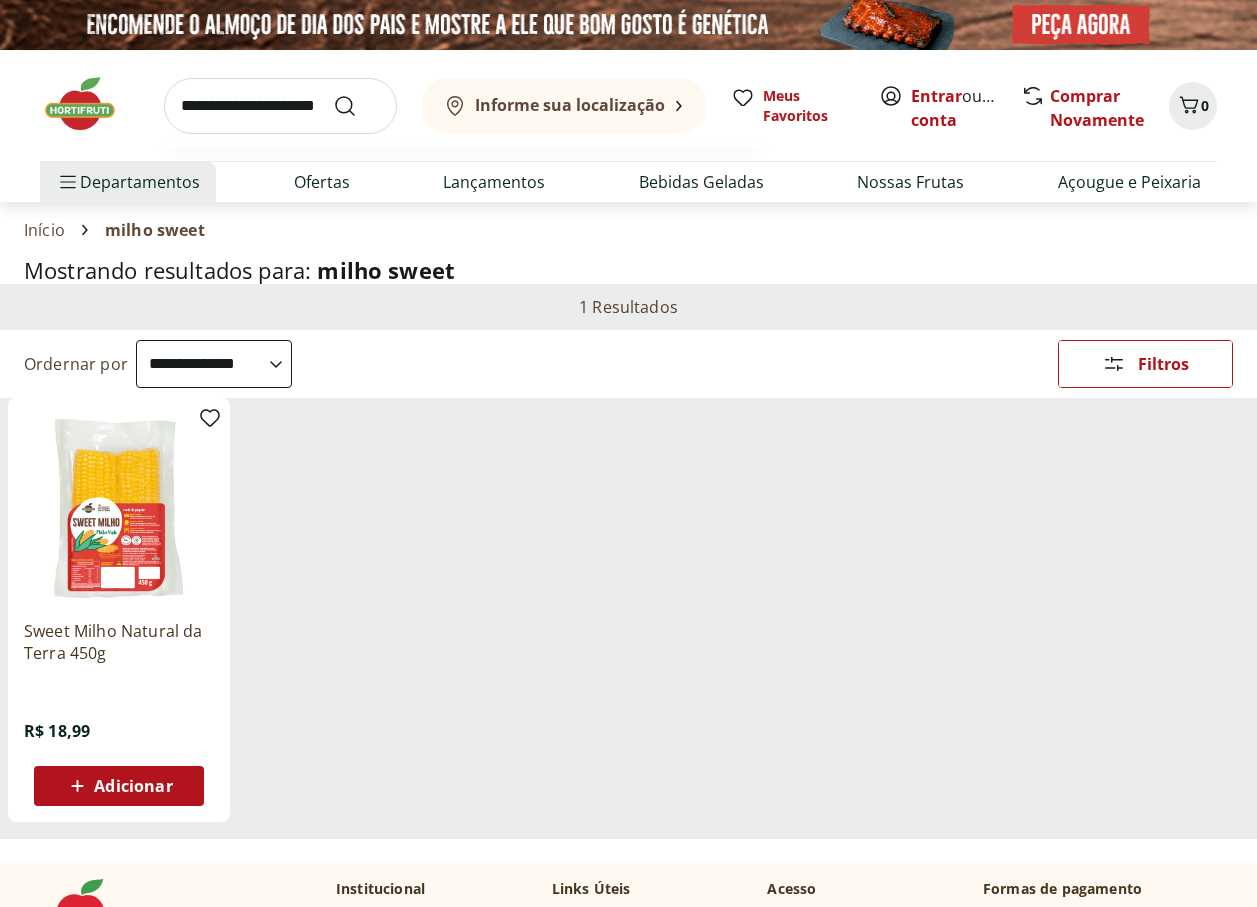type on "**********" 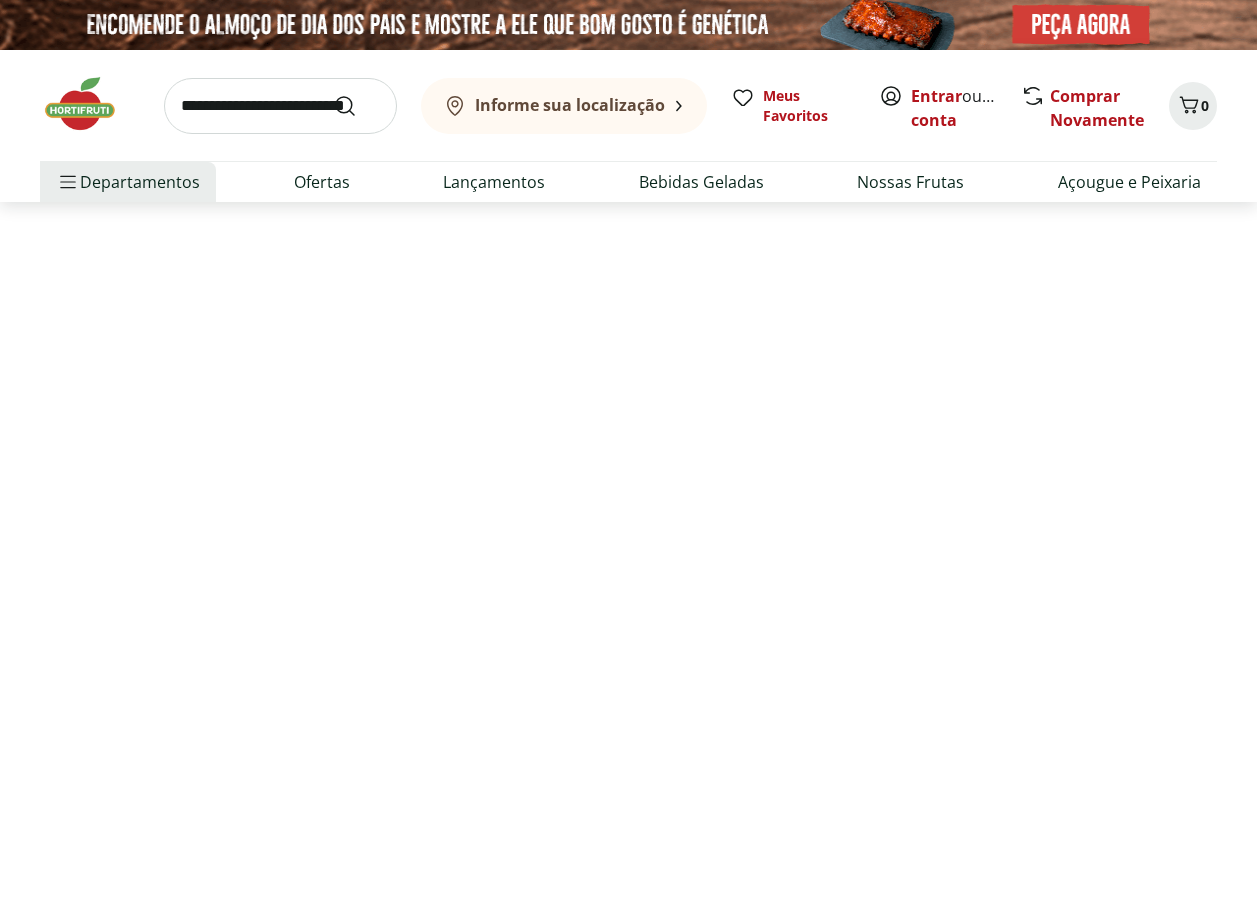 select on "**********" 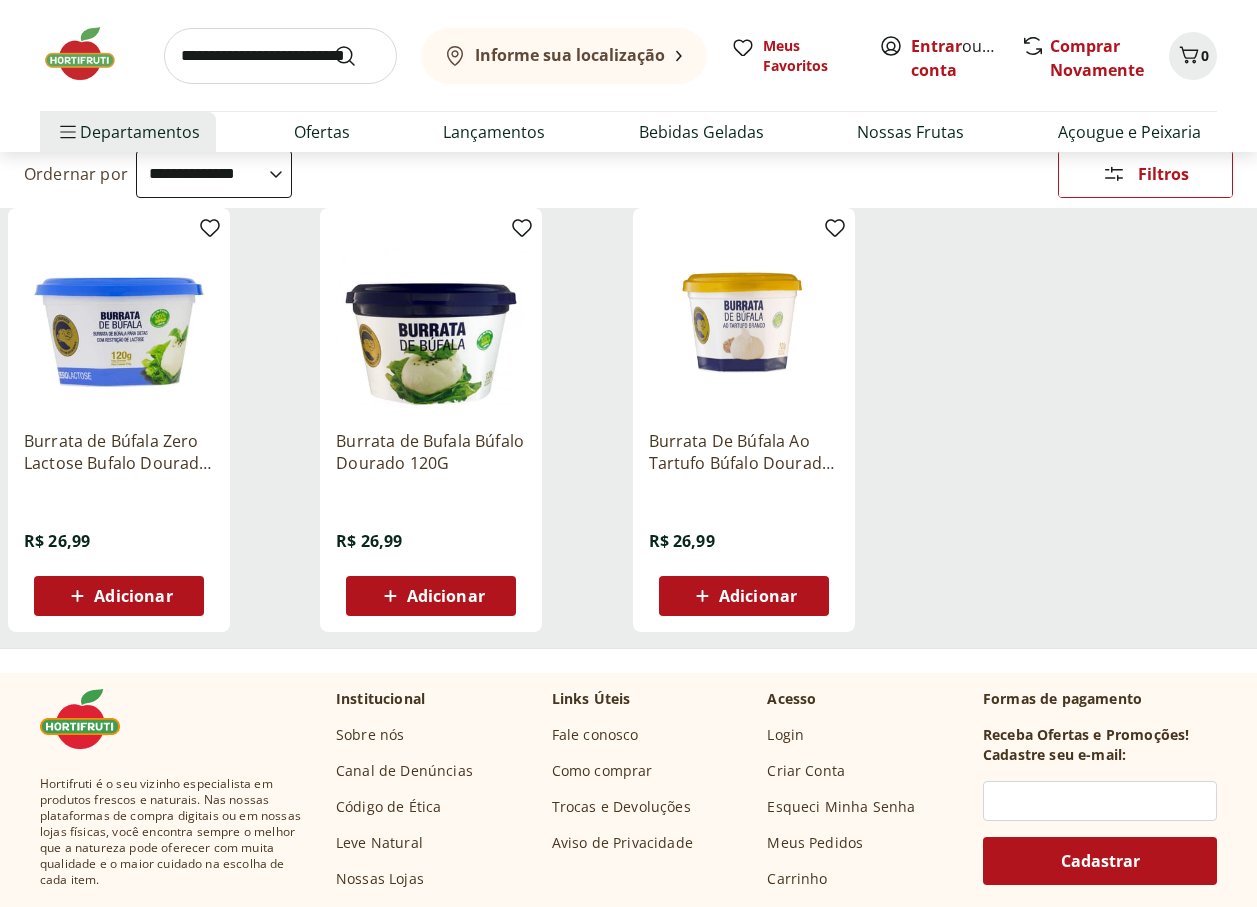 scroll, scrollTop: 200, scrollLeft: 0, axis: vertical 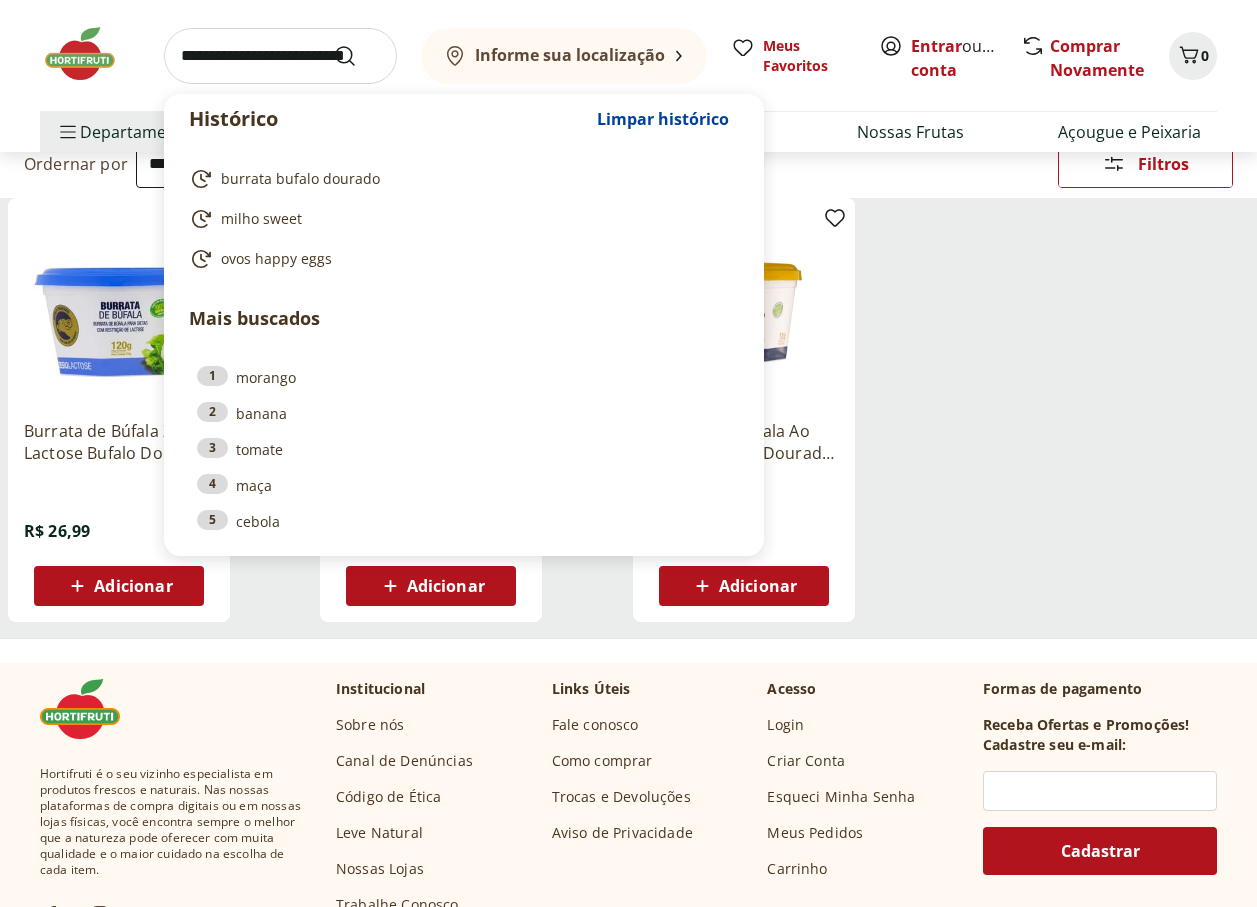 click at bounding box center (280, 56) 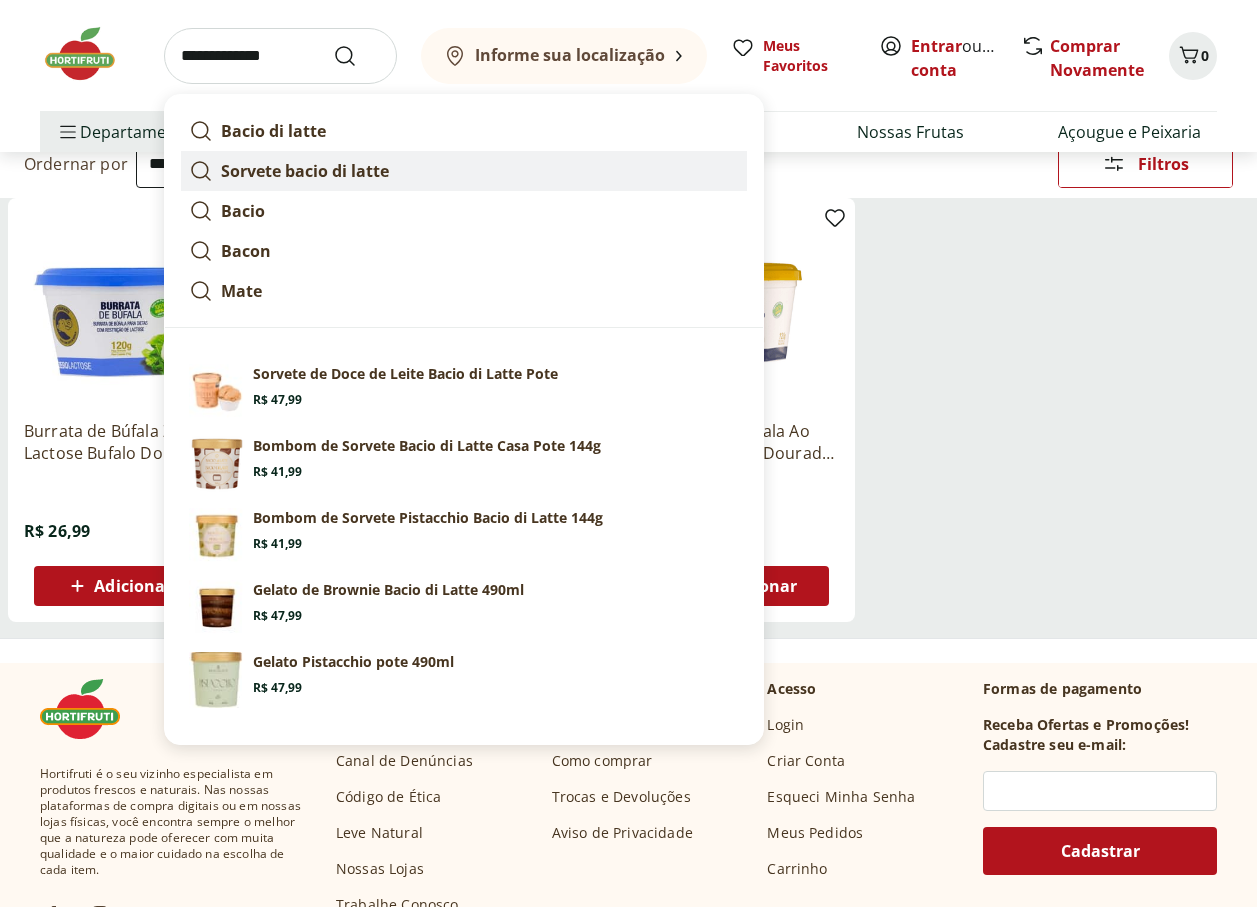 click on "Sorvete bacio di latte" at bounding box center (305, 171) 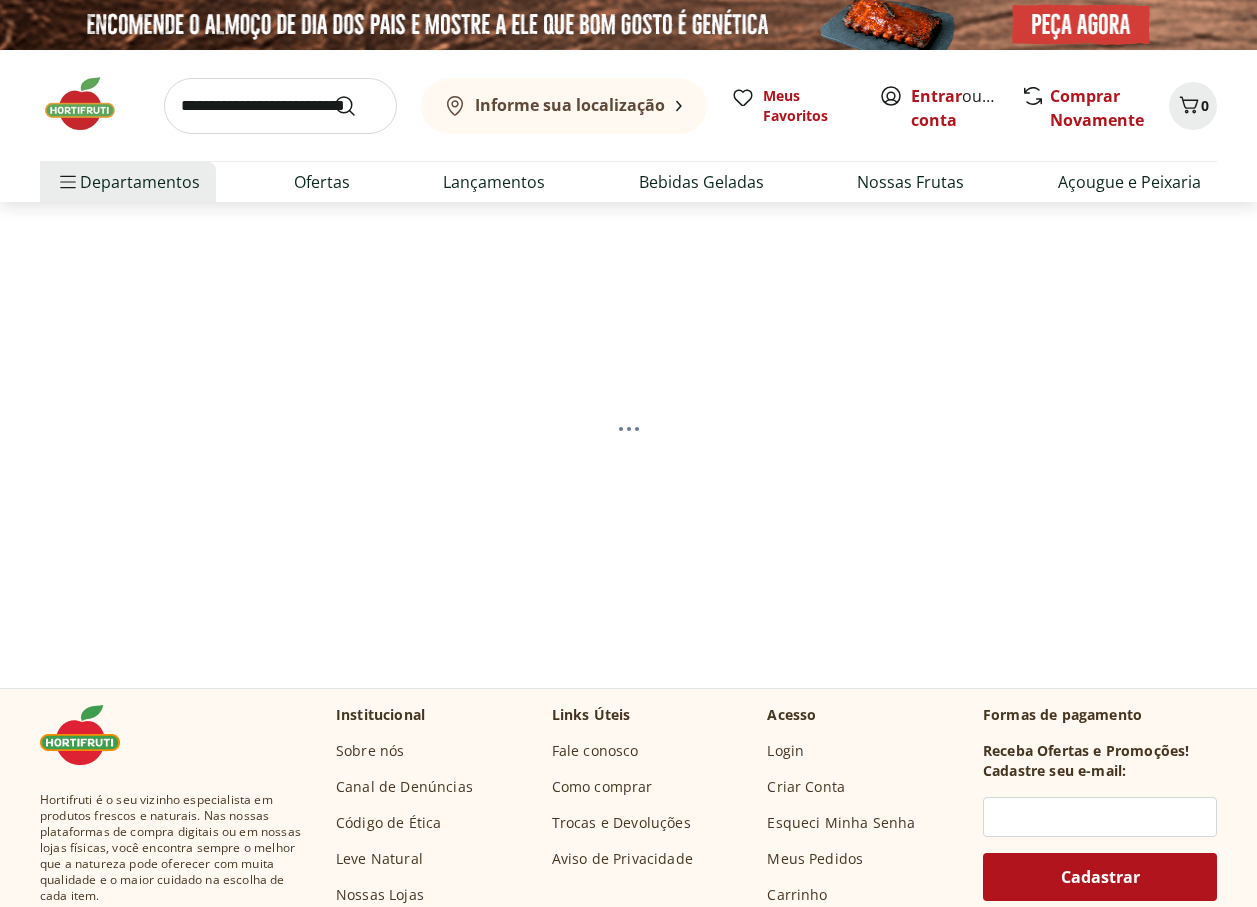 scroll, scrollTop: 0, scrollLeft: 0, axis: both 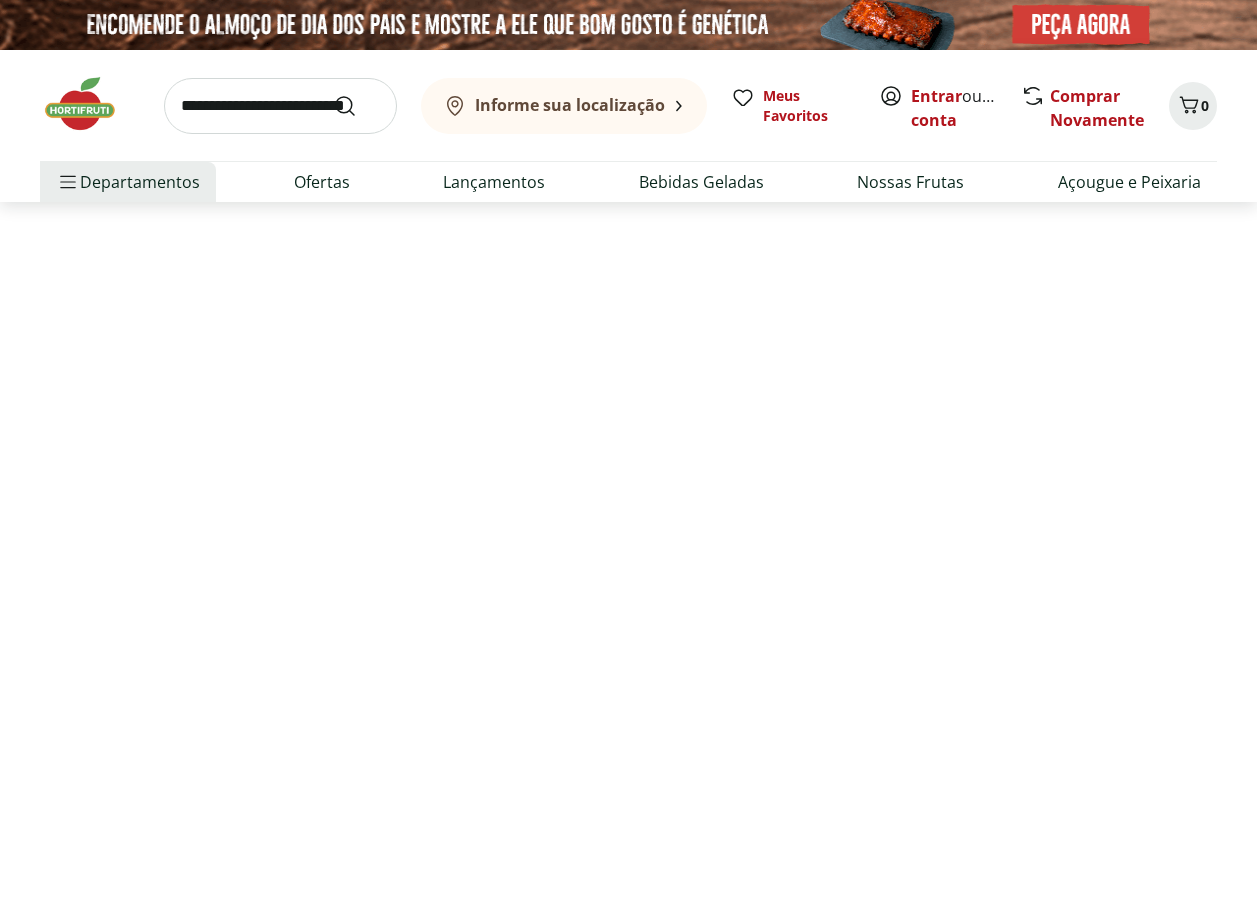 select on "**********" 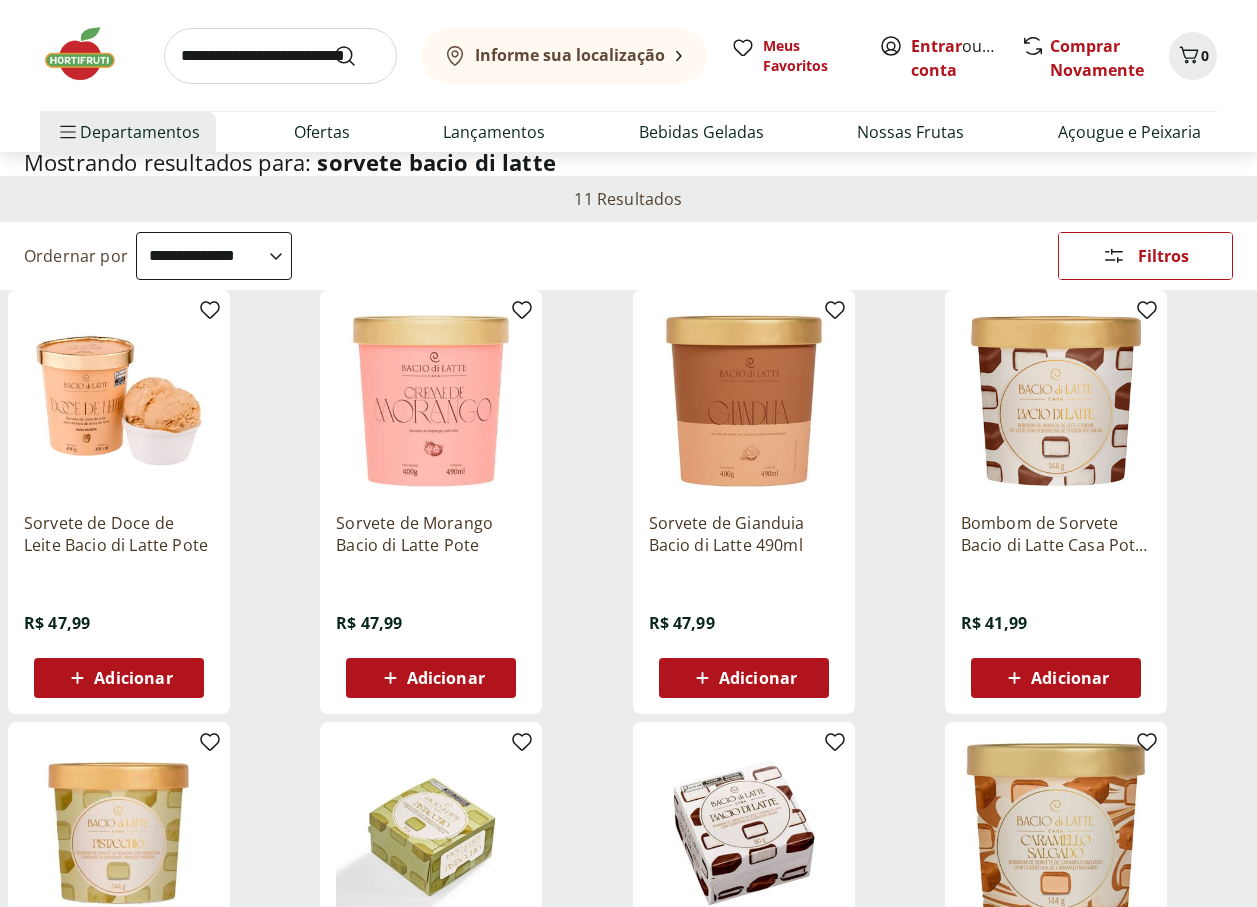 scroll, scrollTop: 100, scrollLeft: 0, axis: vertical 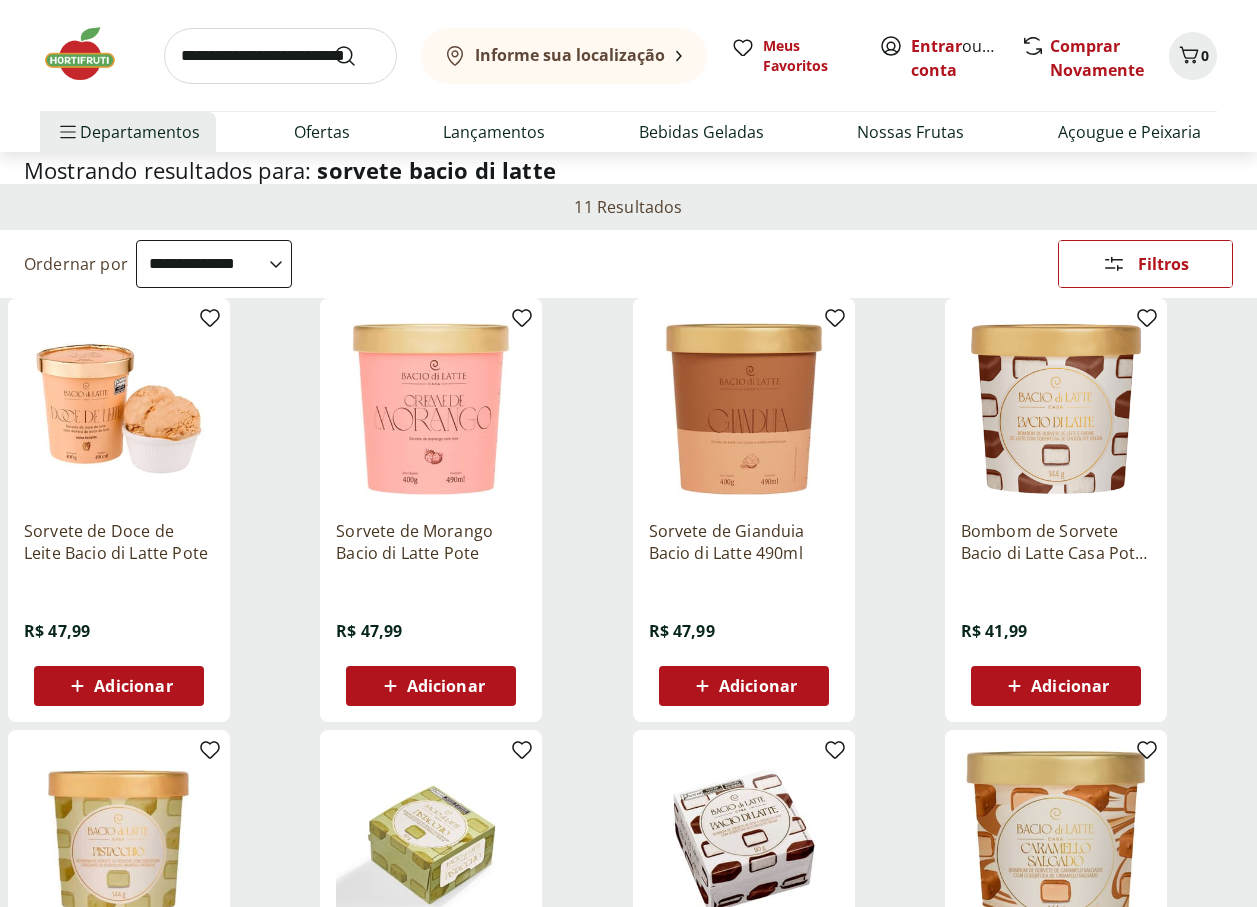 click at bounding box center (1056, 409) 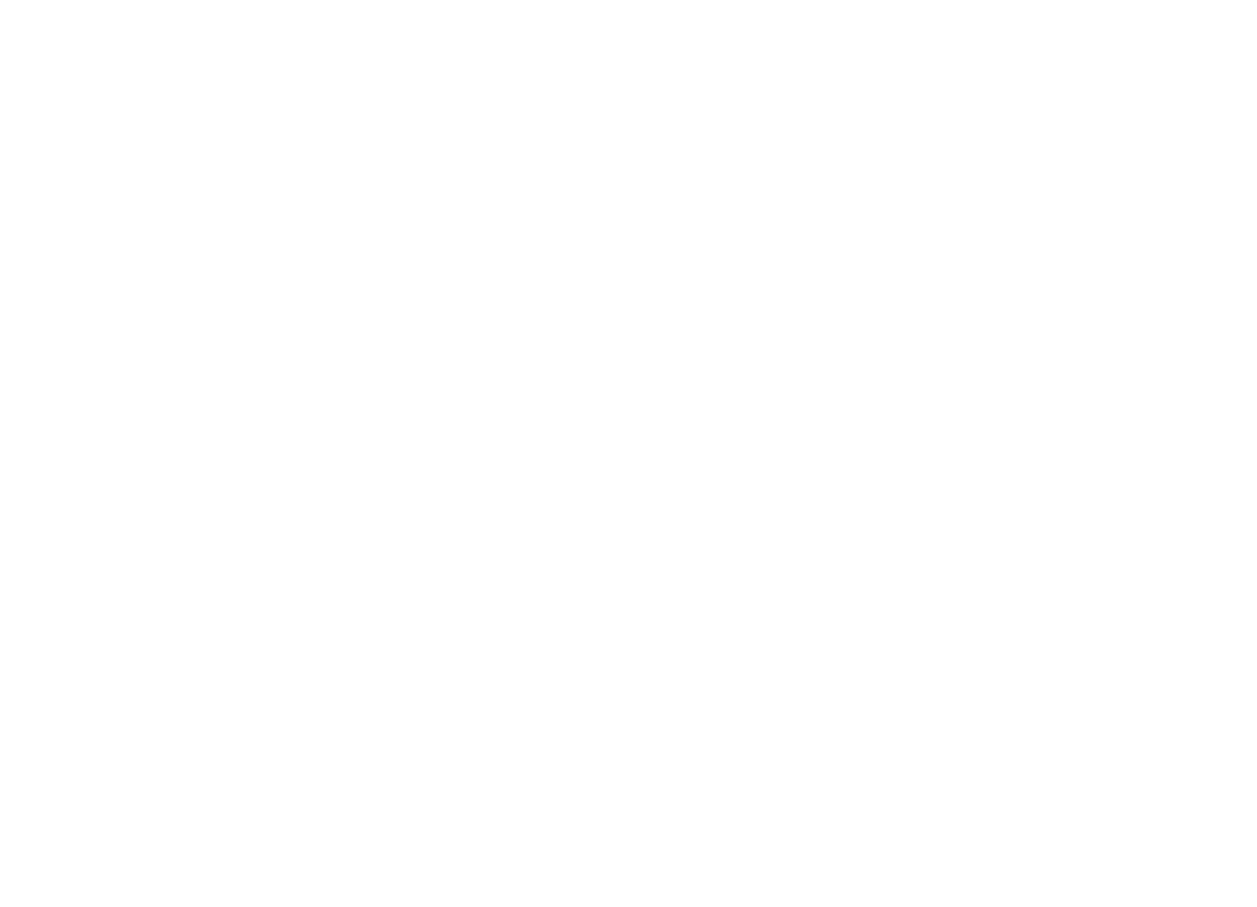 scroll, scrollTop: 0, scrollLeft: 0, axis: both 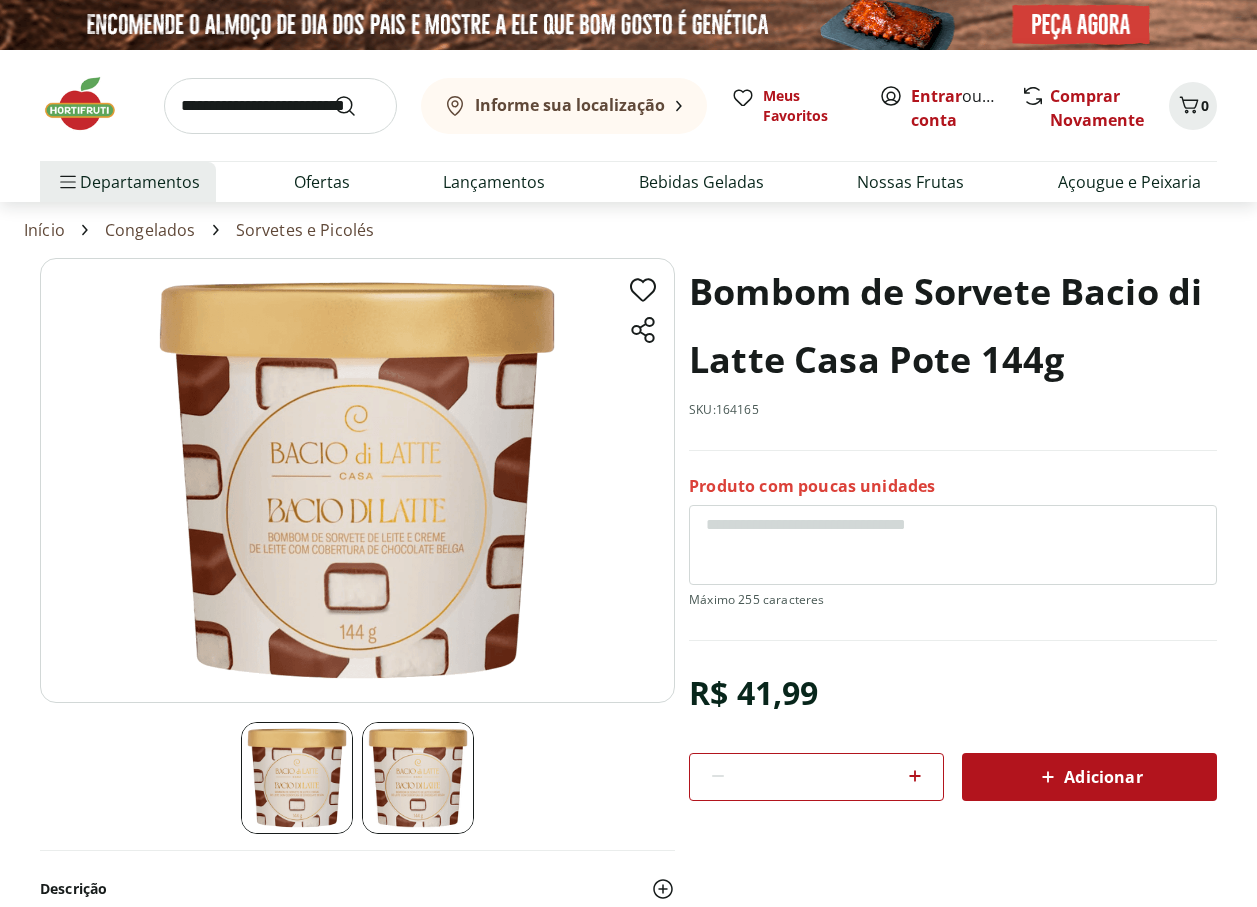 select on "**********" 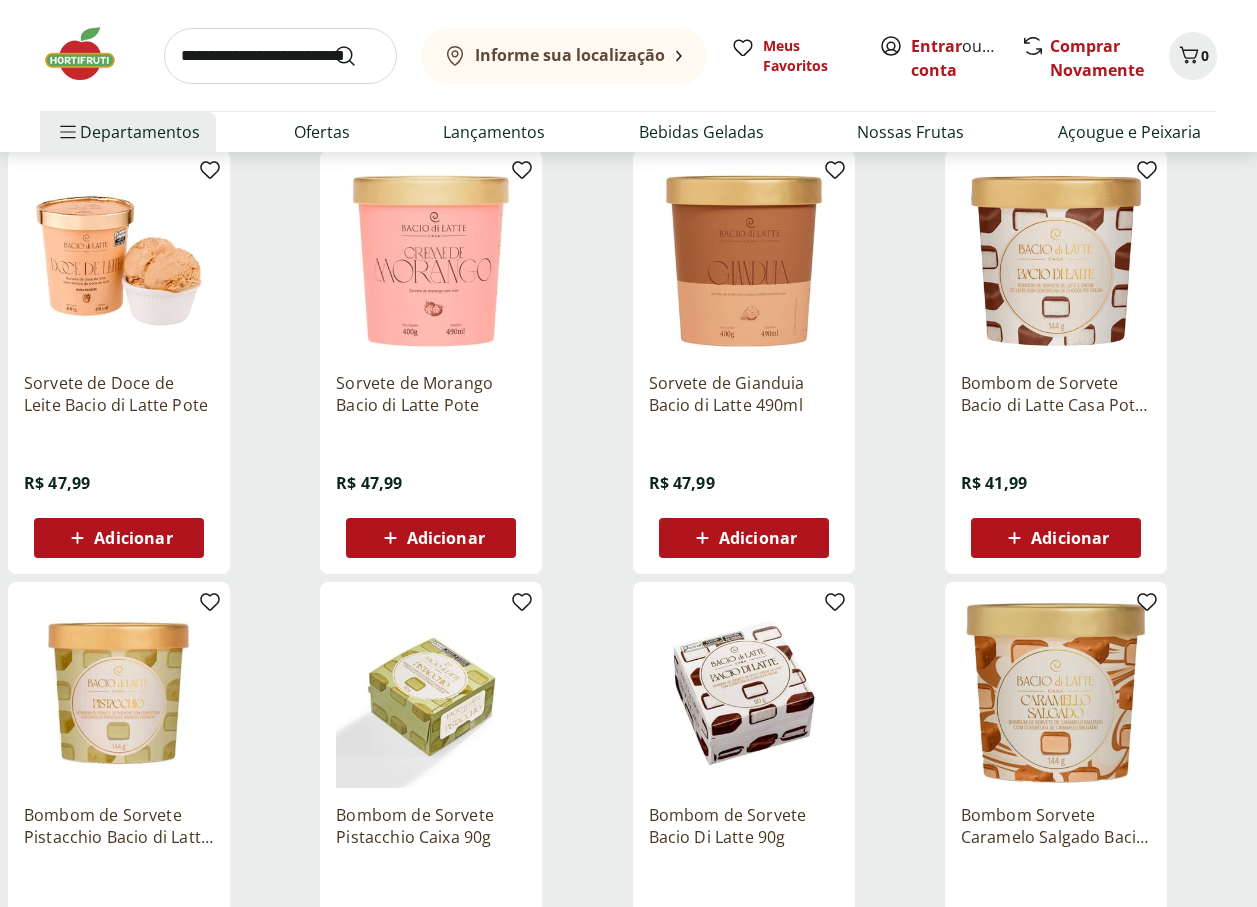 scroll, scrollTop: 300, scrollLeft: 0, axis: vertical 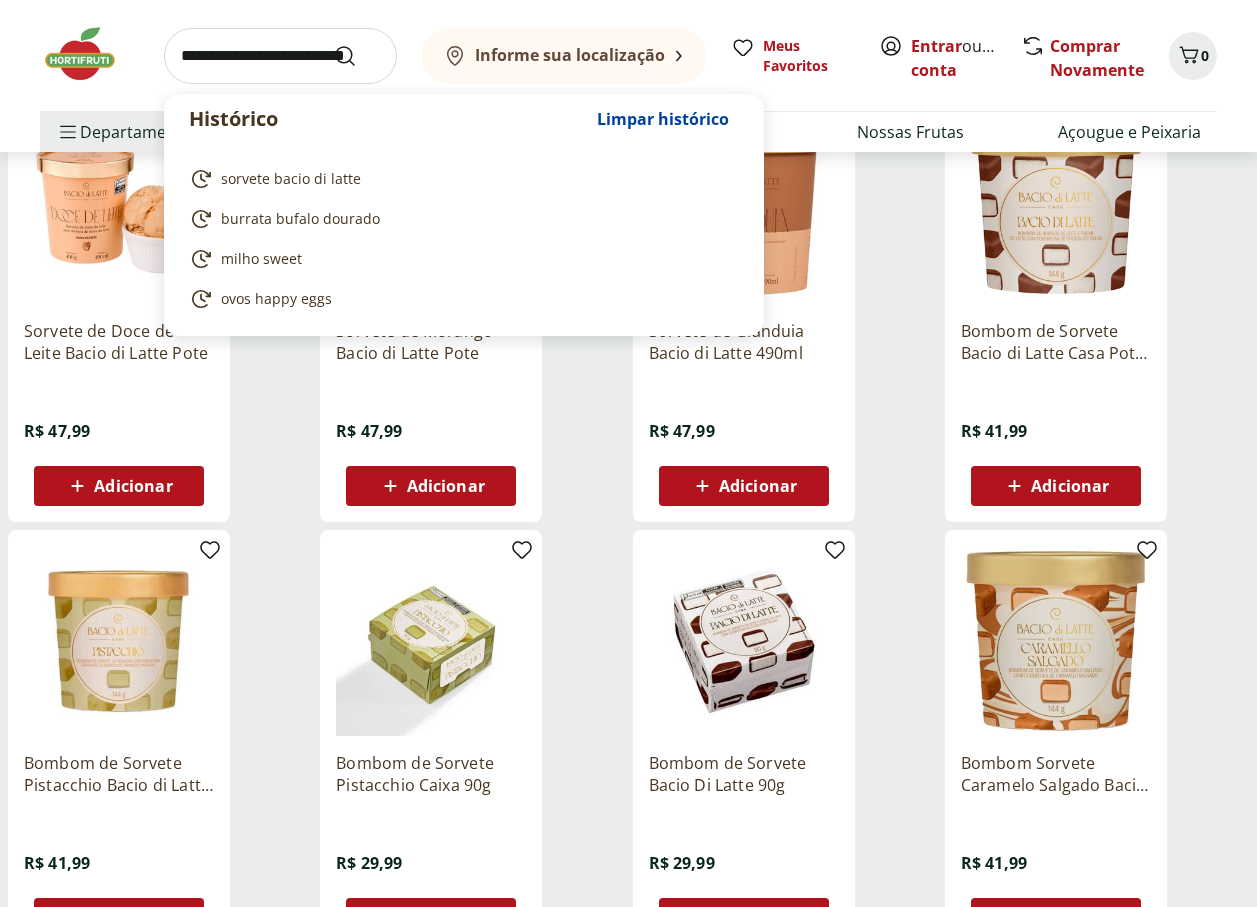 click at bounding box center (280, 56) 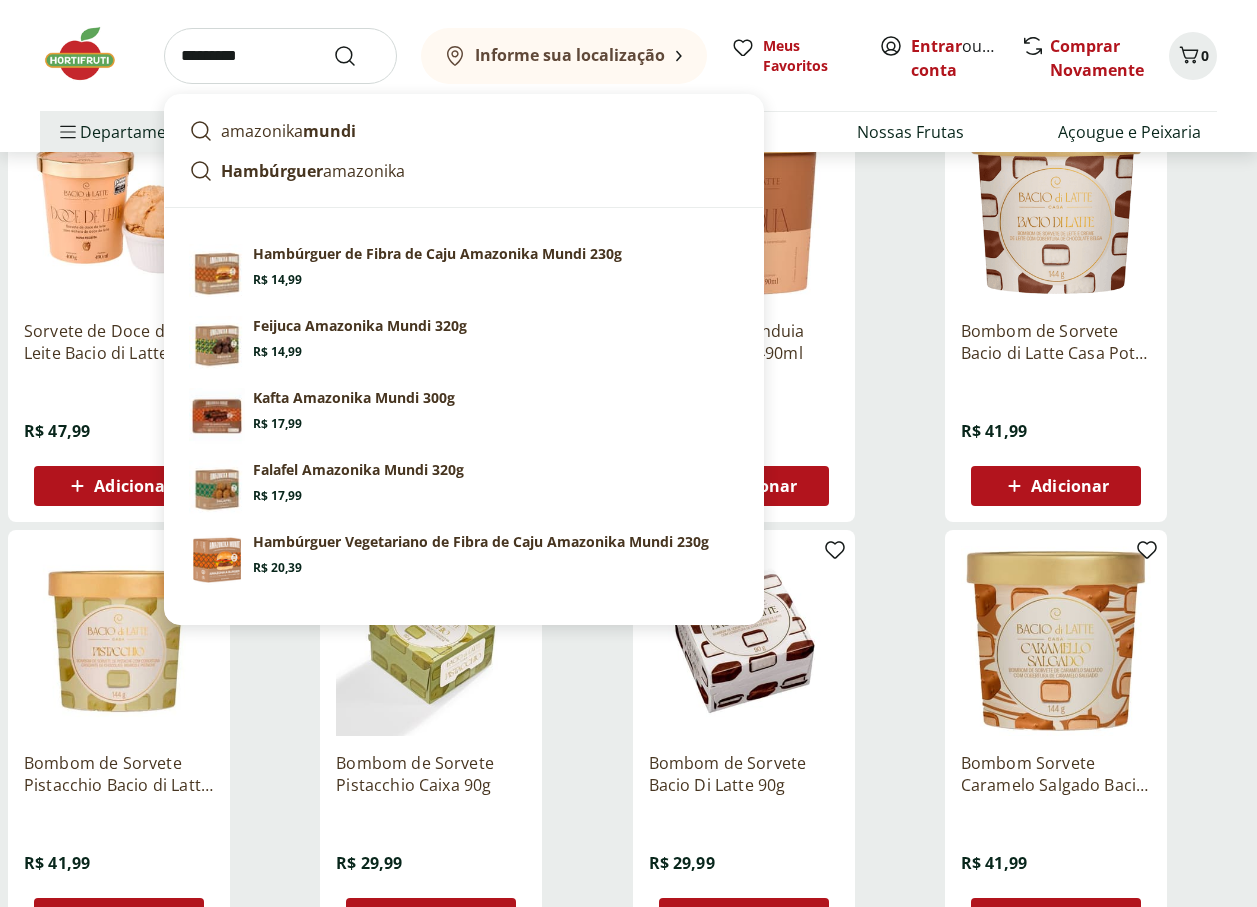 type on "*********" 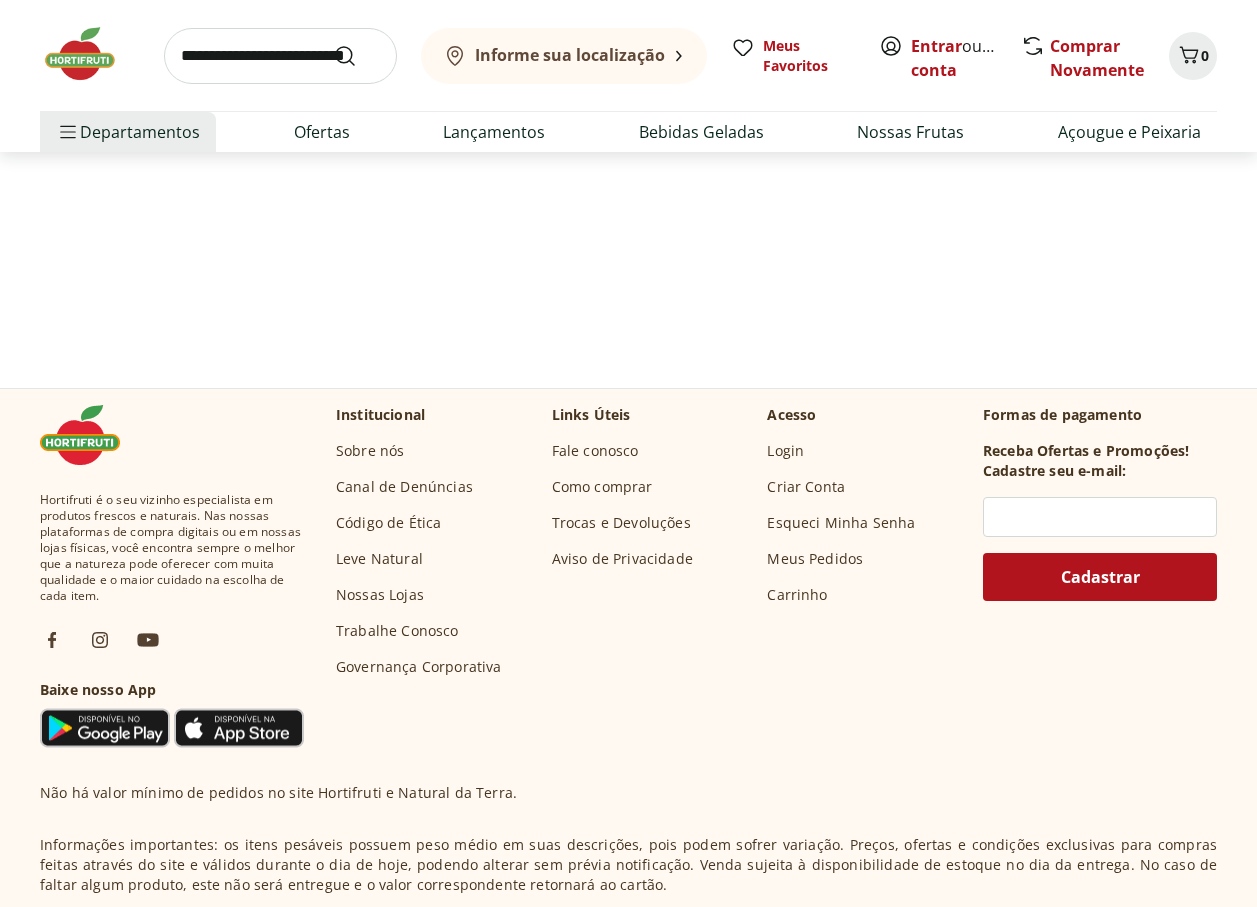 scroll, scrollTop: 0, scrollLeft: 0, axis: both 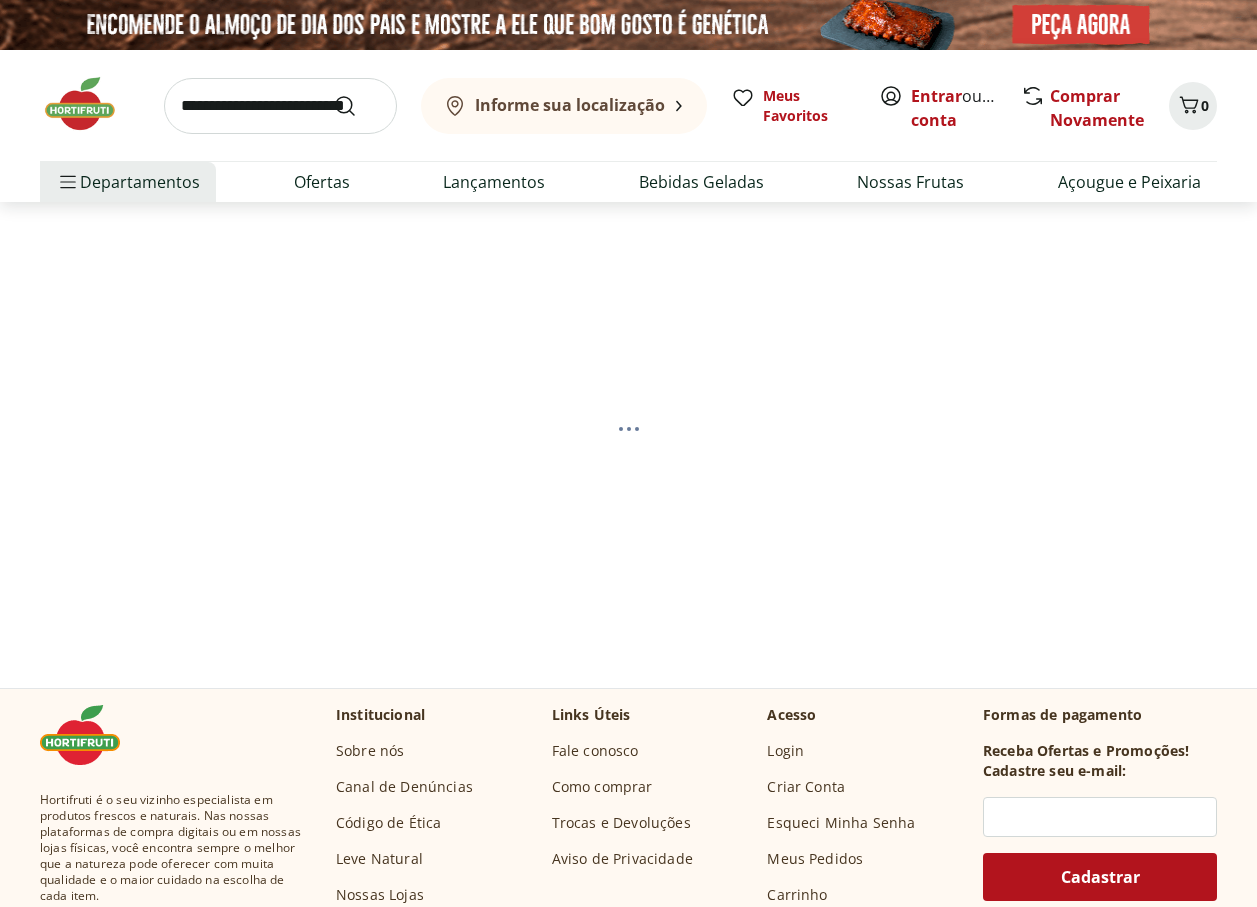 select on "**********" 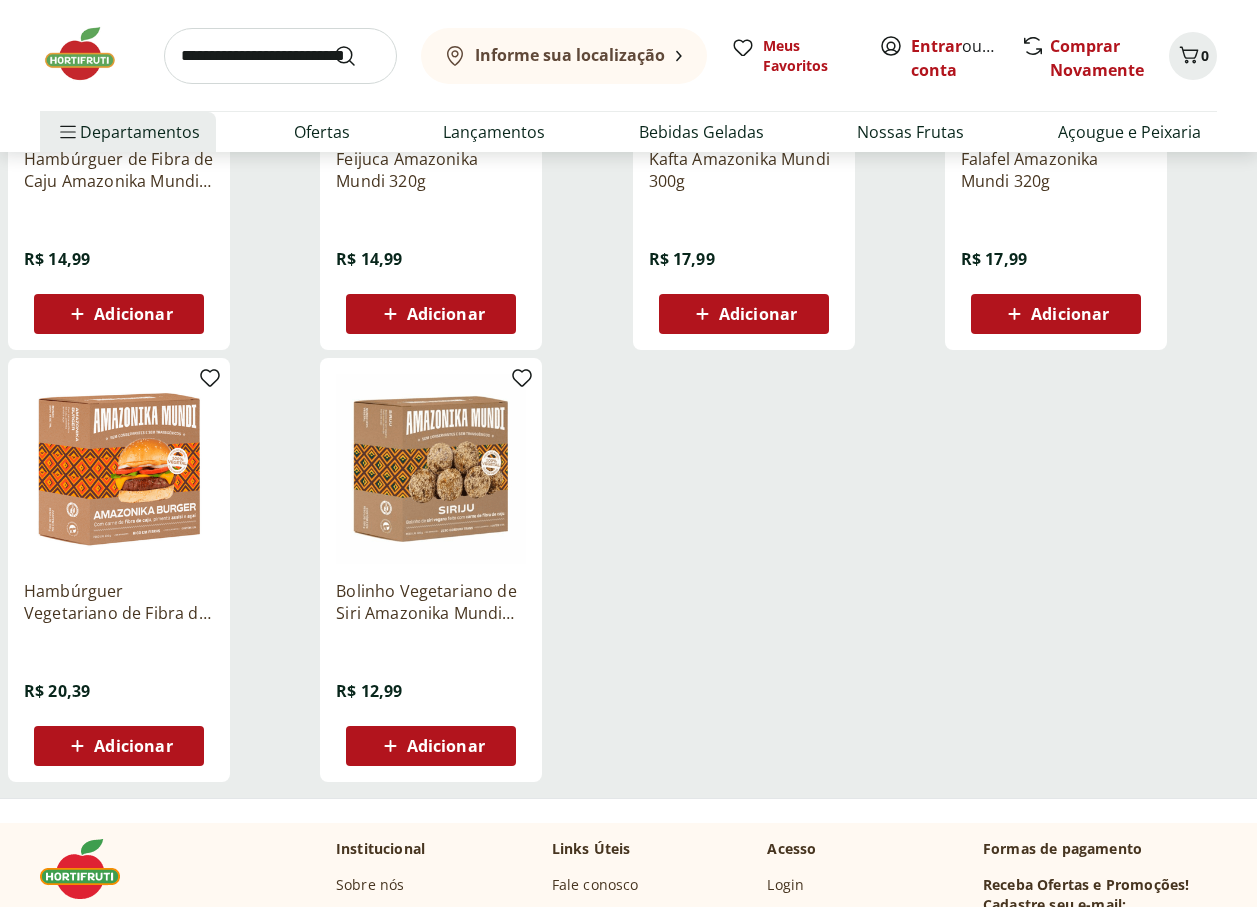scroll, scrollTop: 500, scrollLeft: 0, axis: vertical 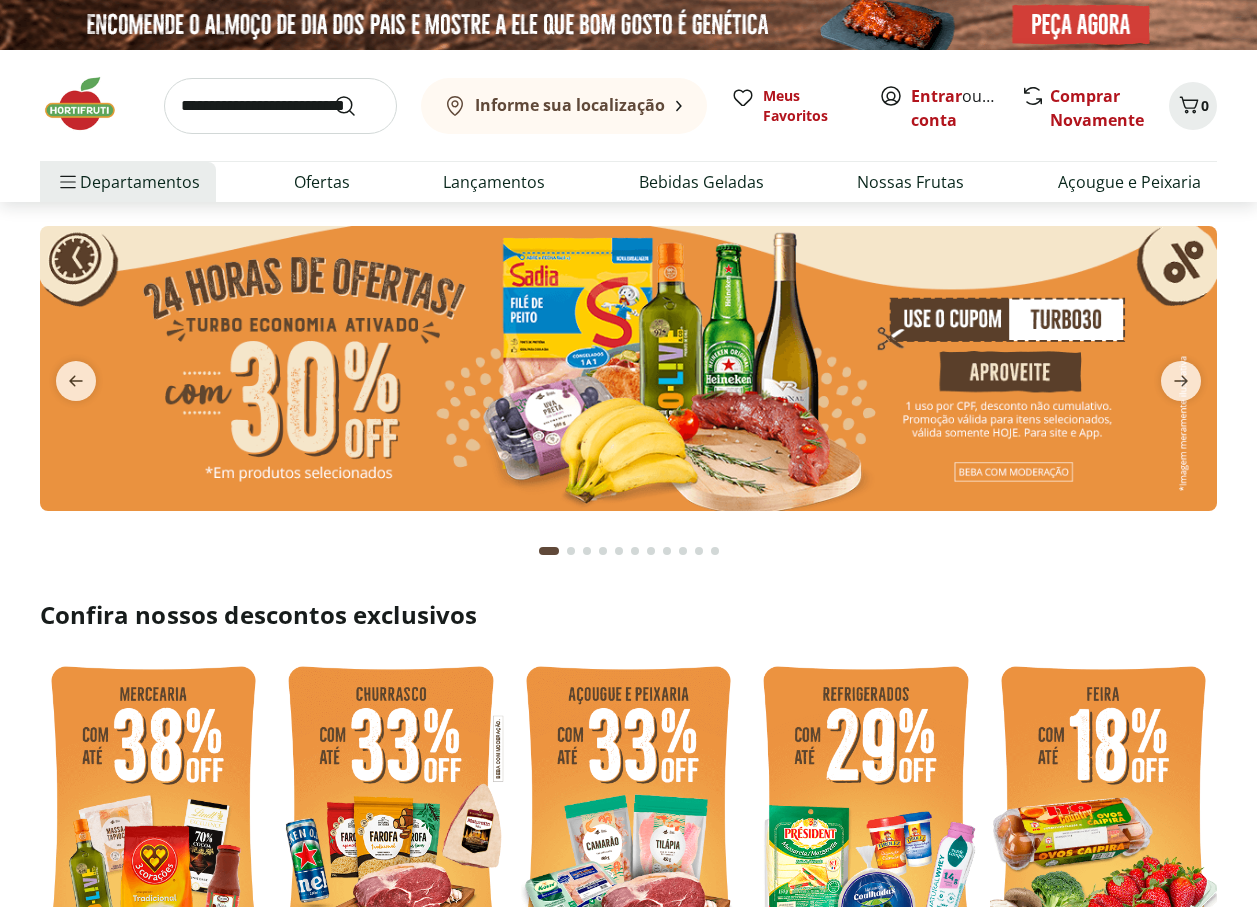 click at bounding box center [280, 106] 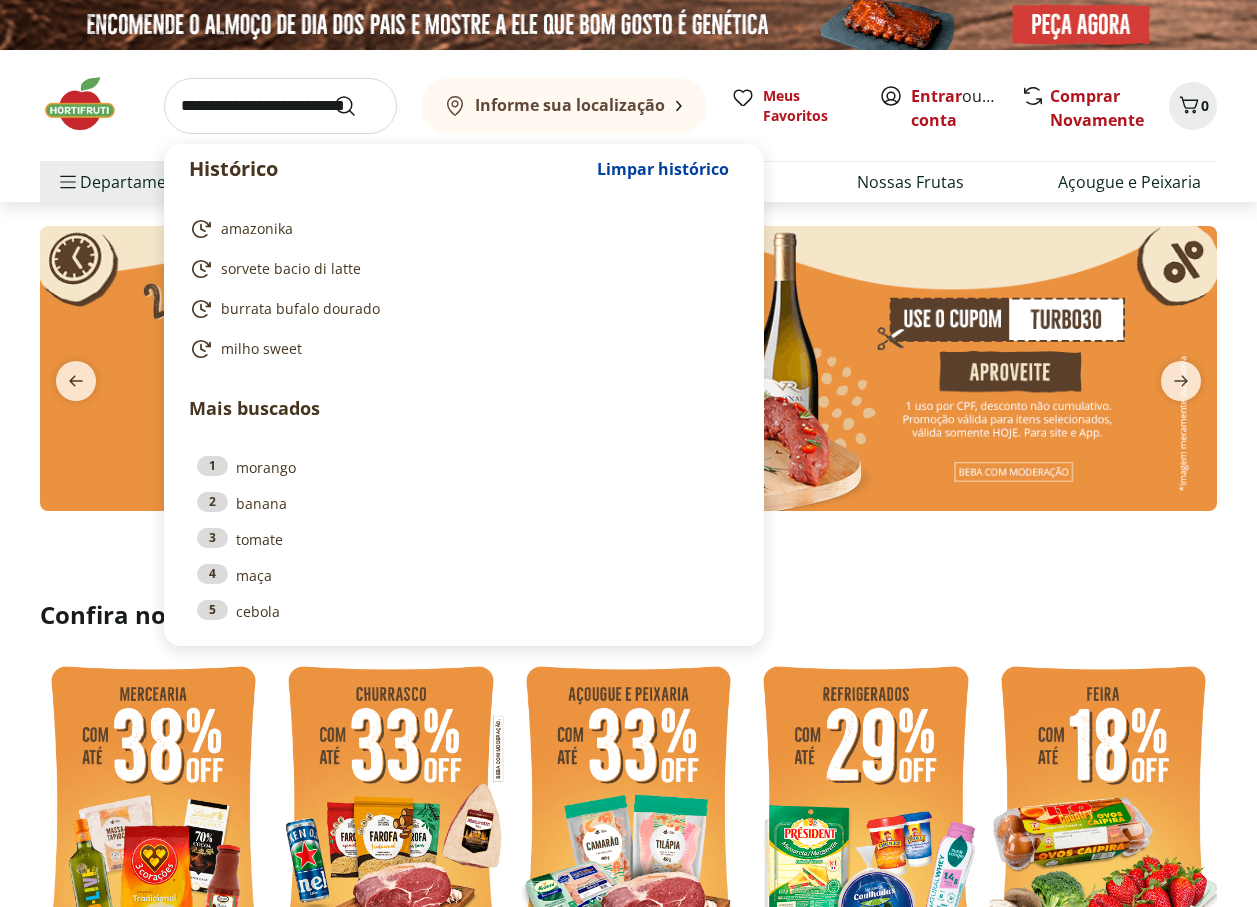 click on "amazonika" at bounding box center [460, 229] 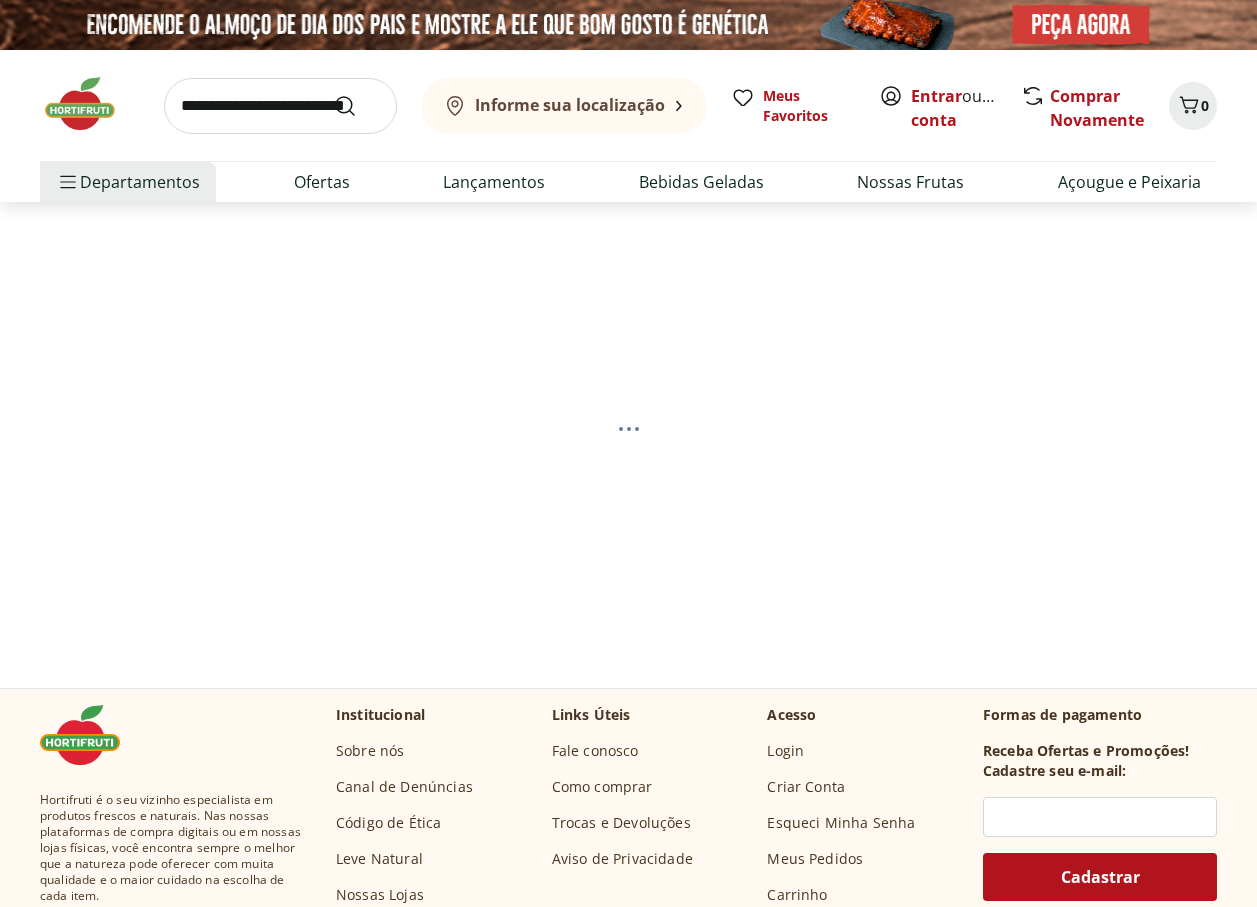 scroll, scrollTop: 0, scrollLeft: 0, axis: both 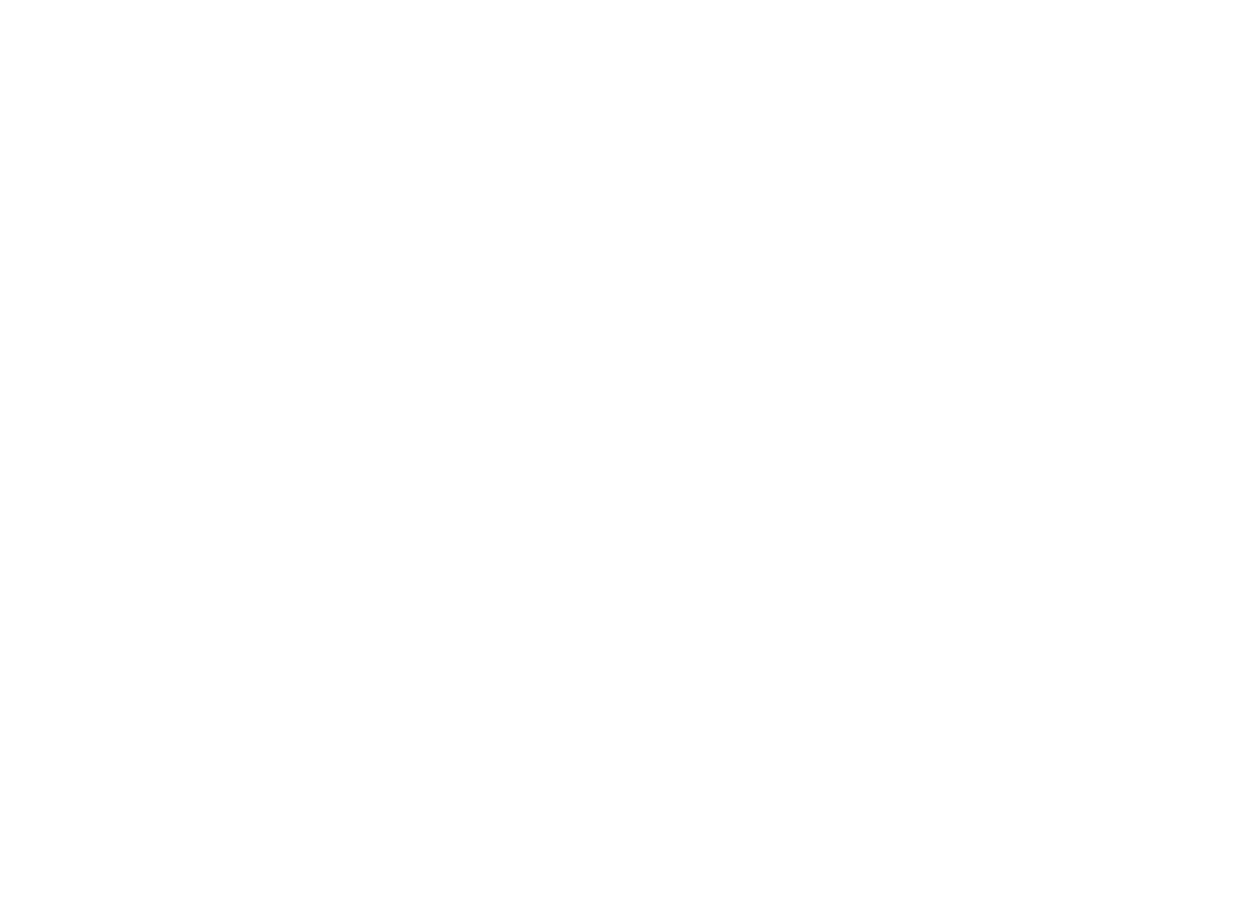 select on "**********" 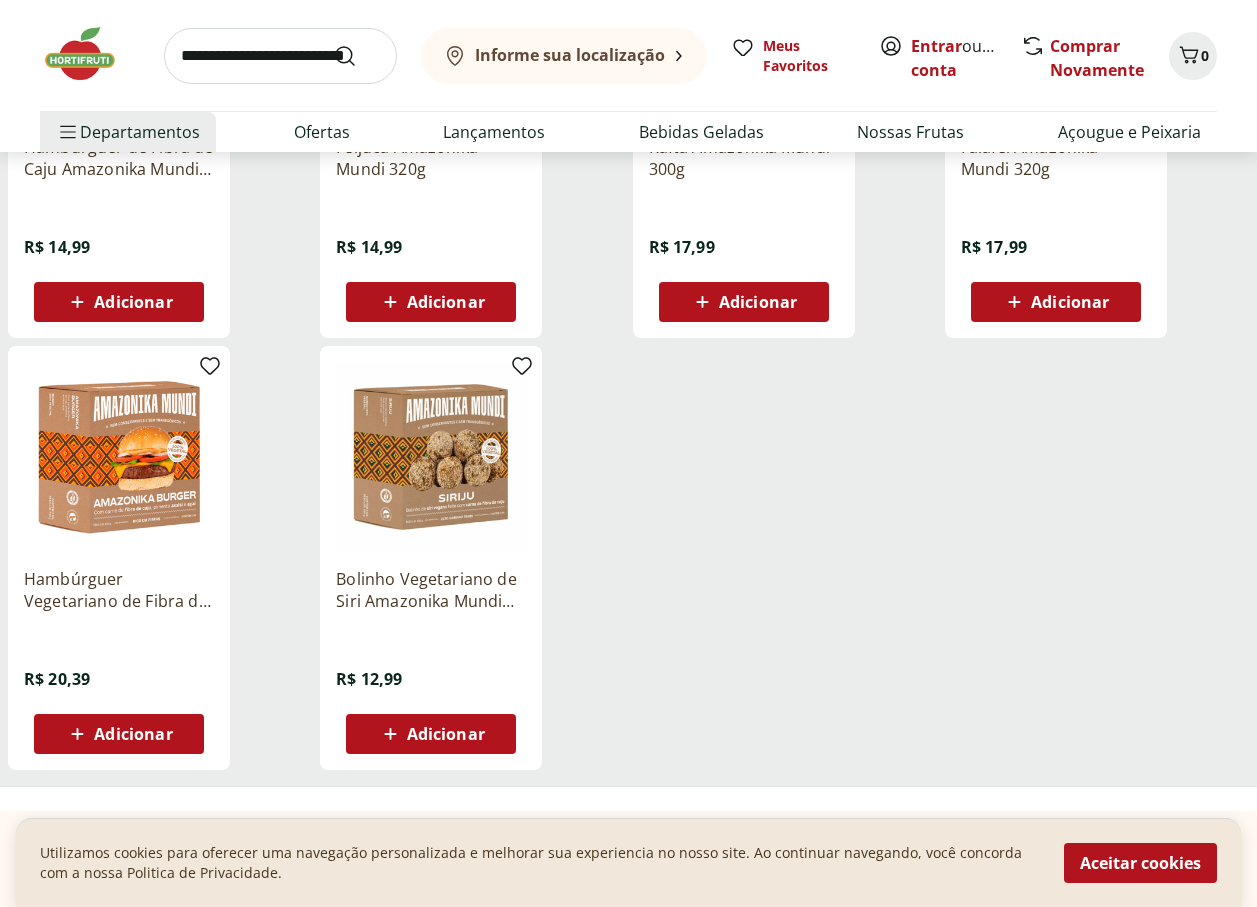 scroll, scrollTop: 500, scrollLeft: 0, axis: vertical 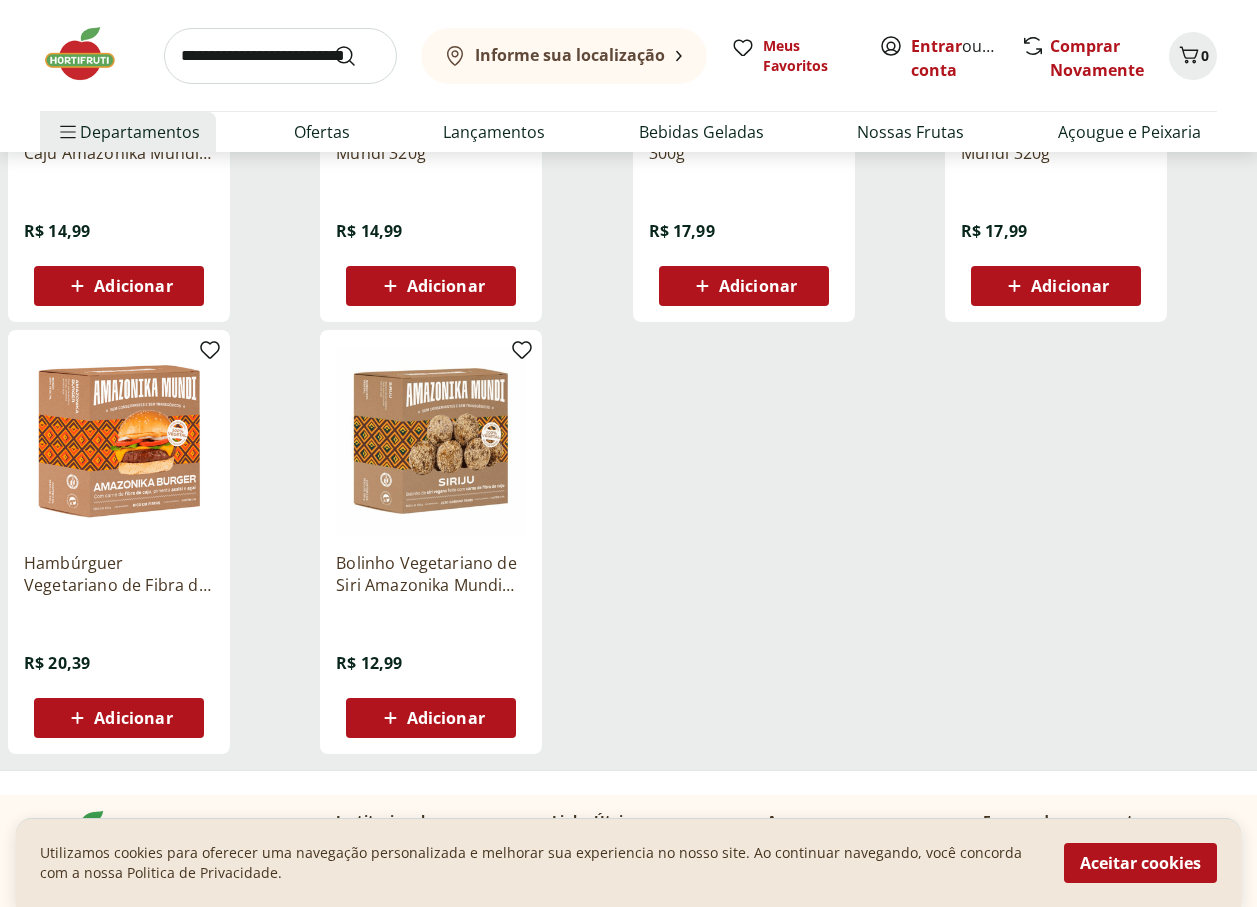 click at bounding box center [119, 441] 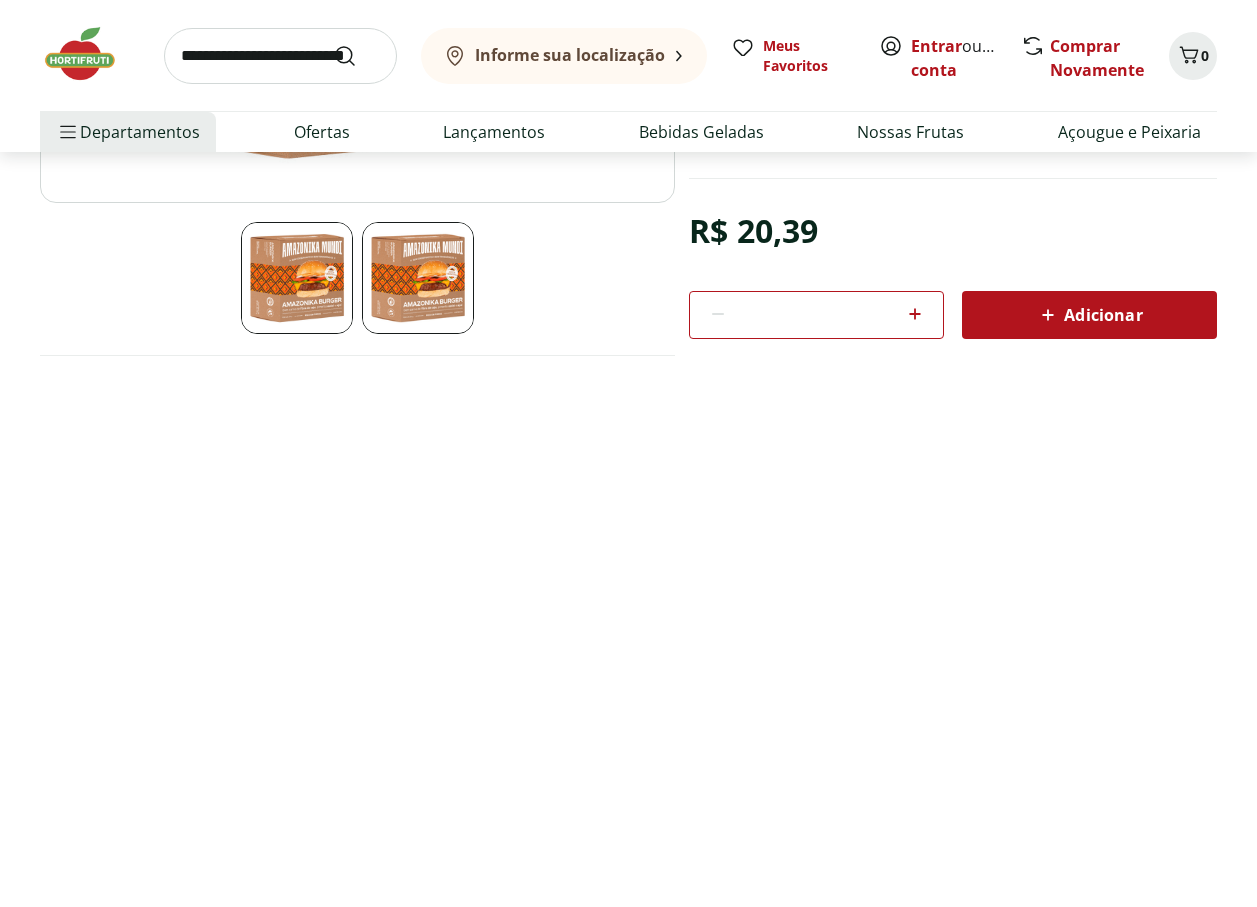 scroll, scrollTop: 0, scrollLeft: 0, axis: both 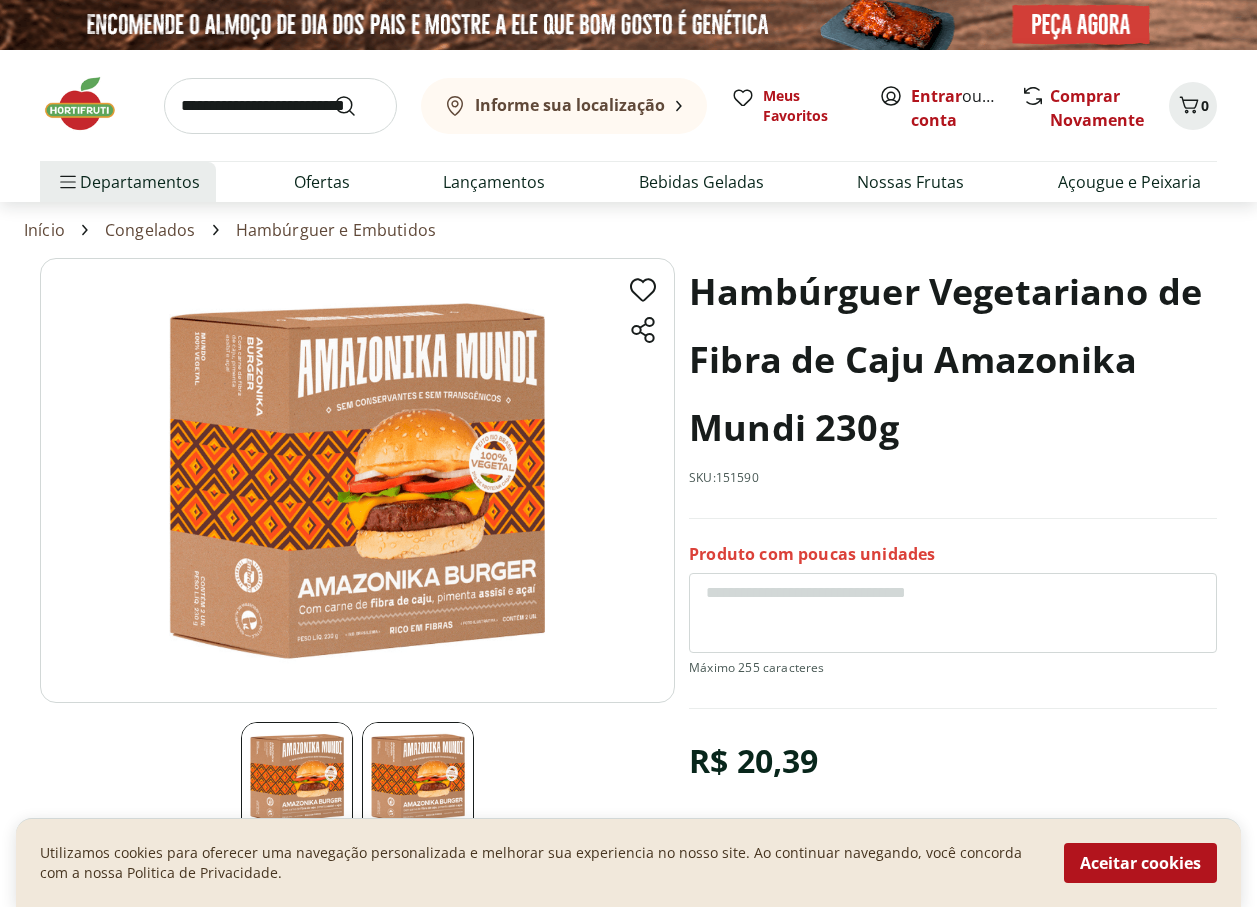 click at bounding box center [280, 106] 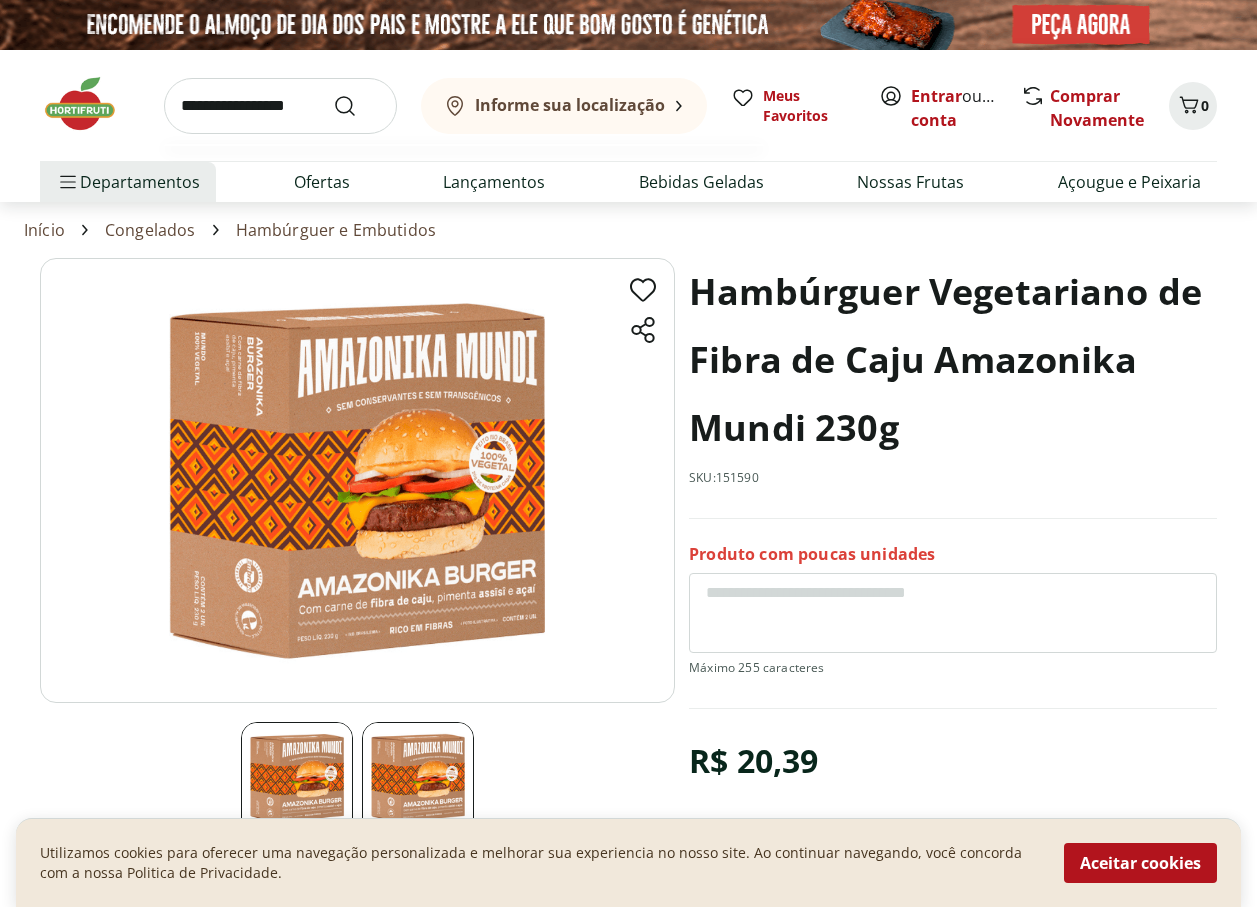 type on "**********" 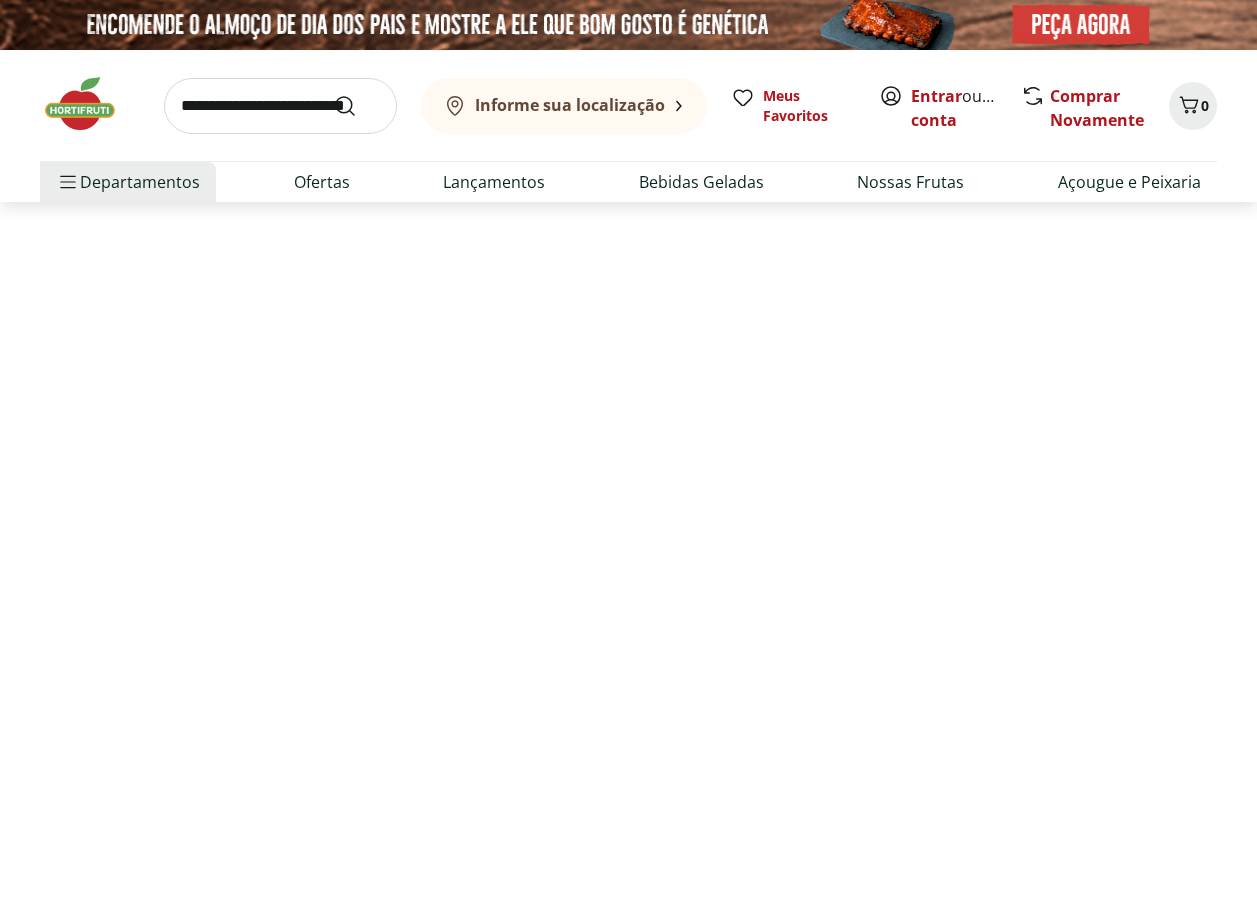 select on "**********" 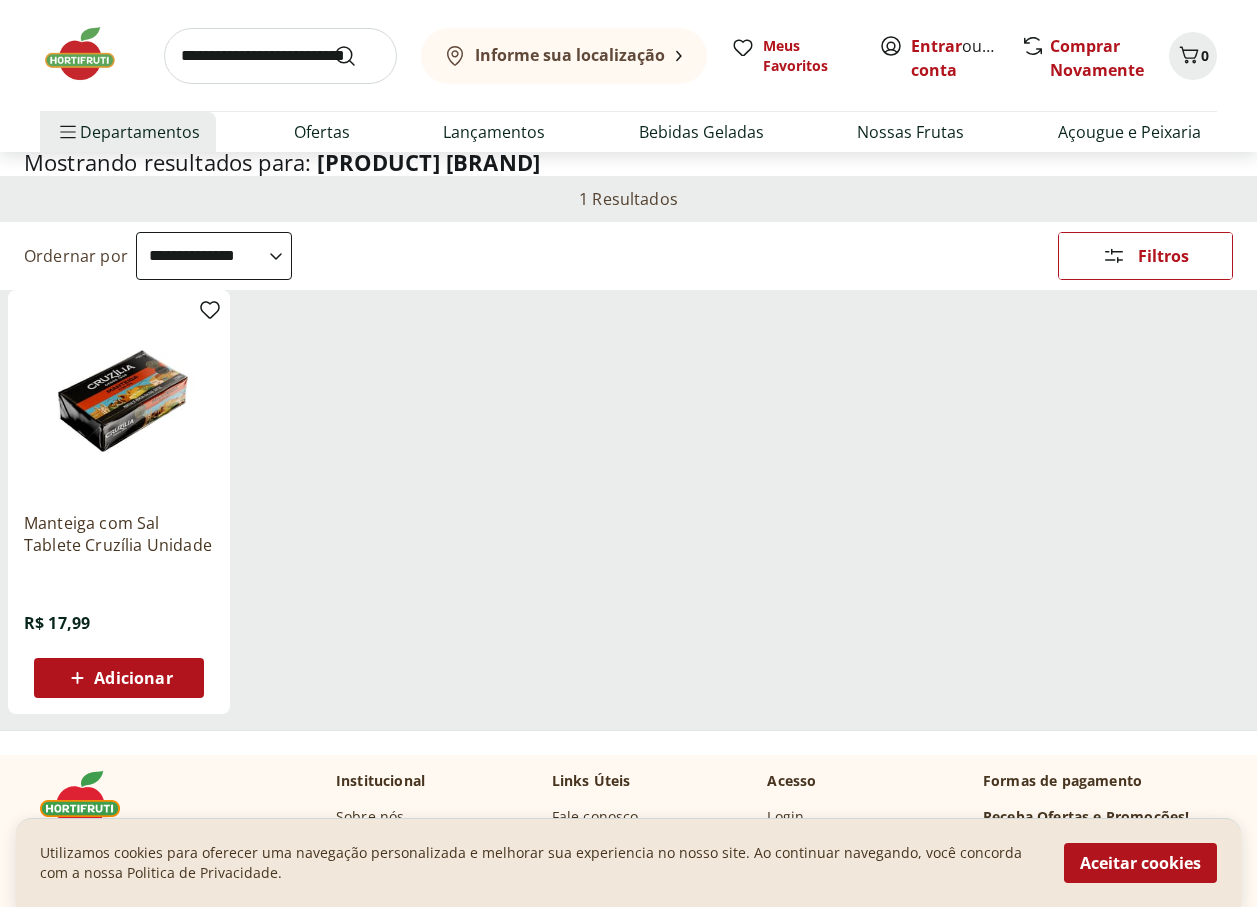 scroll, scrollTop: 0, scrollLeft: 0, axis: both 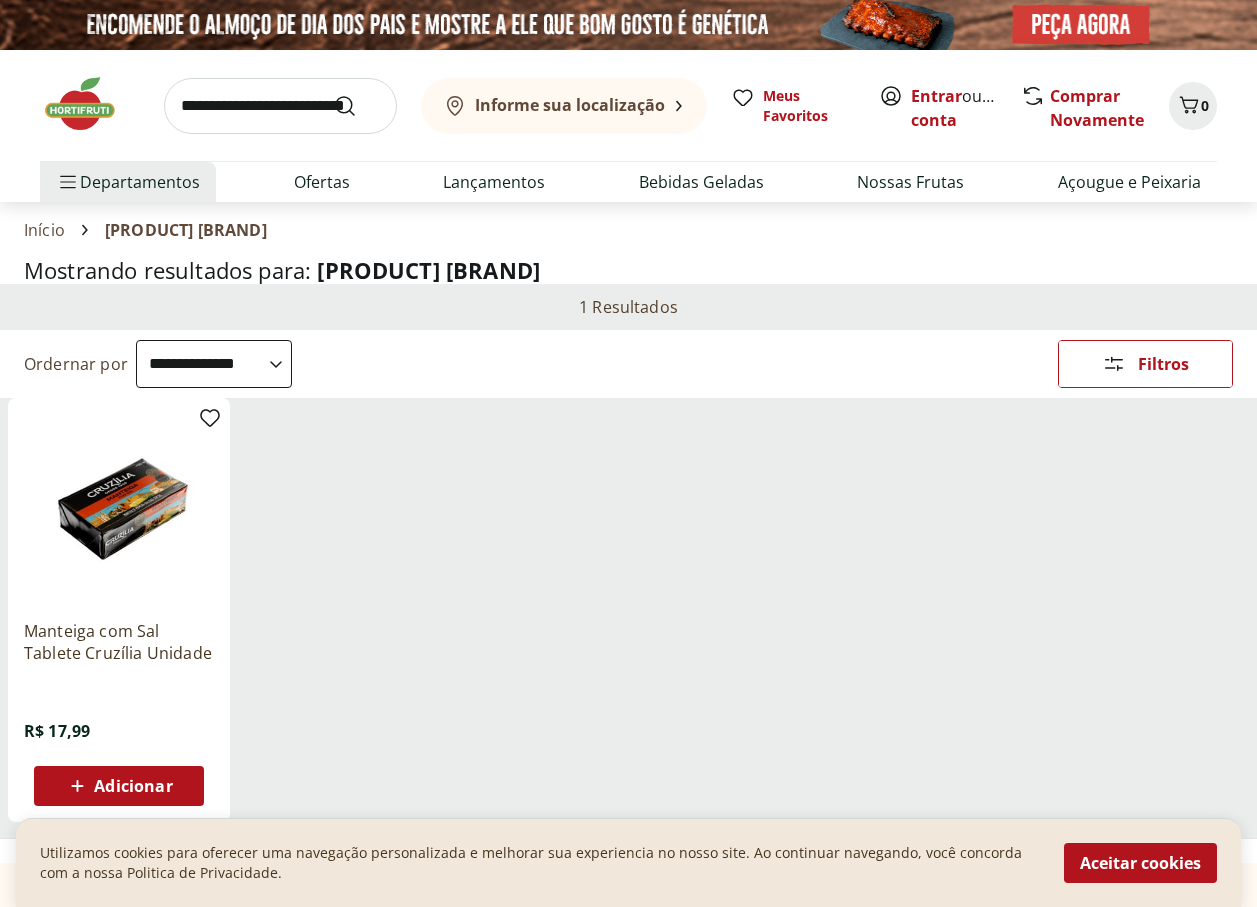 click at bounding box center (280, 106) 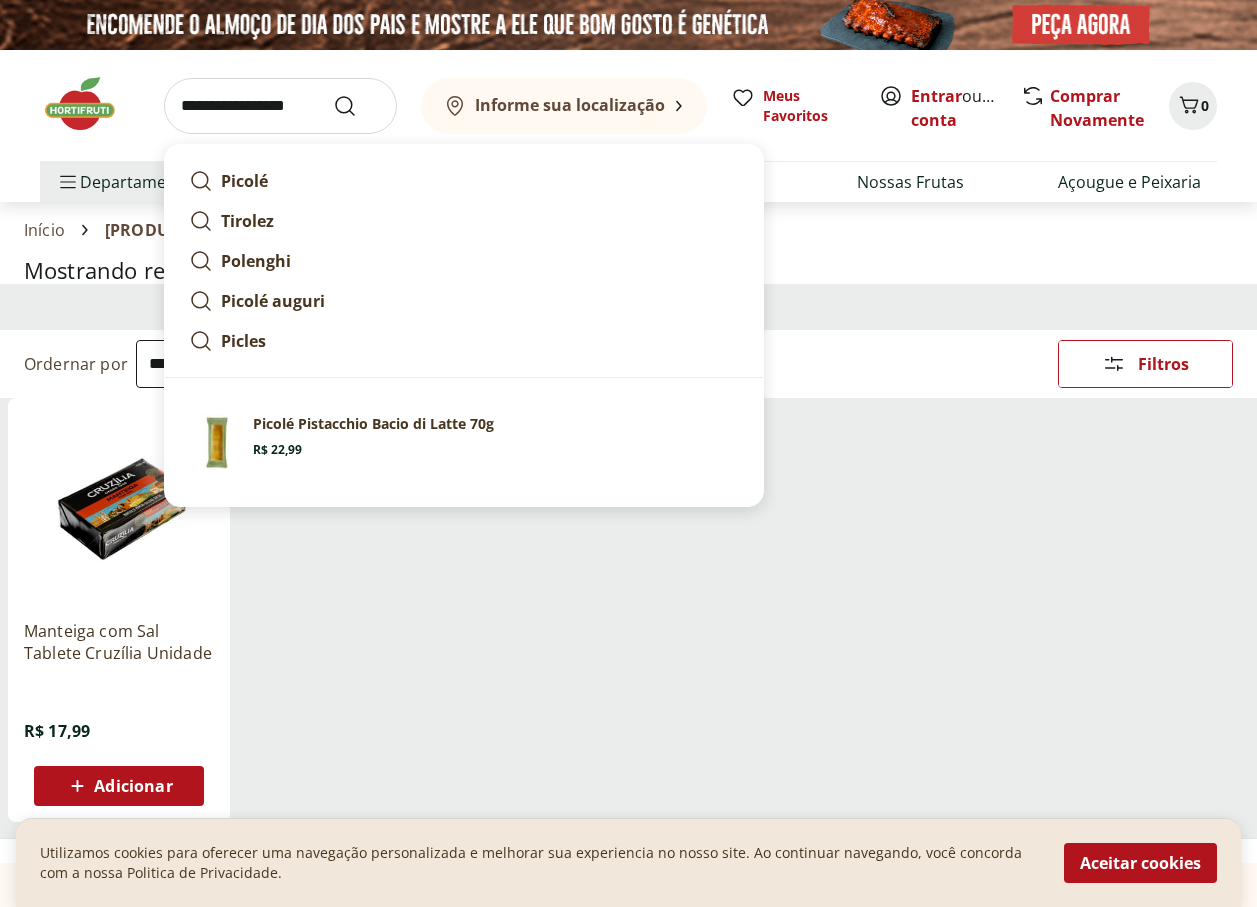 type on "**********" 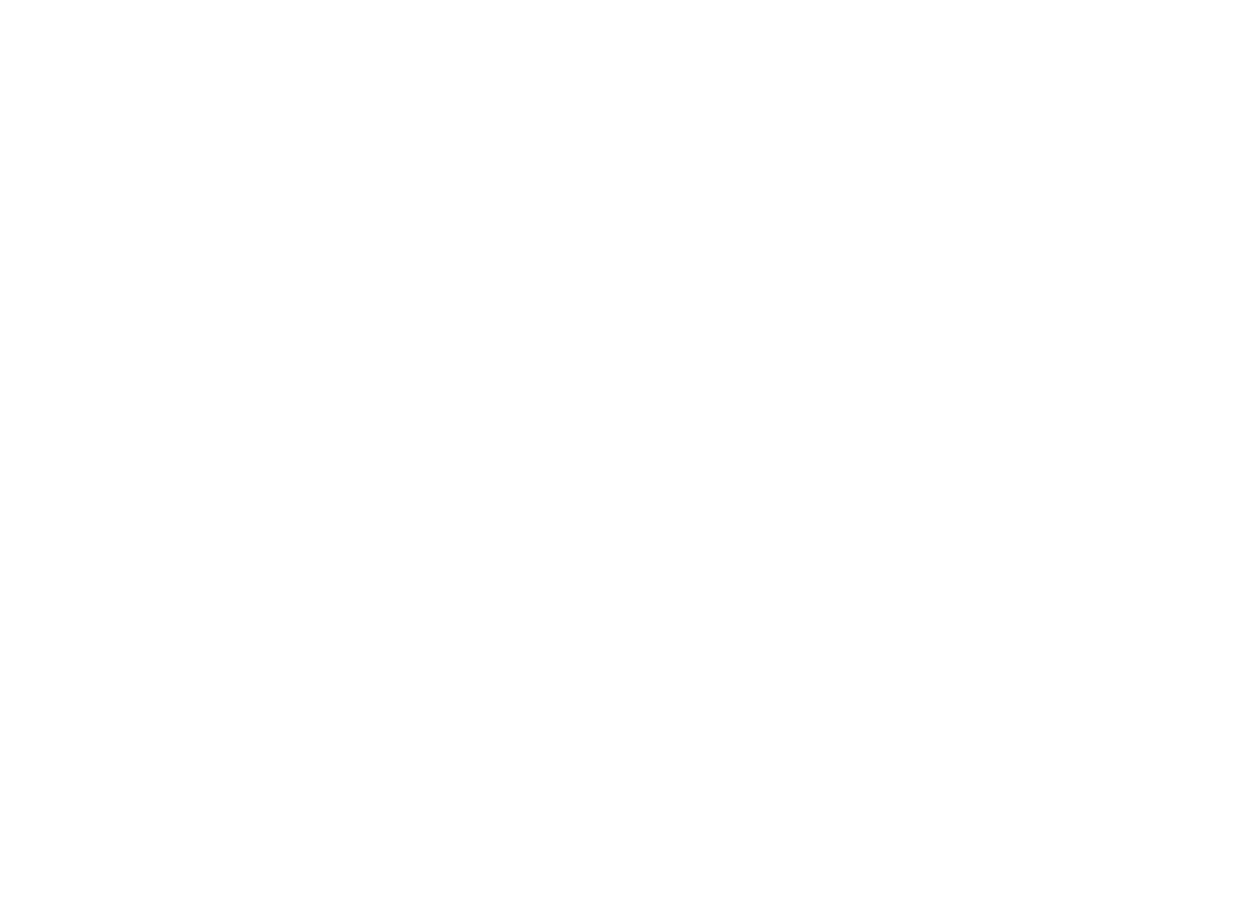 select on "**********" 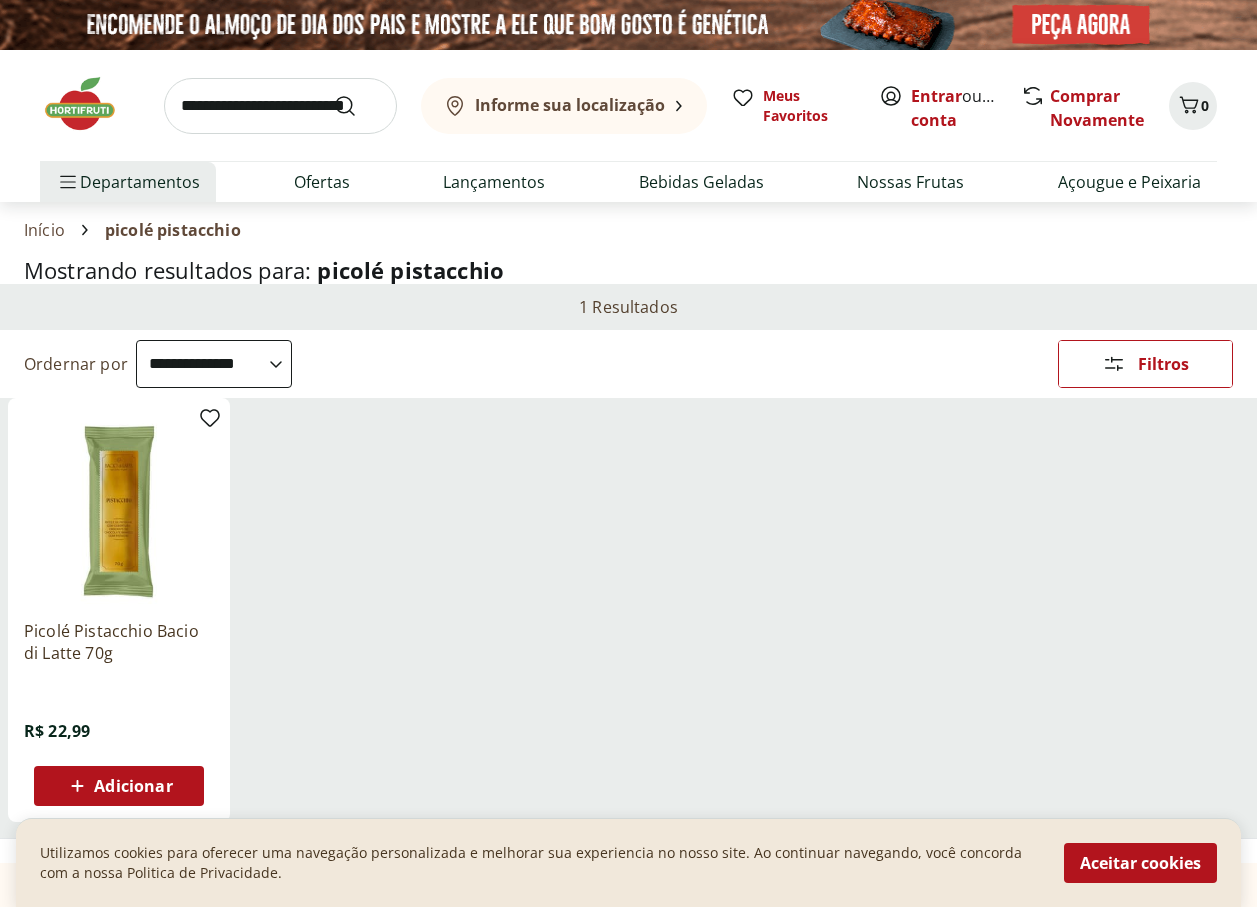 click at bounding box center [280, 106] 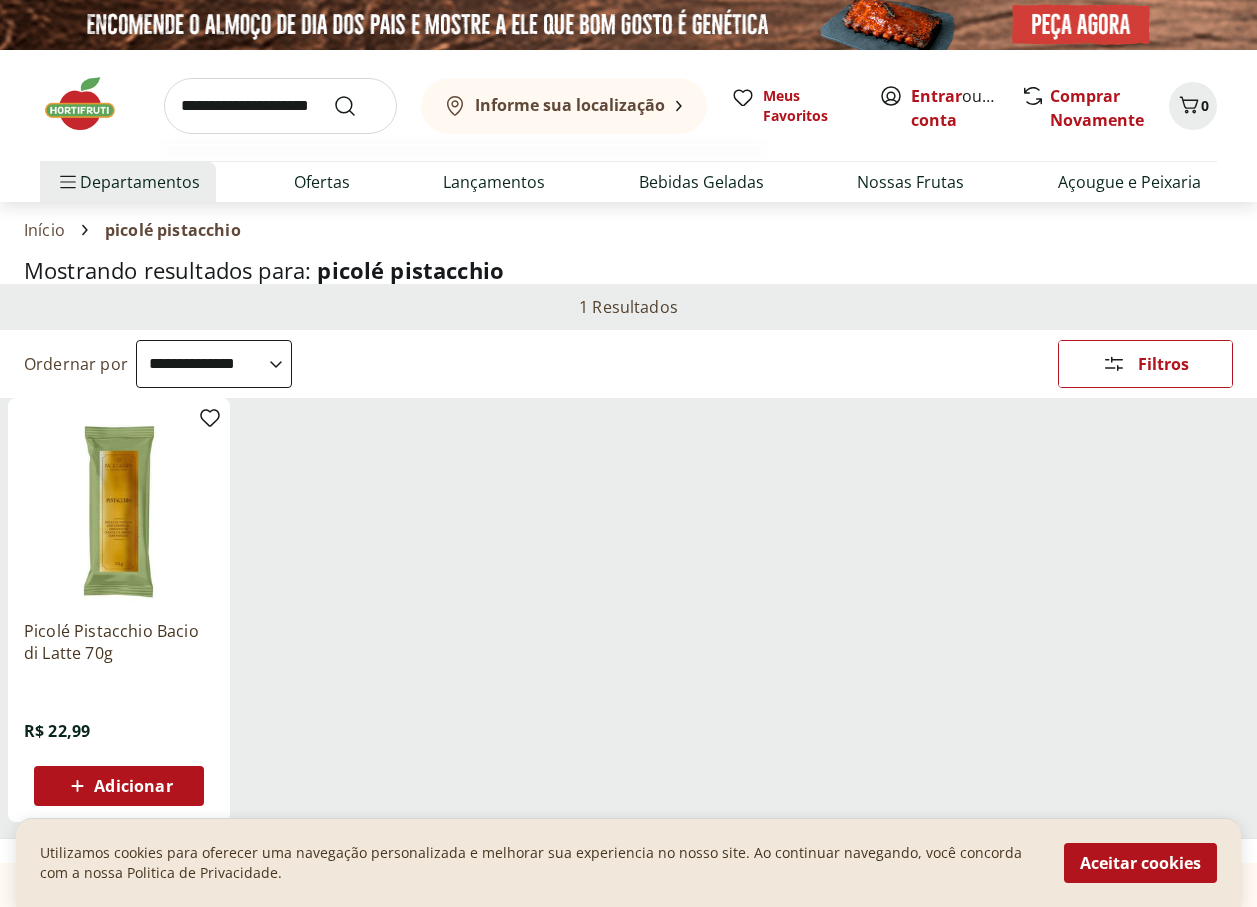 type on "**********" 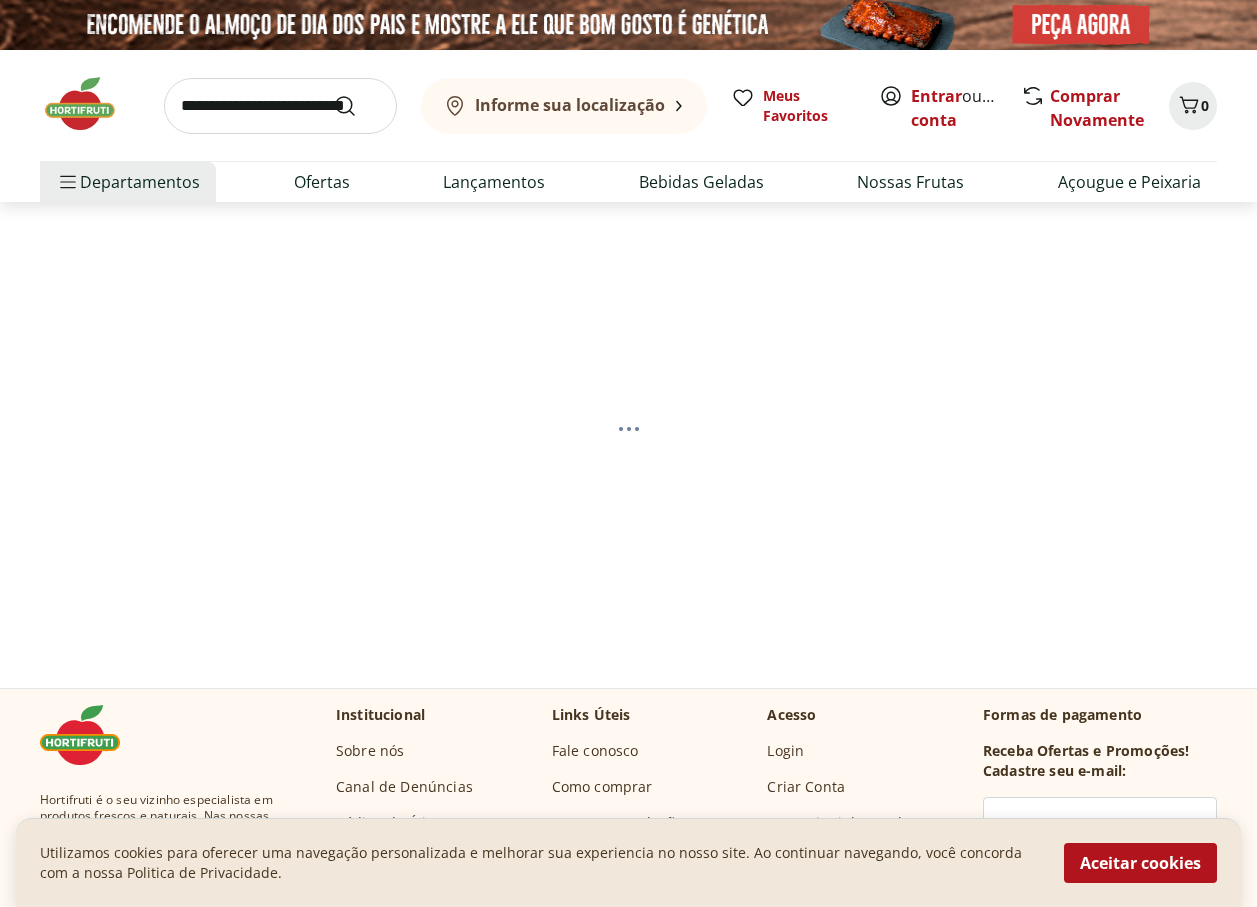 select on "**********" 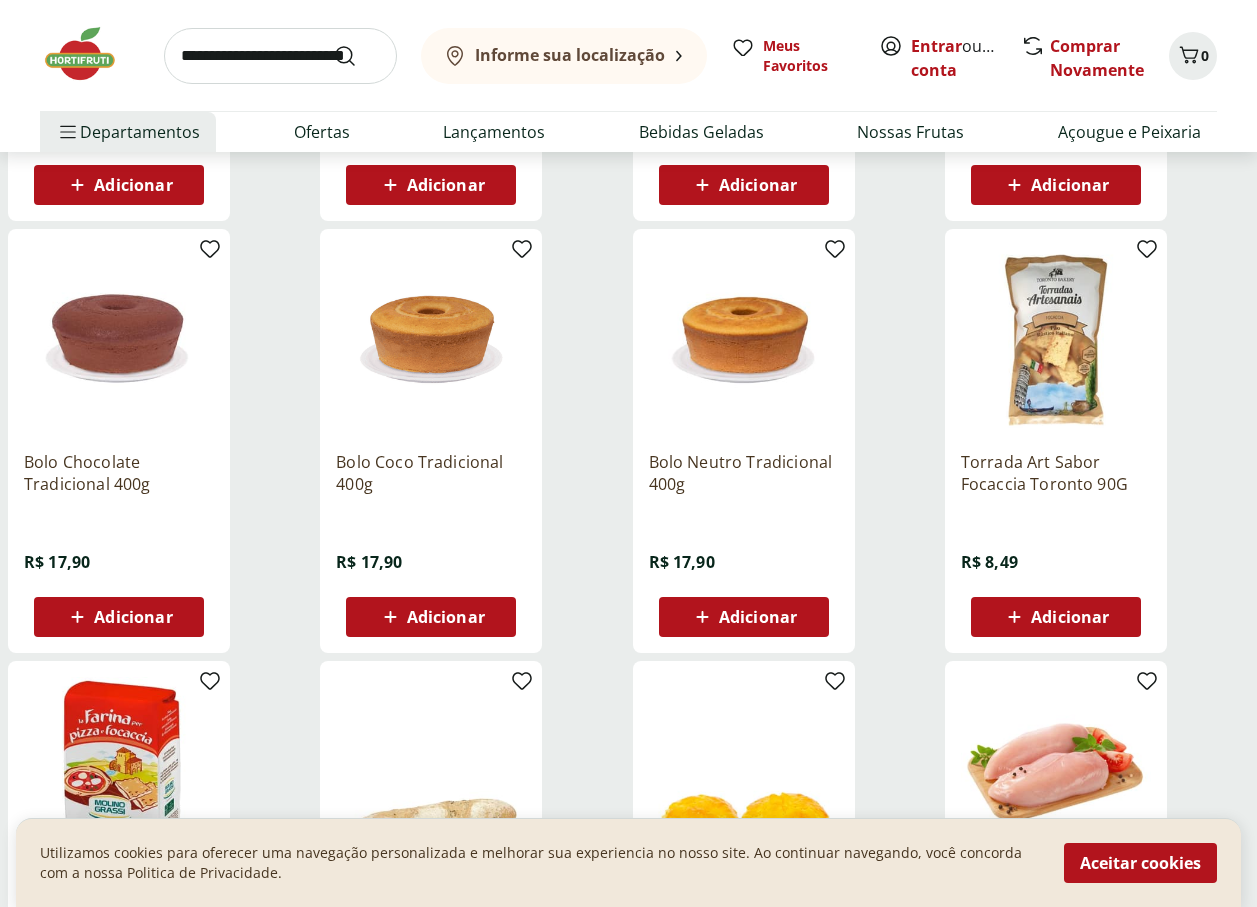scroll, scrollTop: 600, scrollLeft: 0, axis: vertical 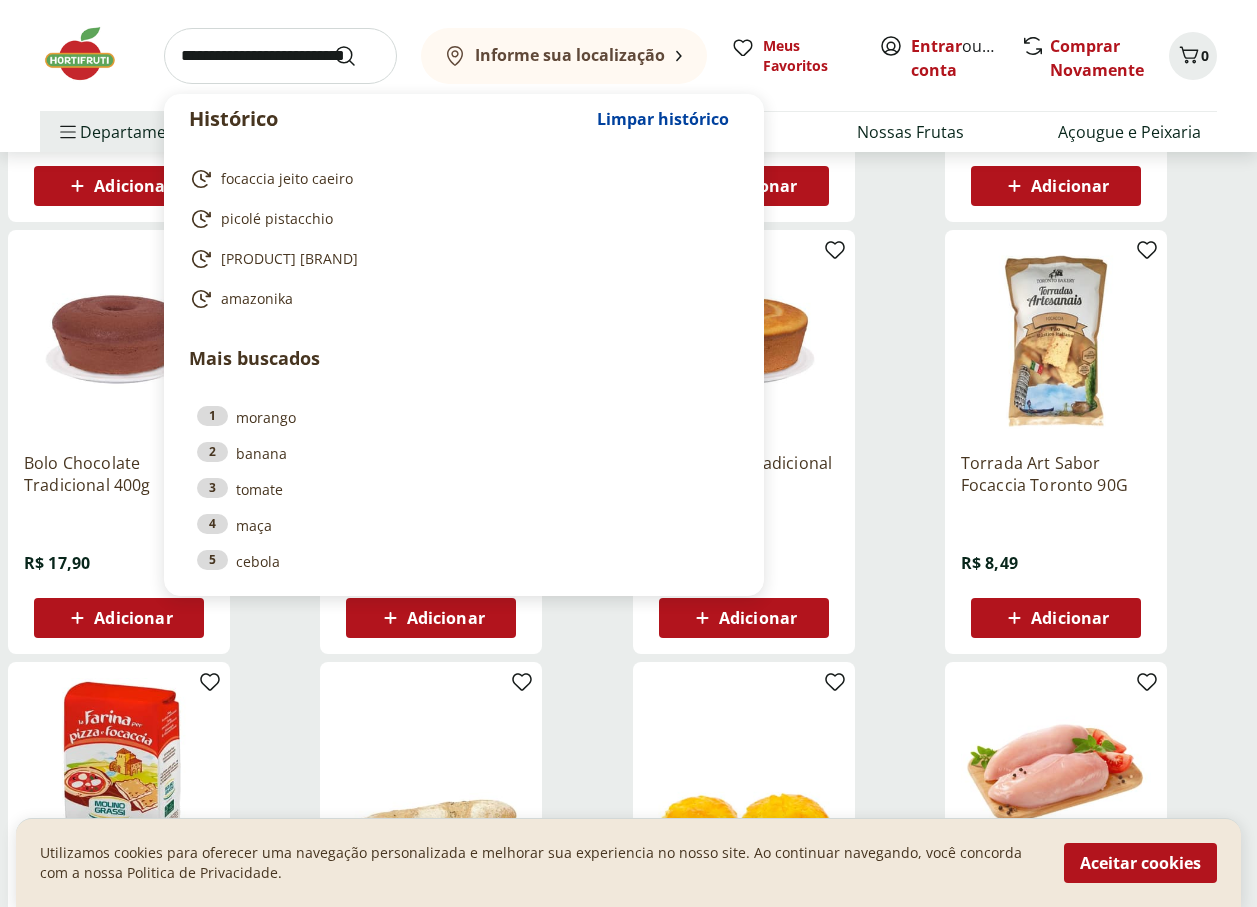 click at bounding box center [280, 56] 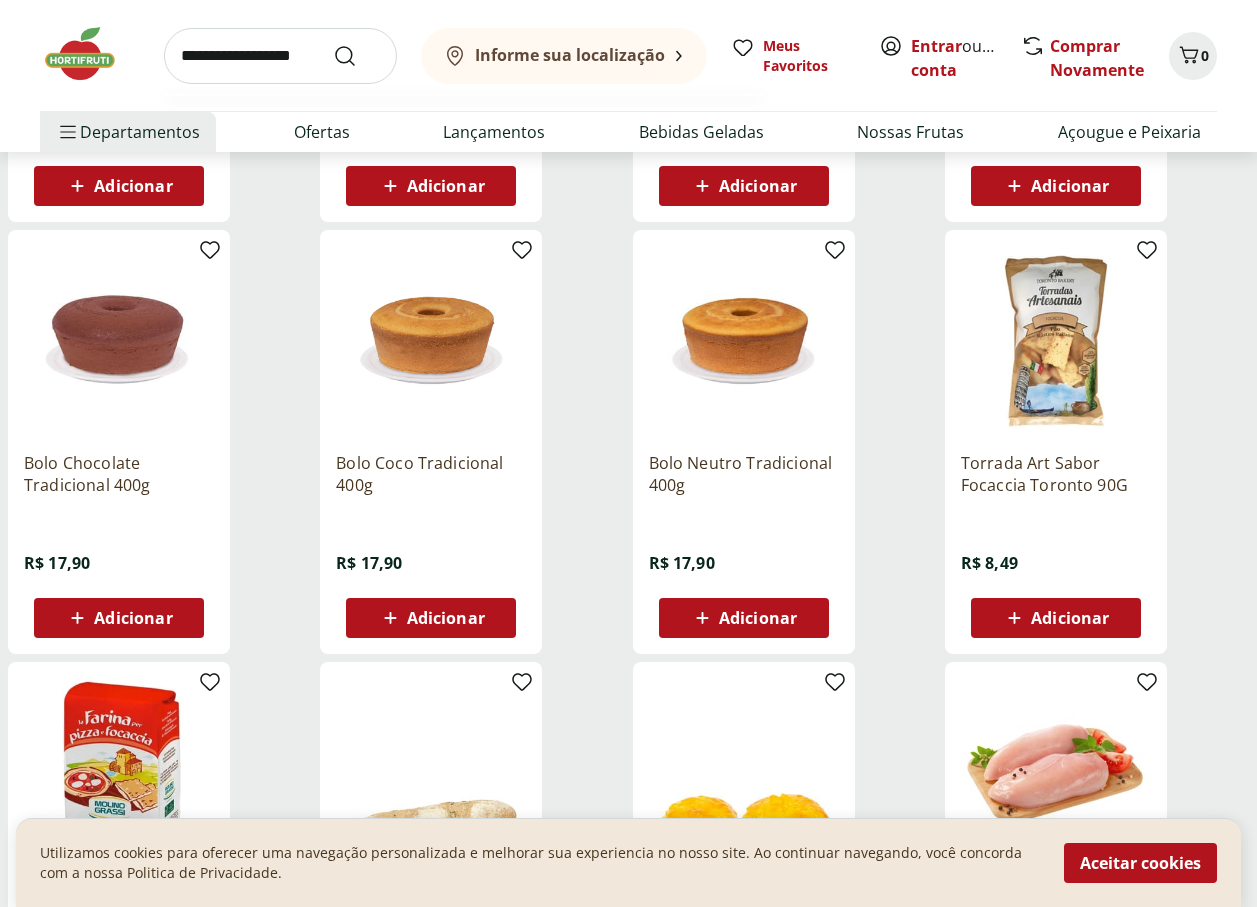 type on "**********" 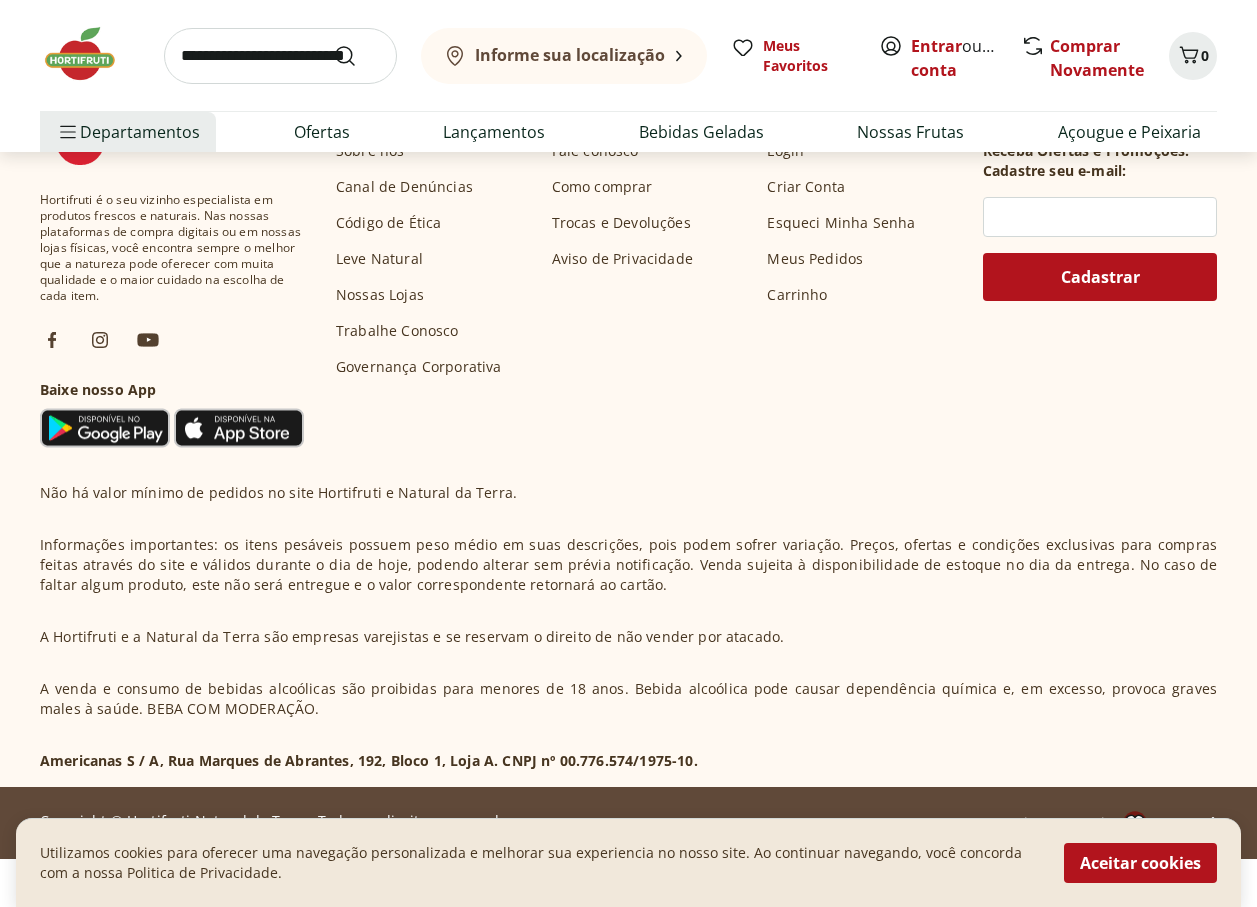 scroll, scrollTop: 0, scrollLeft: 0, axis: both 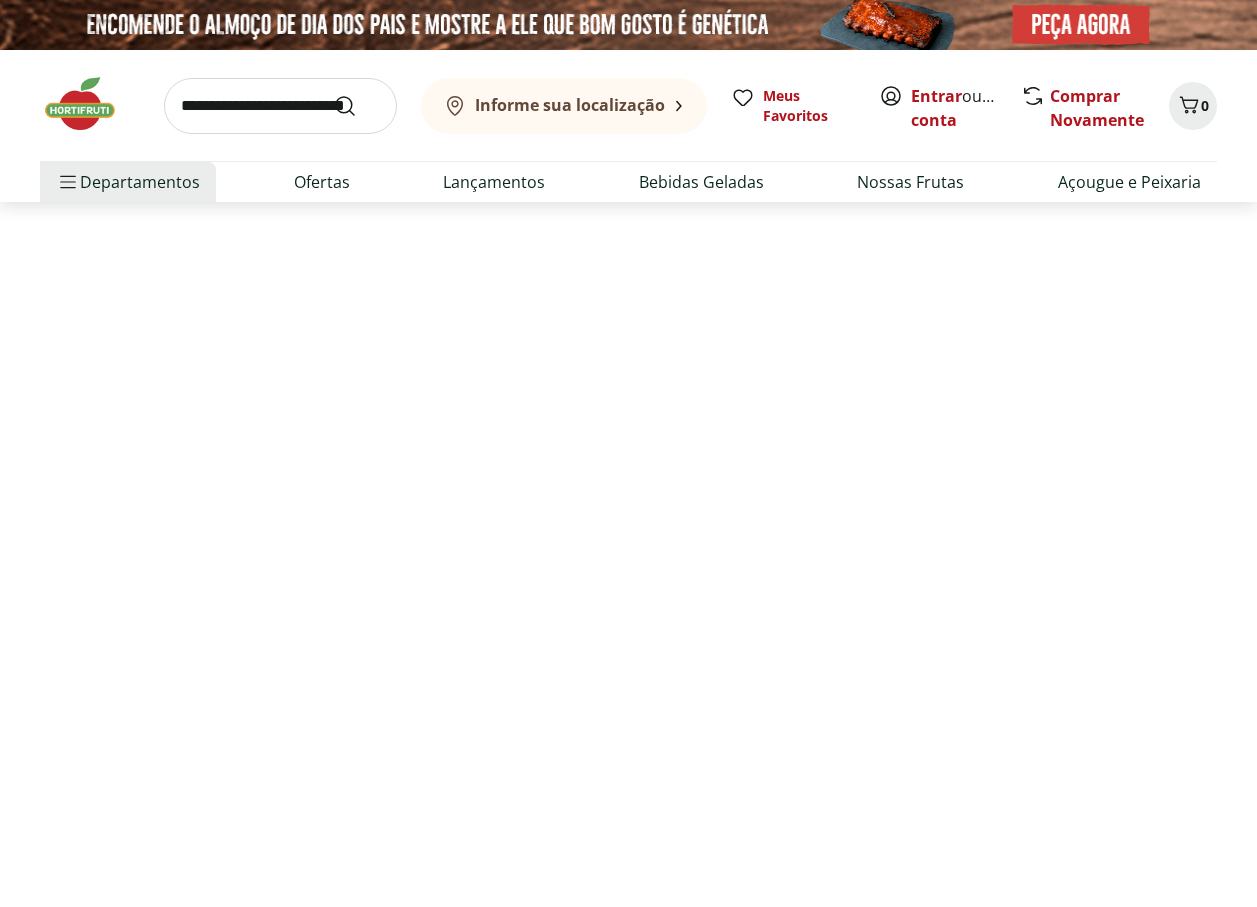 select on "**********" 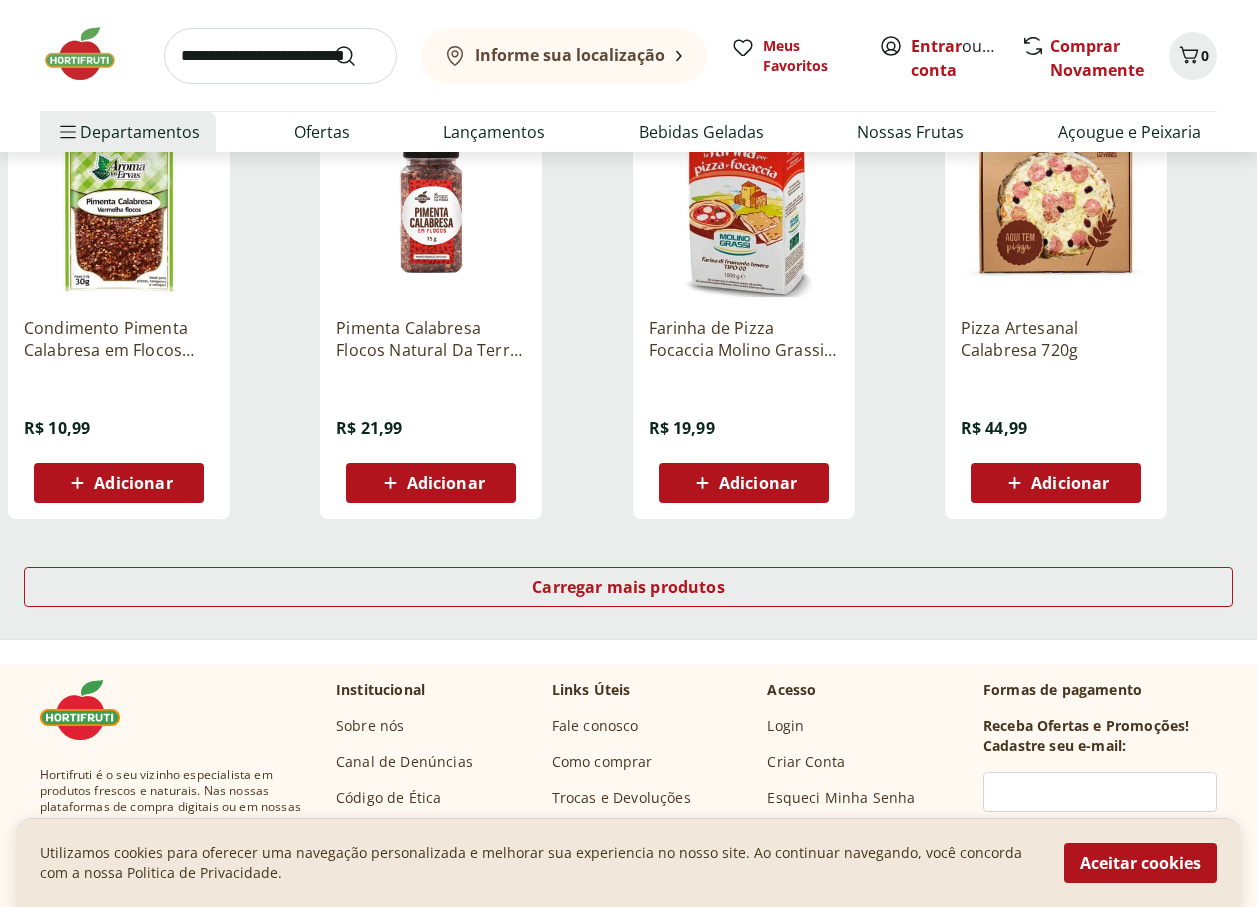scroll, scrollTop: 1200, scrollLeft: 0, axis: vertical 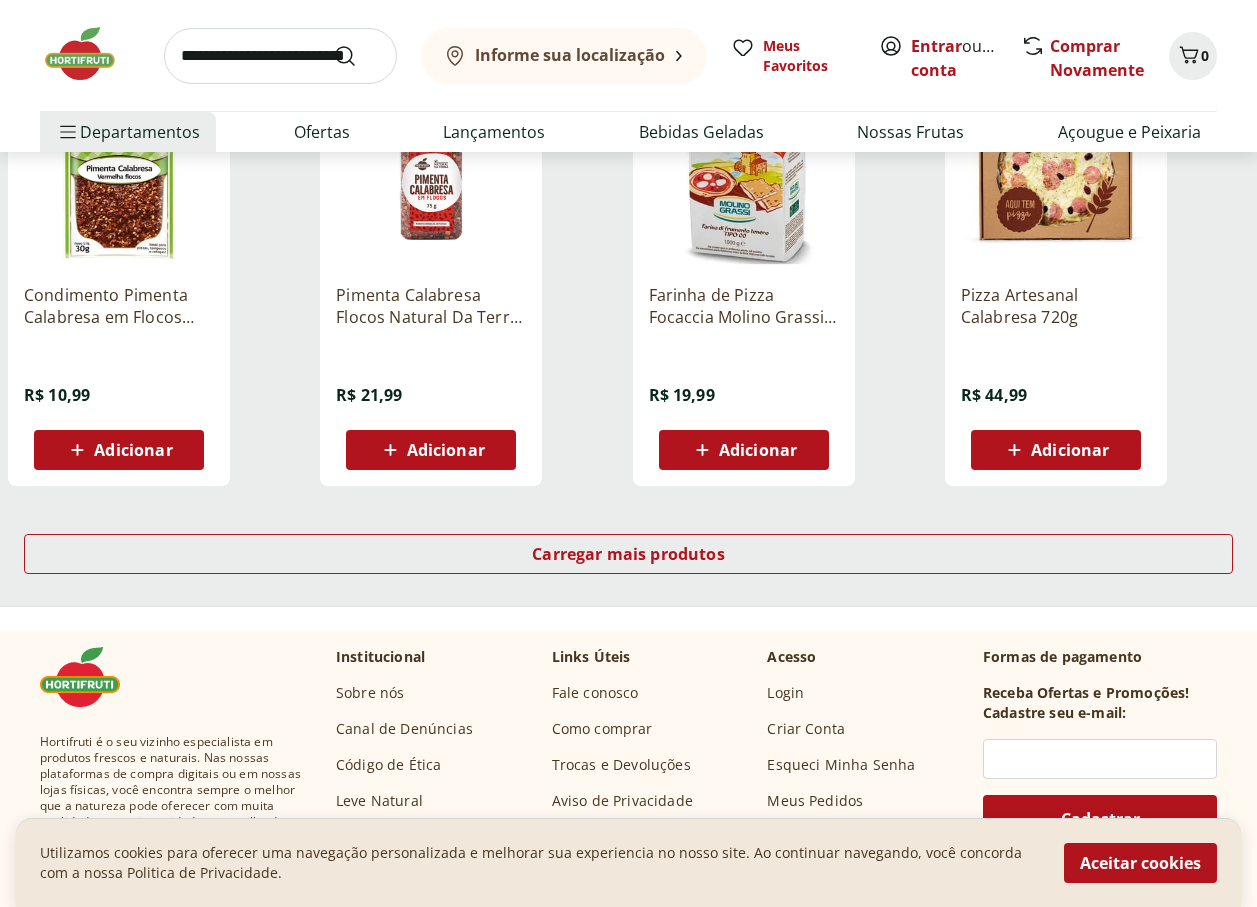 click at bounding box center (280, 56) 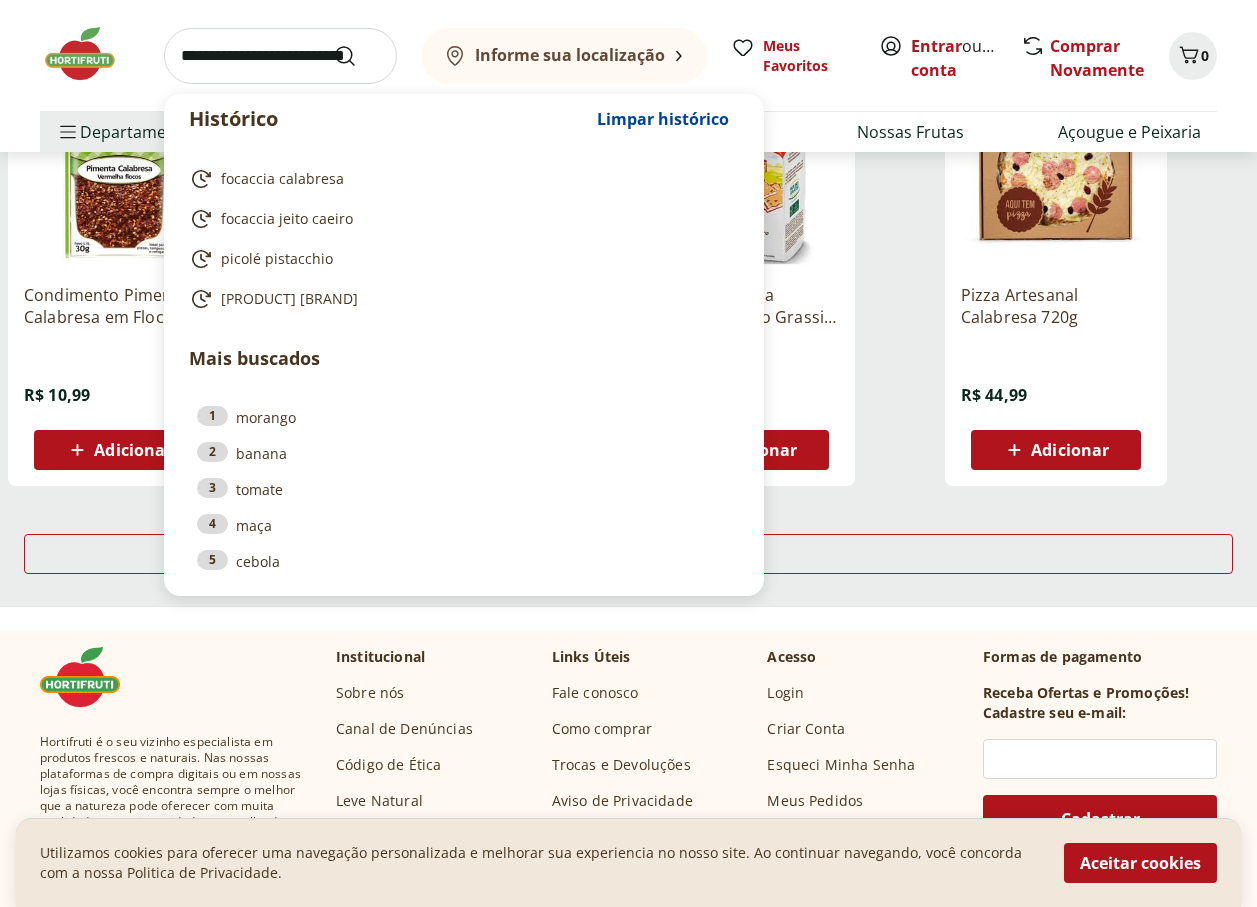 click at bounding box center [280, 56] 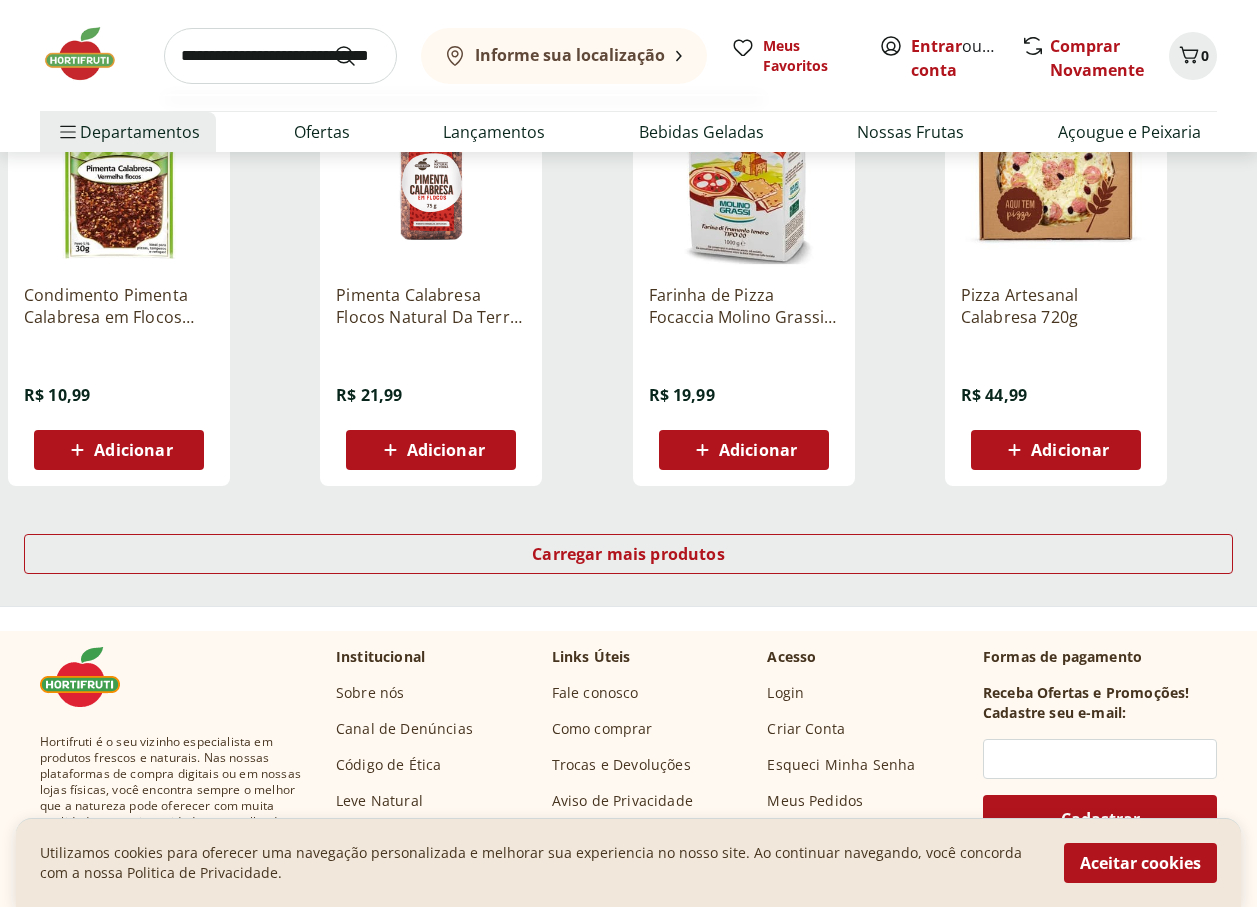 type on "**********" 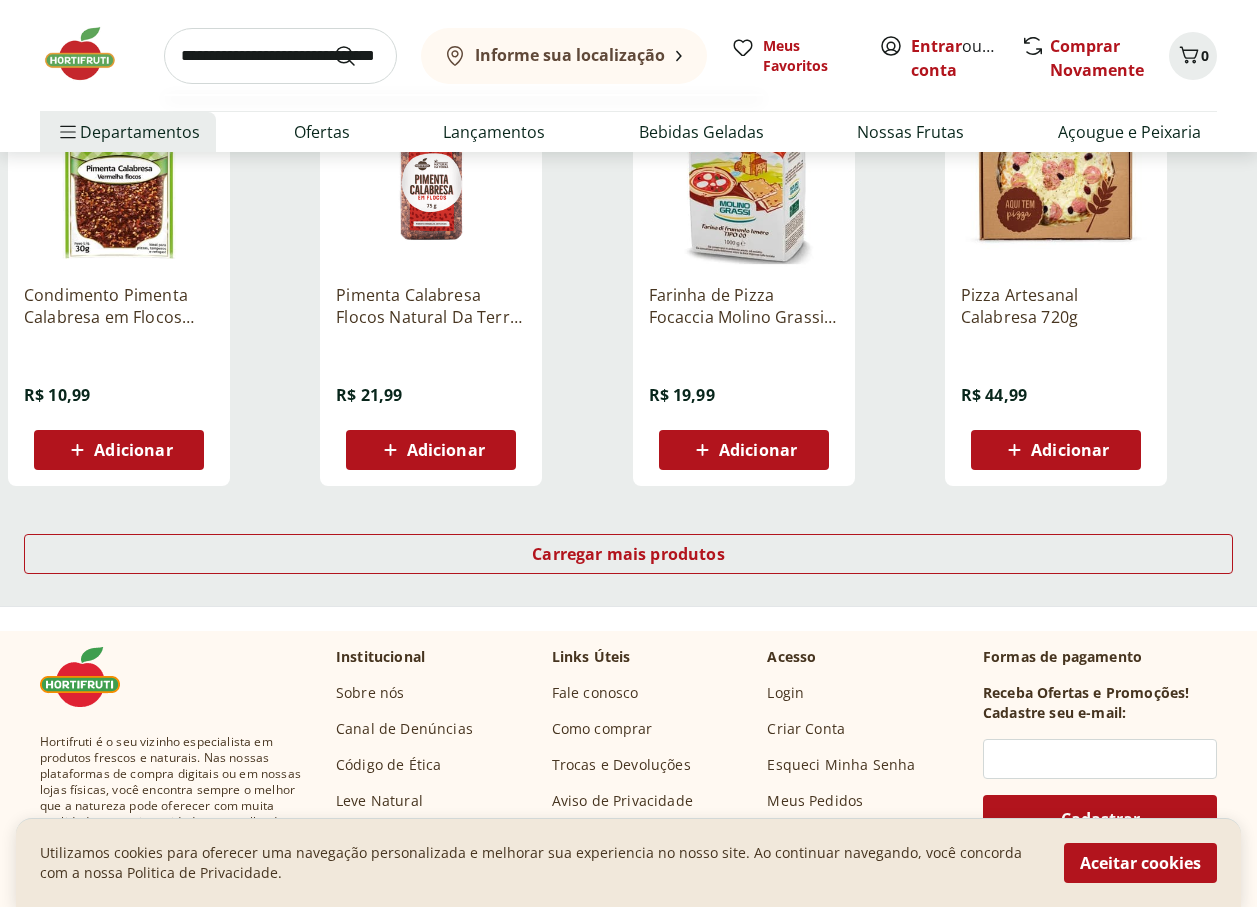 scroll, scrollTop: 0, scrollLeft: 51, axis: horizontal 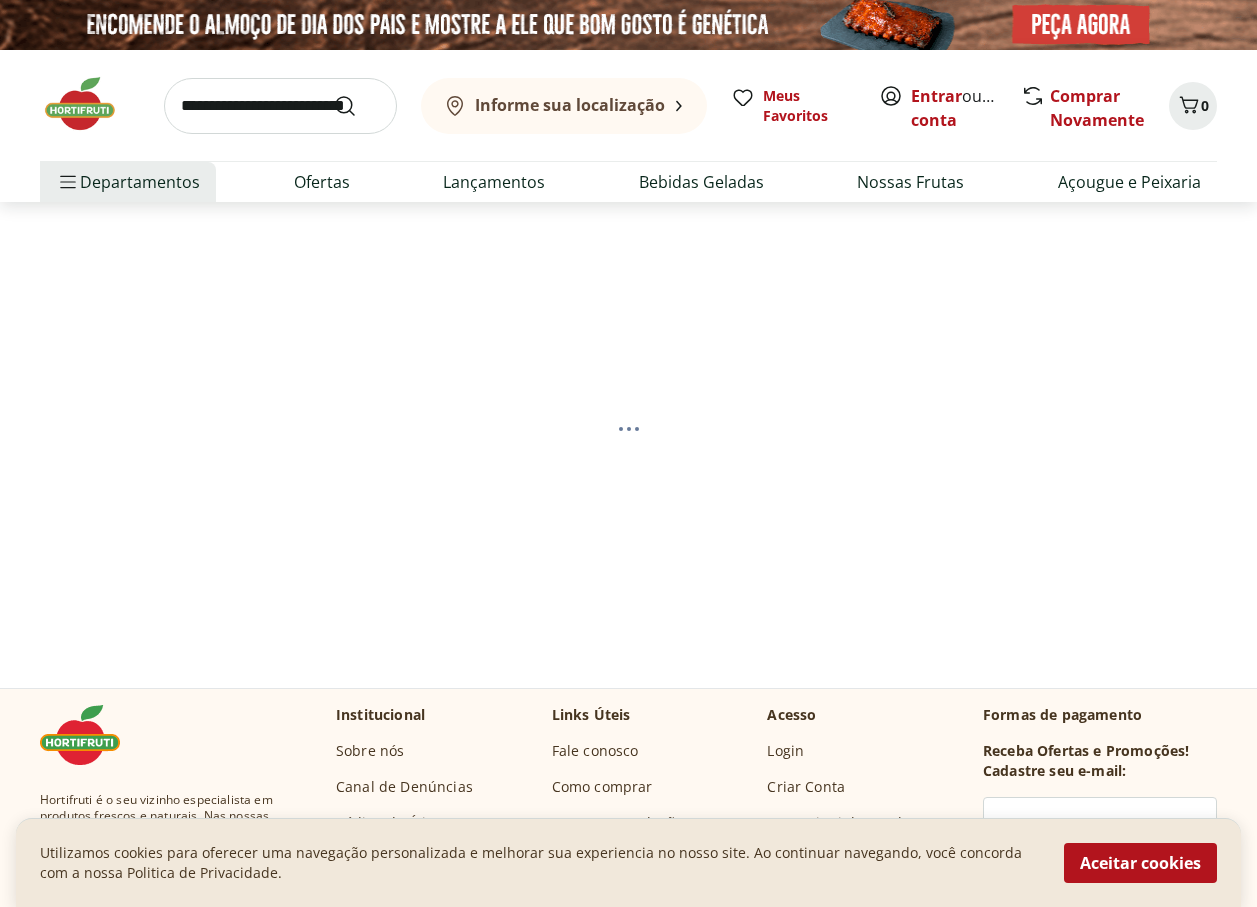 select on "**********" 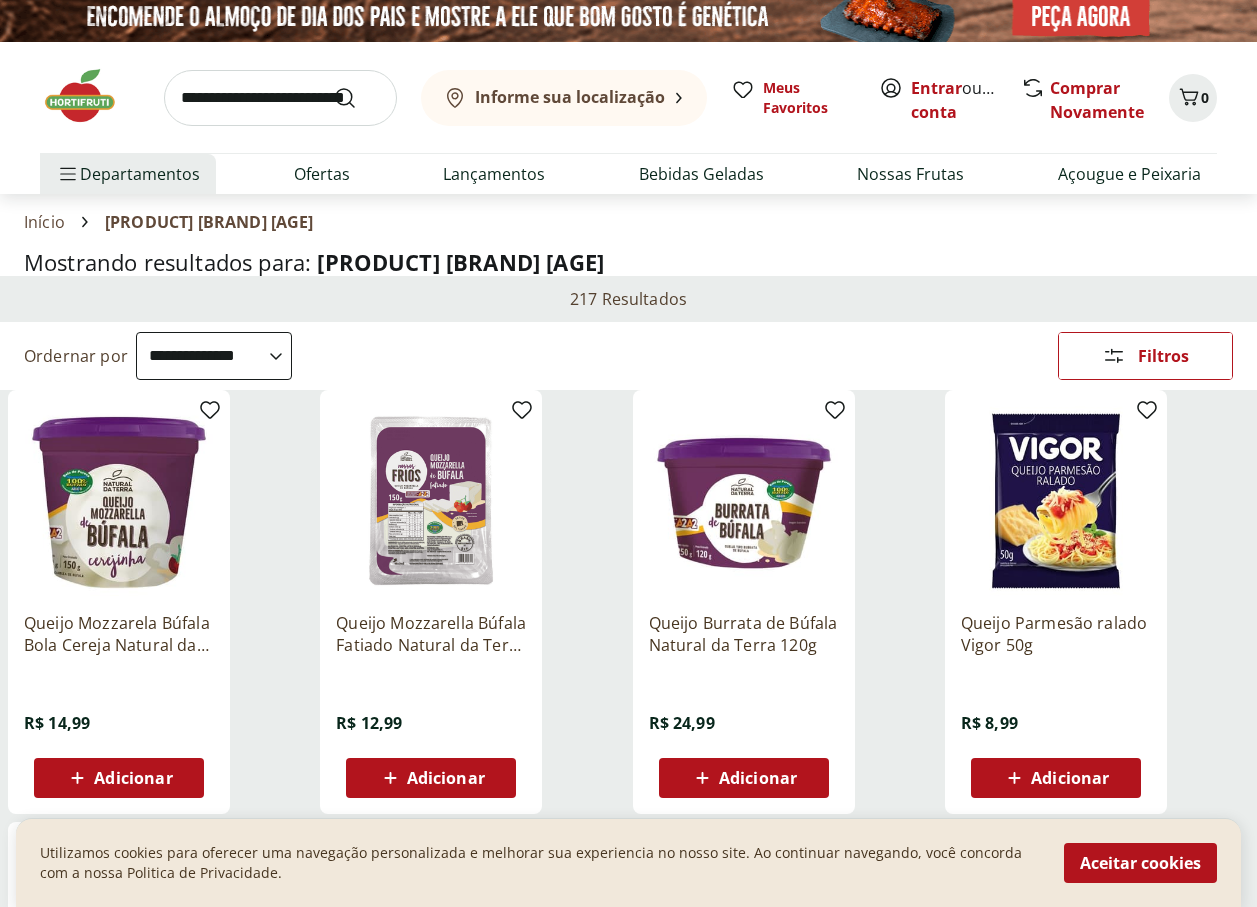scroll, scrollTop: 0, scrollLeft: 0, axis: both 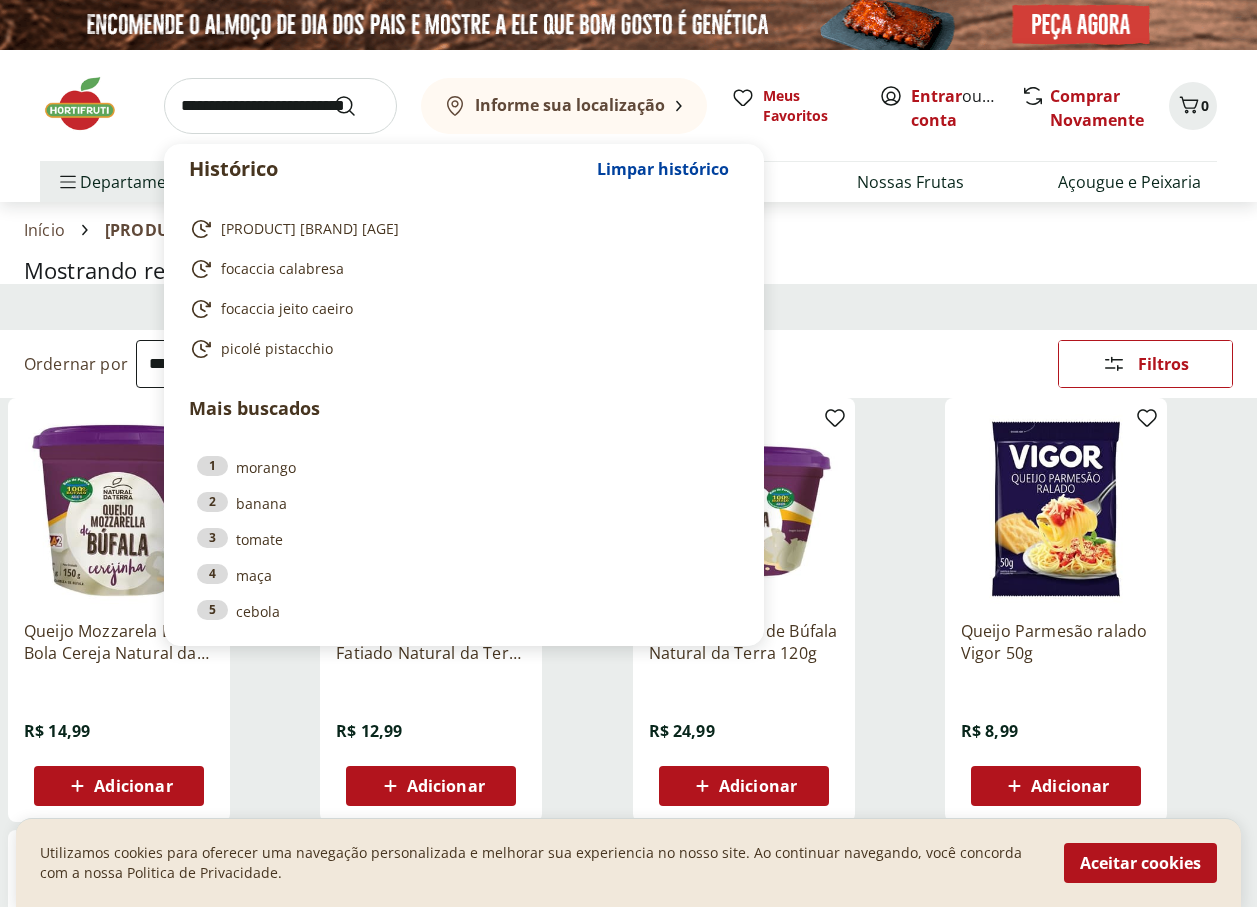 click at bounding box center (280, 106) 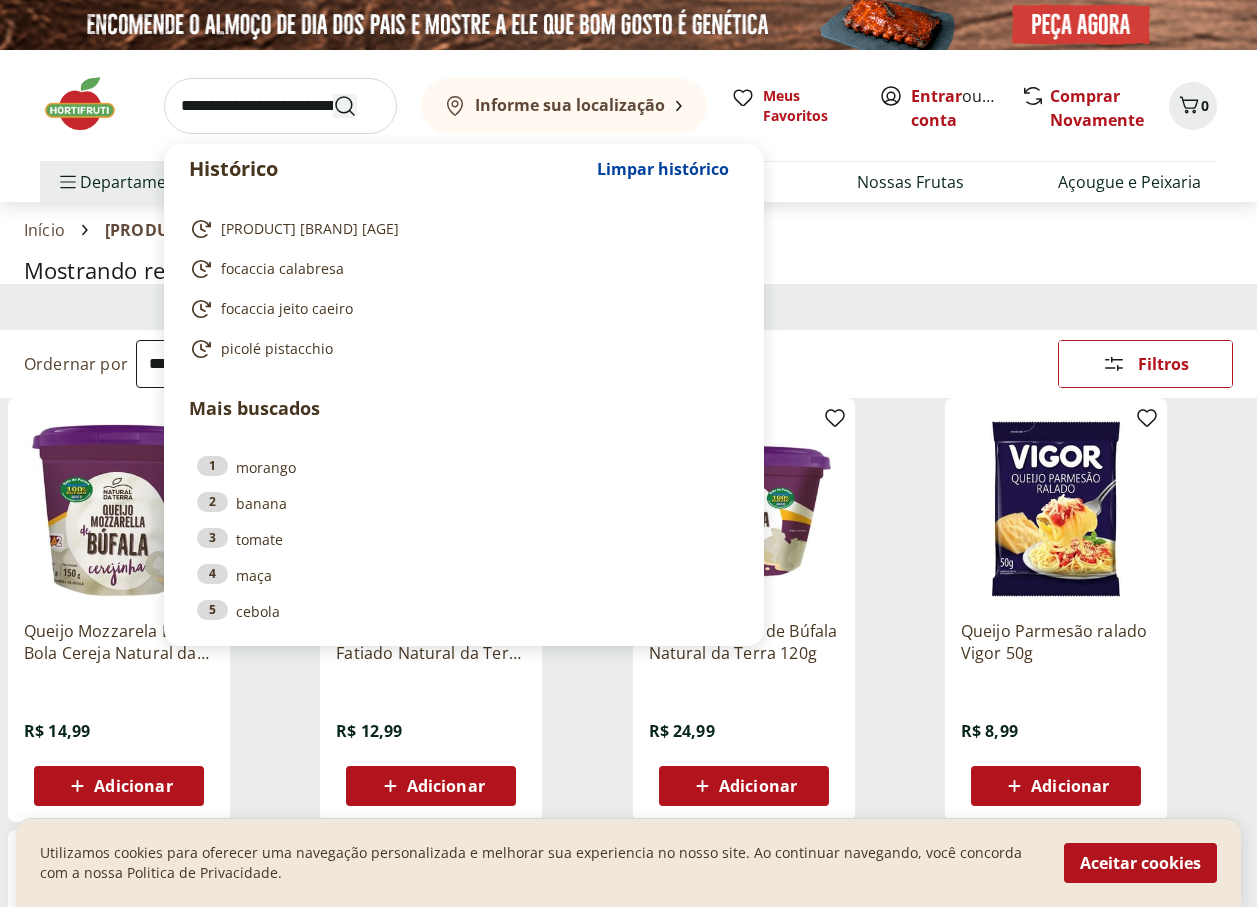 drag, startPoint x: 185, startPoint y: 101, endPoint x: 352, endPoint y: 103, distance: 167.01198 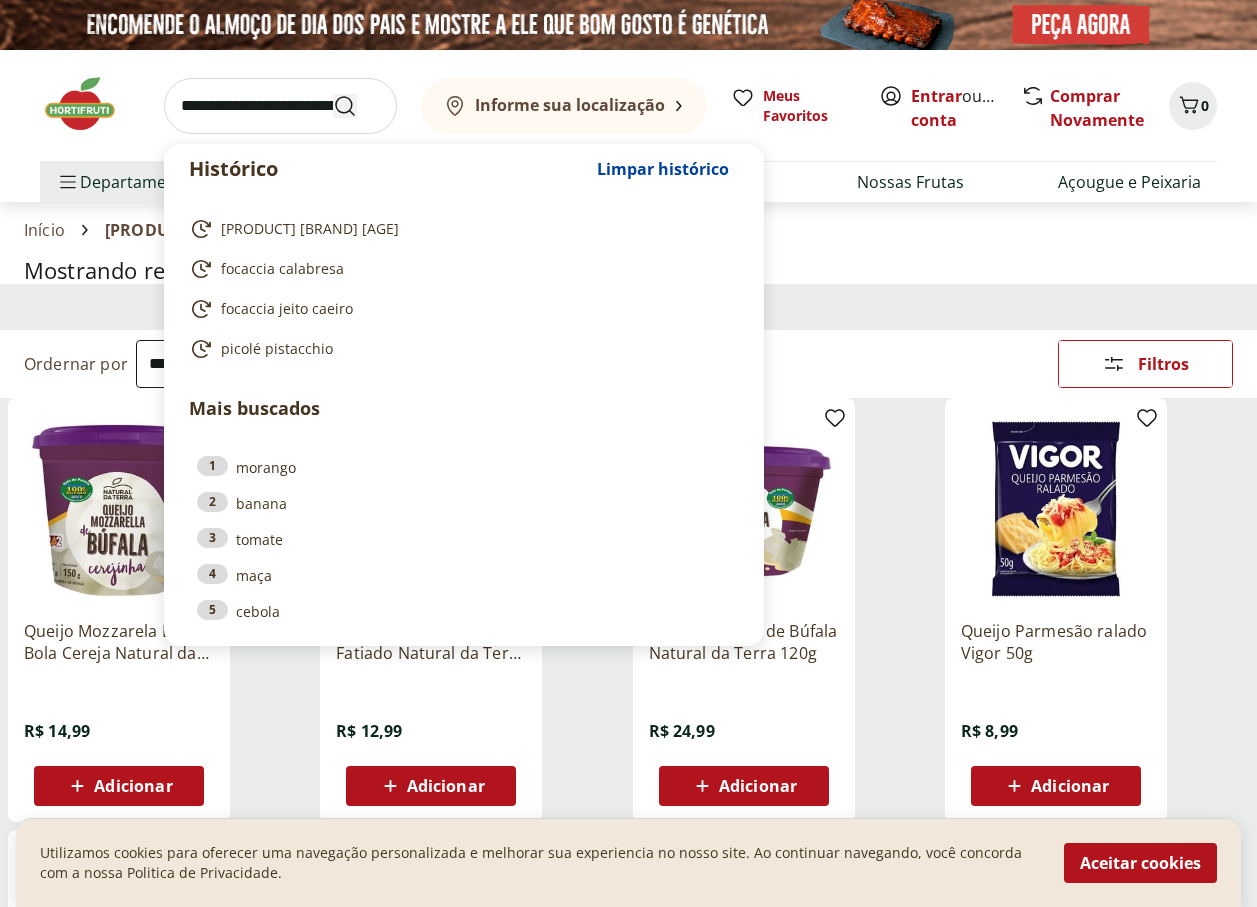 click at bounding box center [280, 106] 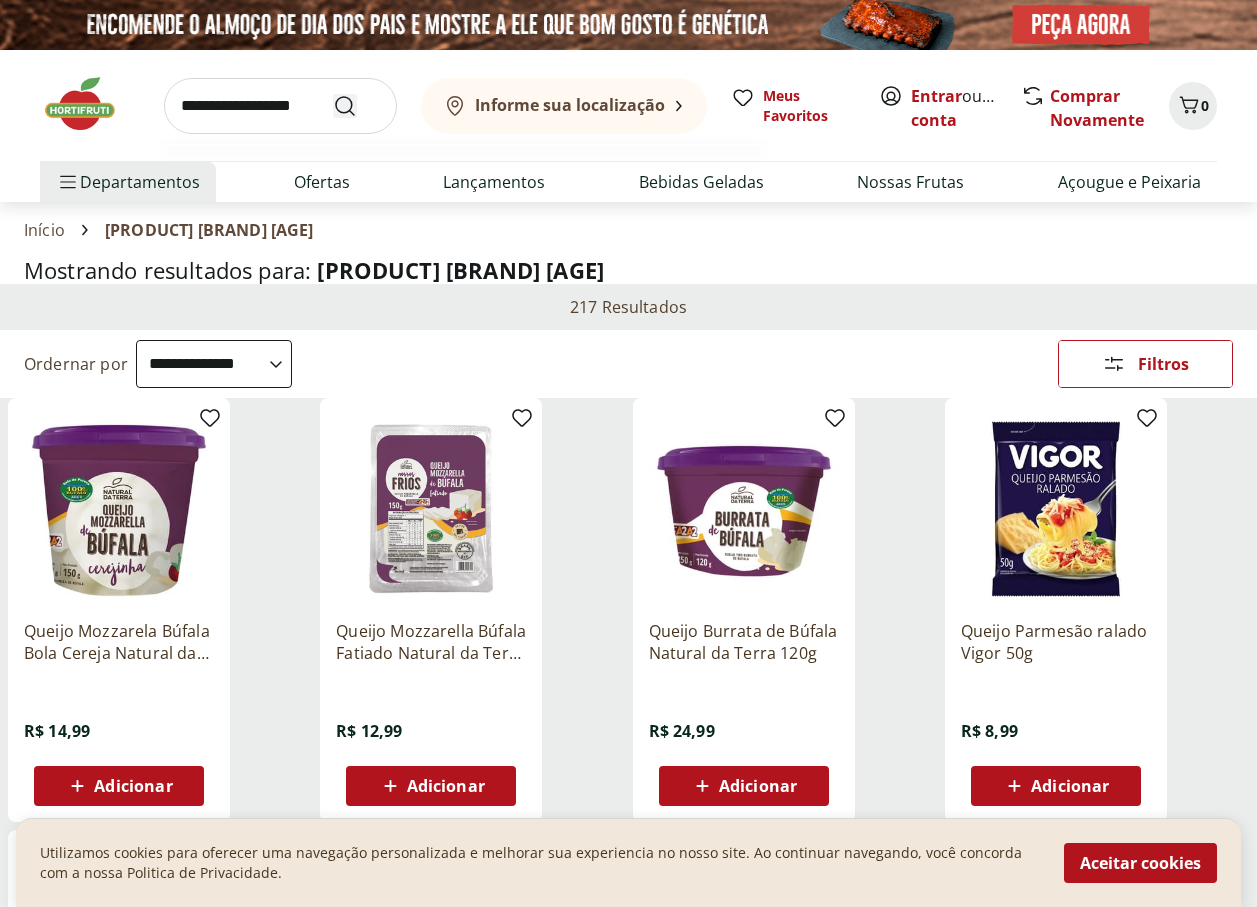 type on "**********" 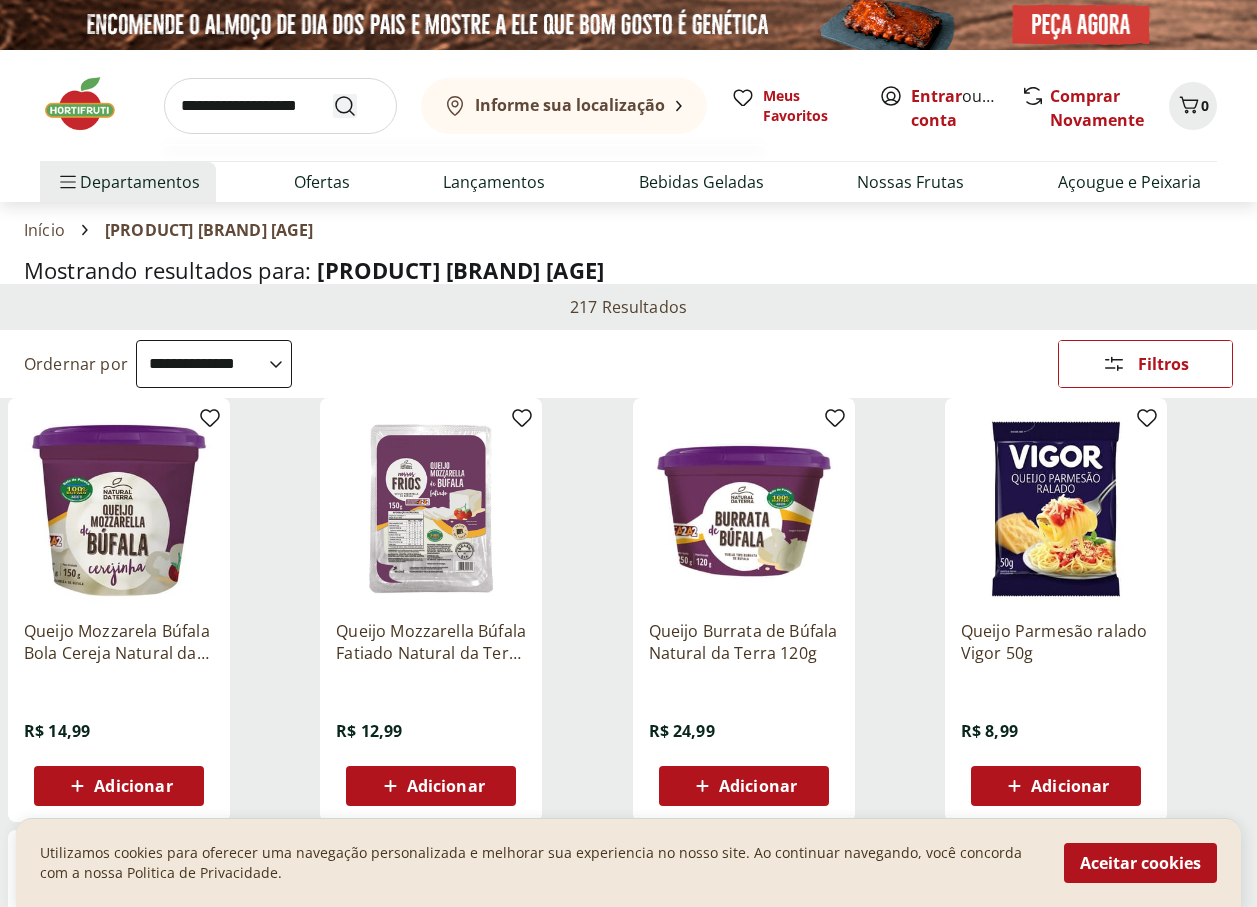 click at bounding box center (357, 106) 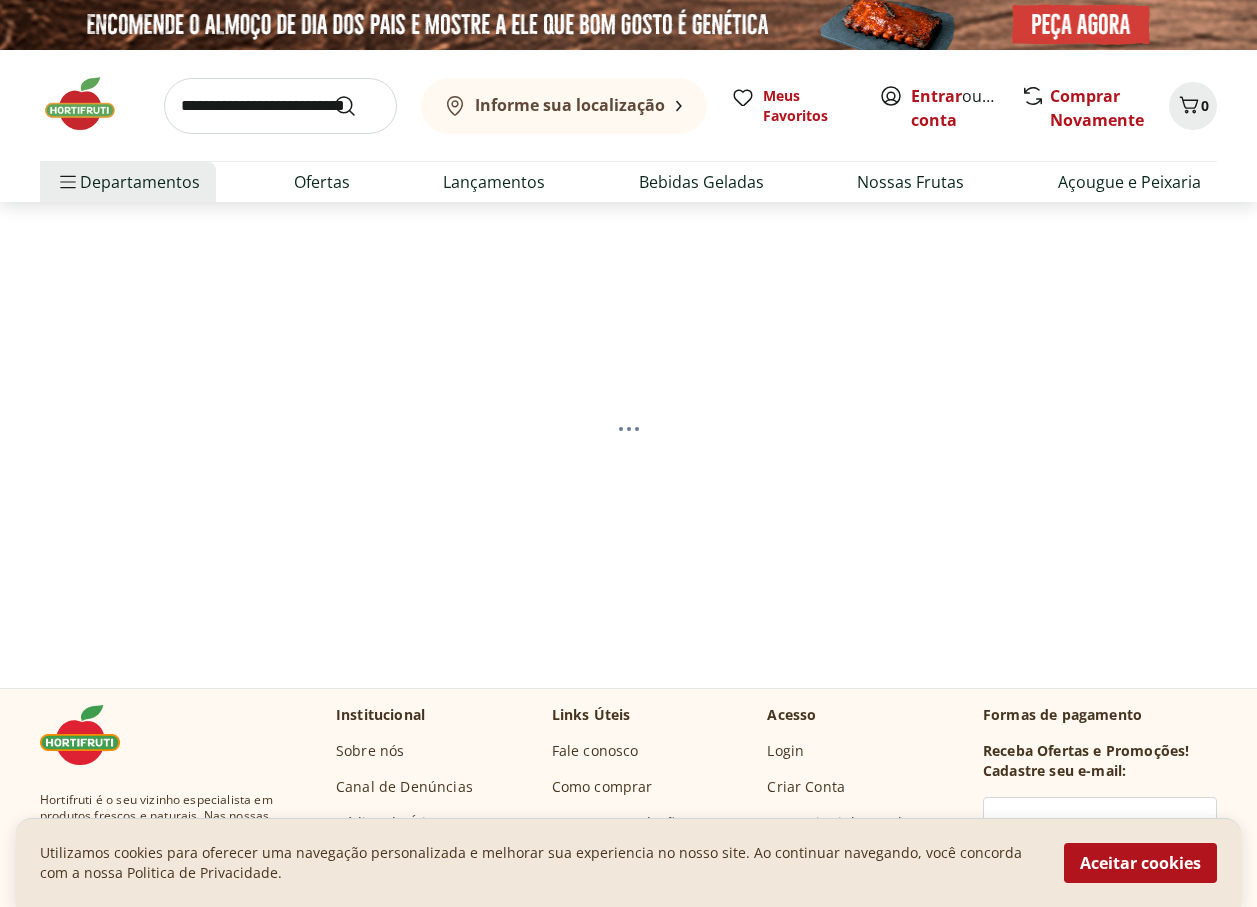select on "**********" 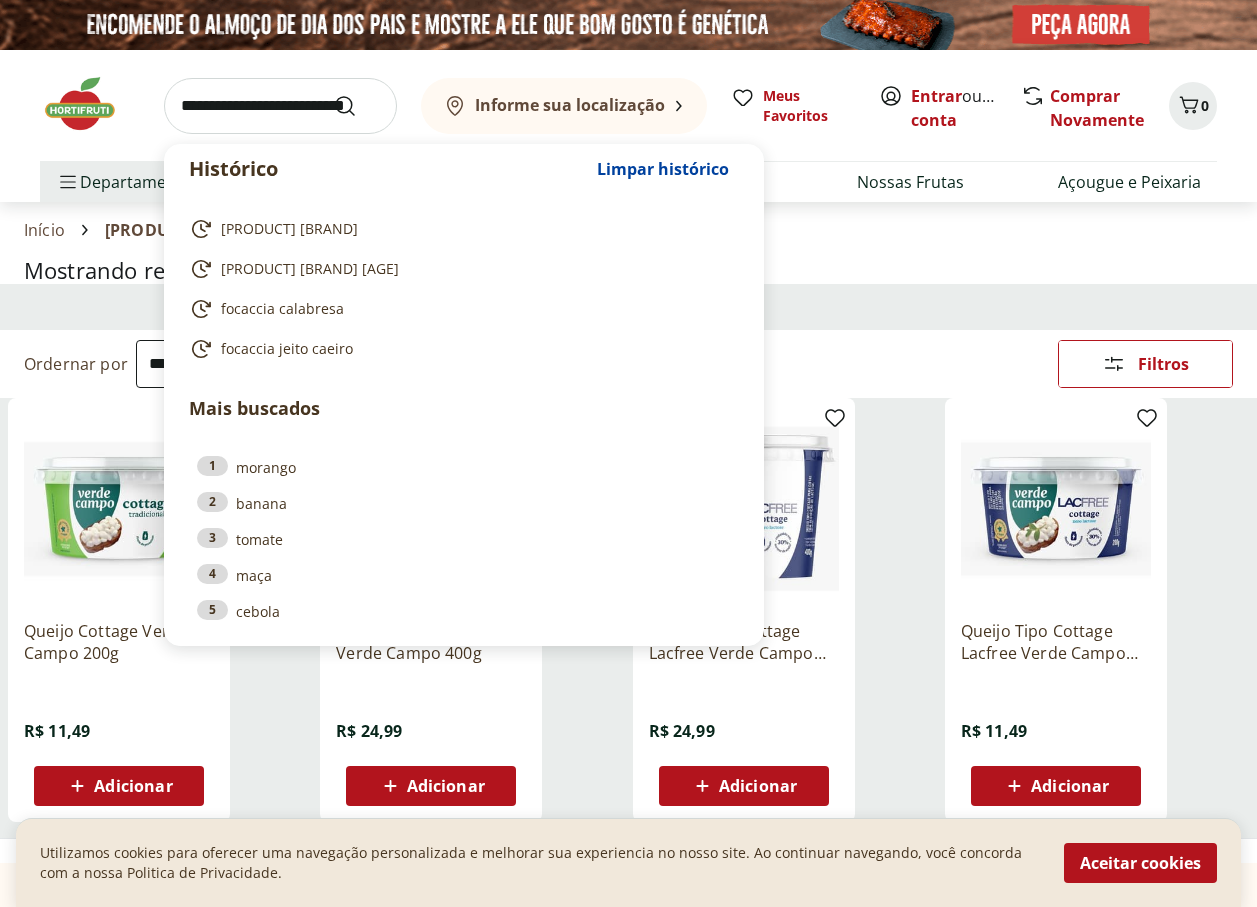 click at bounding box center [280, 106] 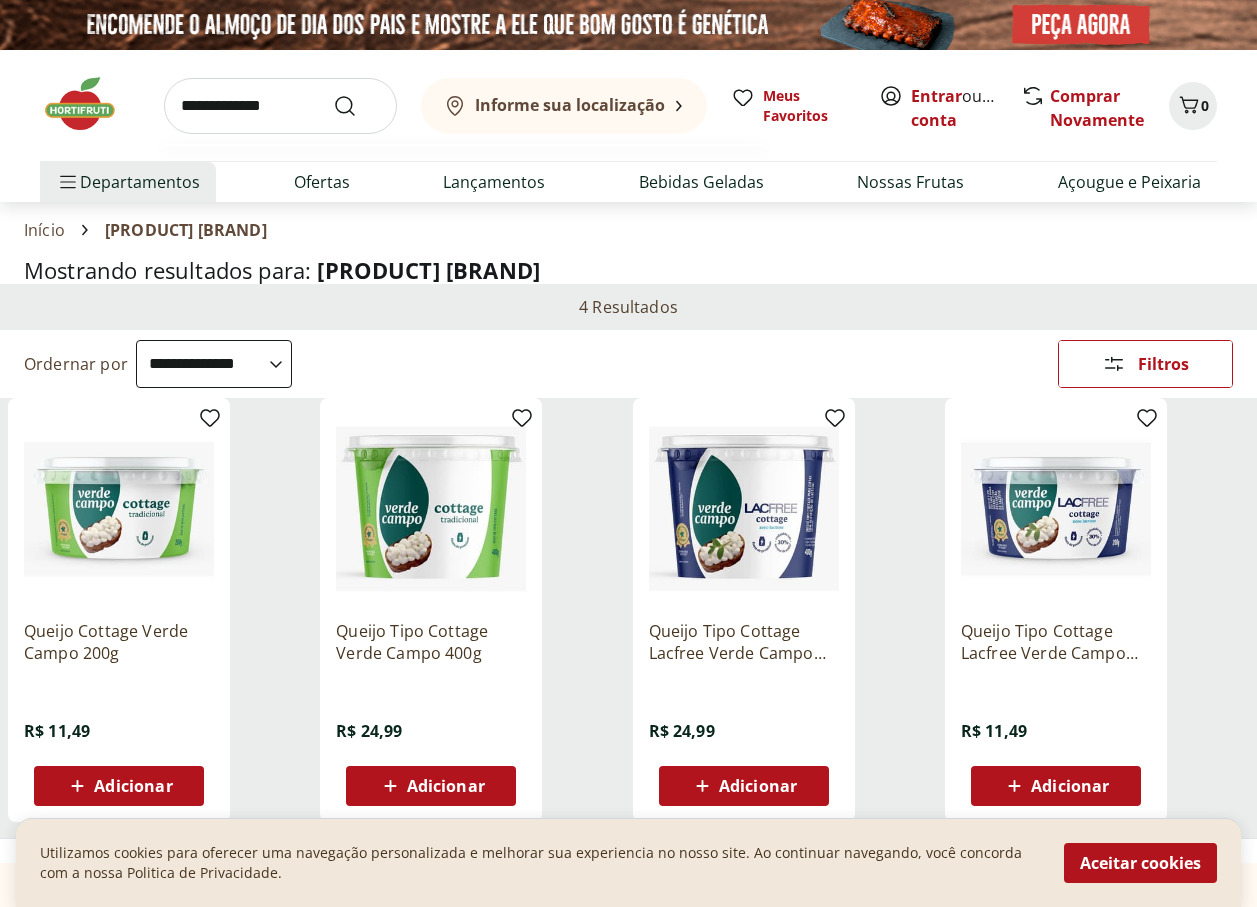type on "**********" 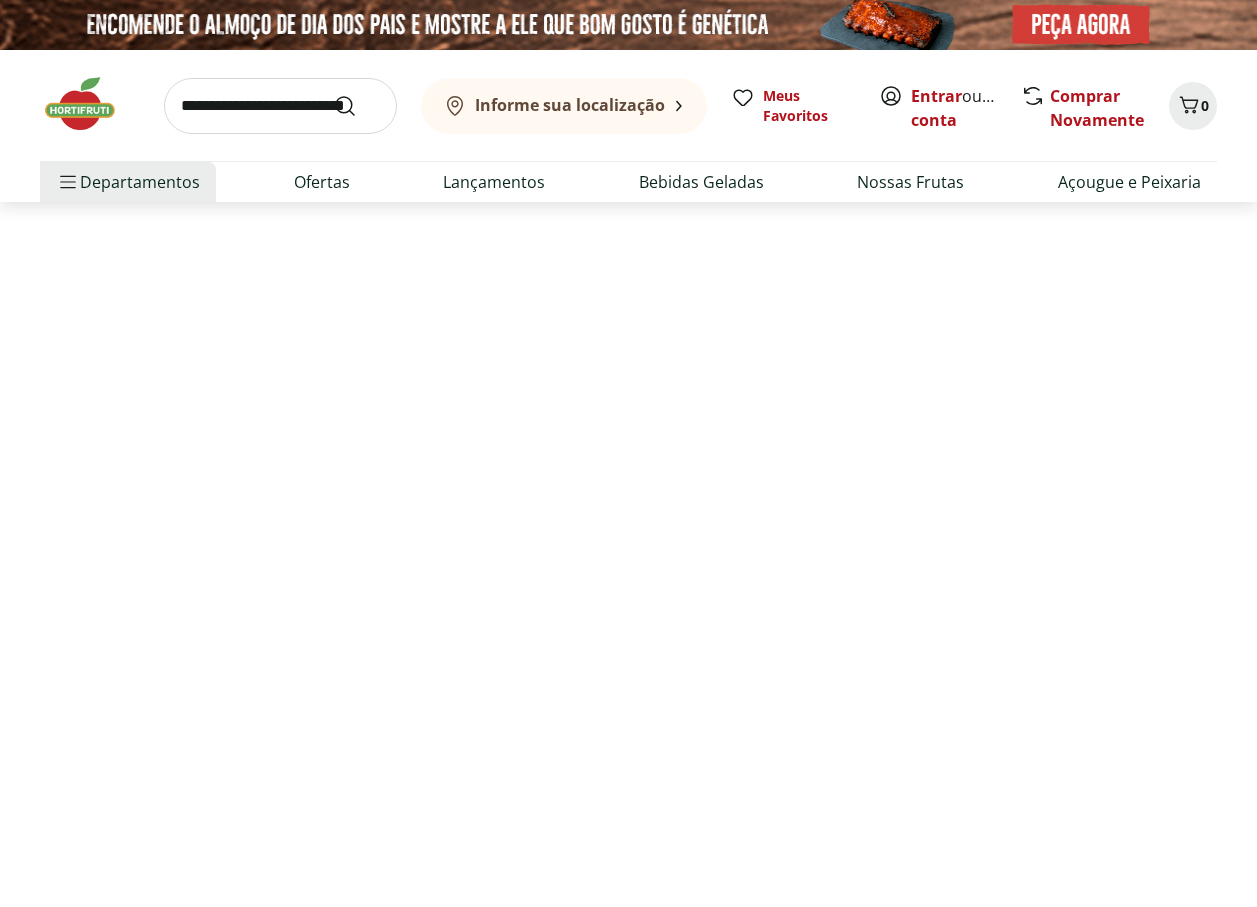 select on "**********" 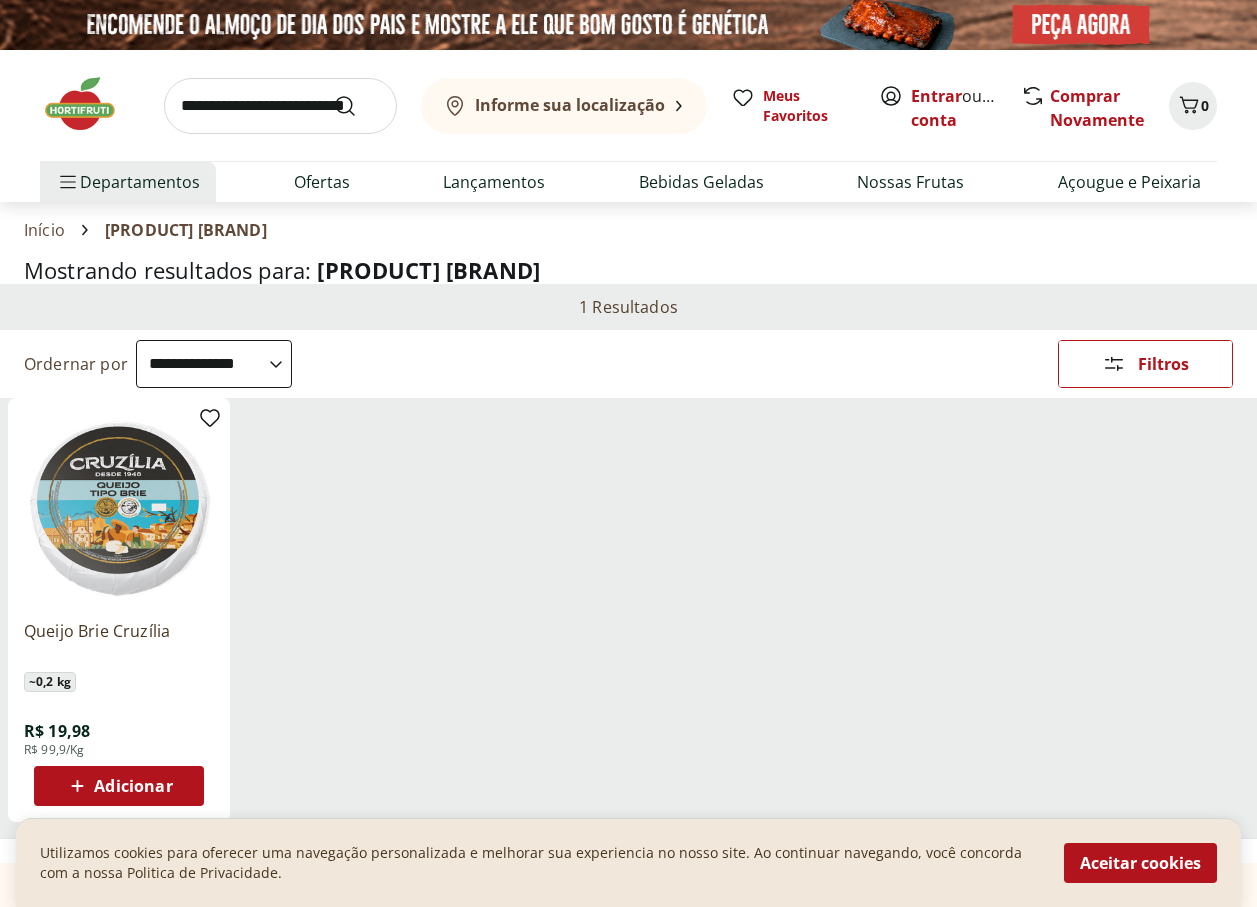 click at bounding box center [280, 106] 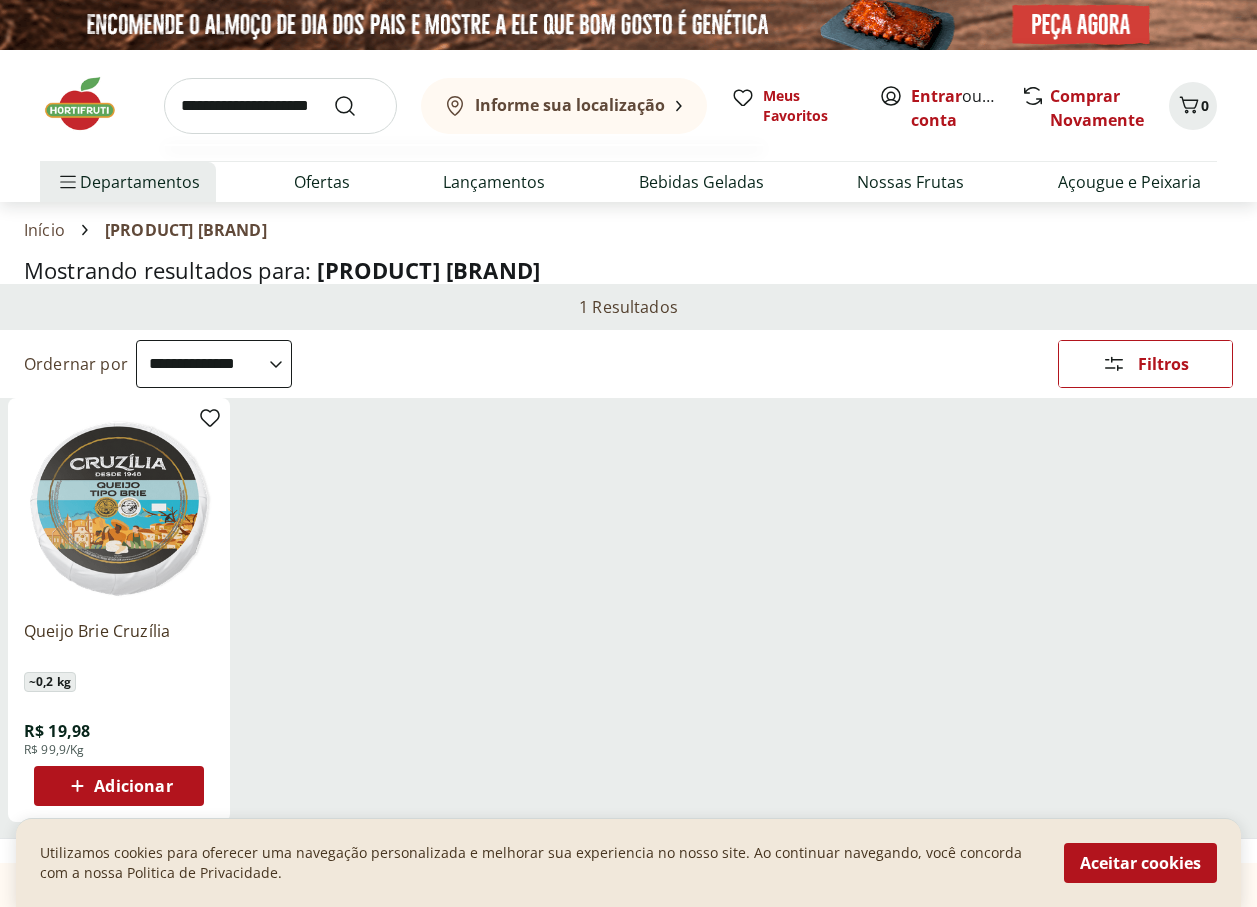 type on "**********" 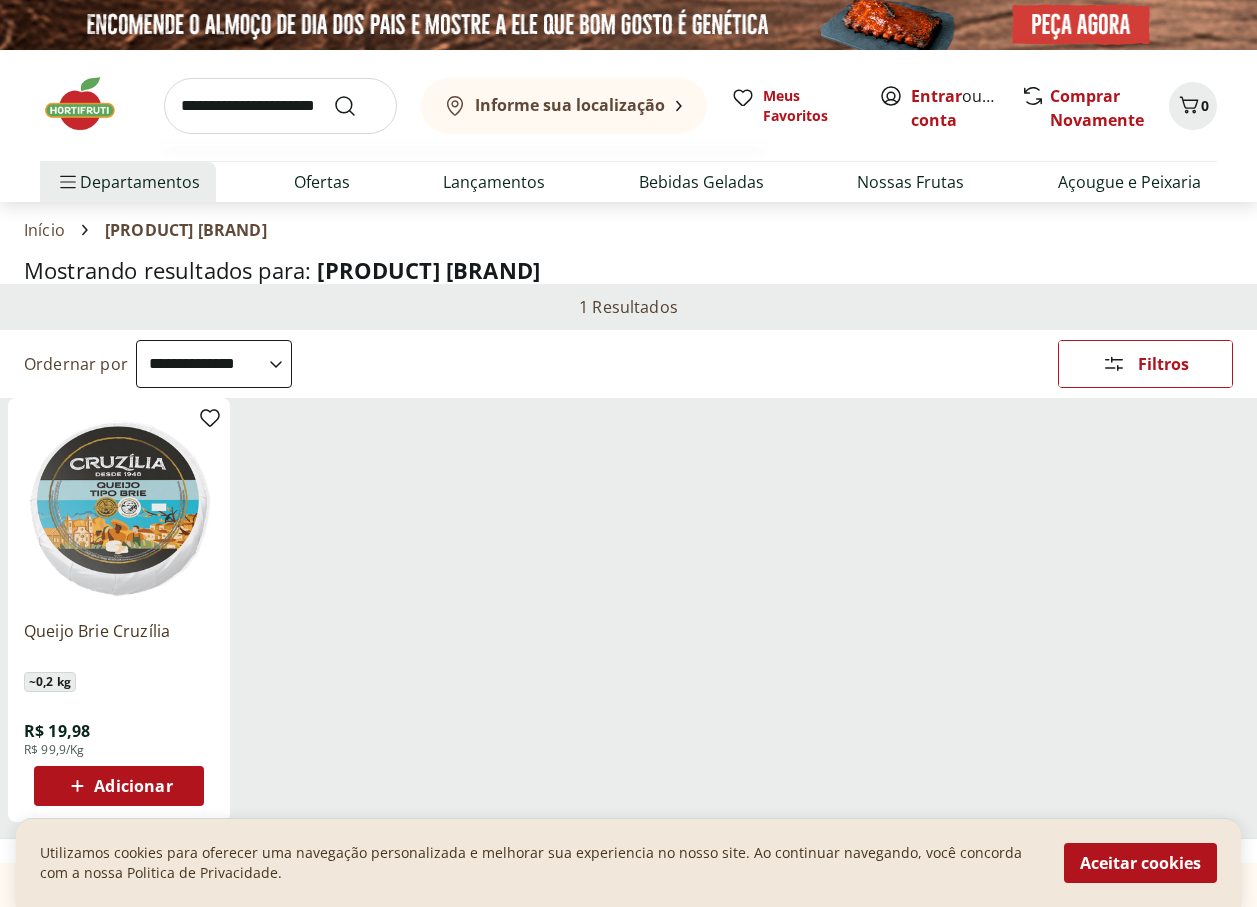 click at bounding box center (357, 106) 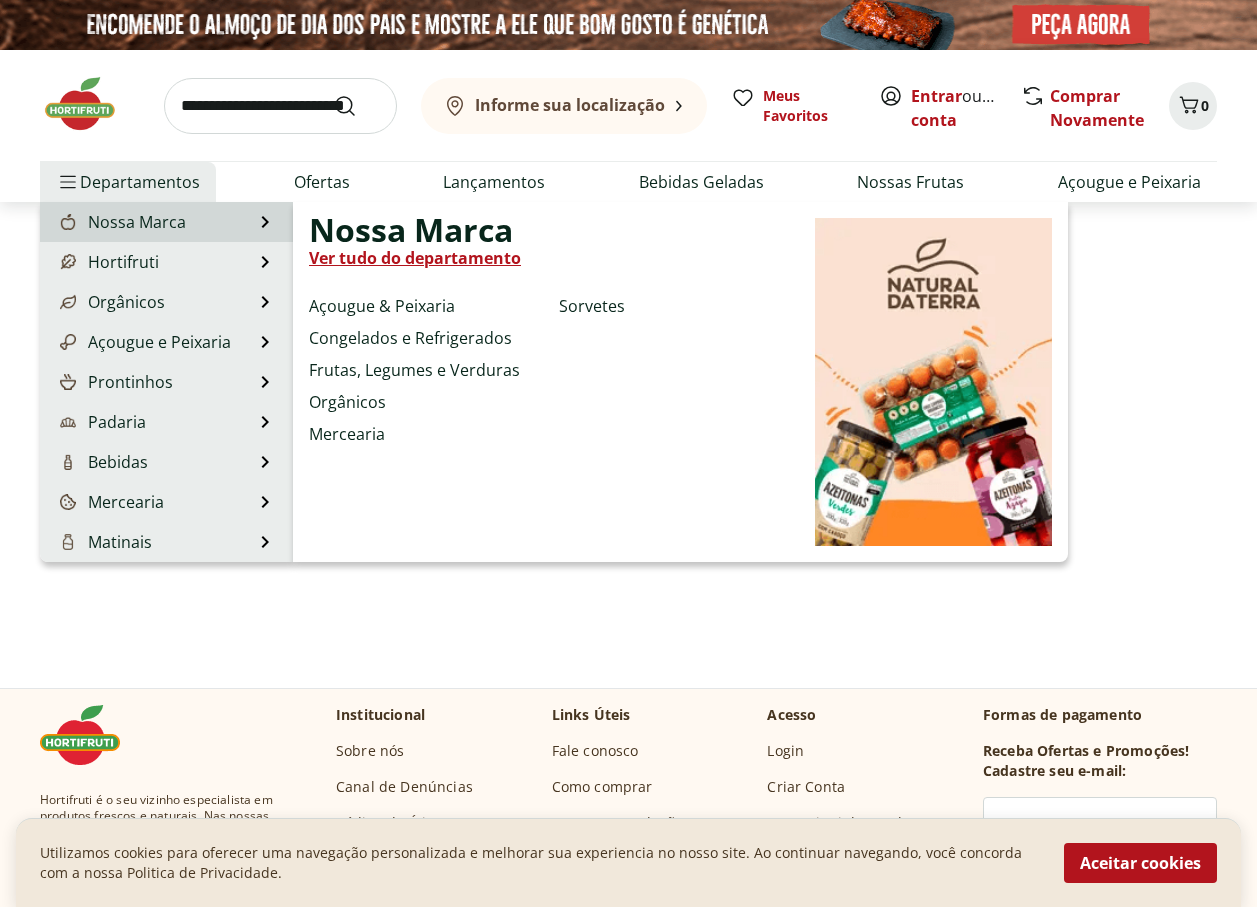 select on "**********" 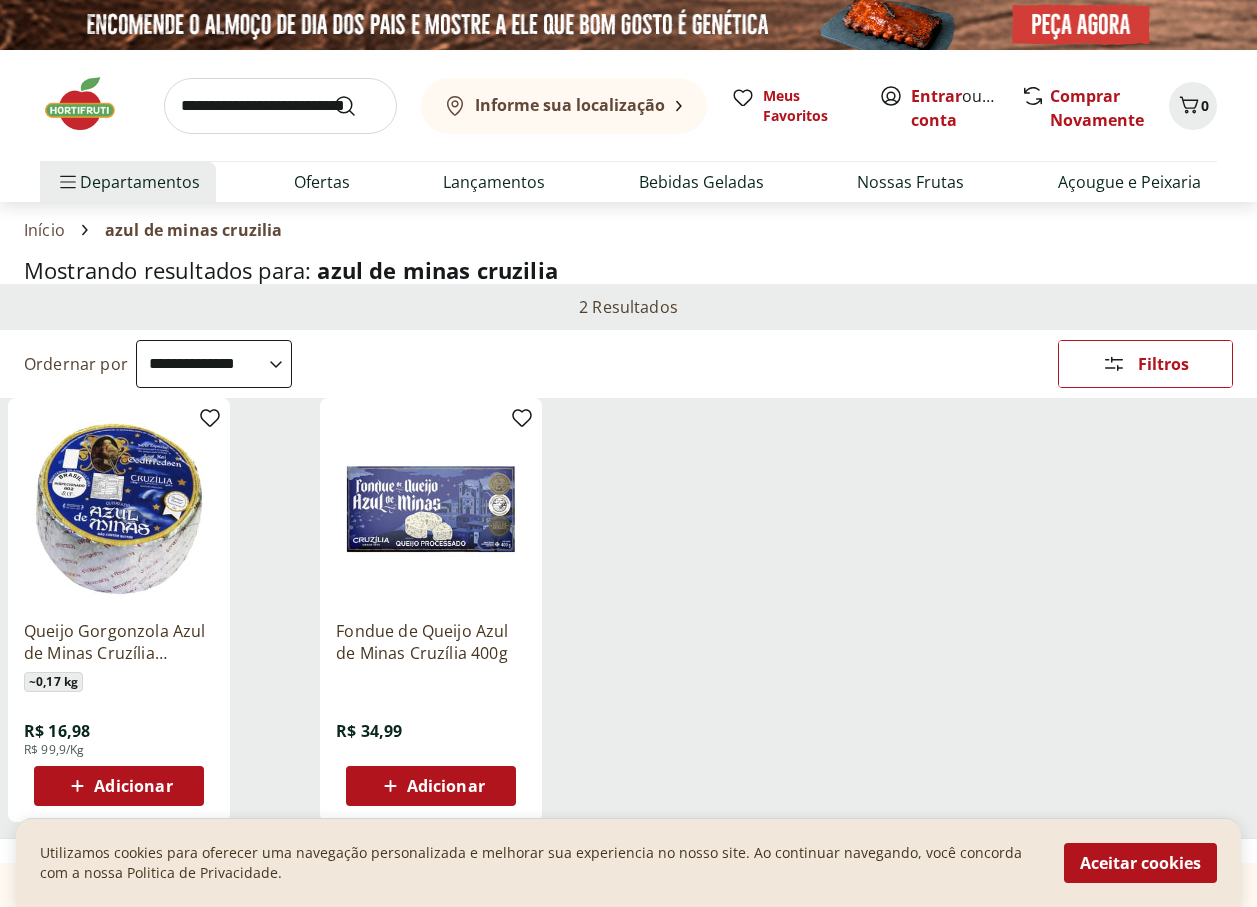 select on "**********" 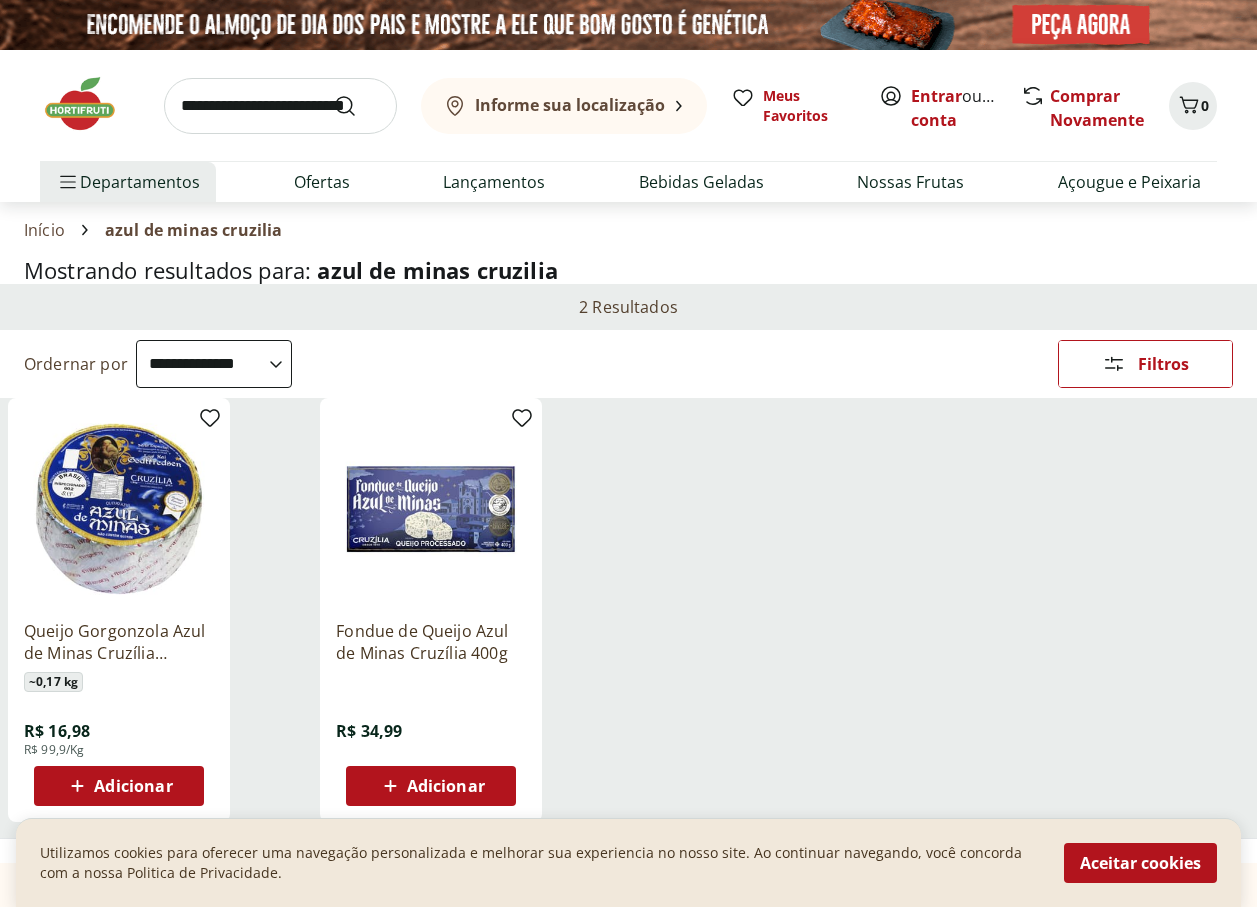 scroll, scrollTop: 0, scrollLeft: 0, axis: both 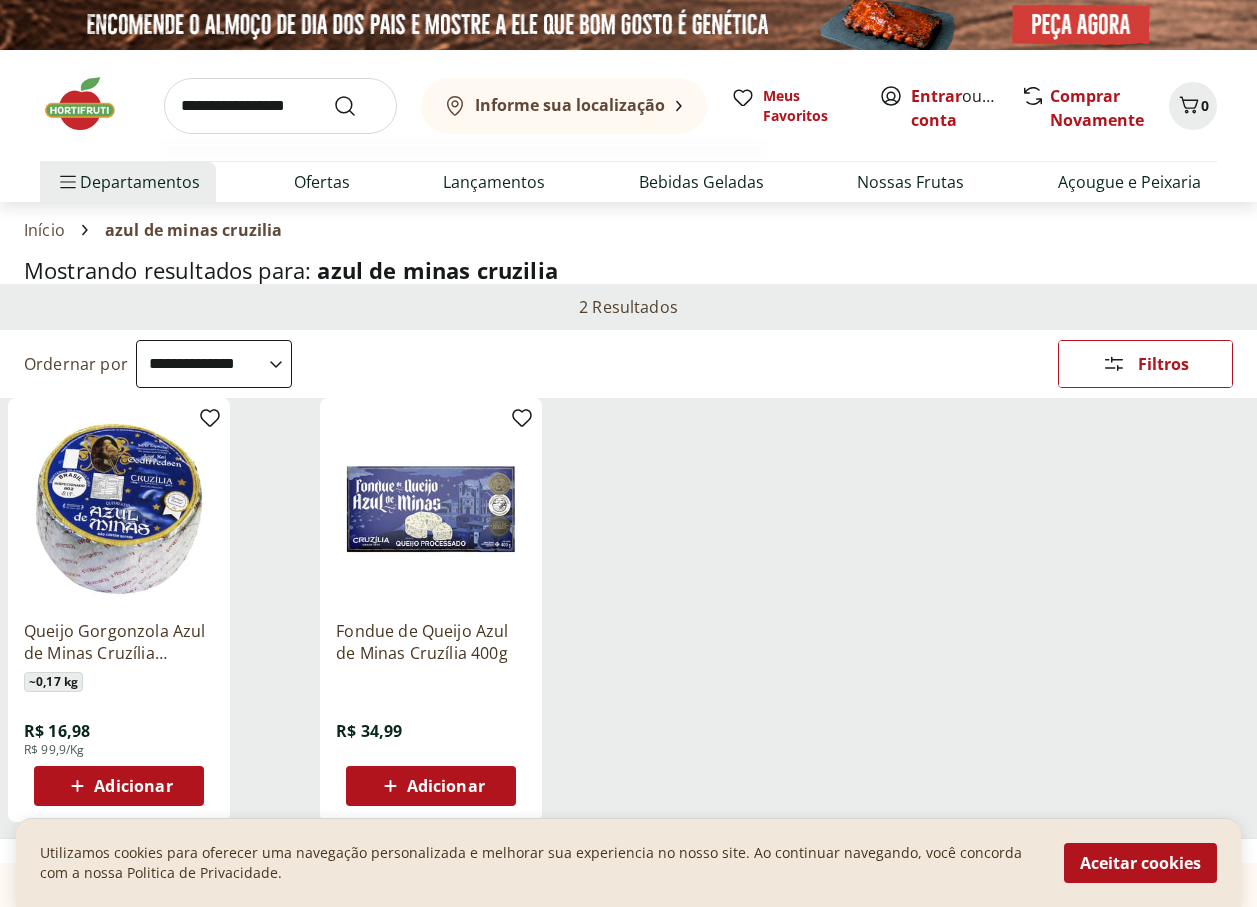 type on "**********" 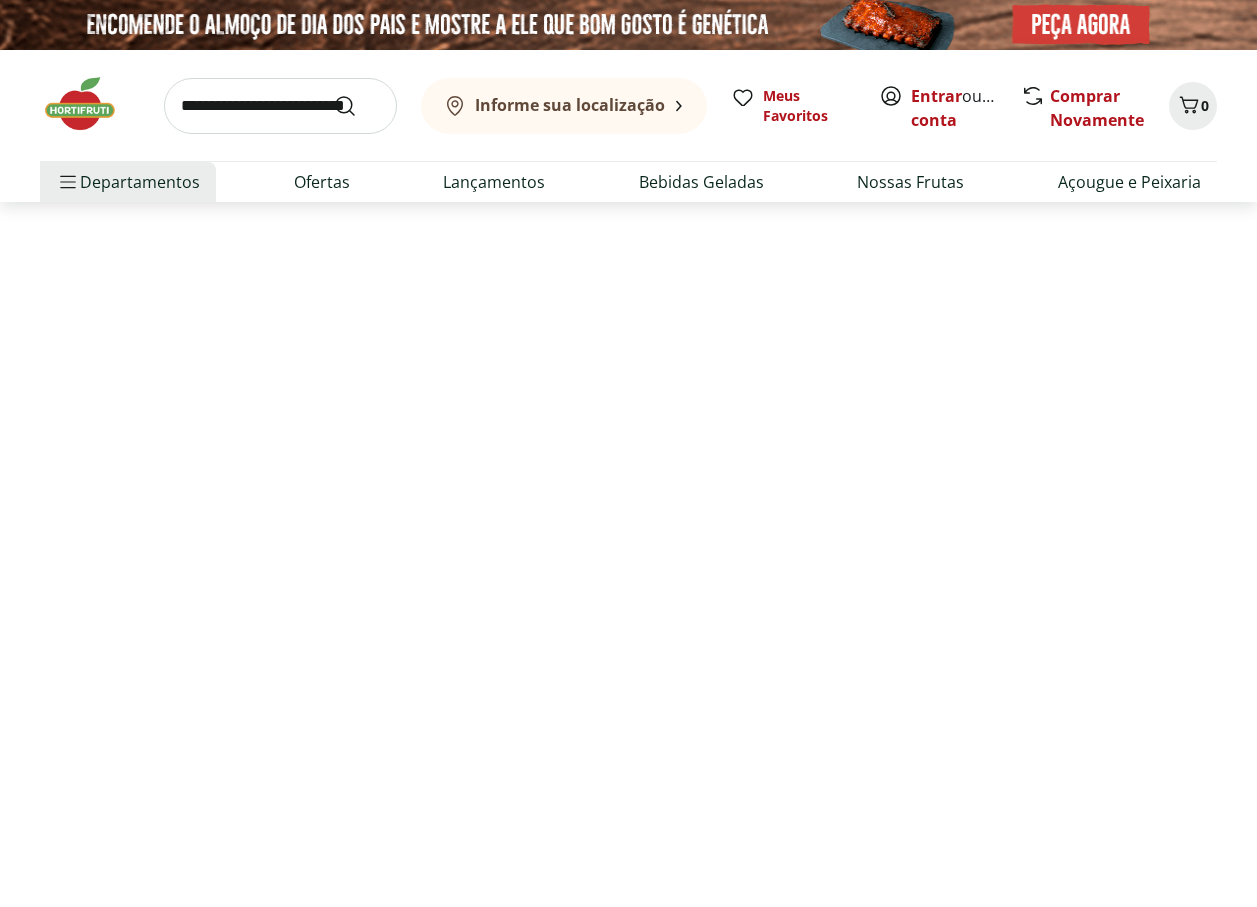 select on "**********" 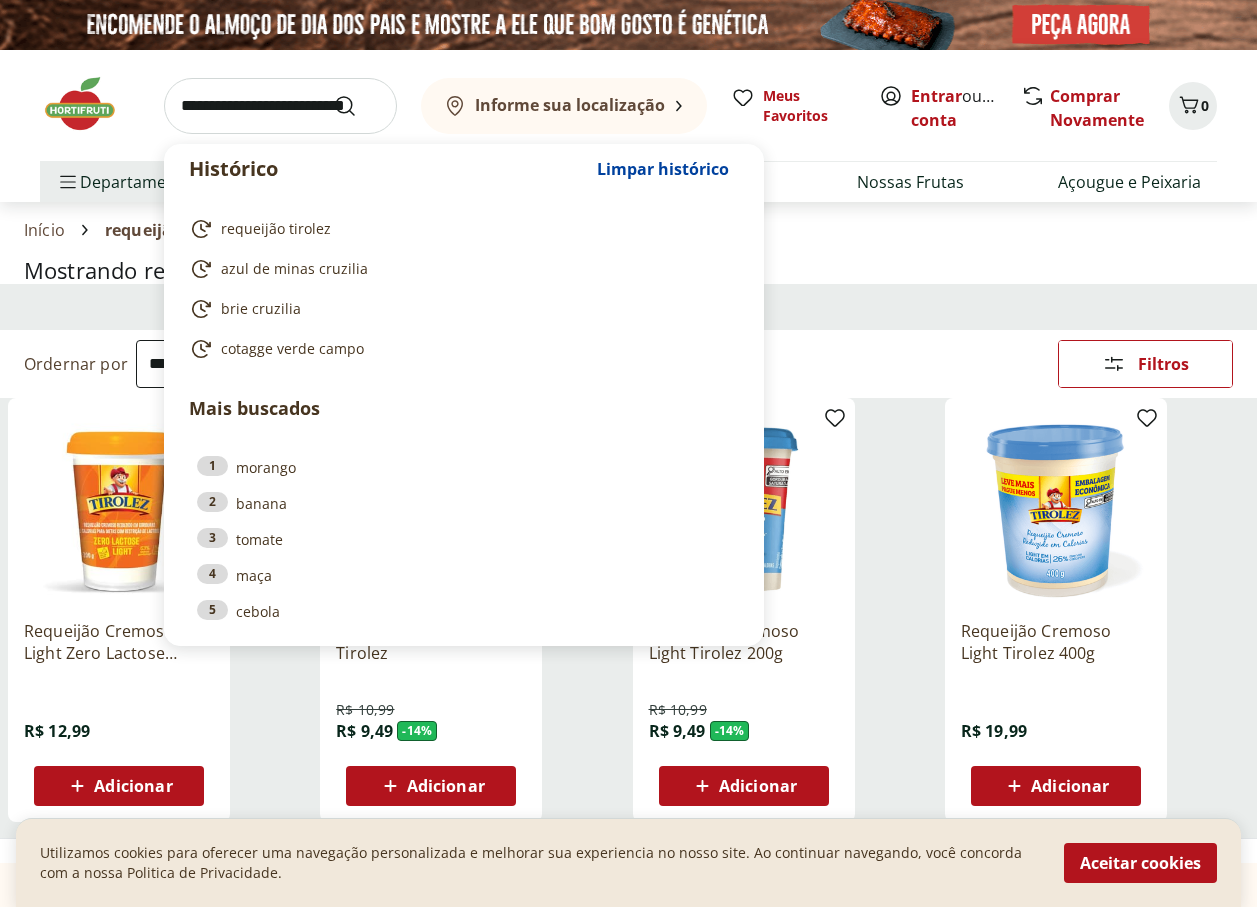 click at bounding box center [280, 106] 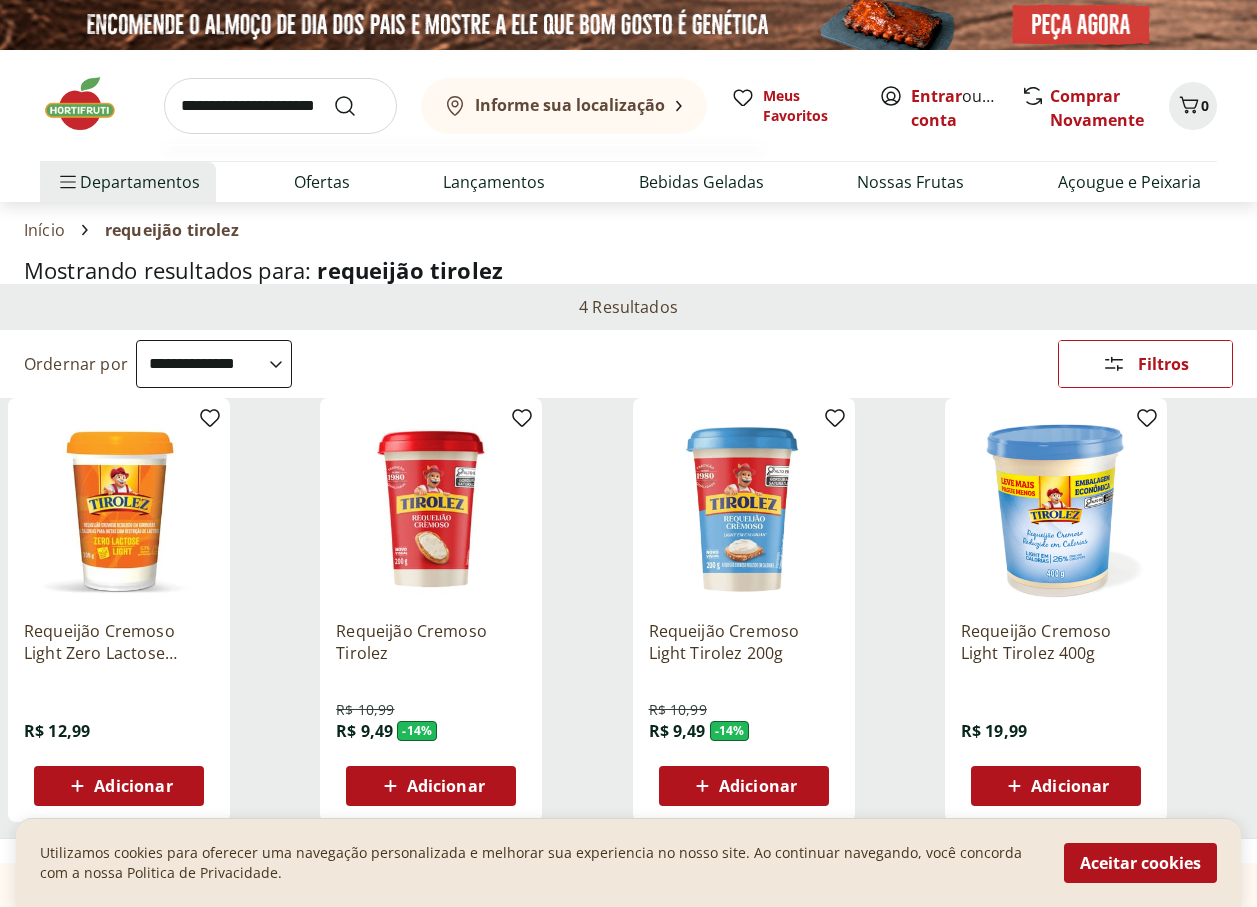 type on "**********" 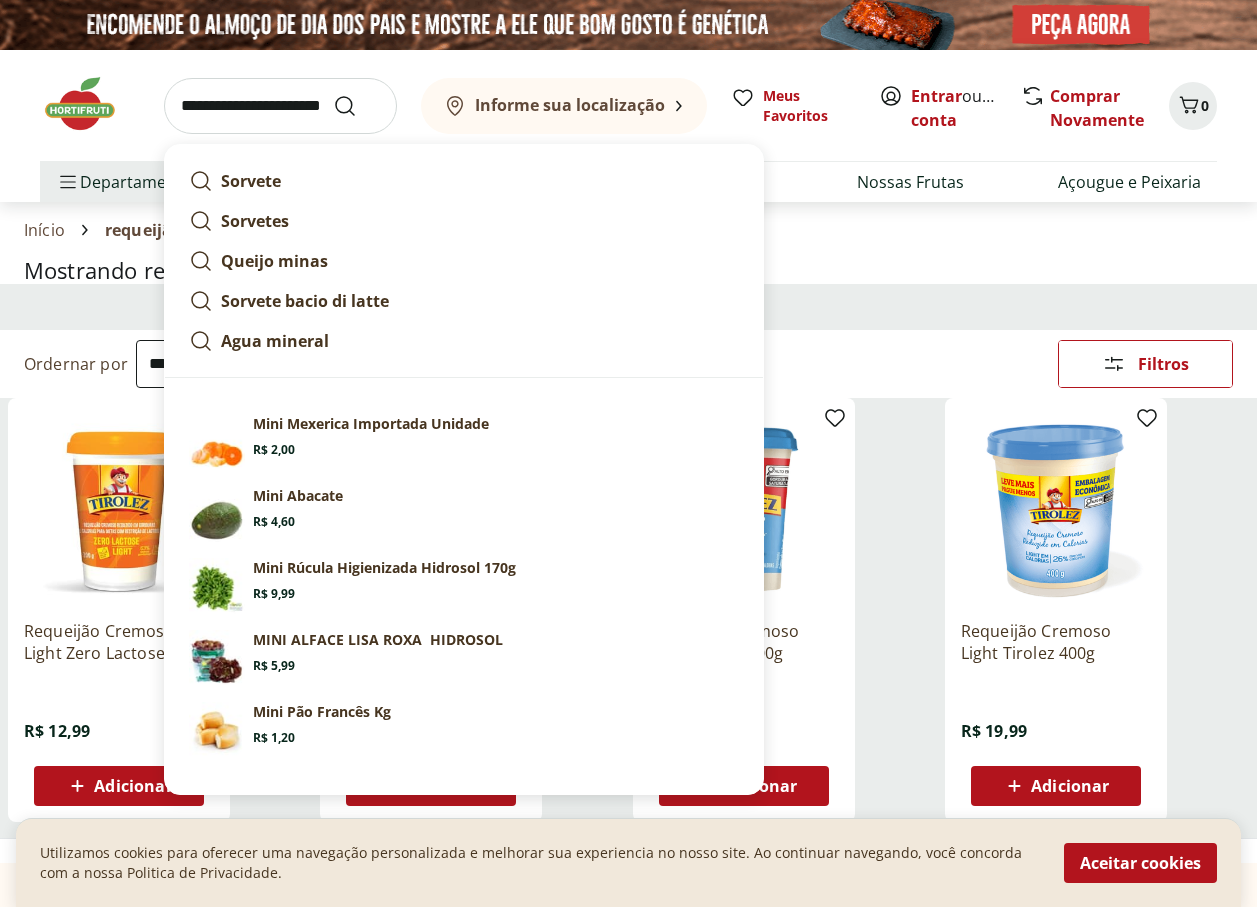 click at bounding box center (357, 106) 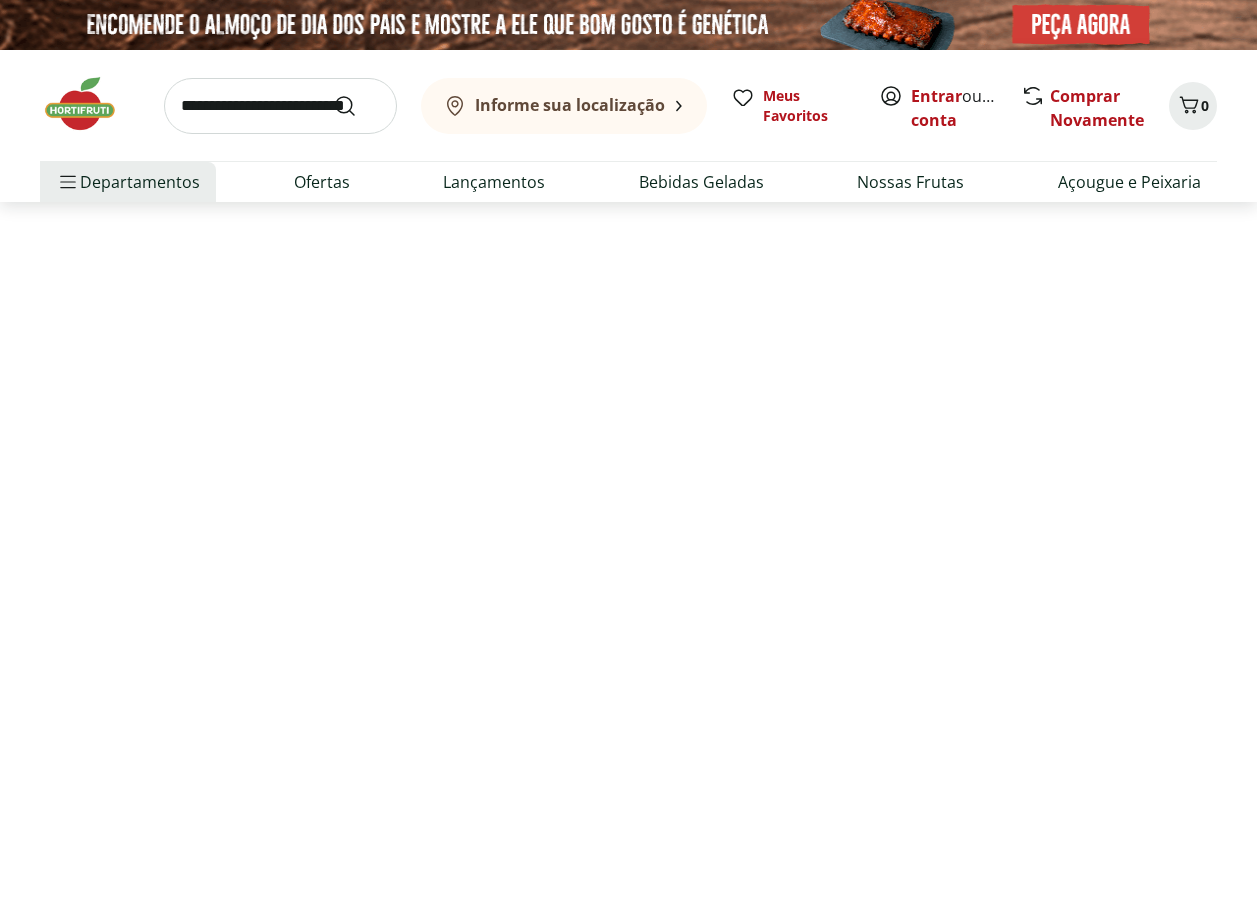 select on "**********" 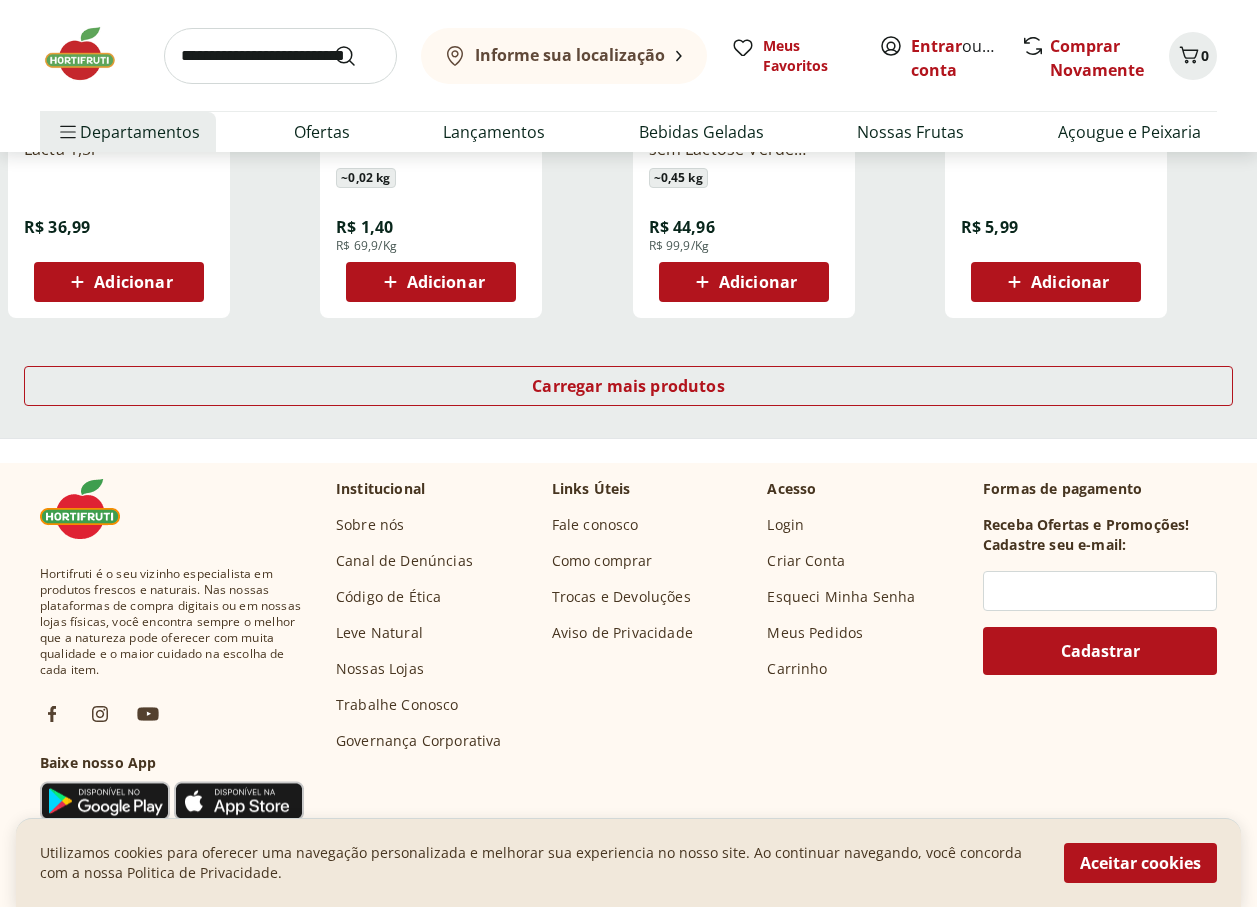 scroll, scrollTop: 1200, scrollLeft: 0, axis: vertical 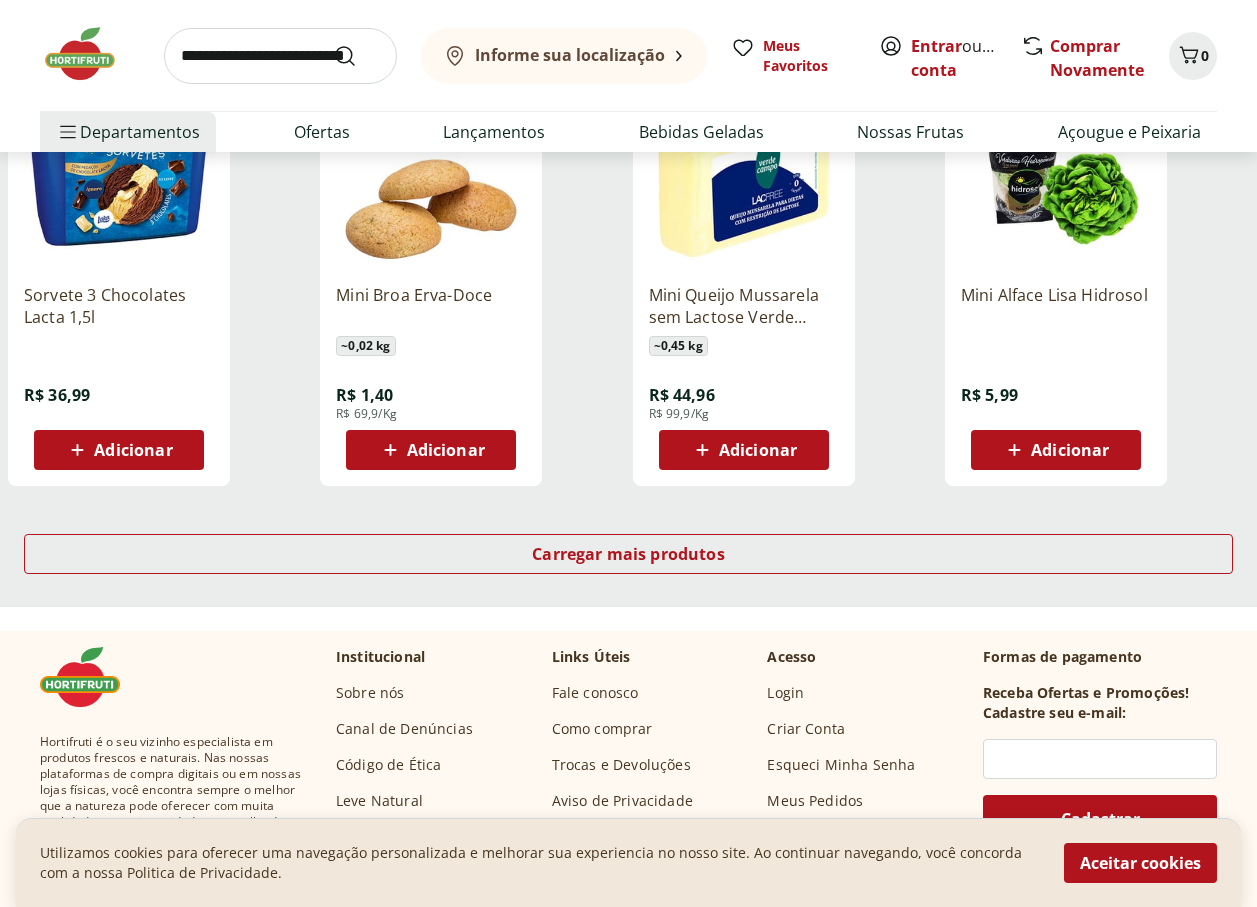 click at bounding box center (280, 56) 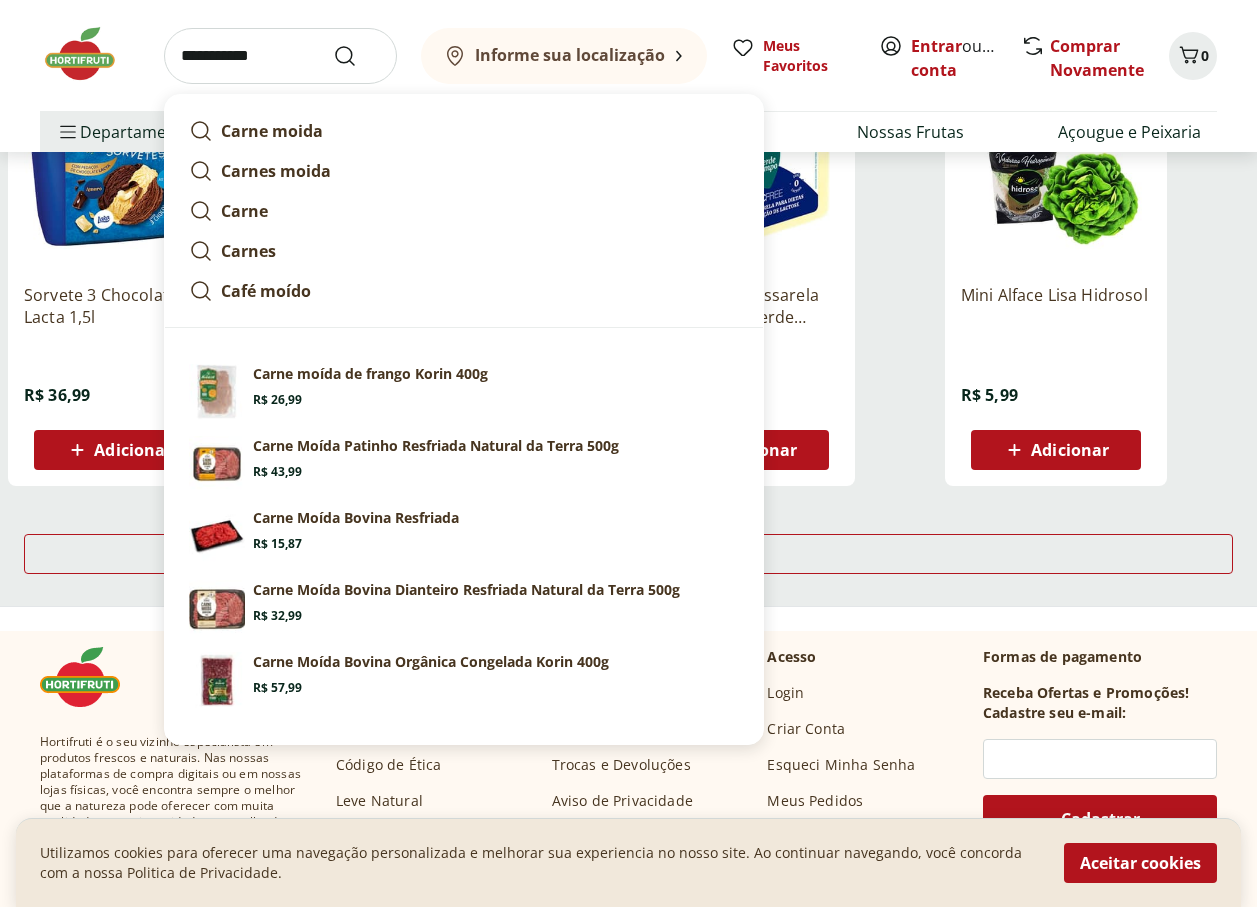 type on "**********" 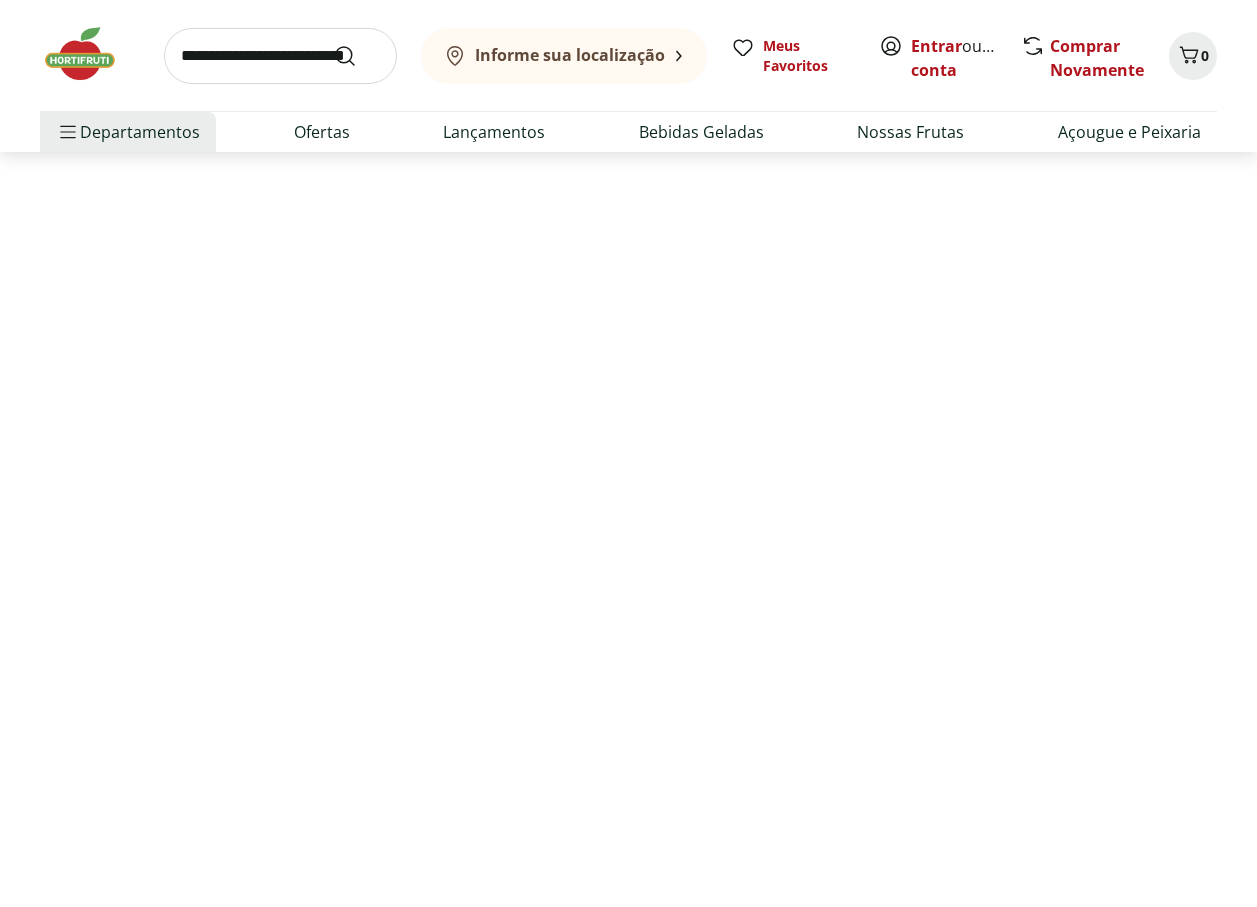 scroll, scrollTop: 0, scrollLeft: 0, axis: both 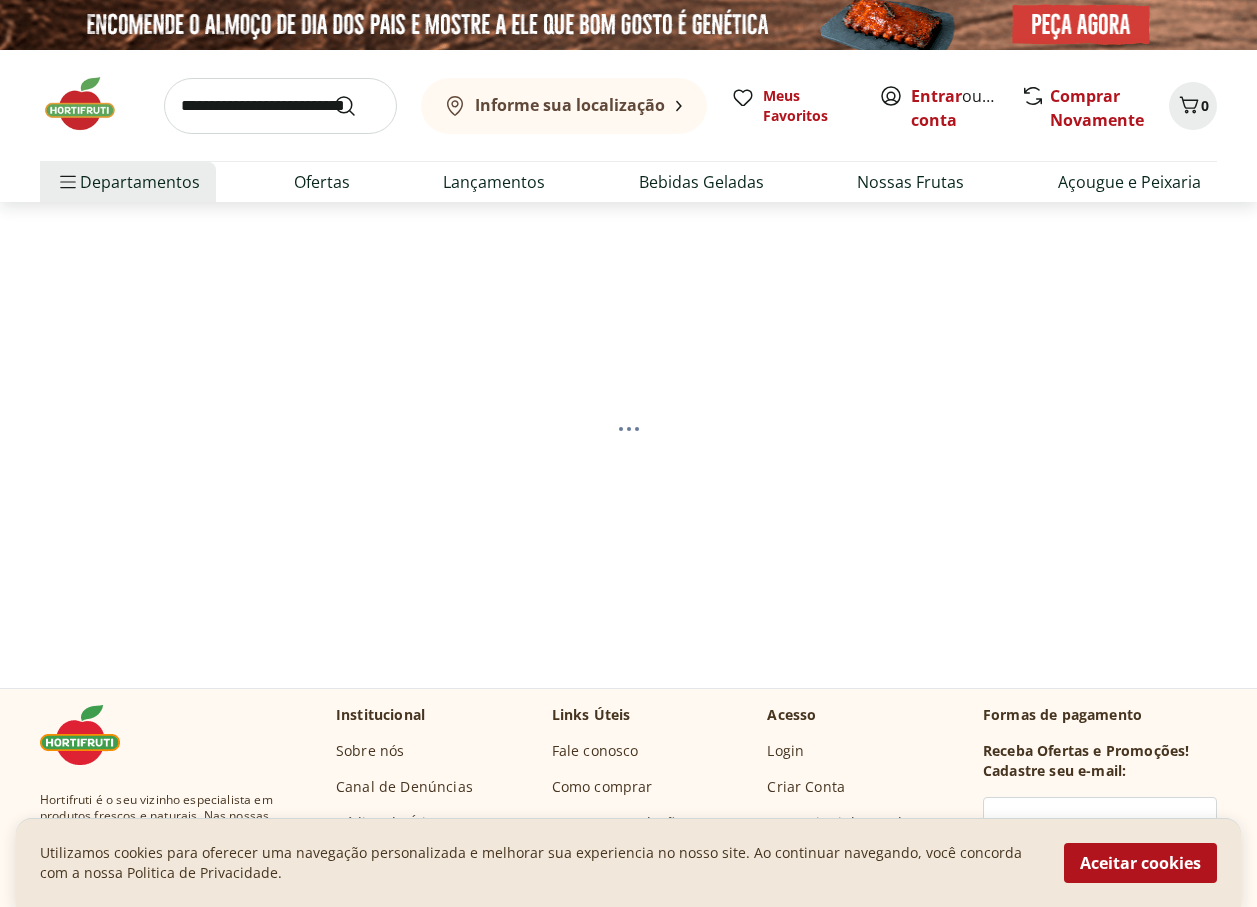 select on "**********" 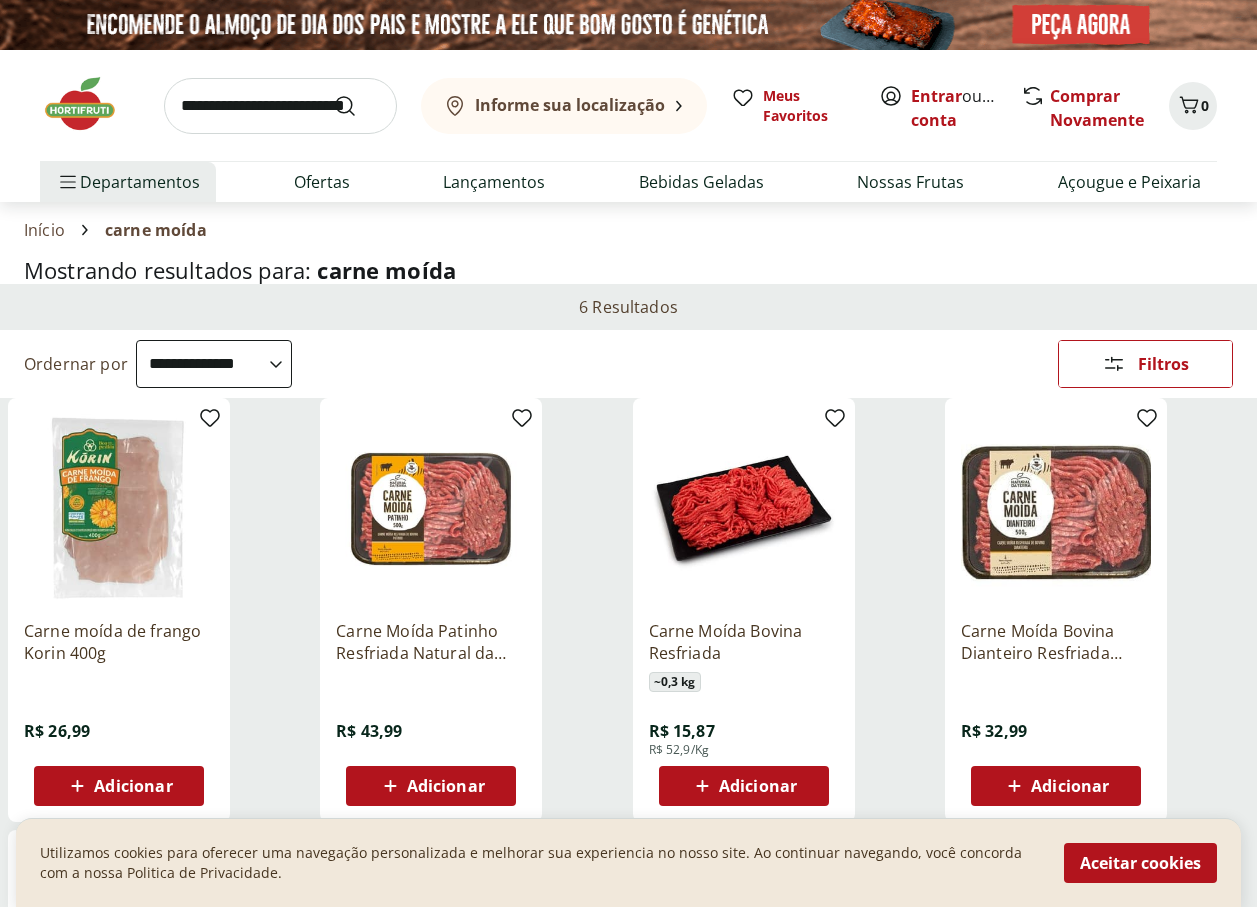 click at bounding box center [431, 509] 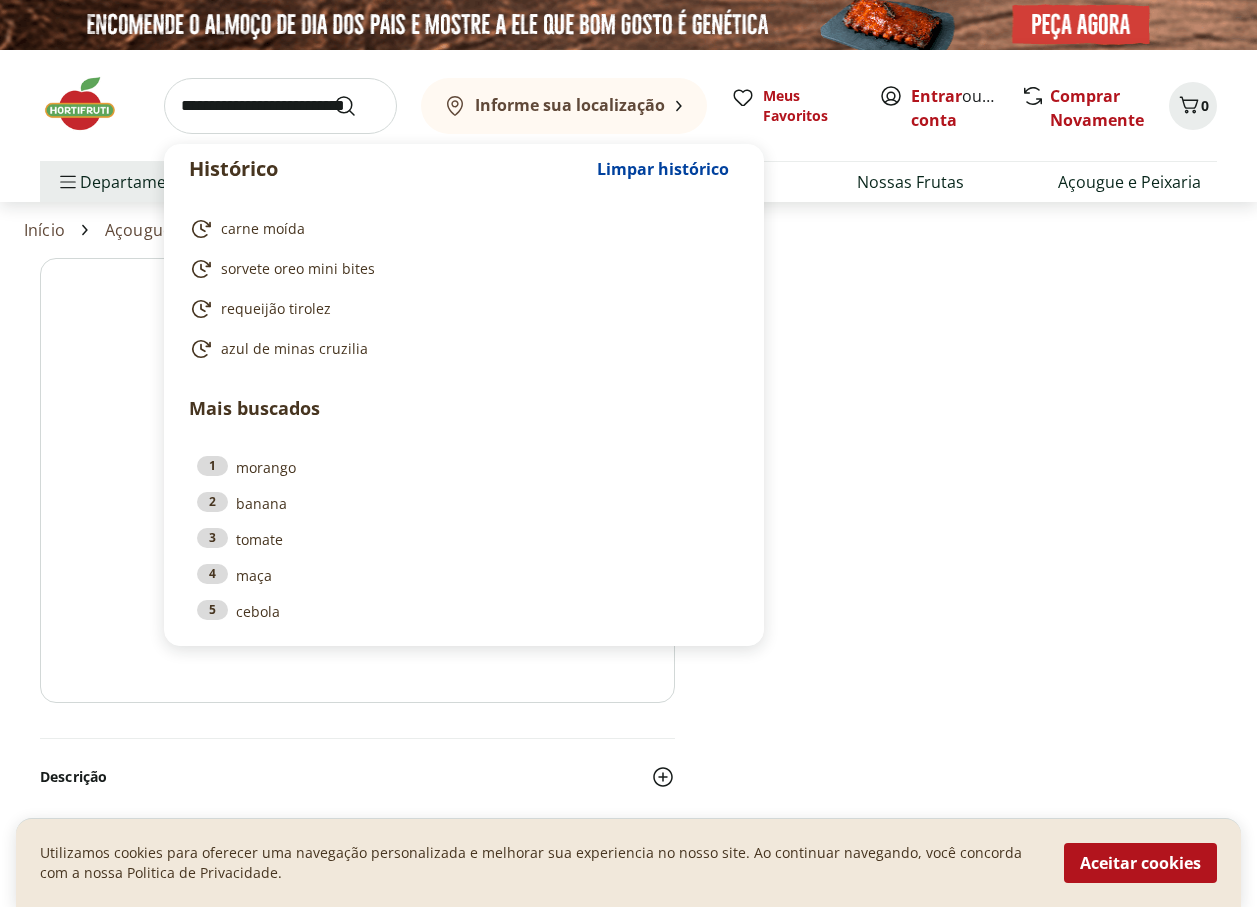 click at bounding box center (280, 106) 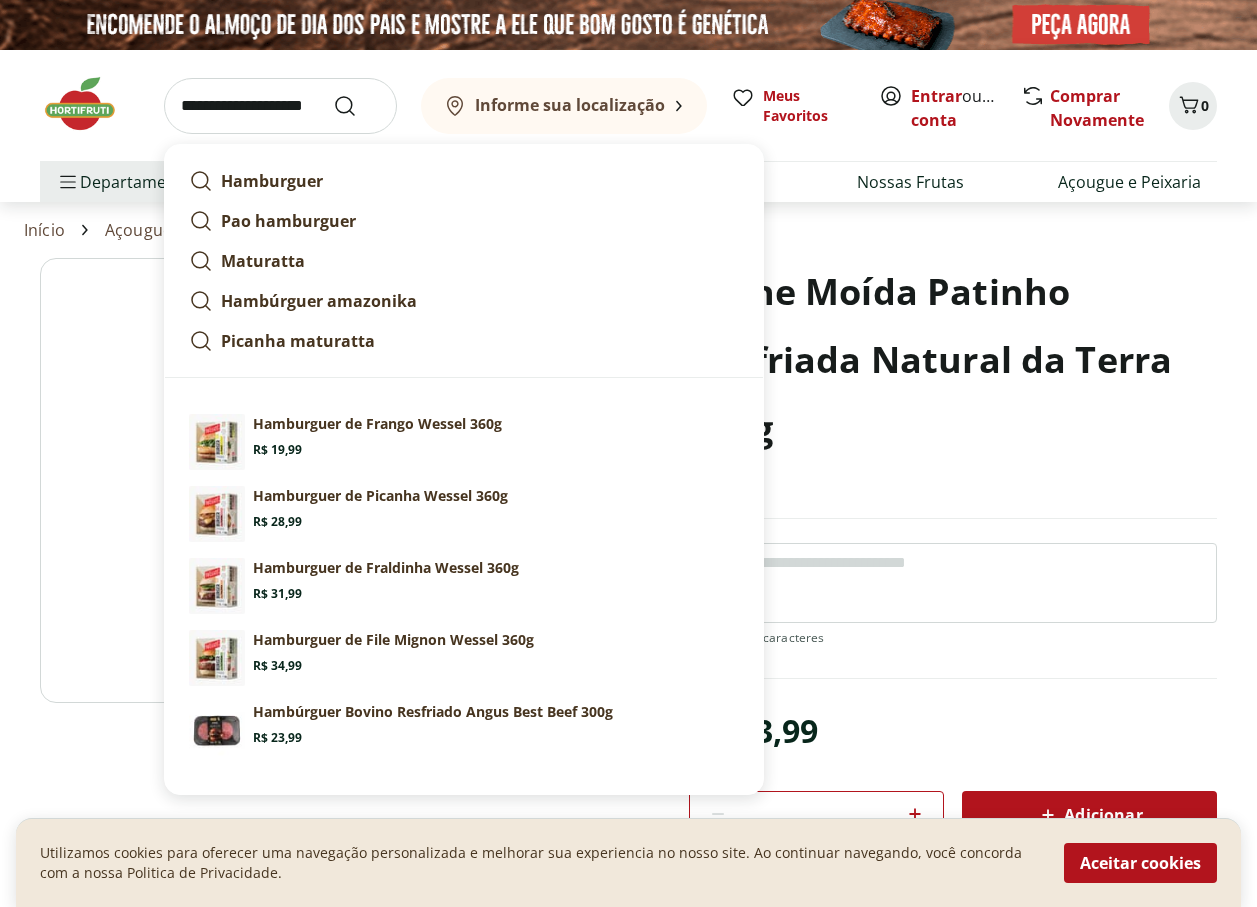 type on "**********" 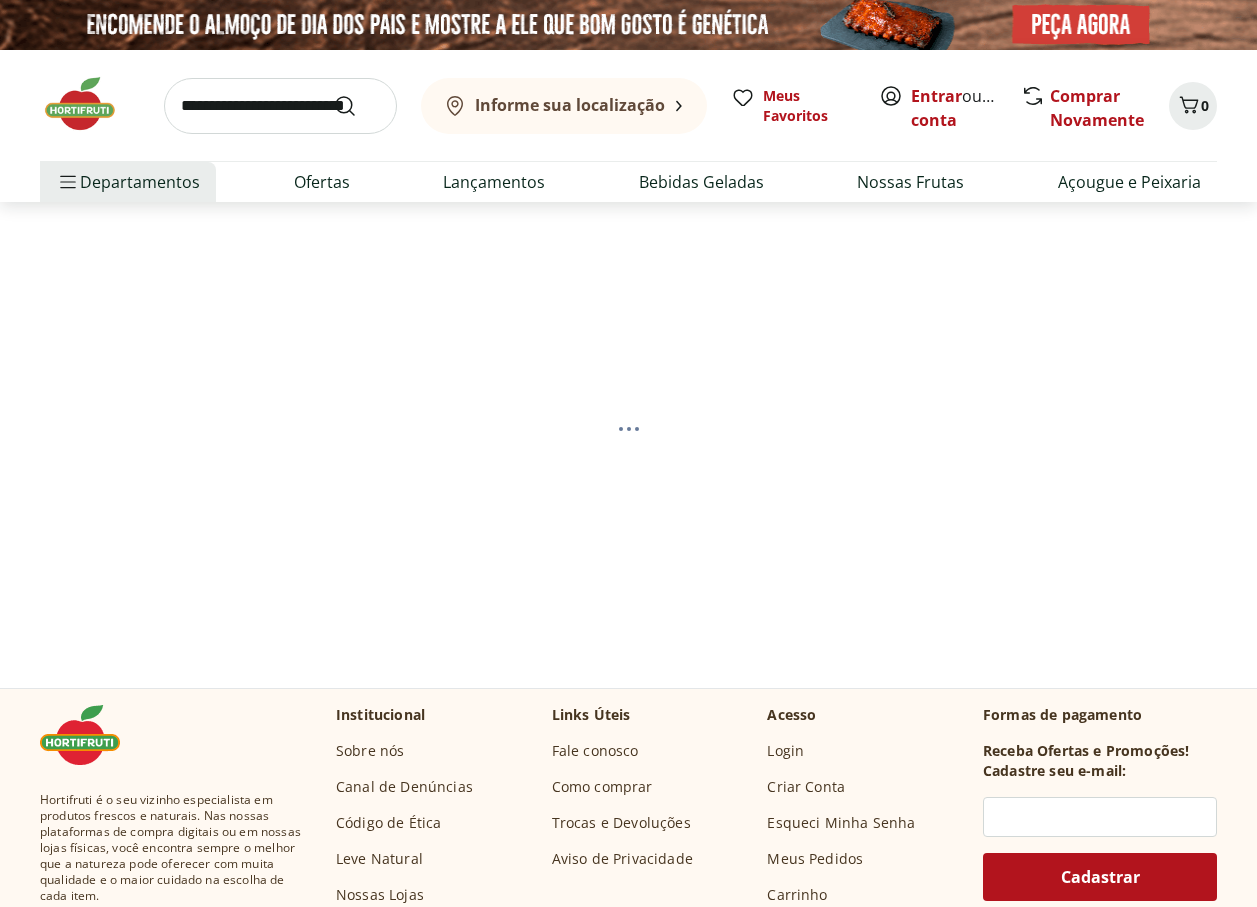 select on "**********" 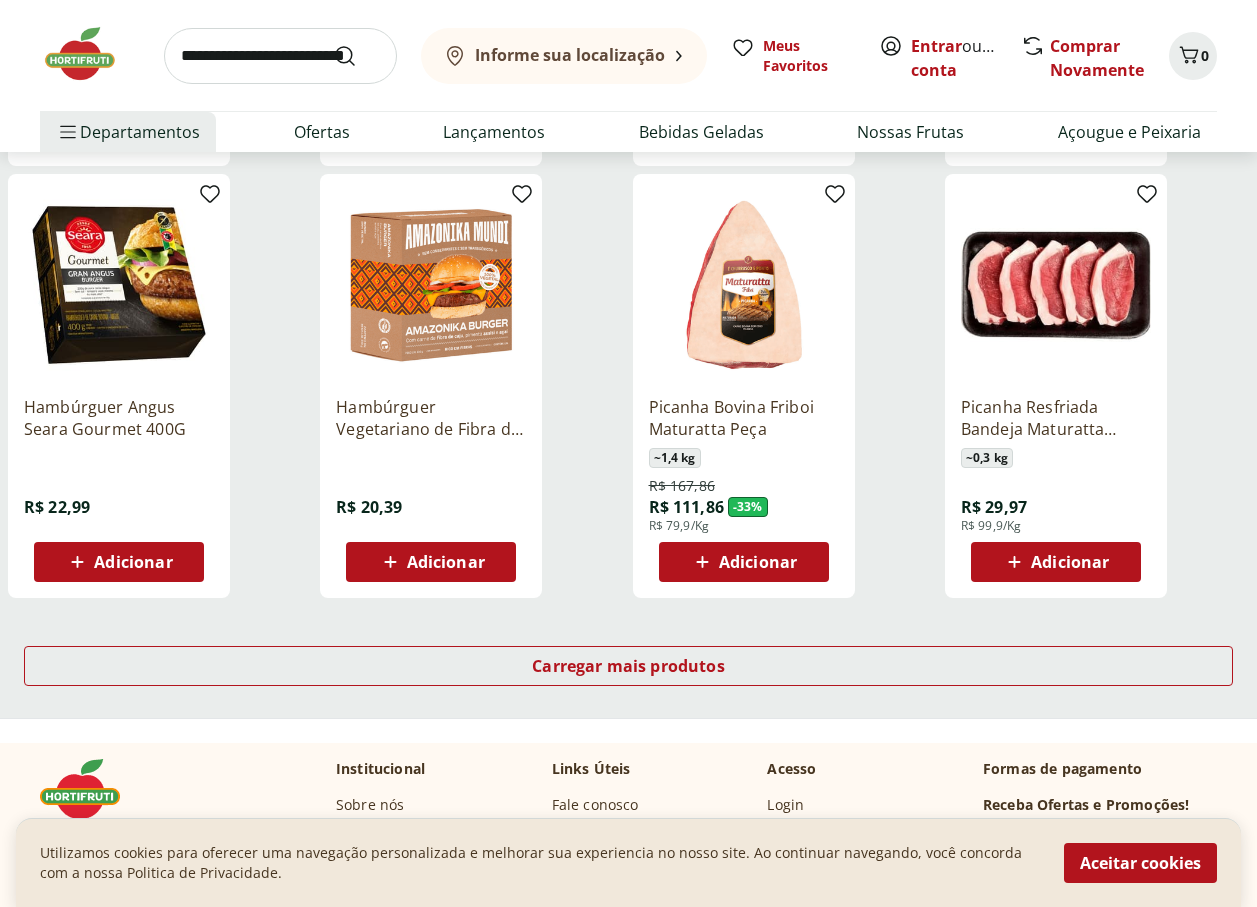 scroll, scrollTop: 800, scrollLeft: 0, axis: vertical 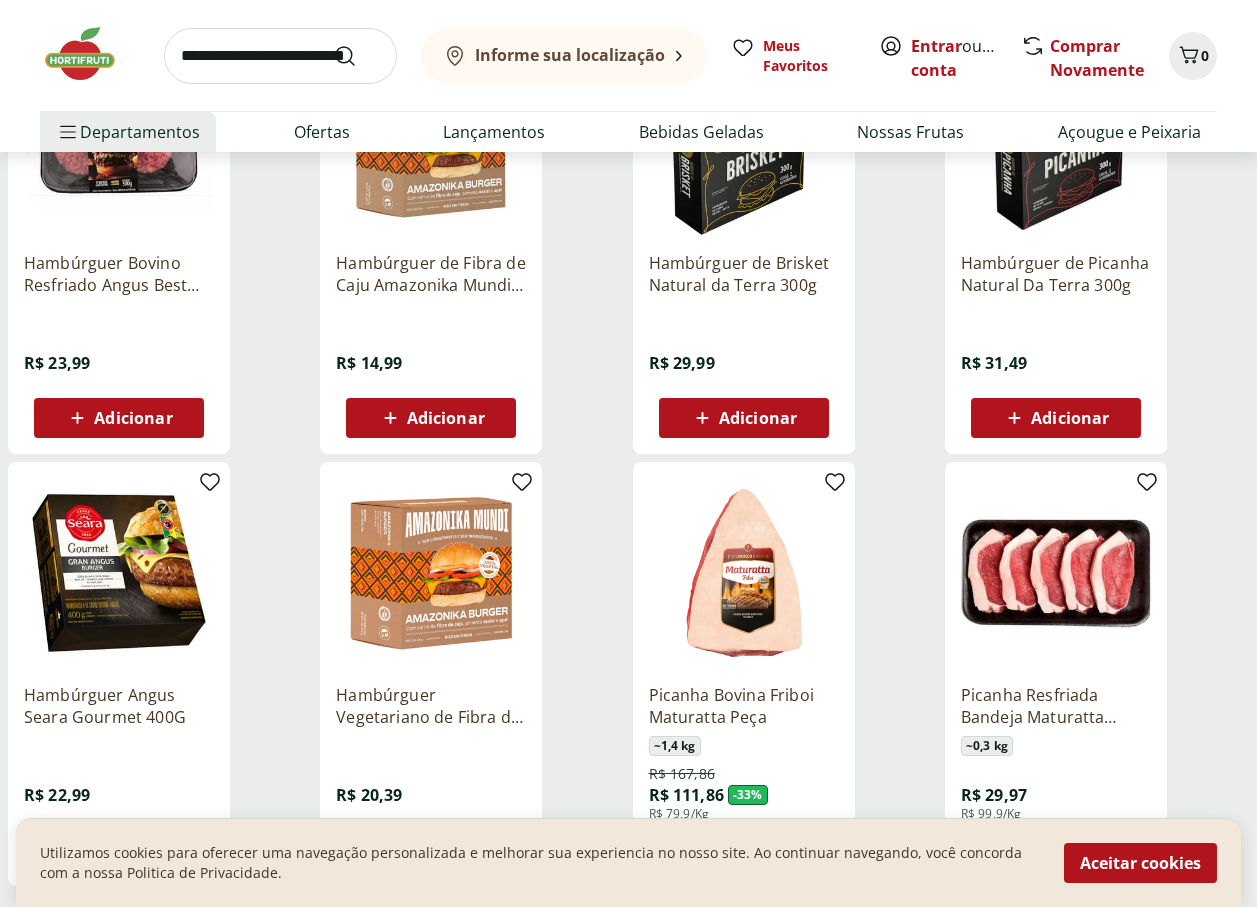 click at bounding box center (280, 56) 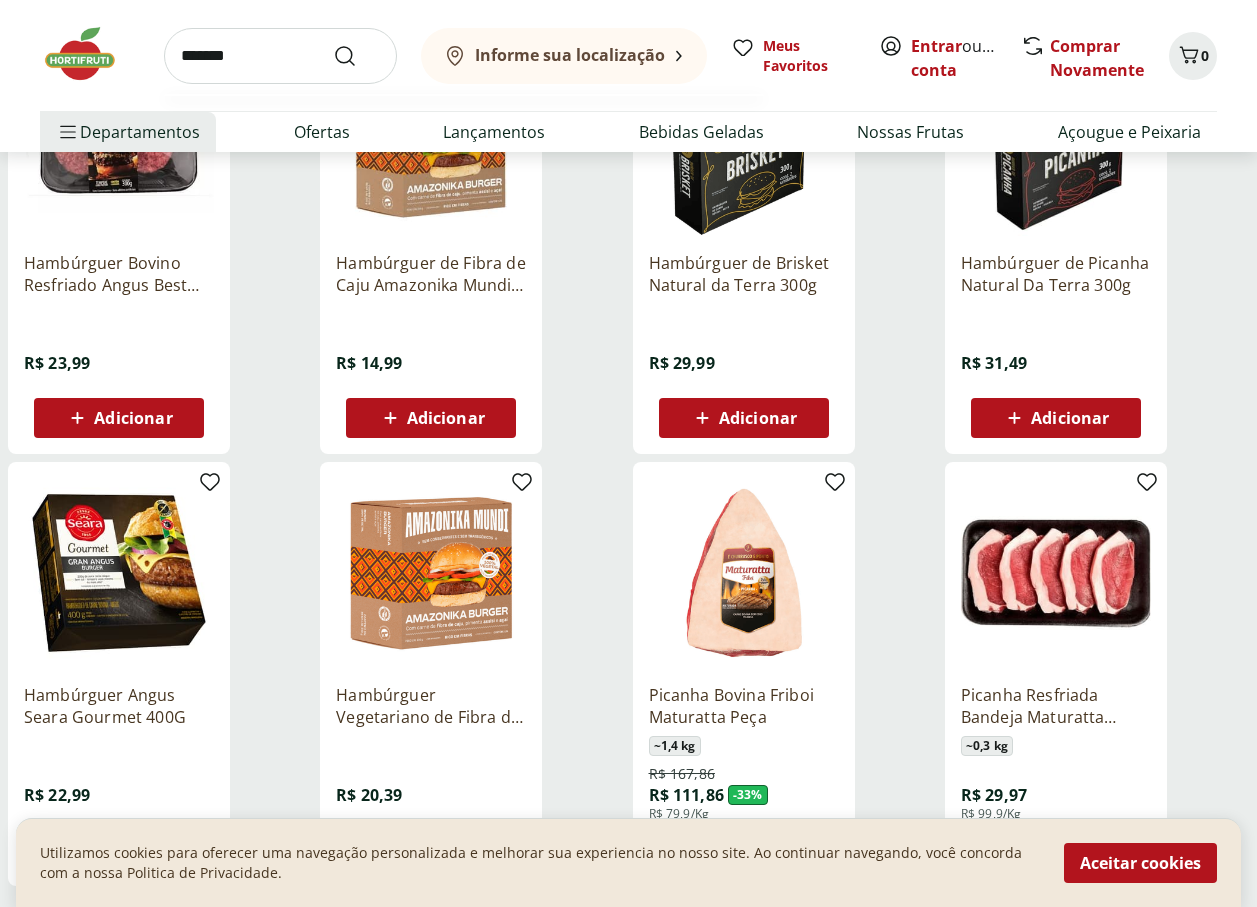 type on "*******" 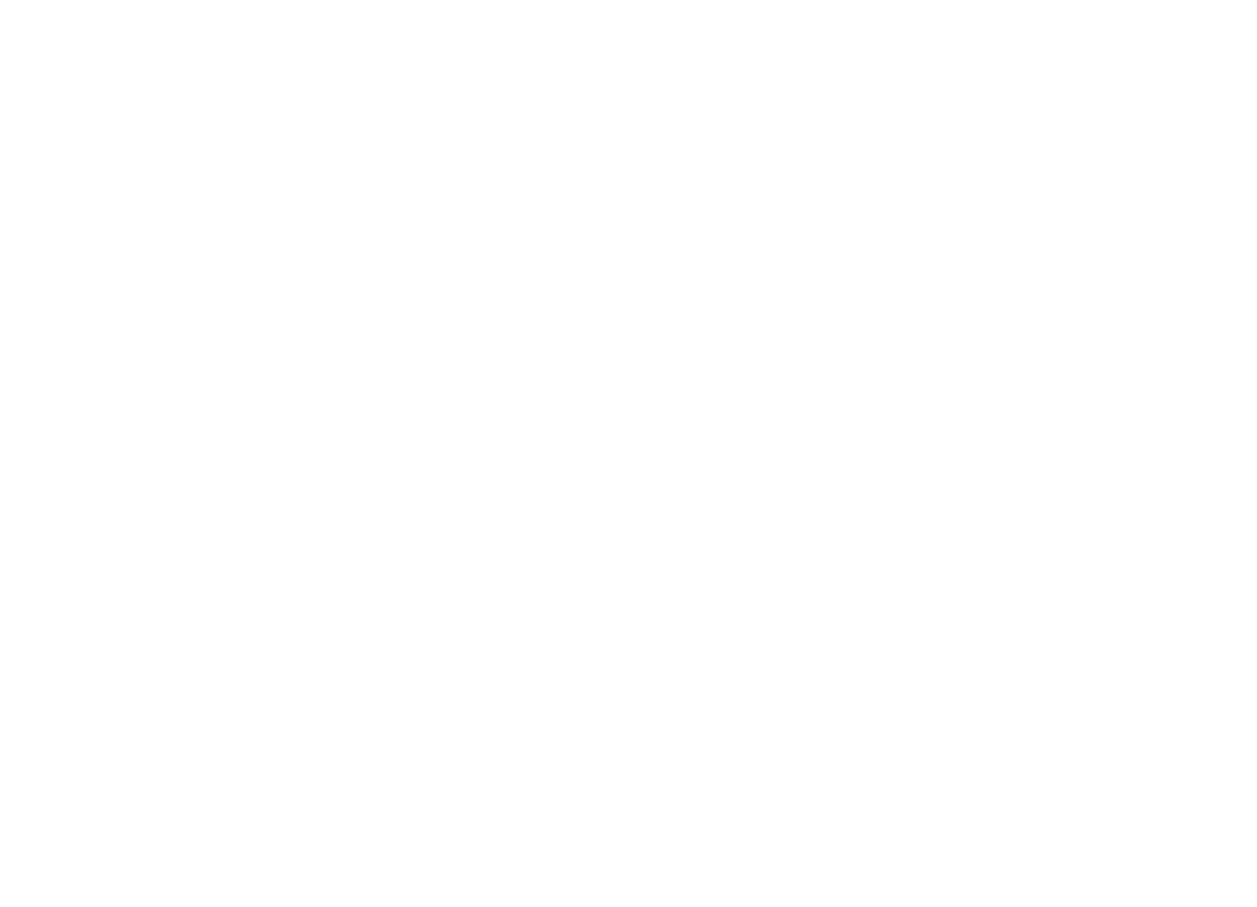scroll, scrollTop: 0, scrollLeft: 0, axis: both 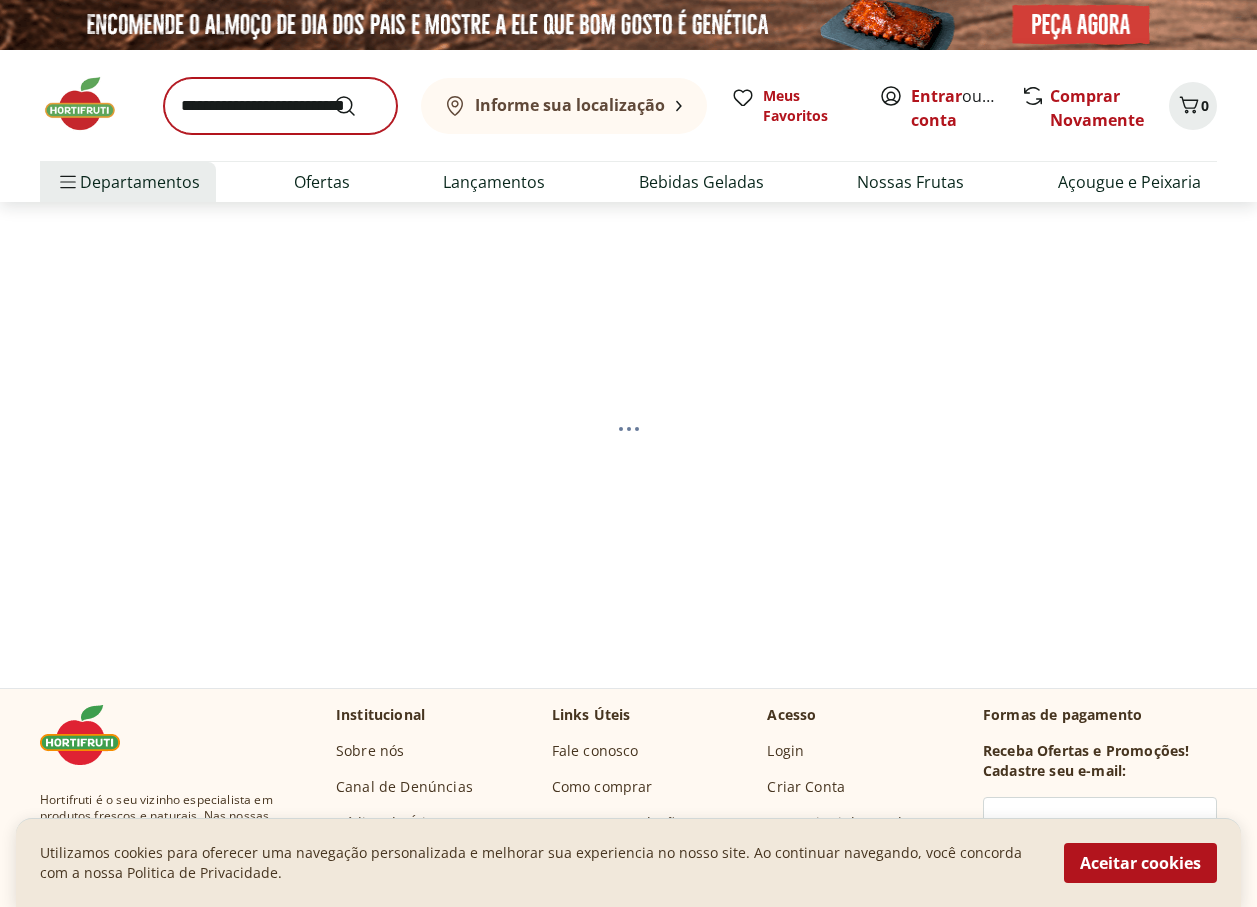 select on "**********" 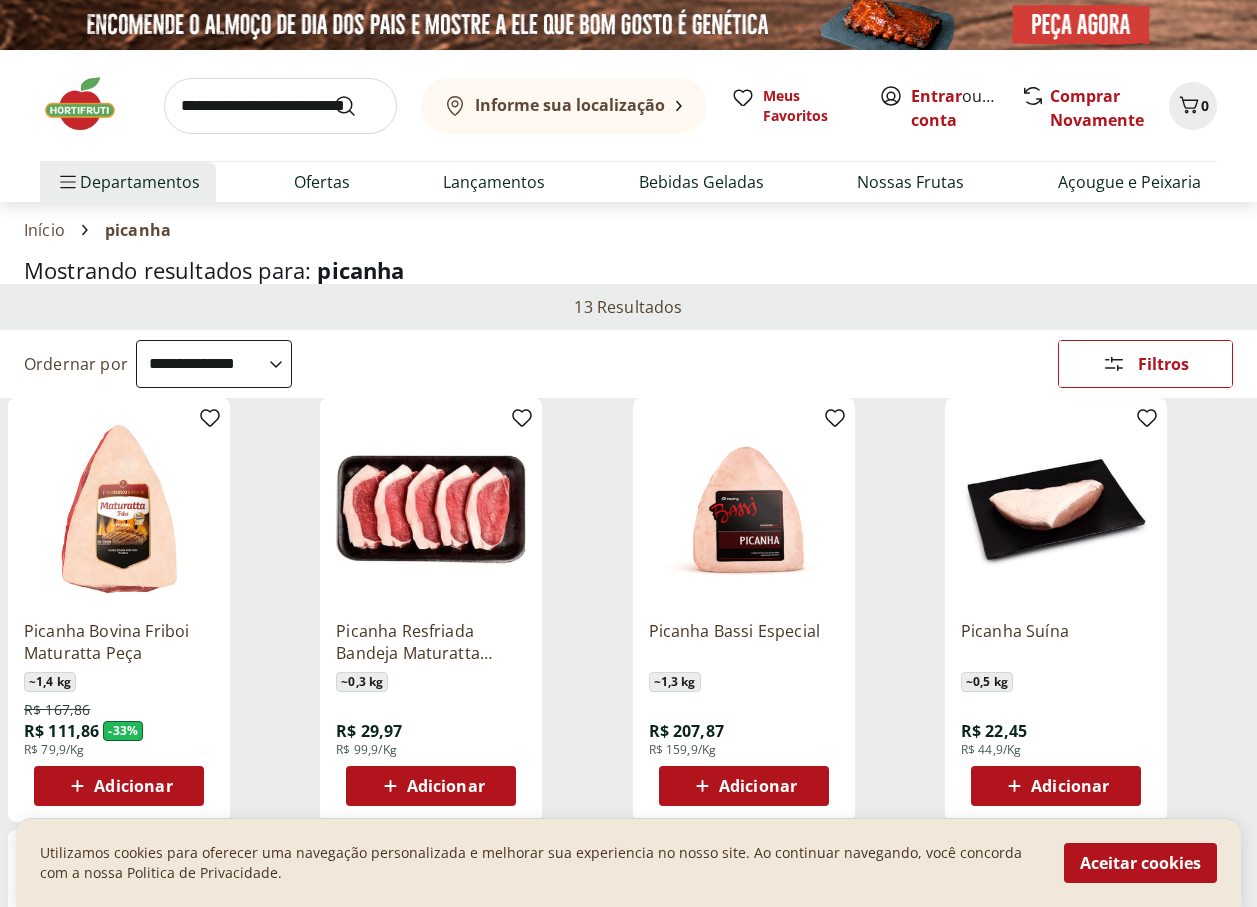 click at bounding box center (280, 106) 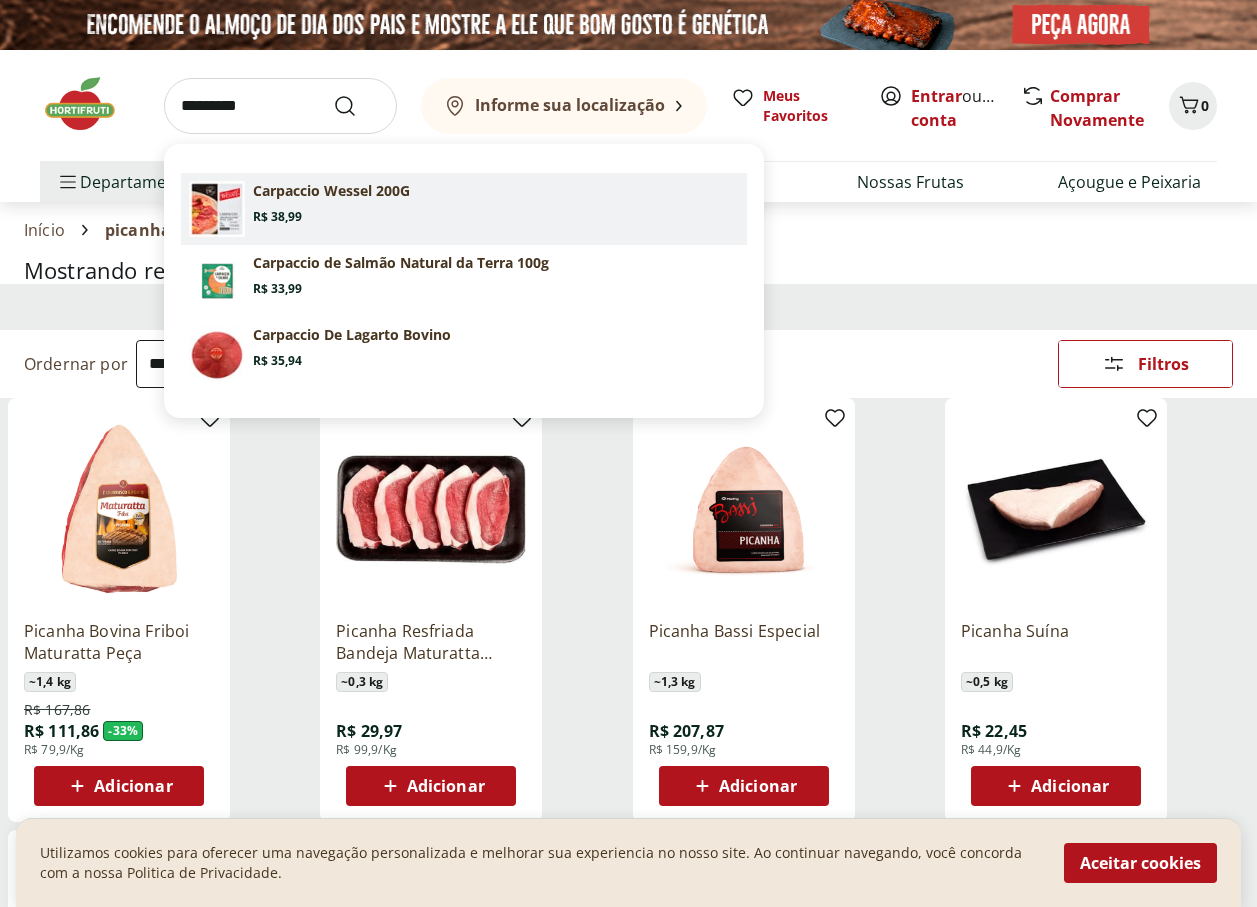 click on "Carpaccio Wessel 200G Price: R$ 38,99" at bounding box center [496, 203] 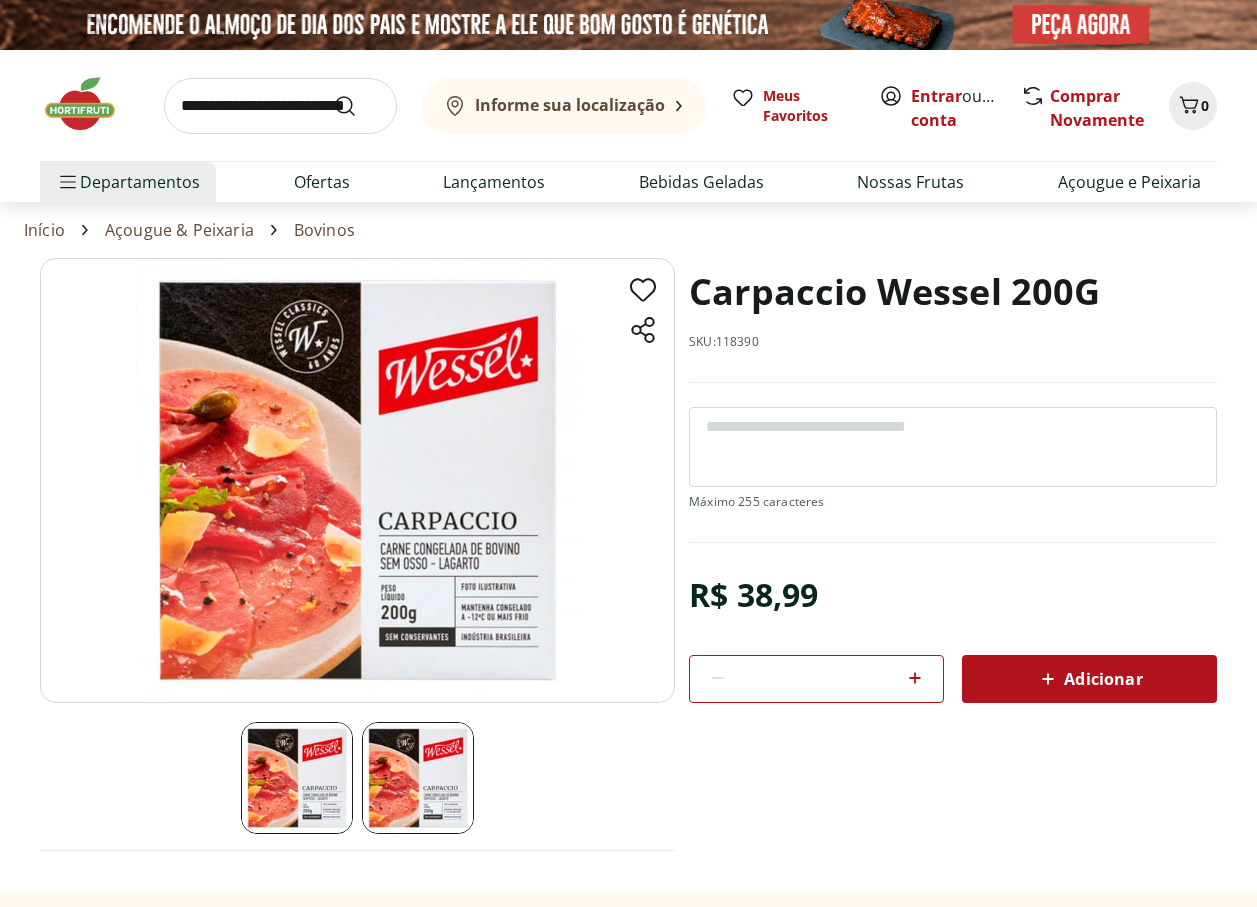 scroll, scrollTop: 0, scrollLeft: 0, axis: both 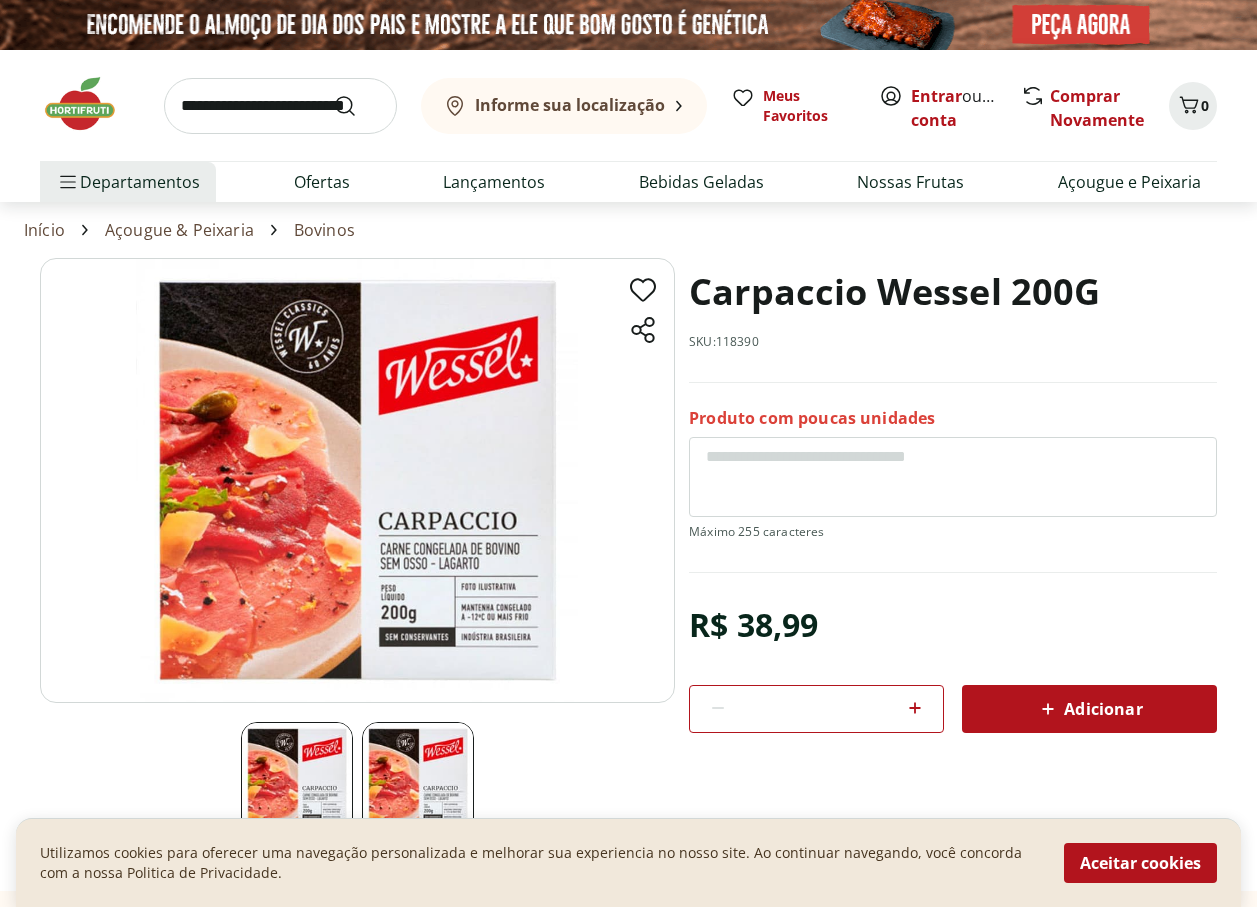 click at bounding box center (280, 106) 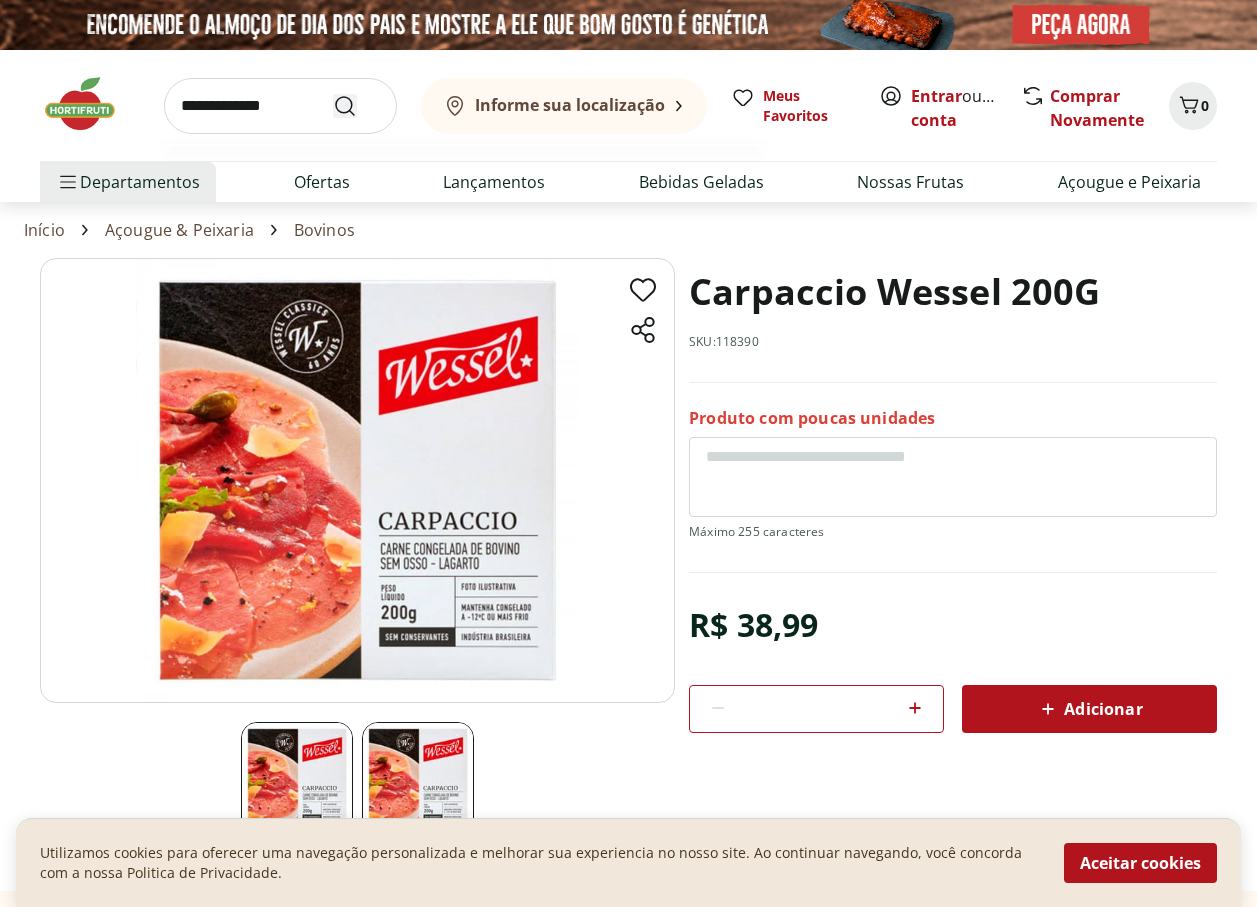 type on "**********" 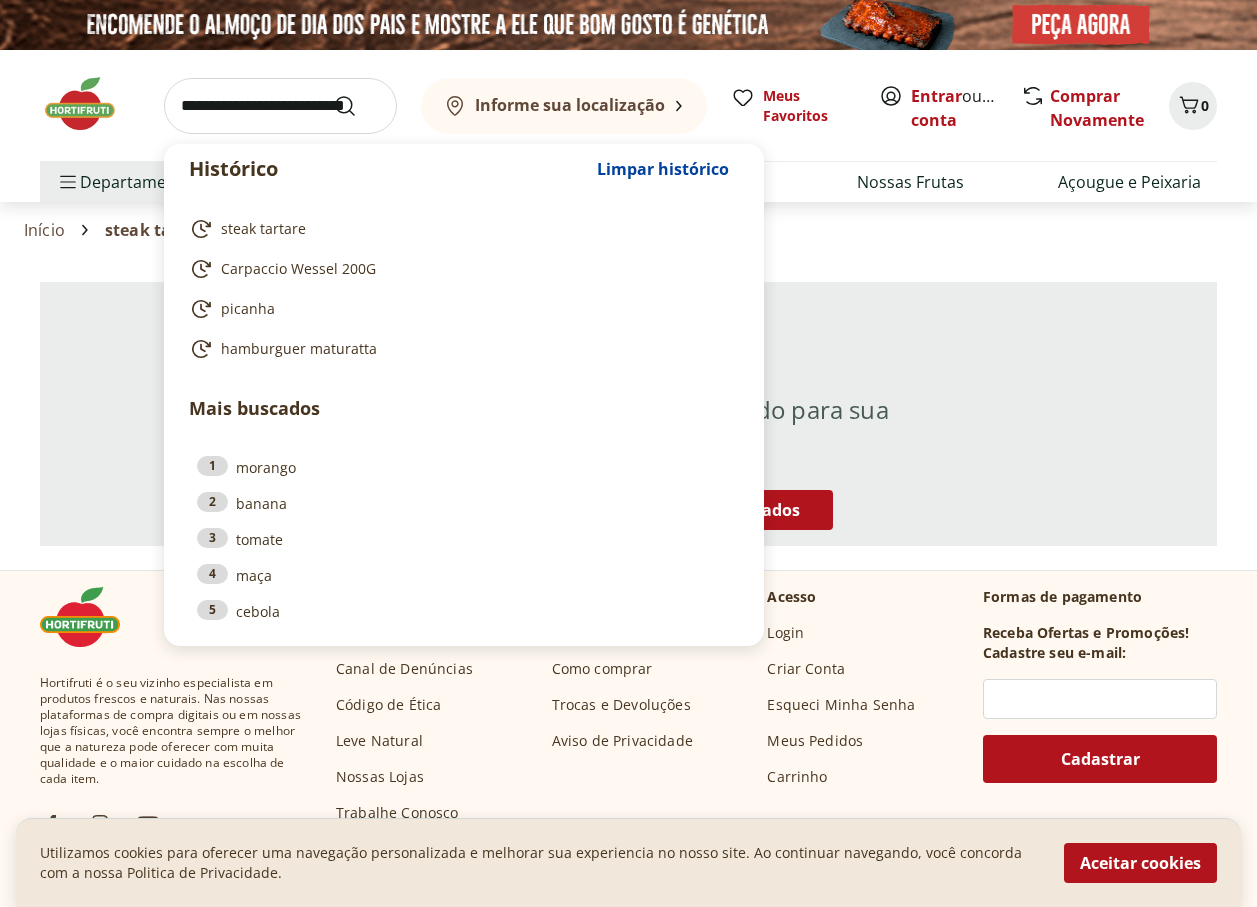 click at bounding box center (280, 106) 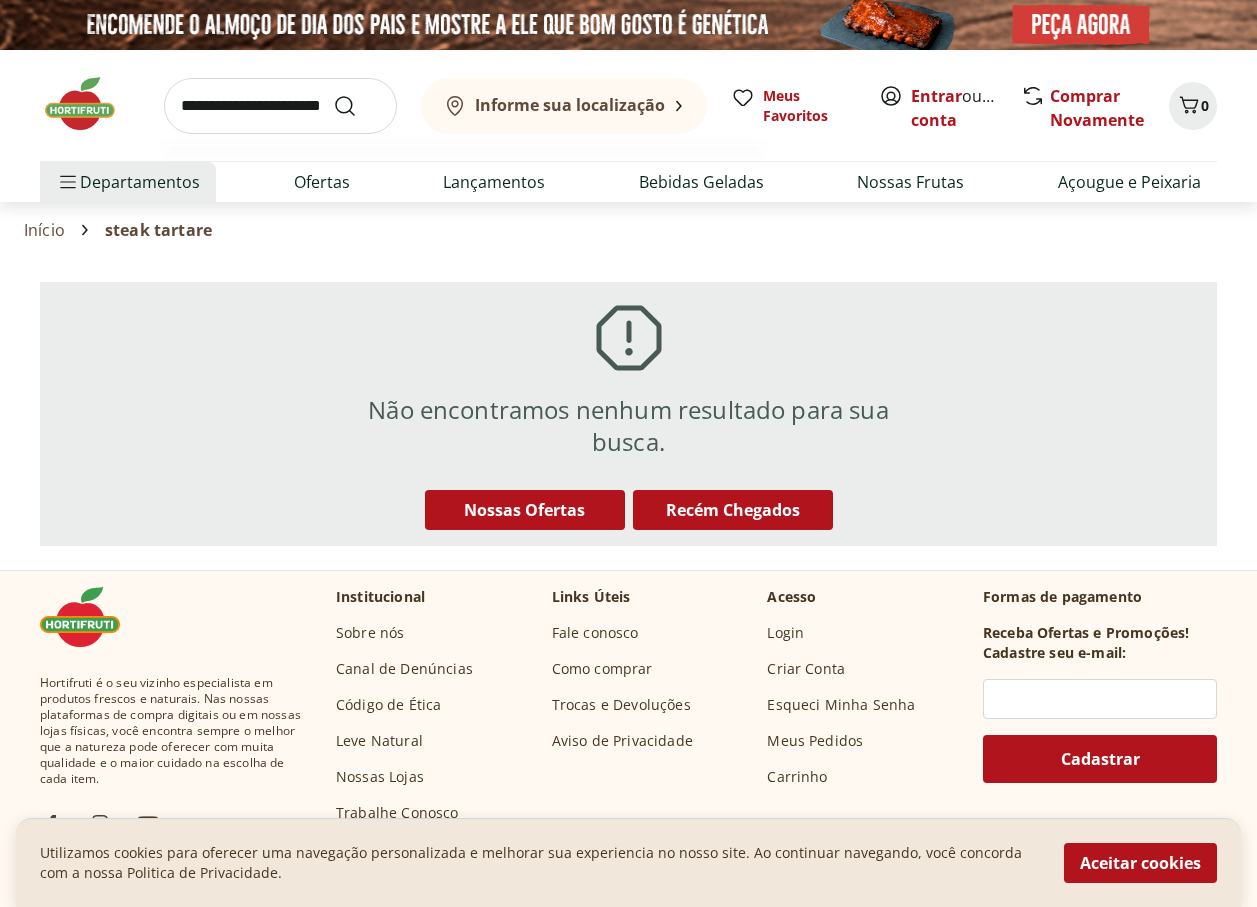 type on "**********" 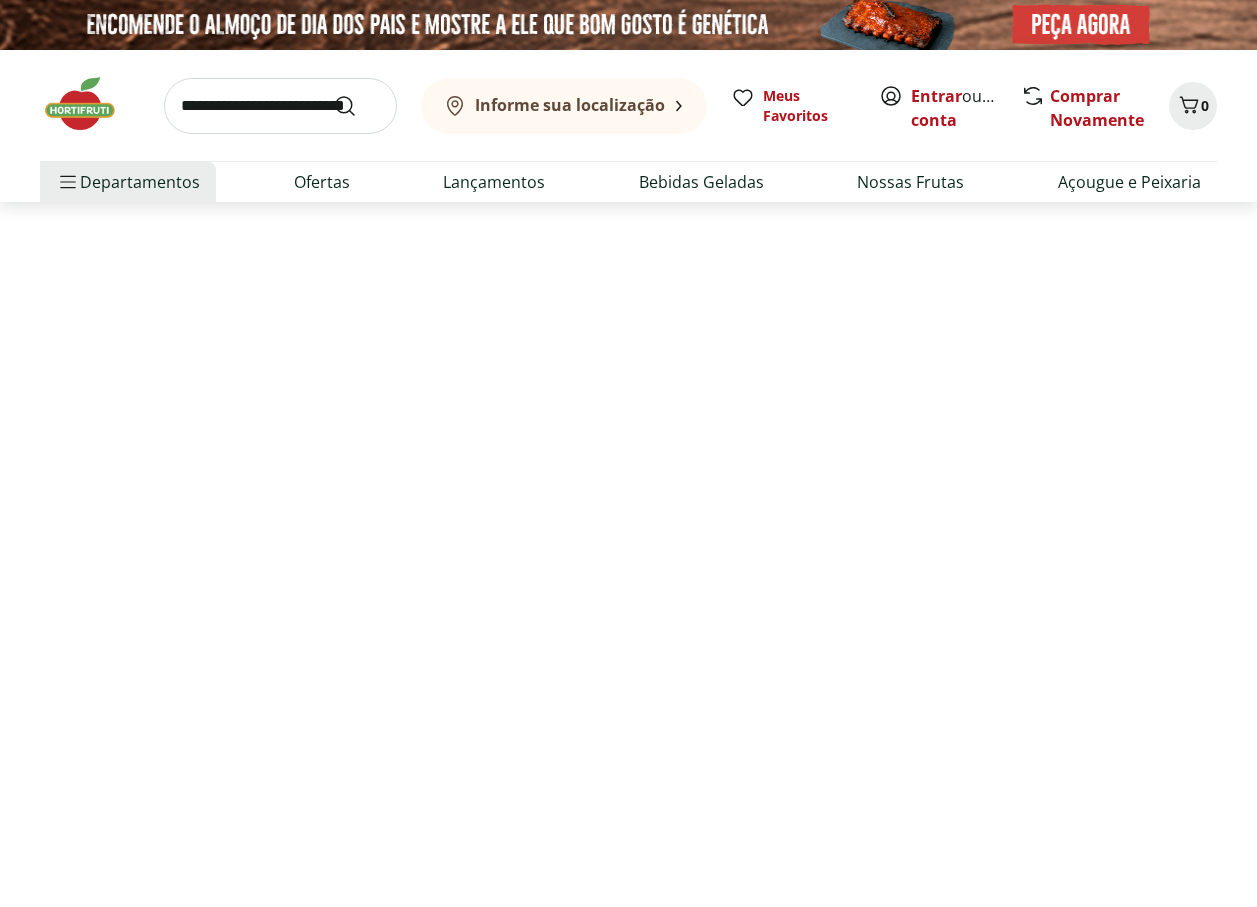 select on "**********" 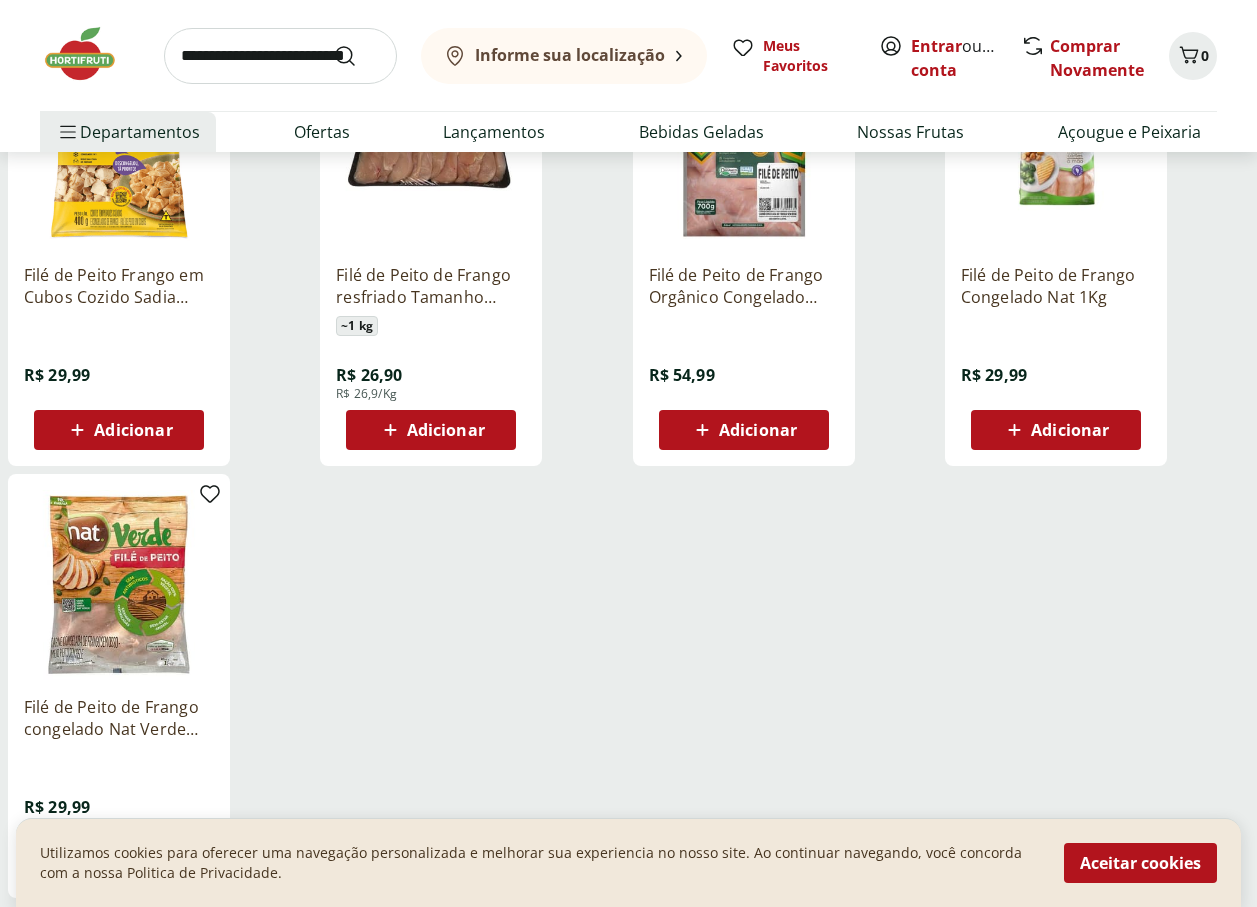 scroll, scrollTop: 800, scrollLeft: 0, axis: vertical 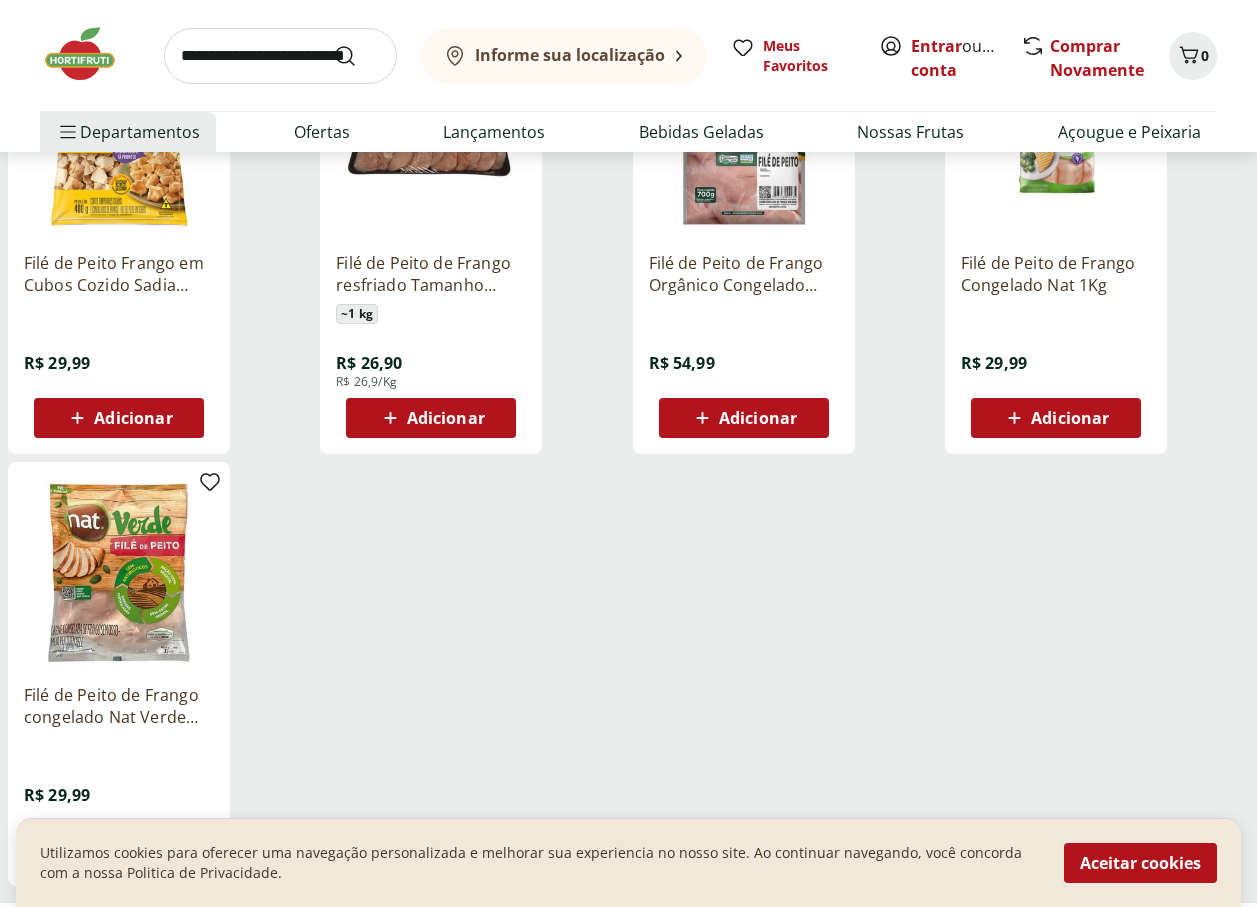 click at bounding box center (280, 56) 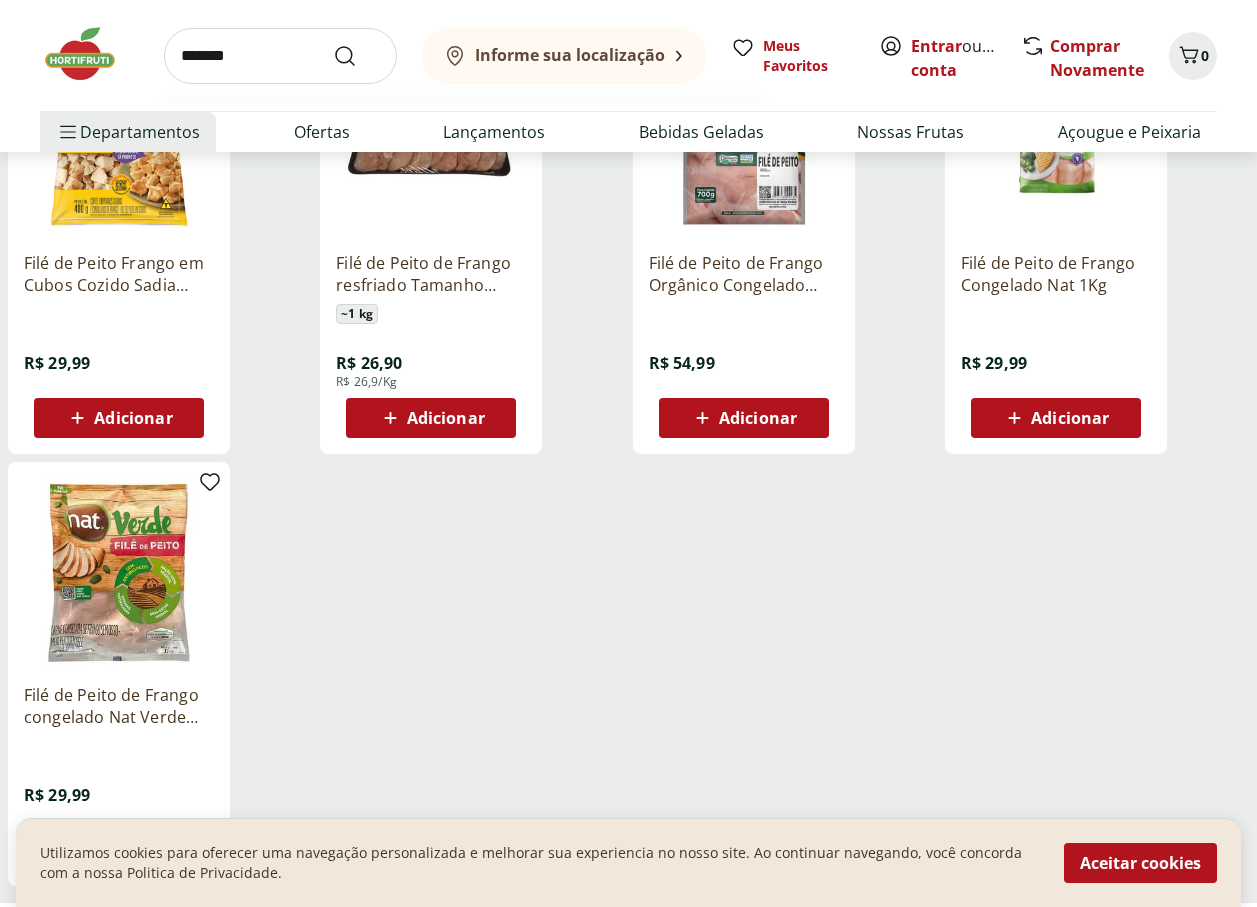 type on "*******" 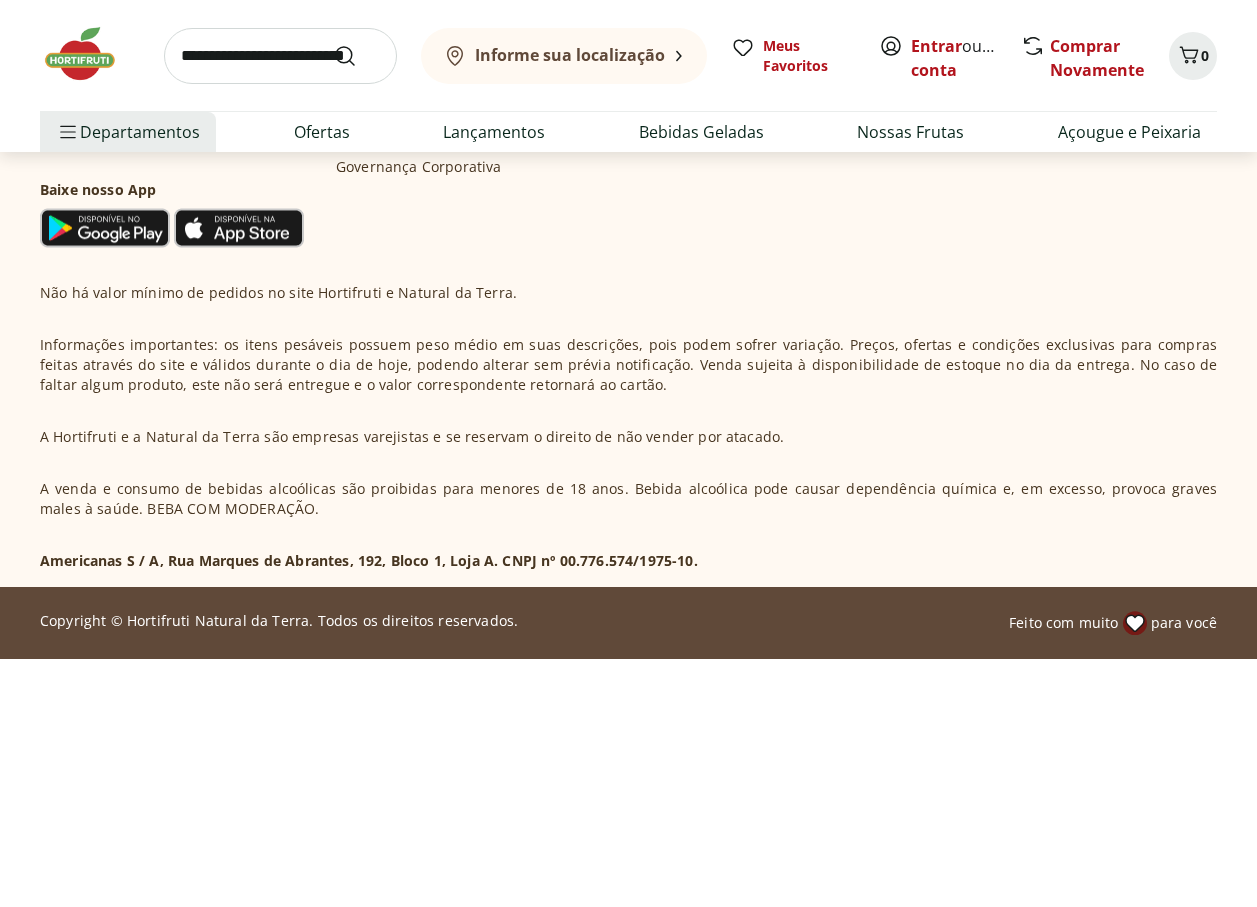 scroll, scrollTop: 0, scrollLeft: 0, axis: both 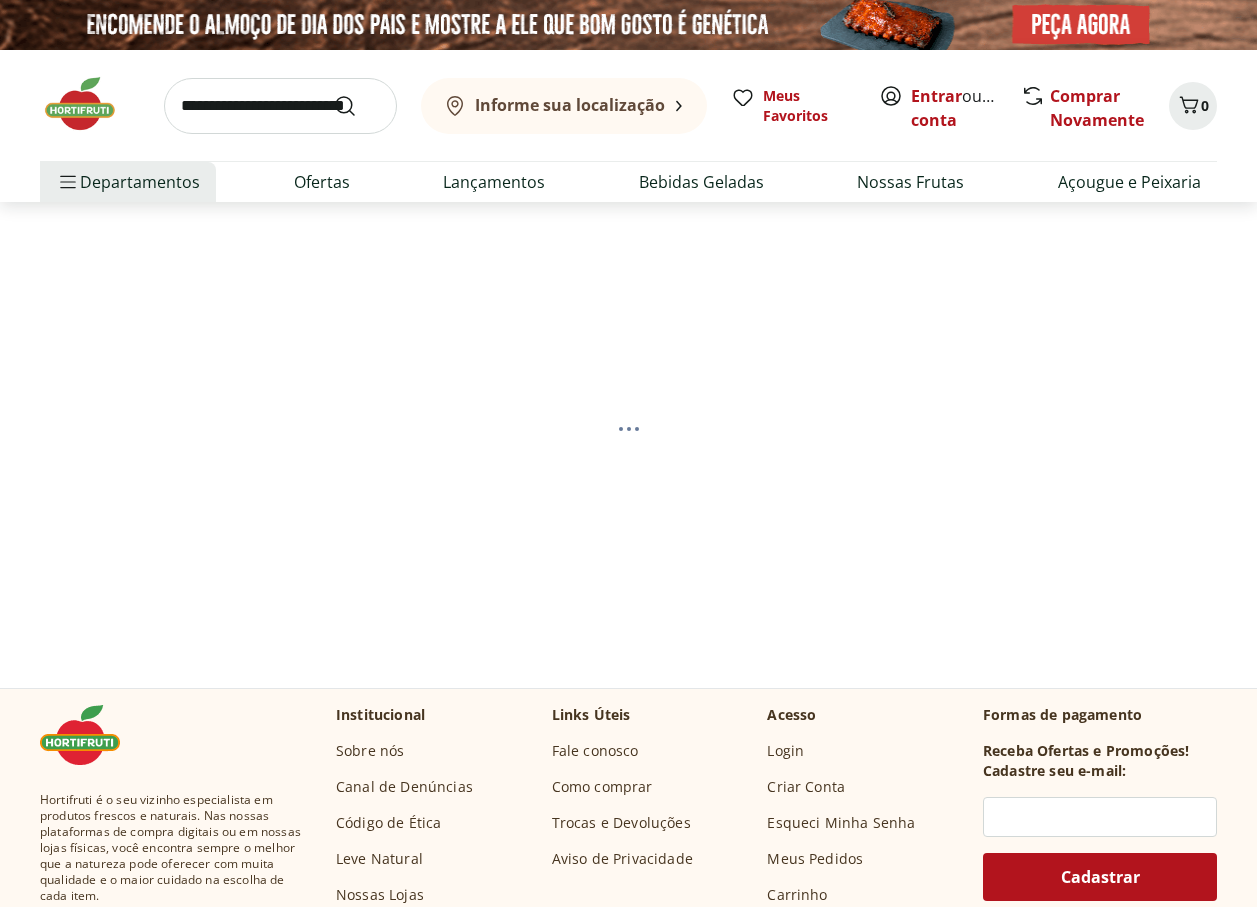 select on "**********" 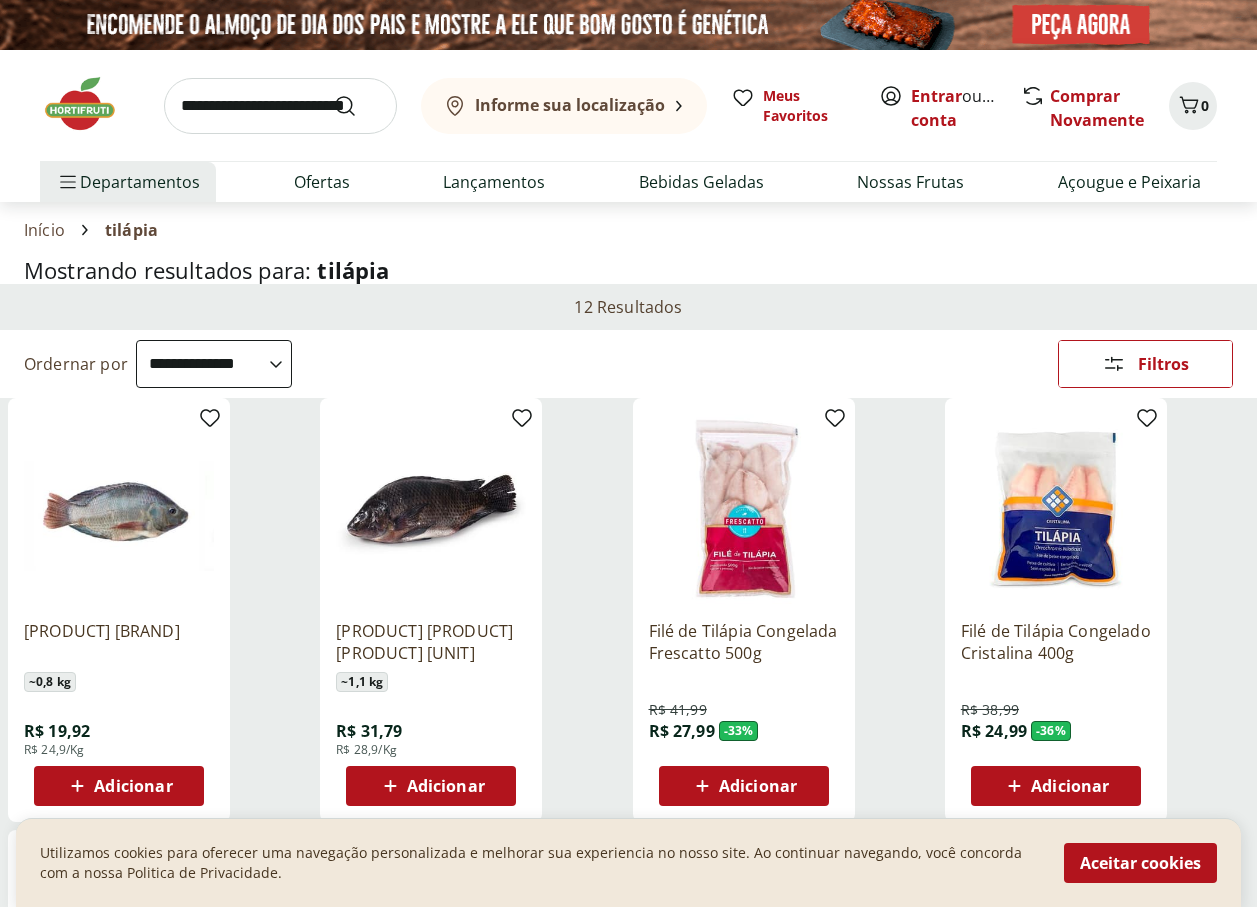 click at bounding box center [280, 106] 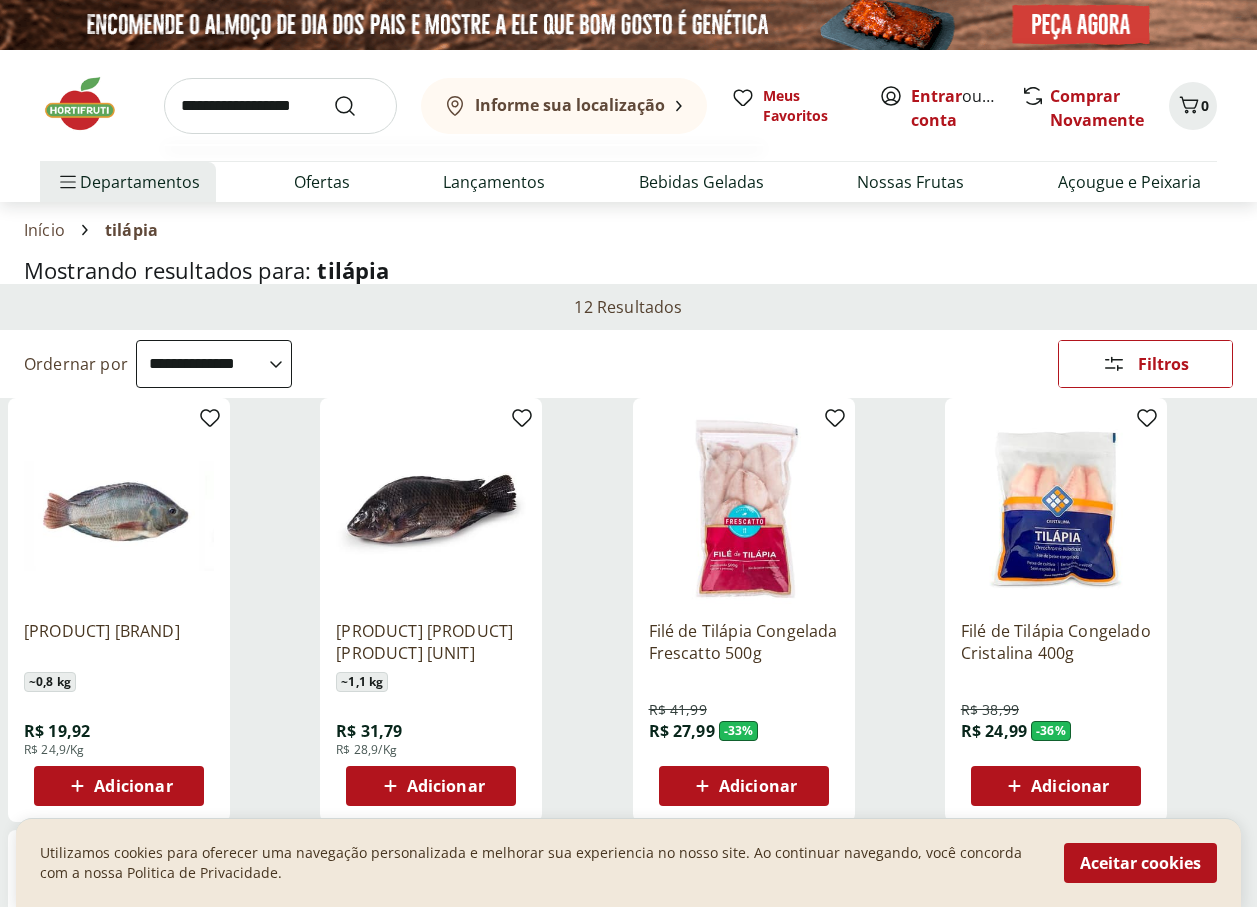 type on "**********" 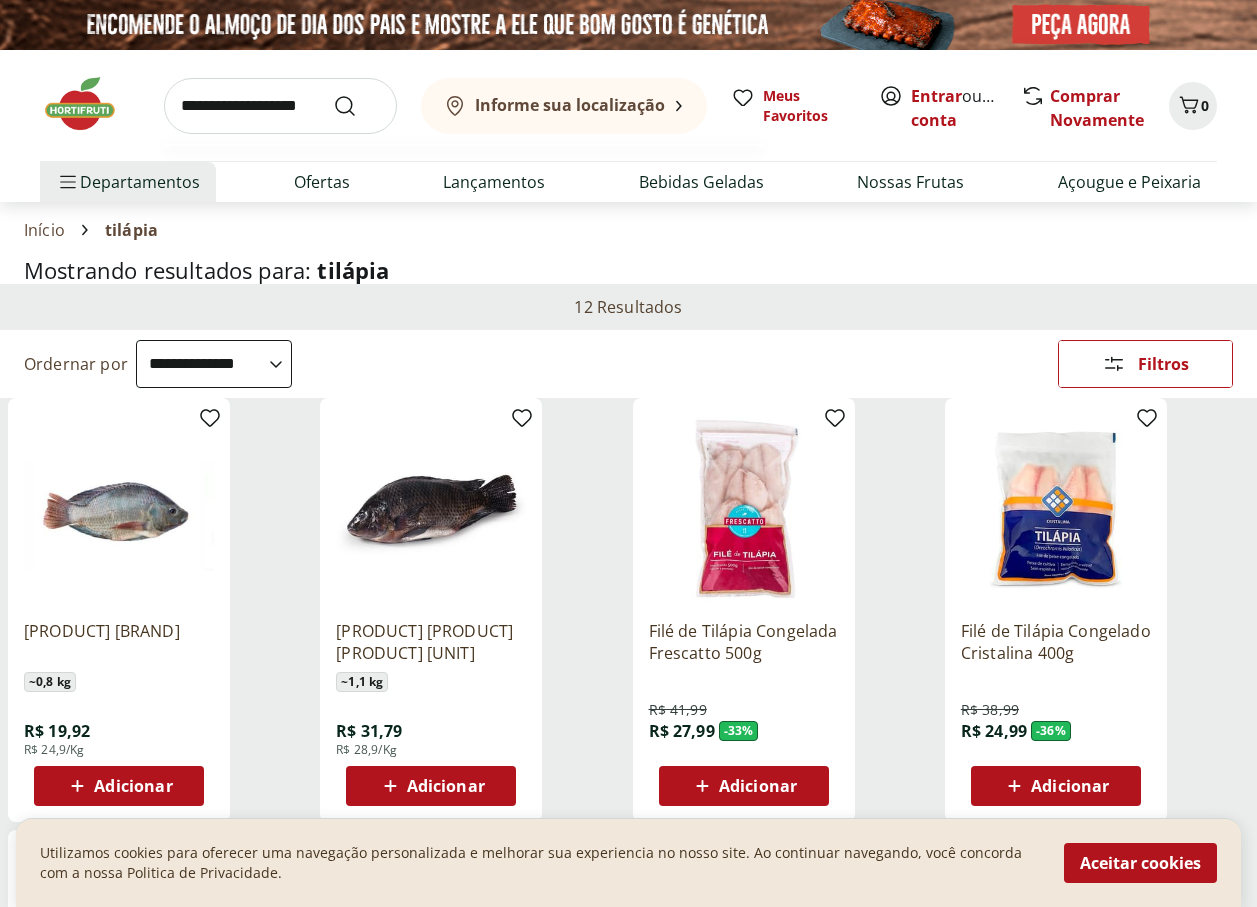 click at bounding box center [357, 106] 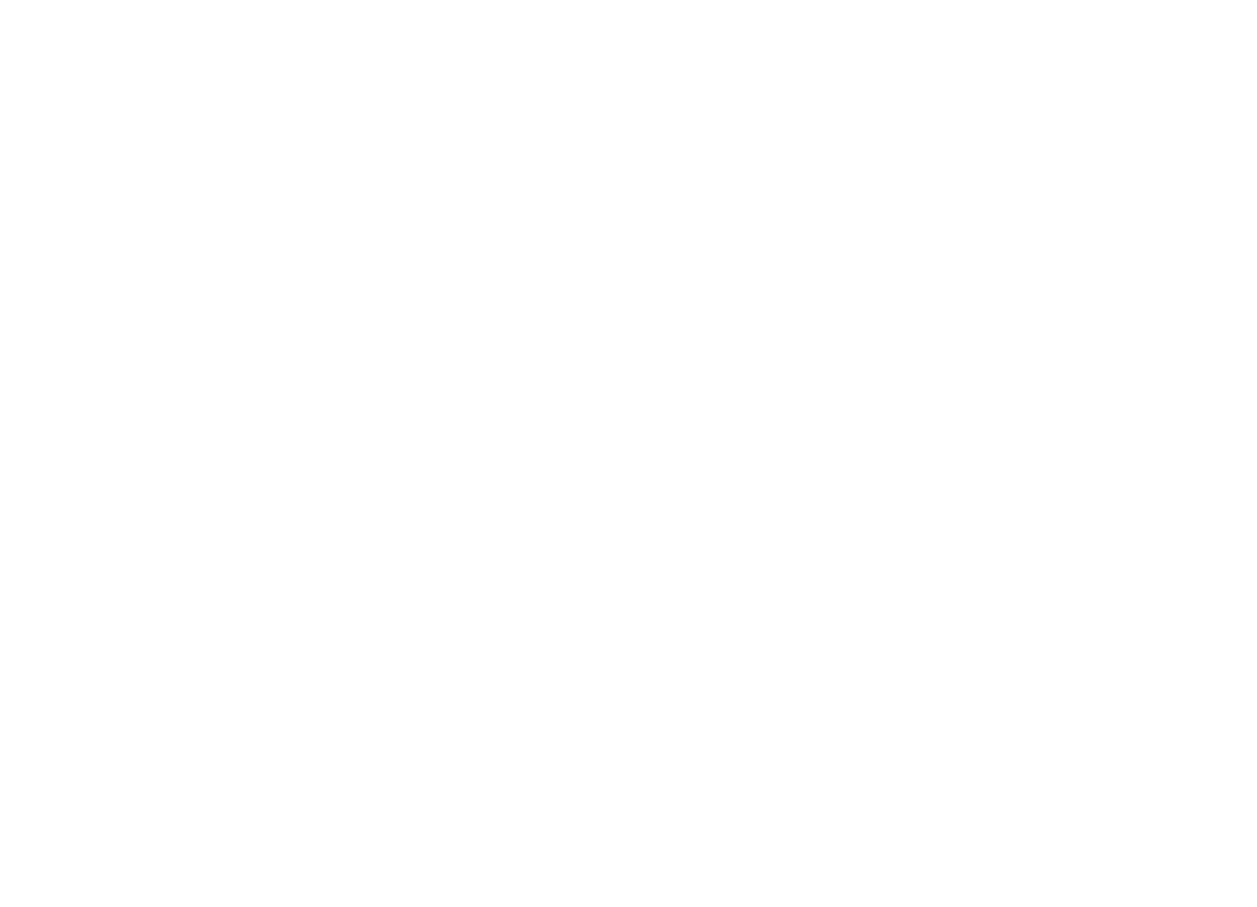 select on "**********" 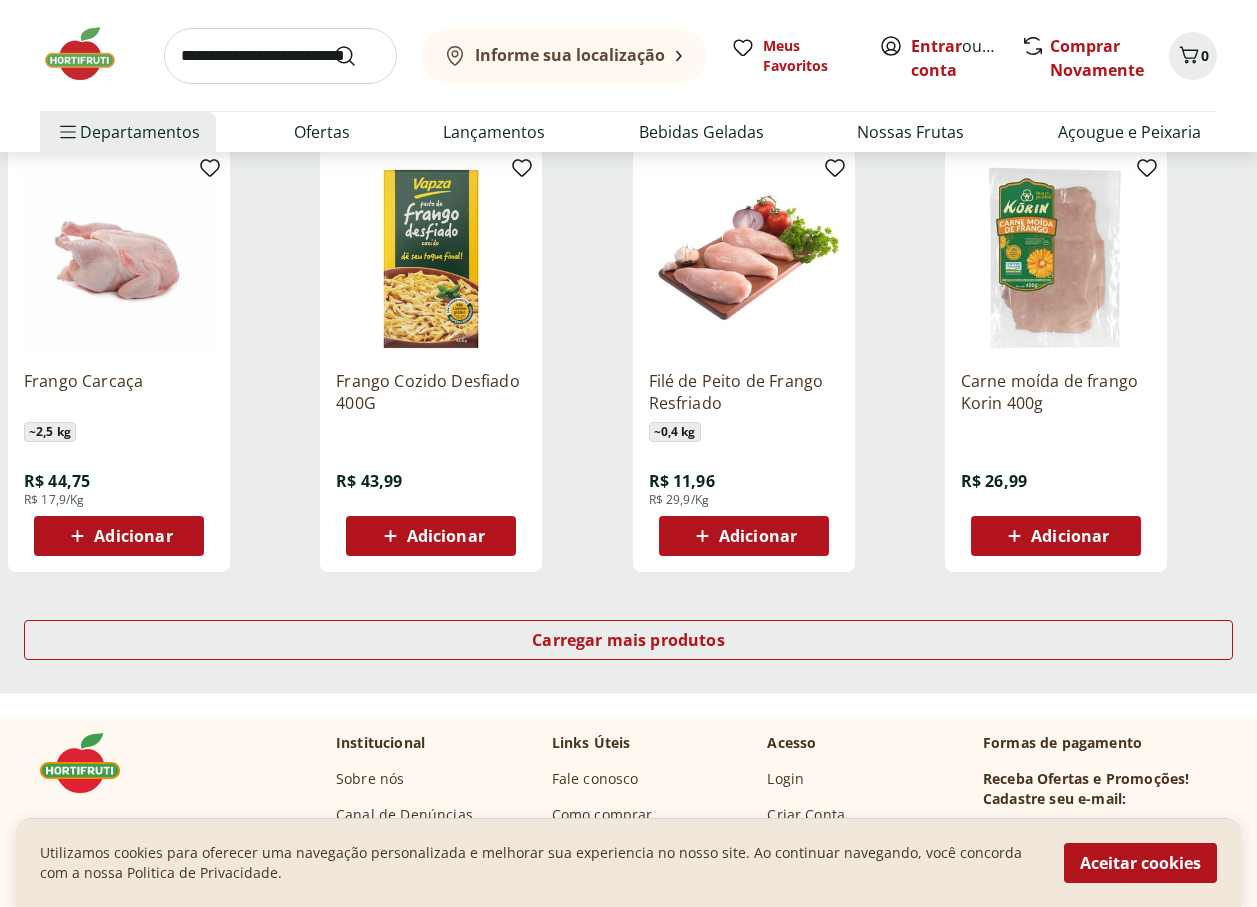 scroll, scrollTop: 1200, scrollLeft: 0, axis: vertical 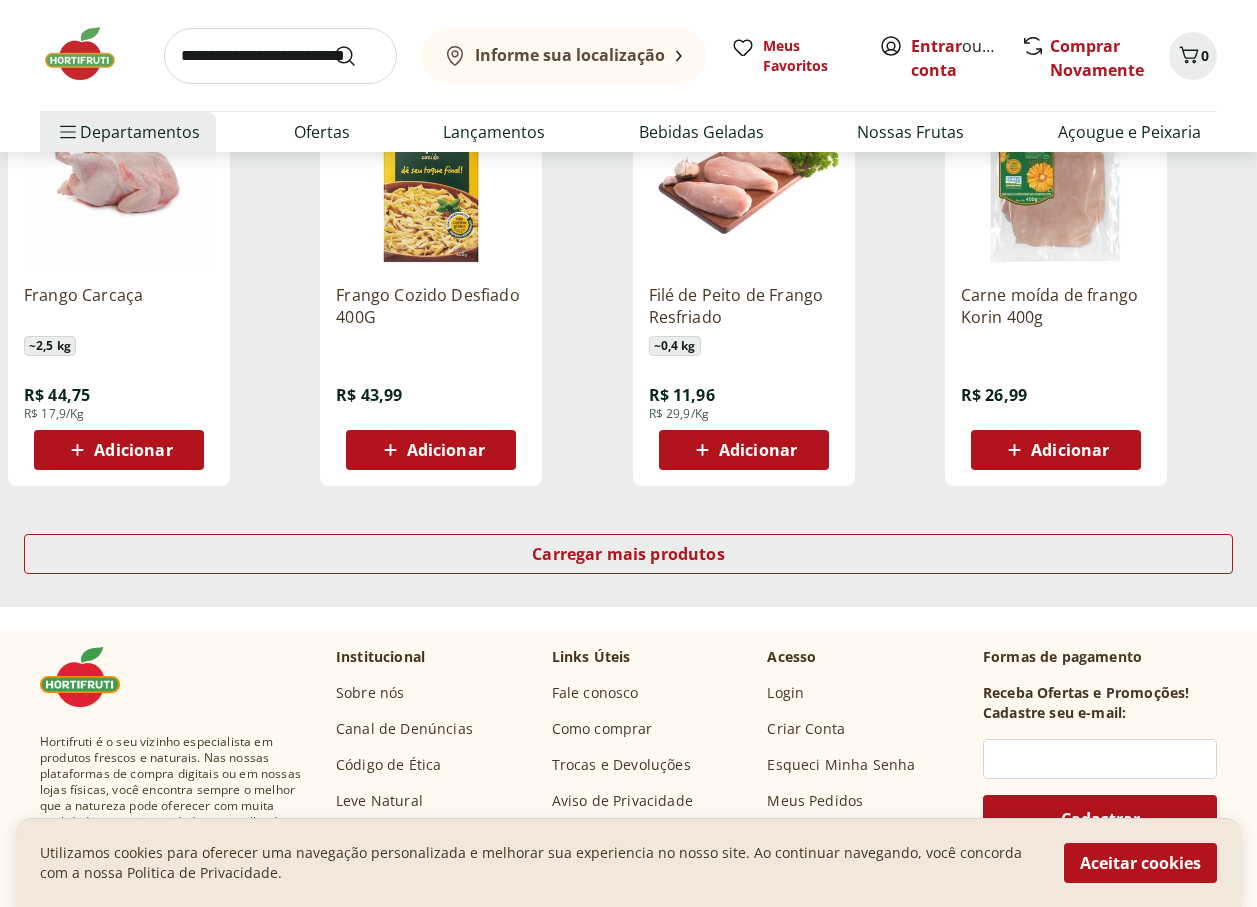 click at bounding box center (280, 56) 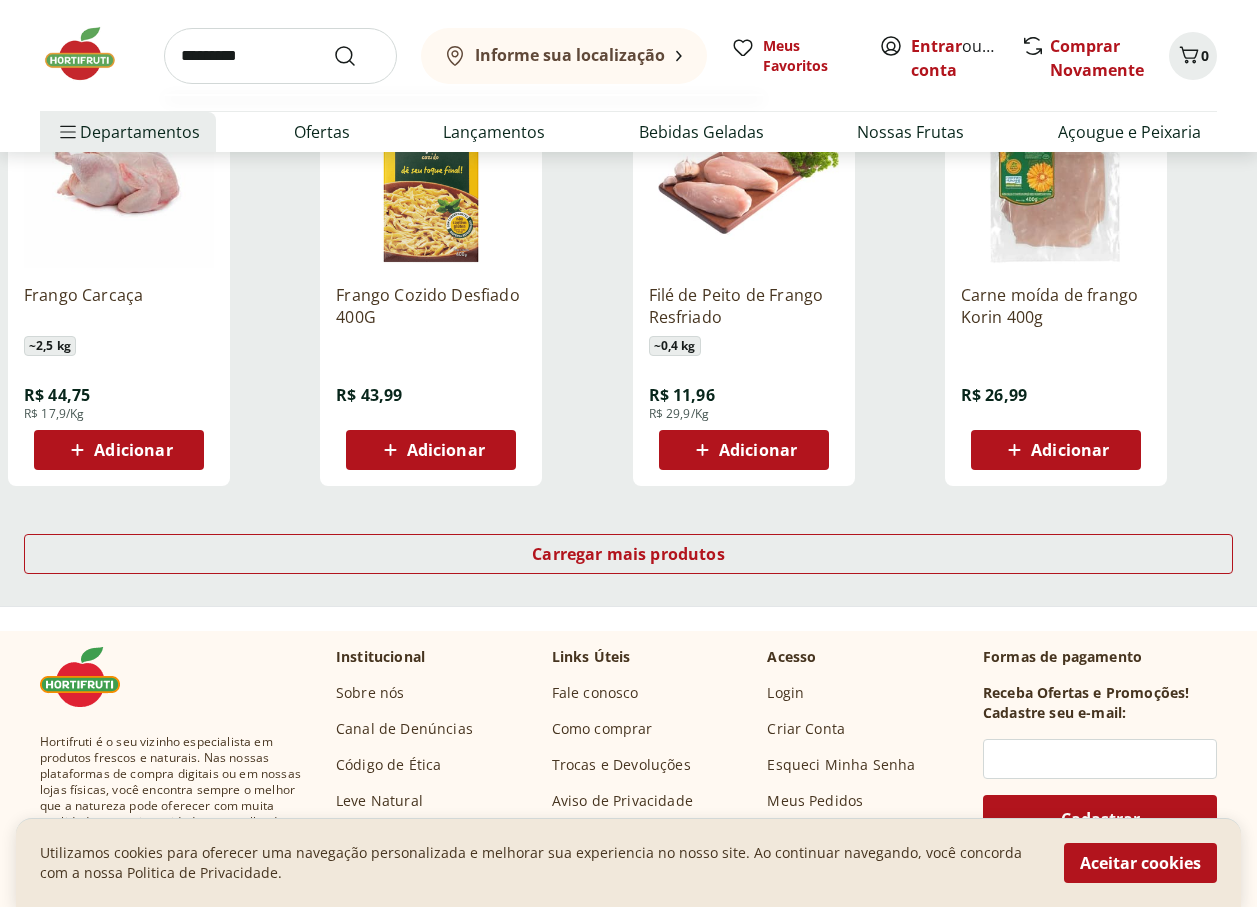 type on "*********" 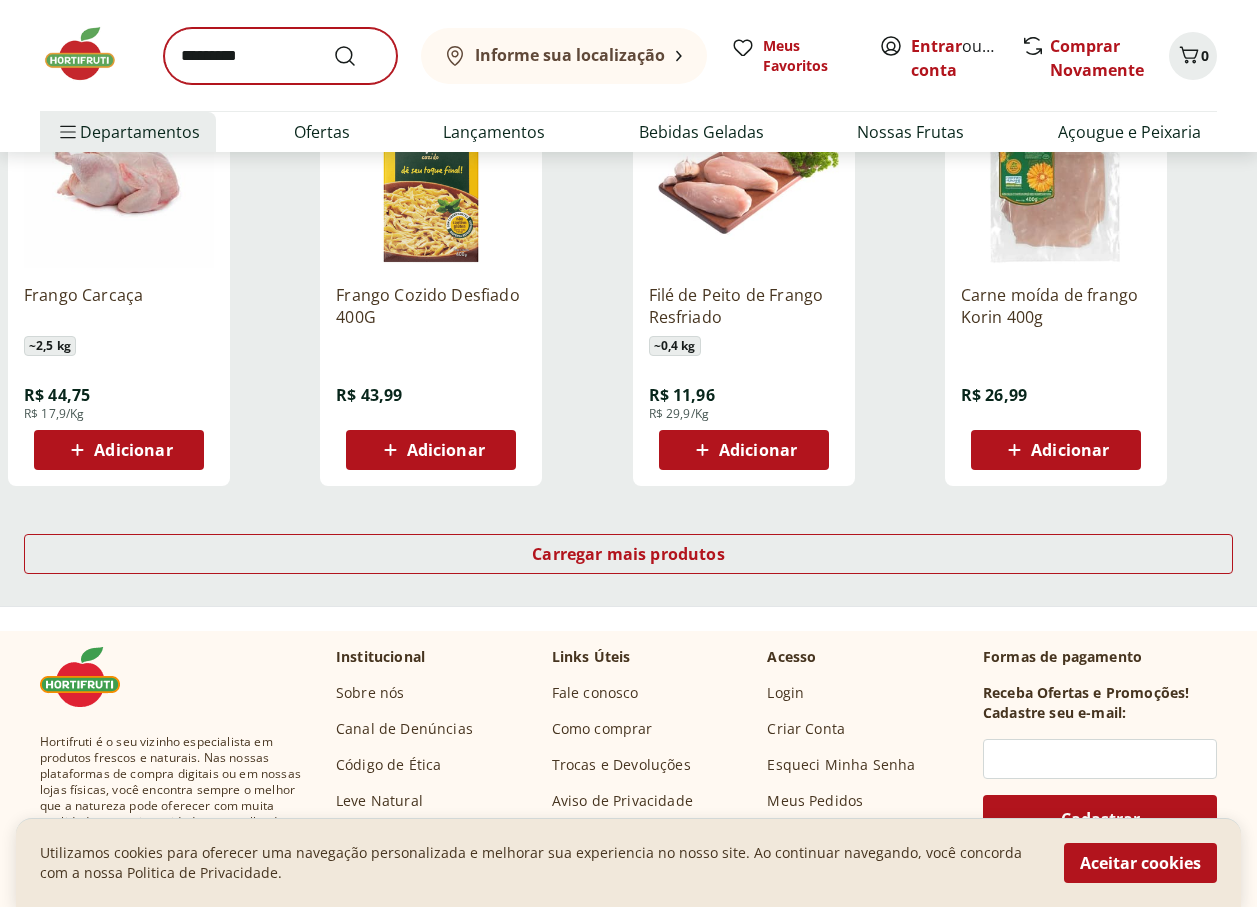 scroll, scrollTop: 0, scrollLeft: 0, axis: both 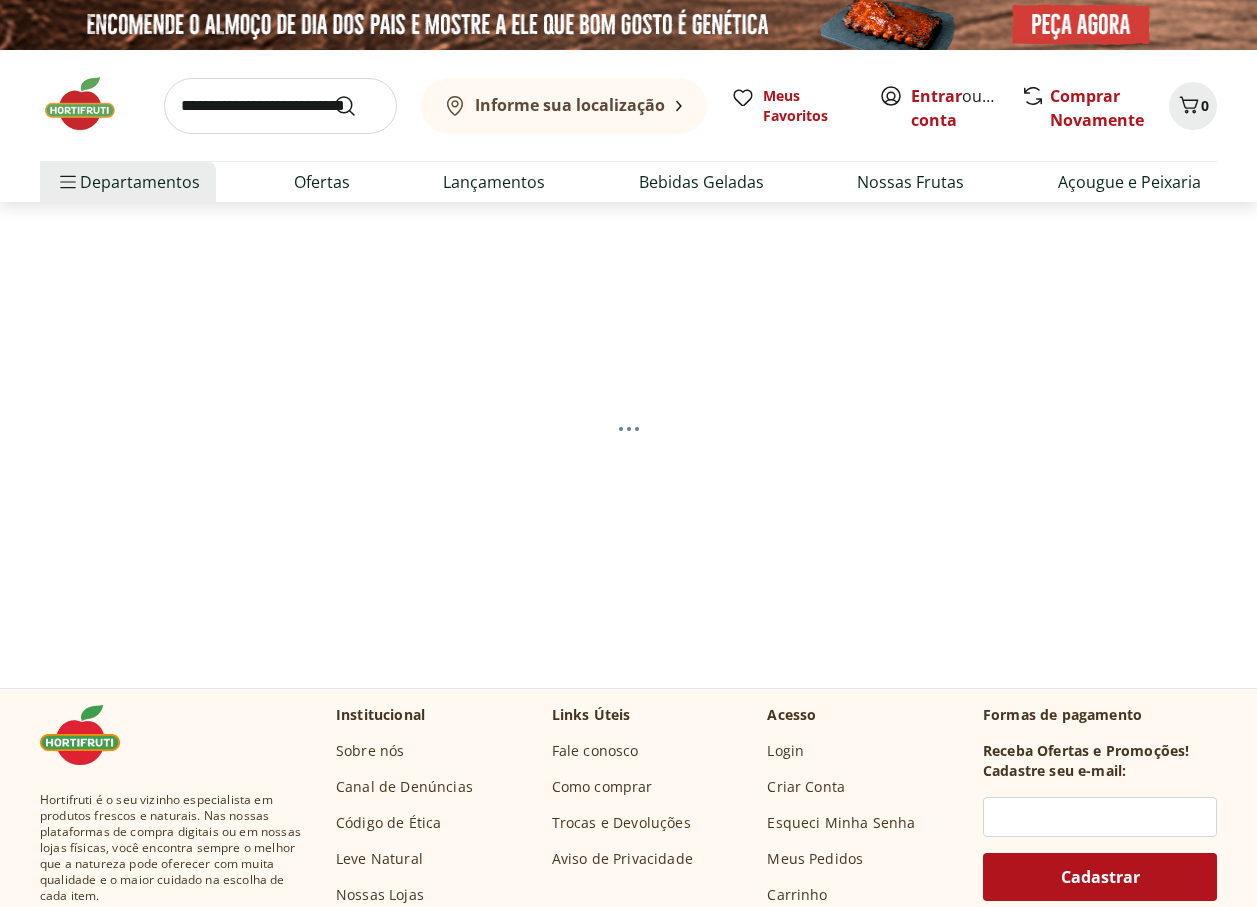 select on "**********" 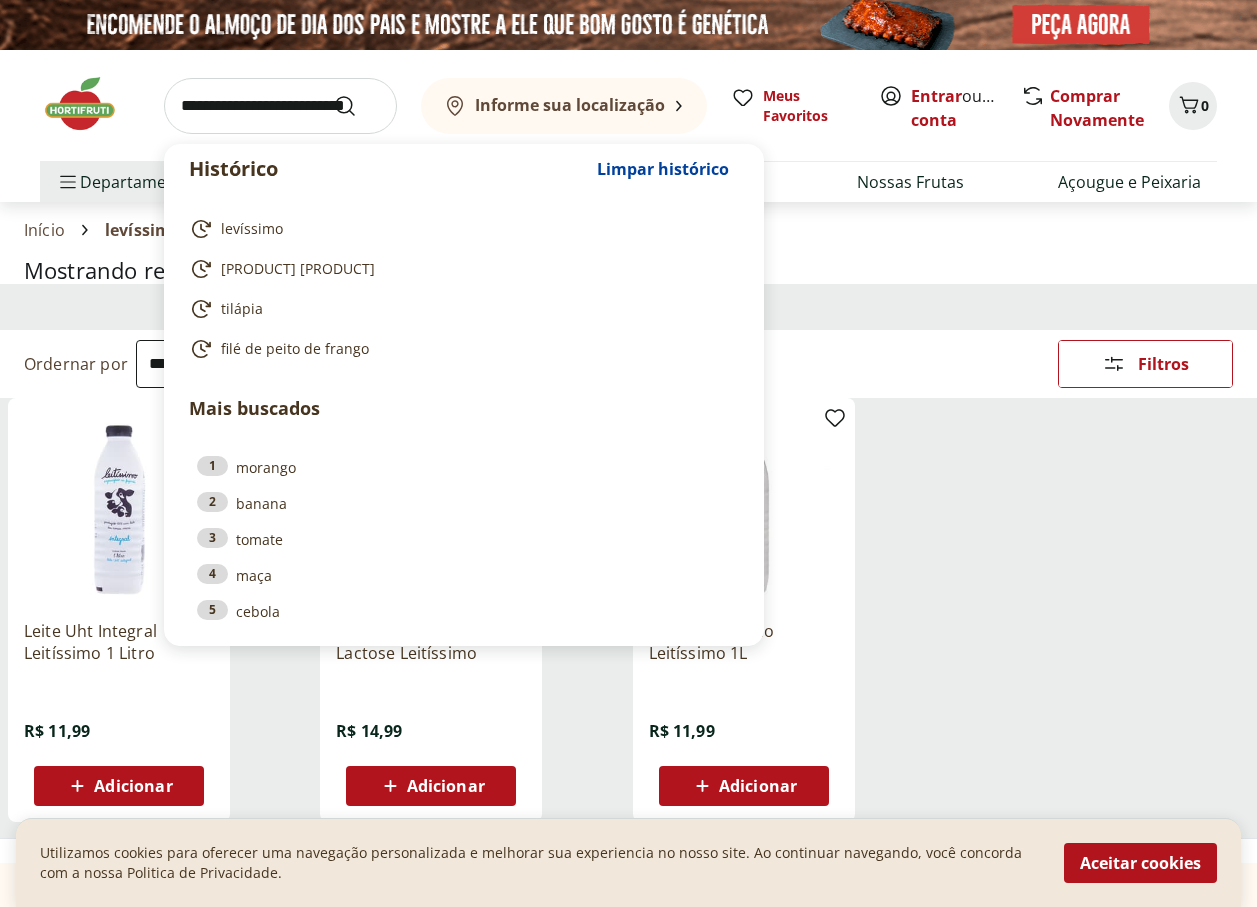 click at bounding box center (280, 106) 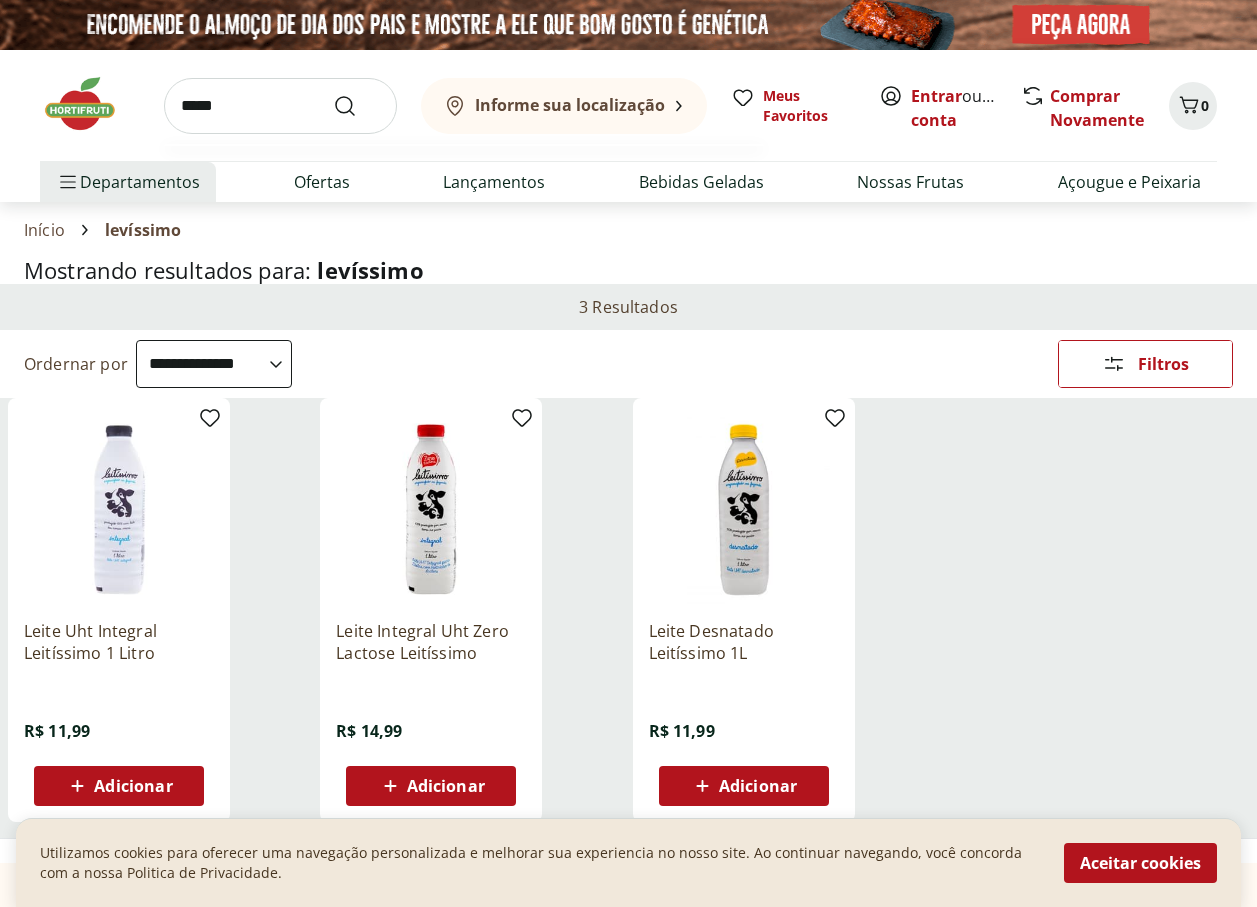 type on "******" 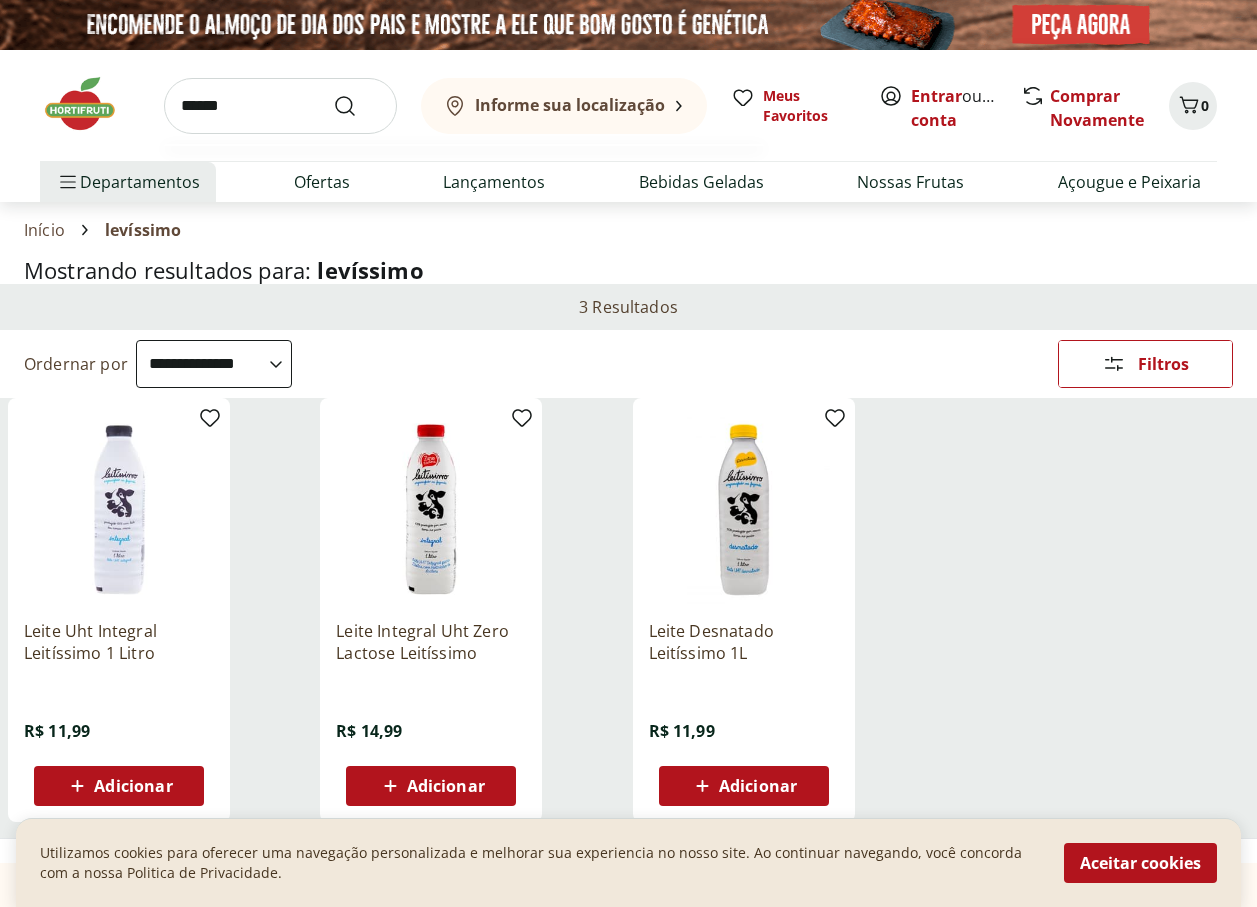 click at bounding box center [357, 106] 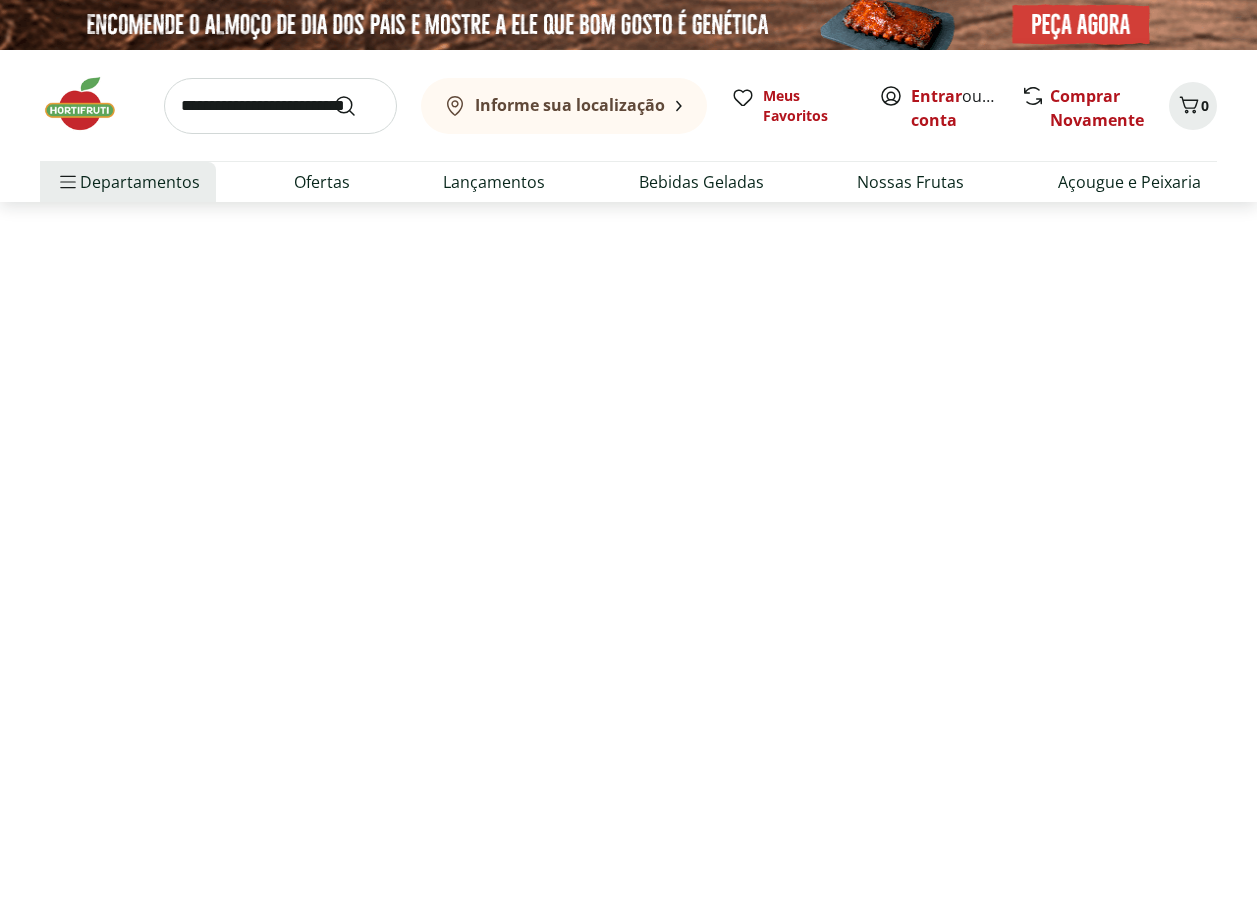 select on "**********" 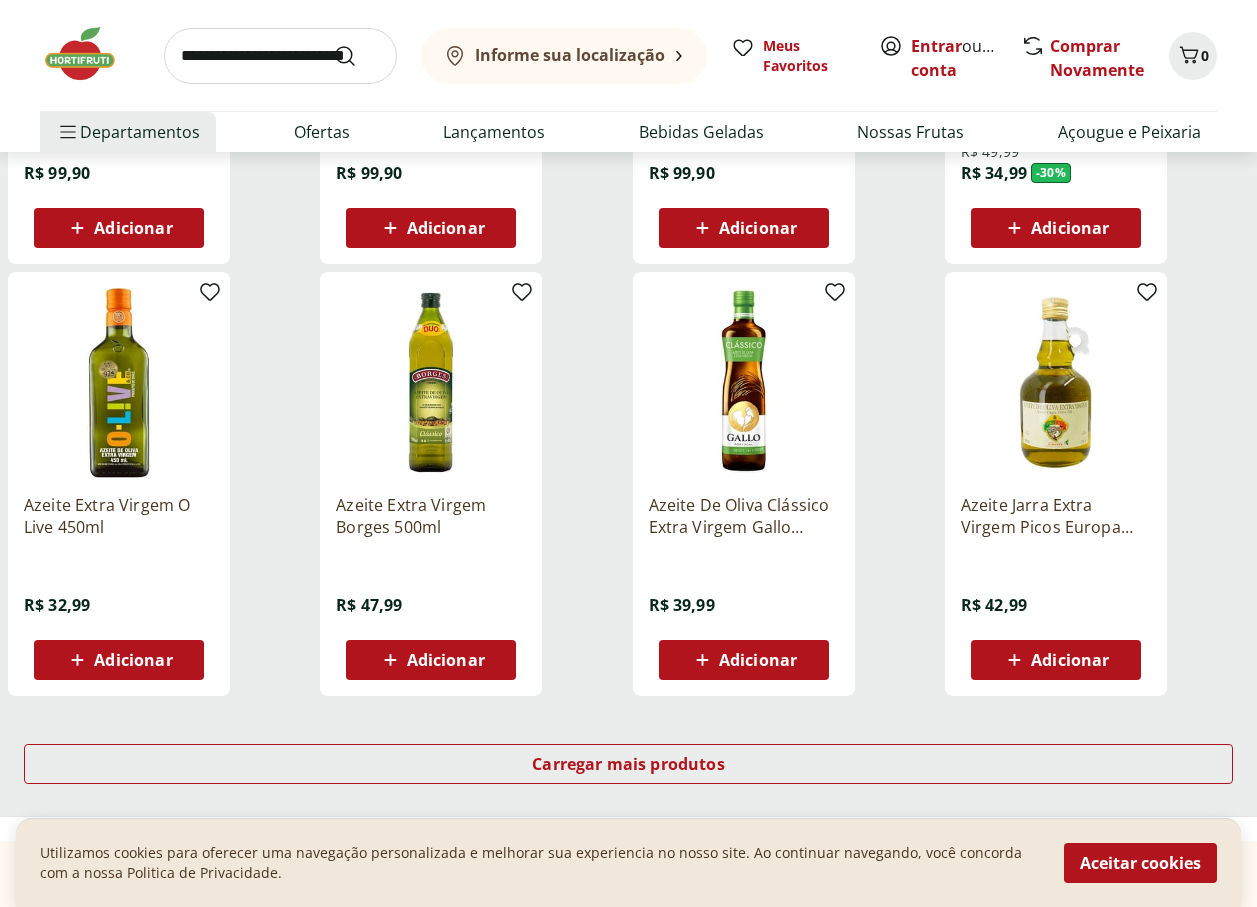 scroll, scrollTop: 1000, scrollLeft: 0, axis: vertical 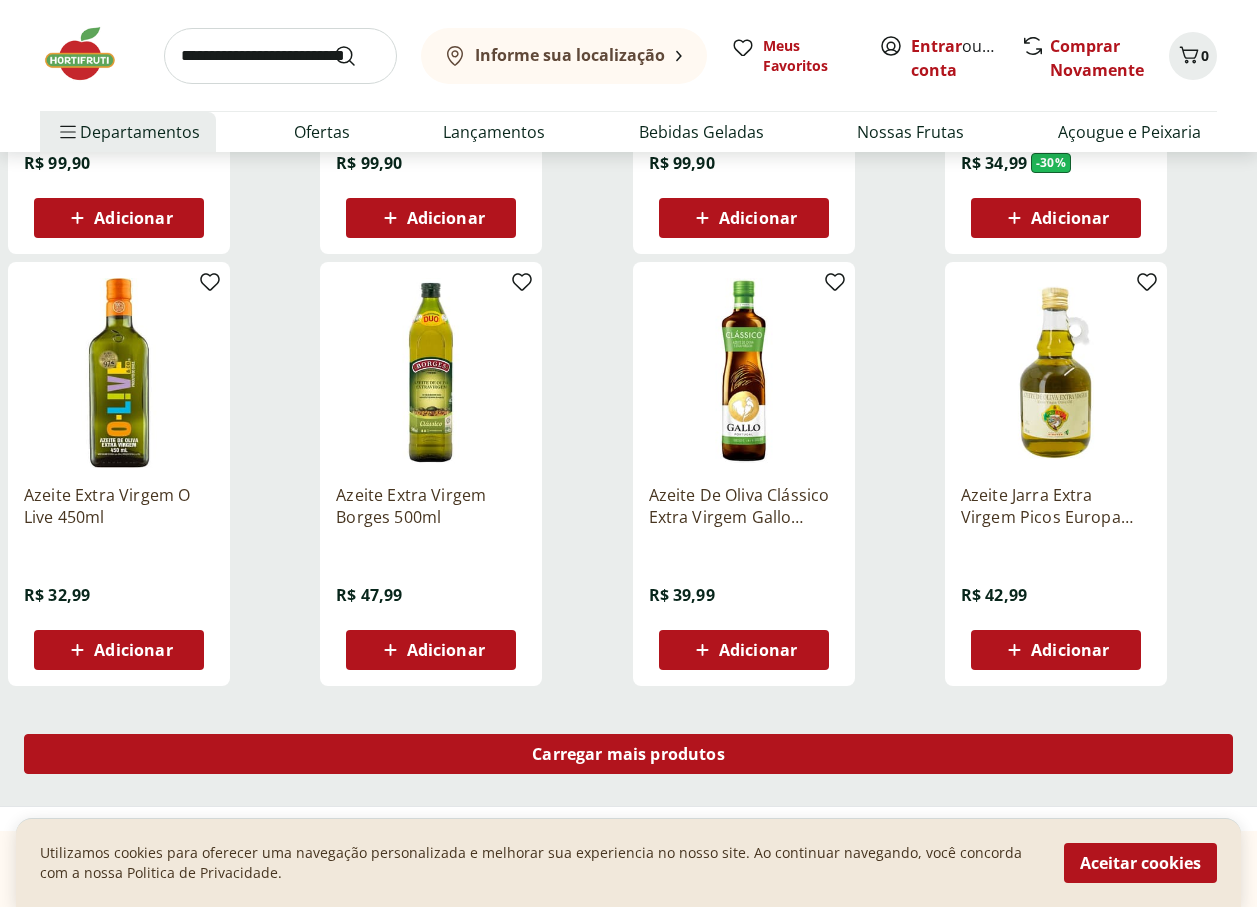 click on "Carregar mais produtos" at bounding box center [628, 754] 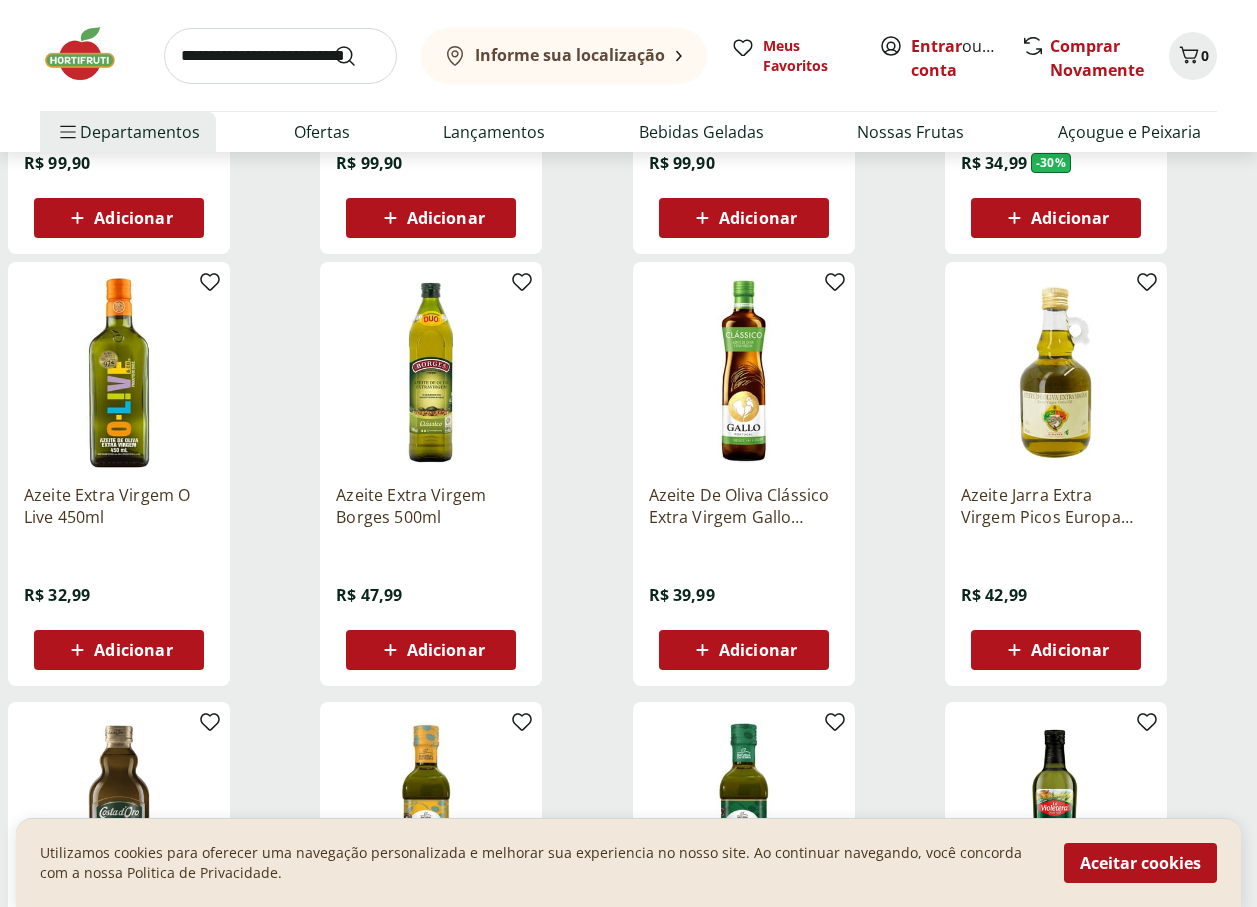 scroll, scrollTop: 1100, scrollLeft: 0, axis: vertical 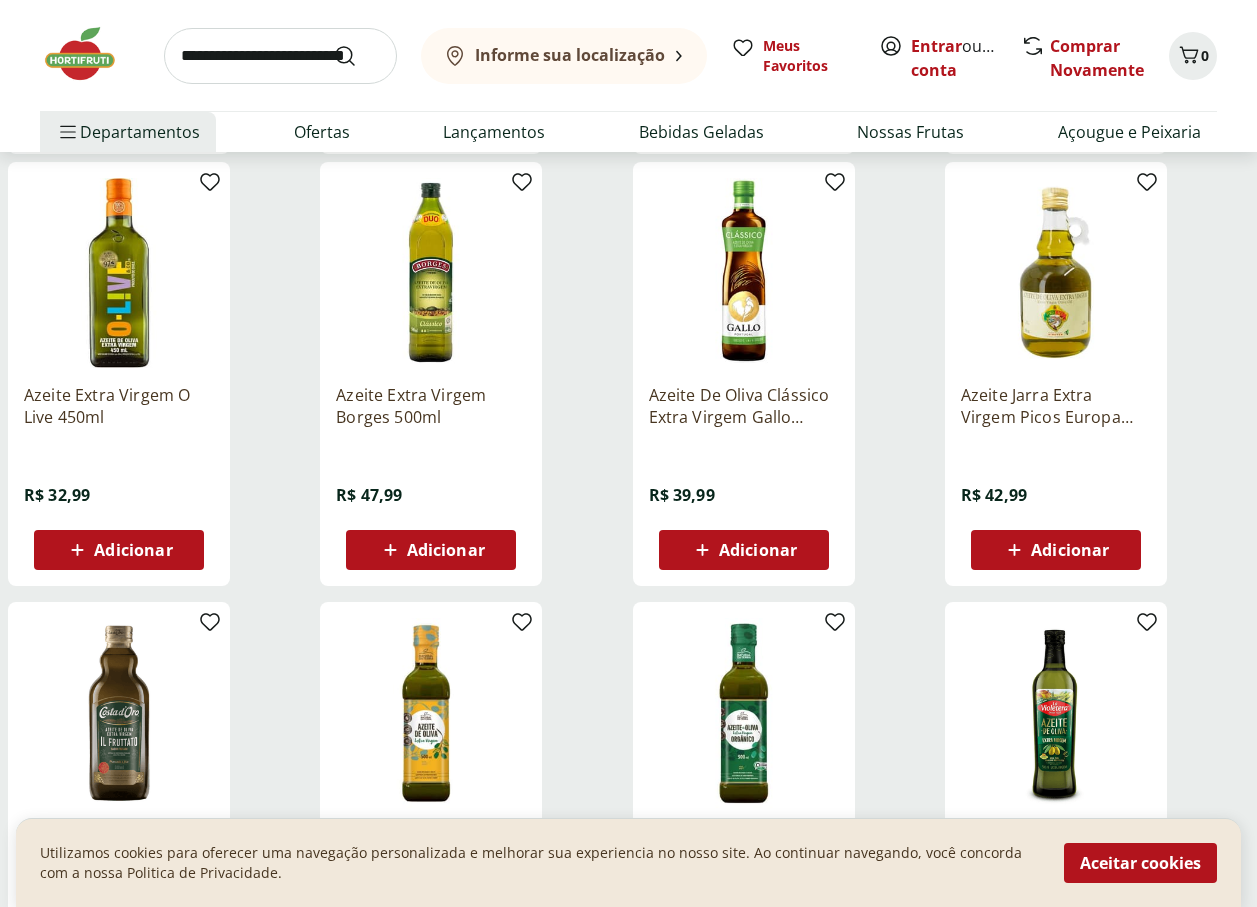 click on "Azeite De Oliva Clássico Extra Virgem Gallo 500Ml" at bounding box center (744, 406) 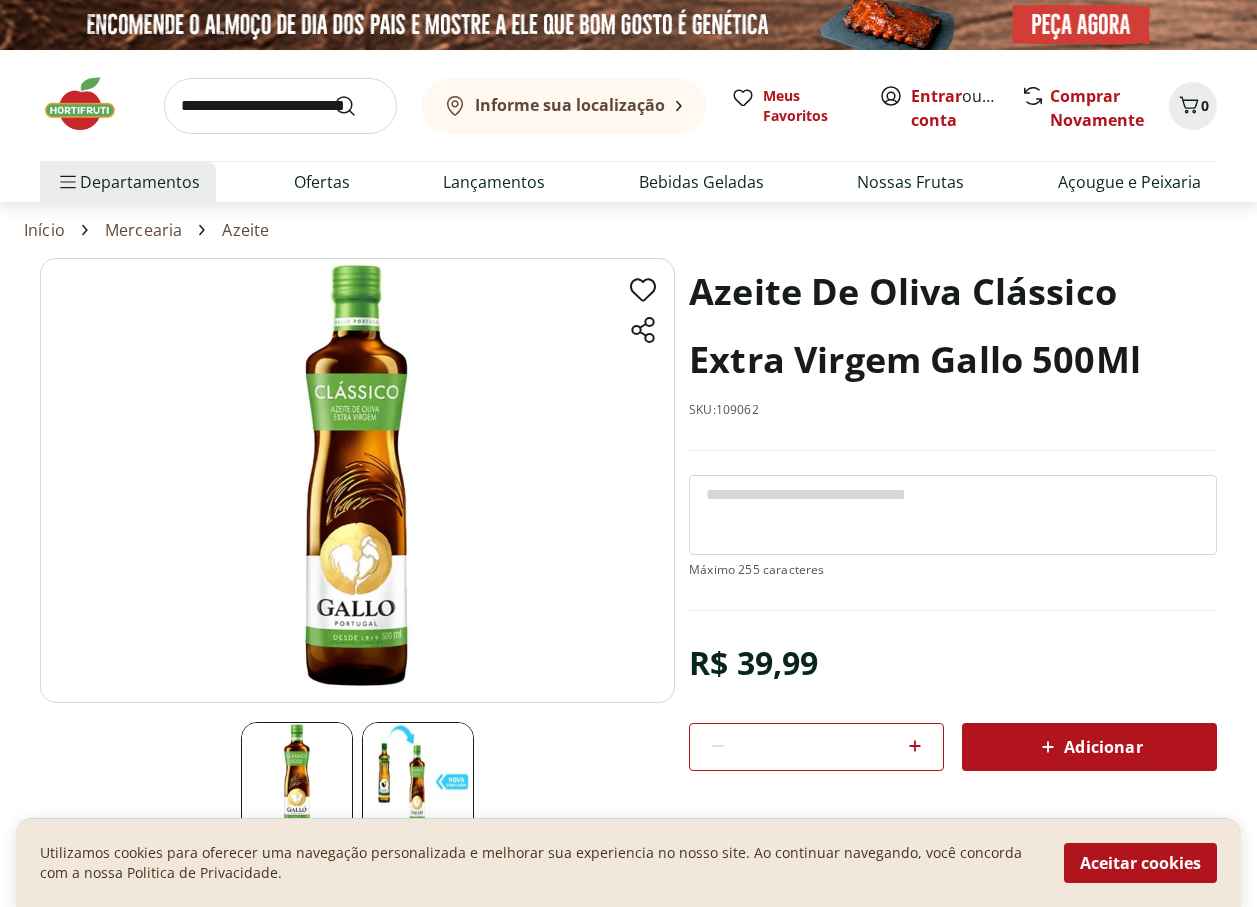 select on "**********" 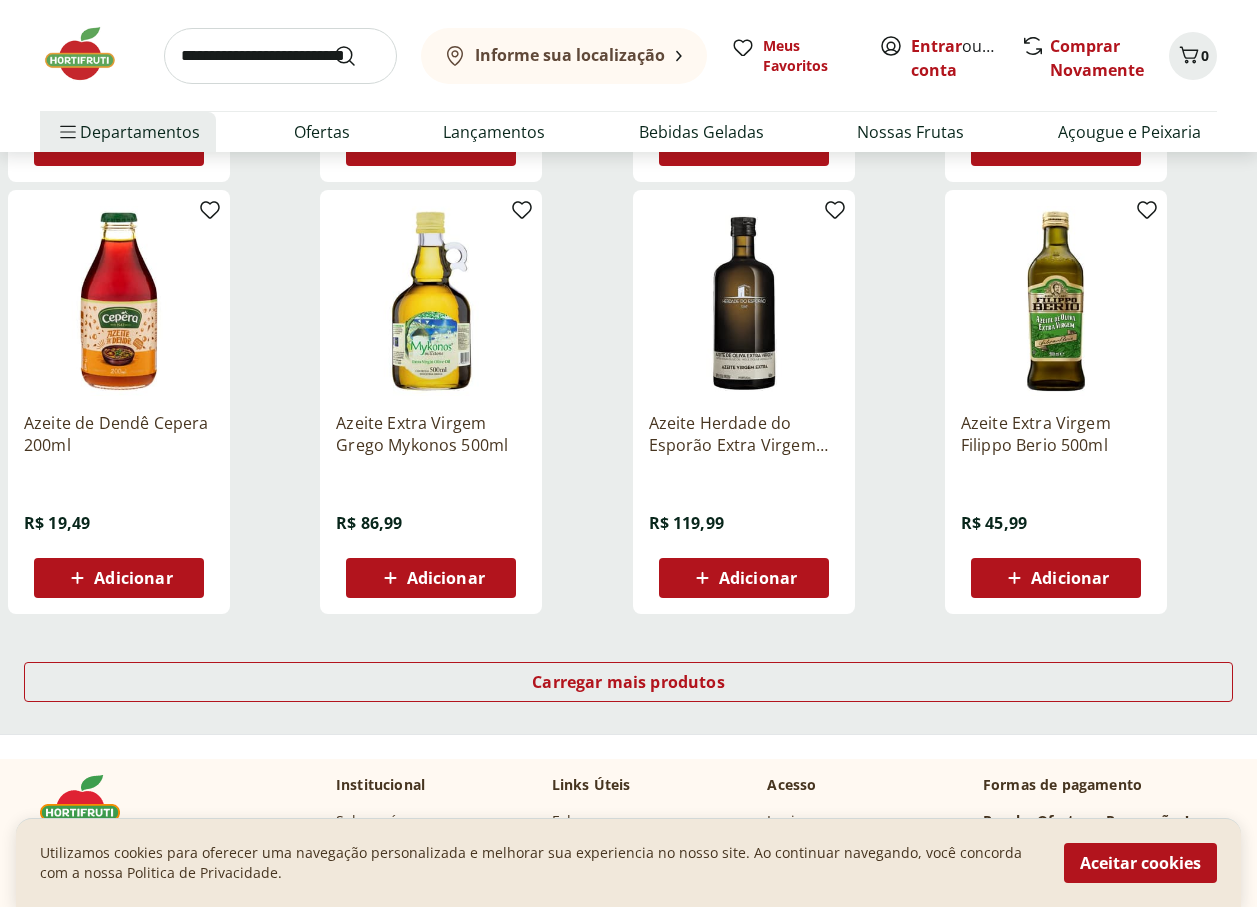 scroll, scrollTop: 3200, scrollLeft: 0, axis: vertical 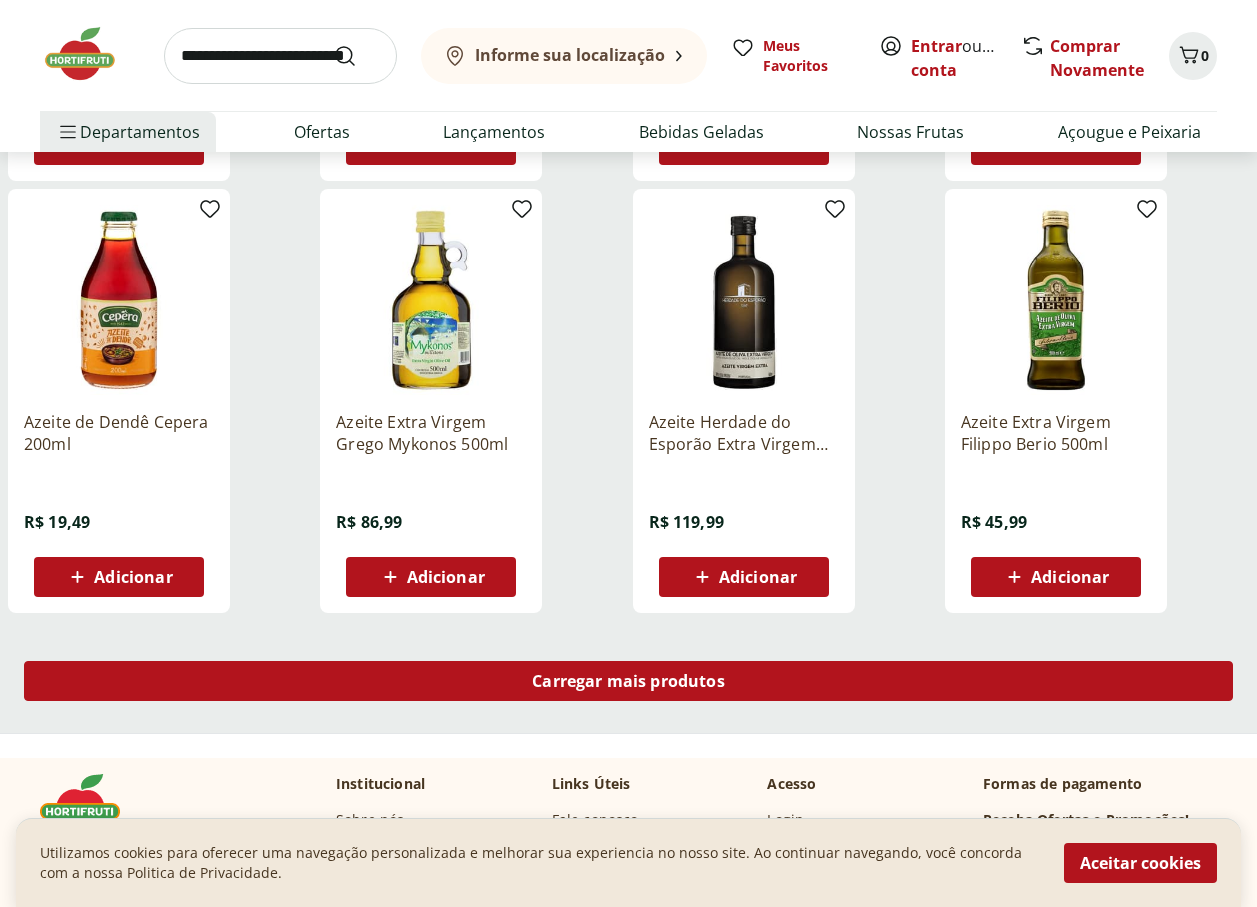 click on "Carregar mais produtos" at bounding box center (628, 681) 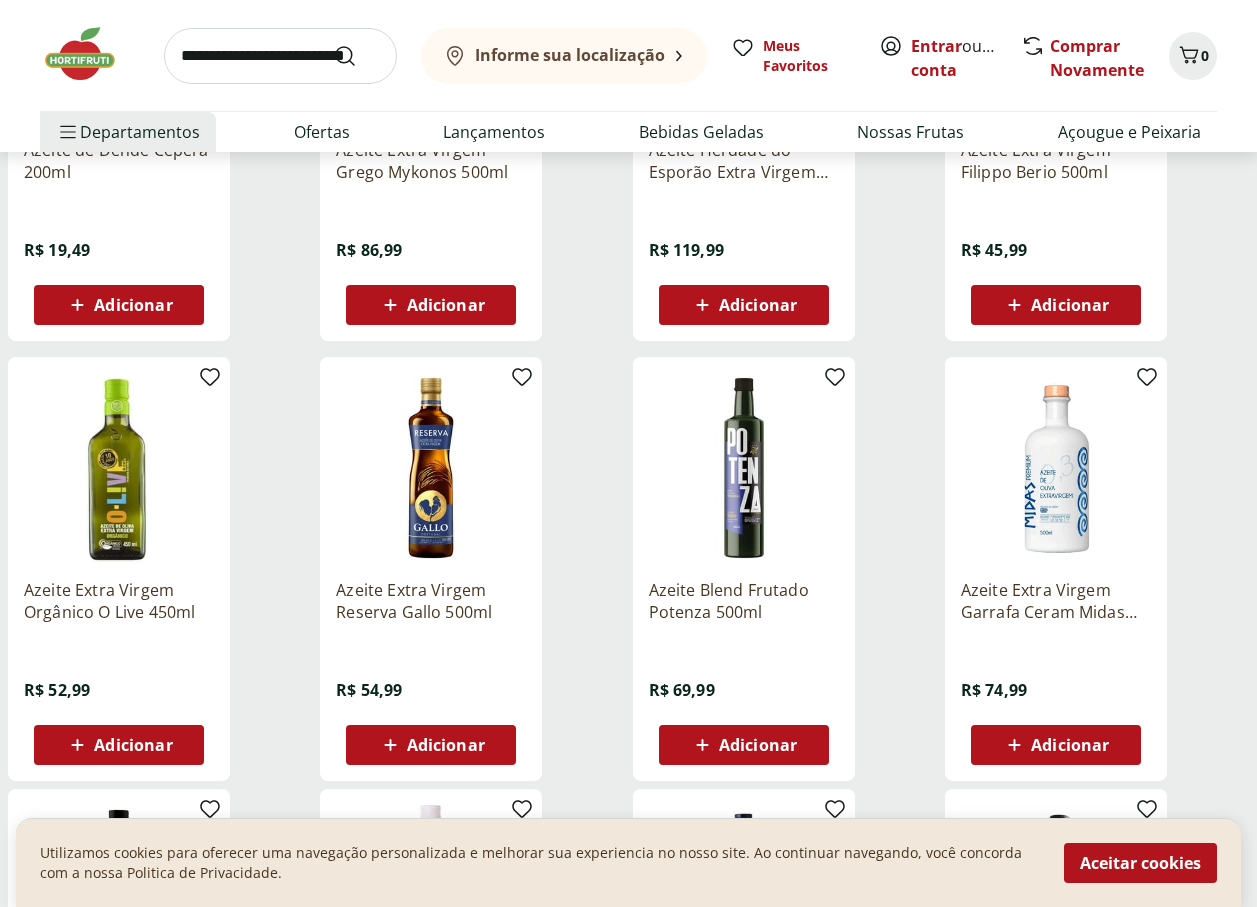 scroll, scrollTop: 3500, scrollLeft: 0, axis: vertical 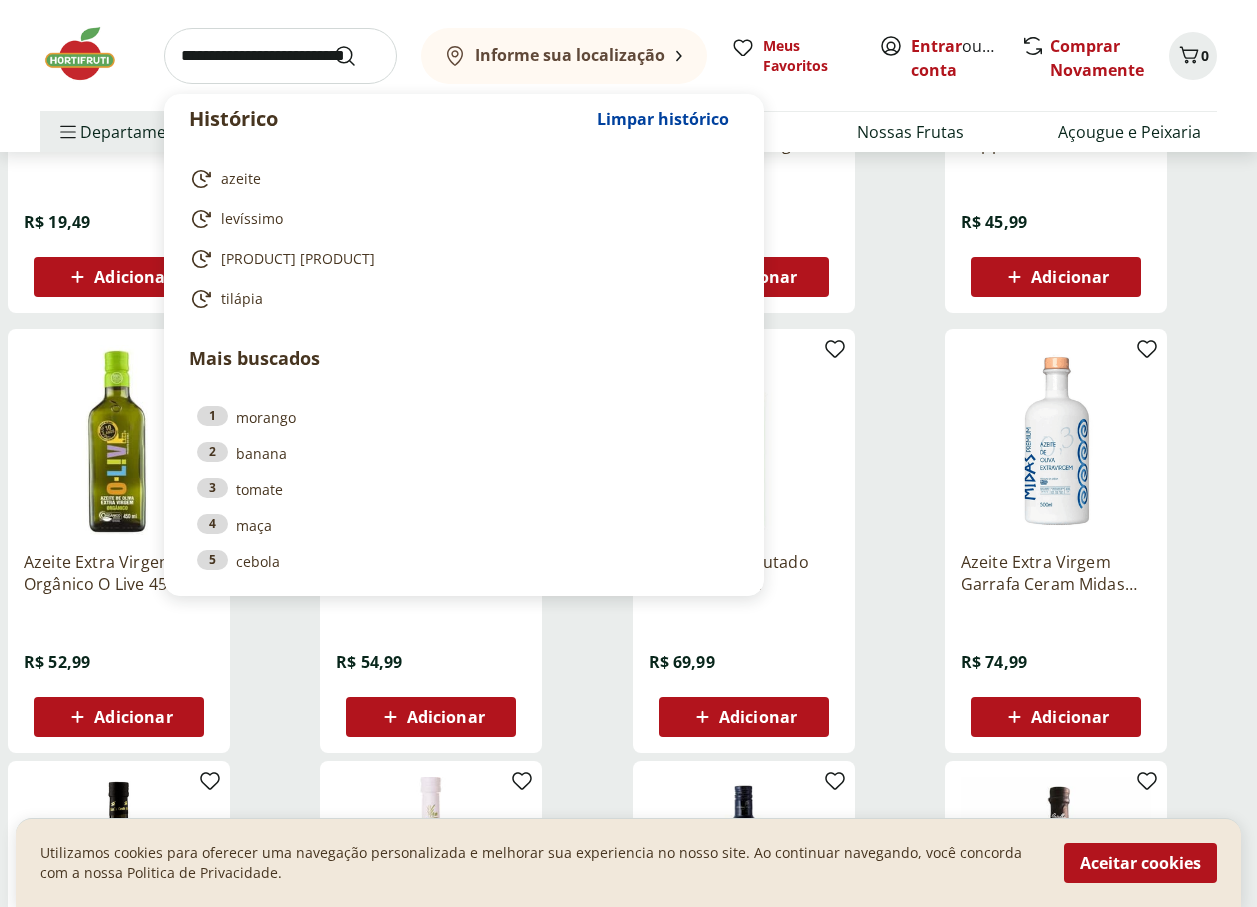 click at bounding box center (280, 56) 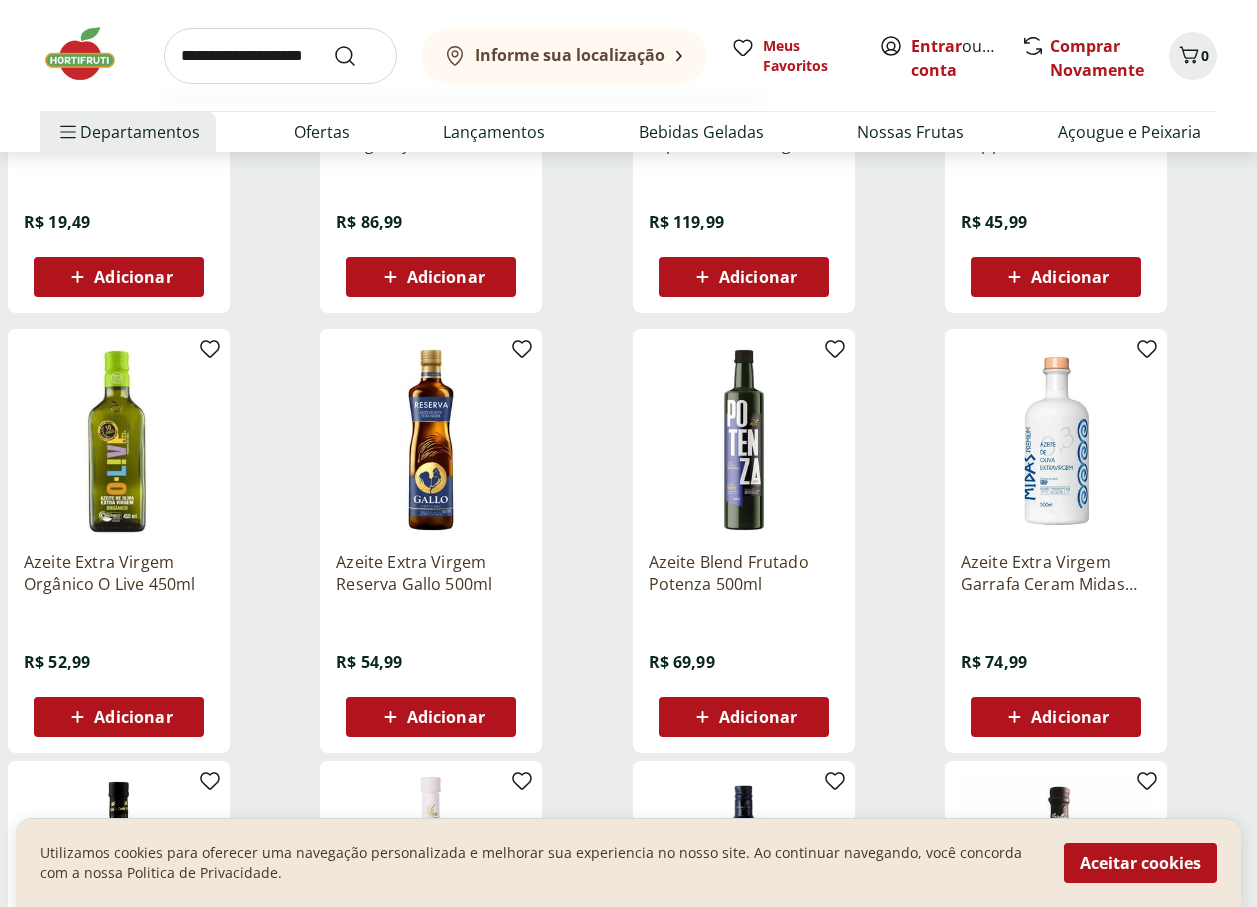 type on "**********" 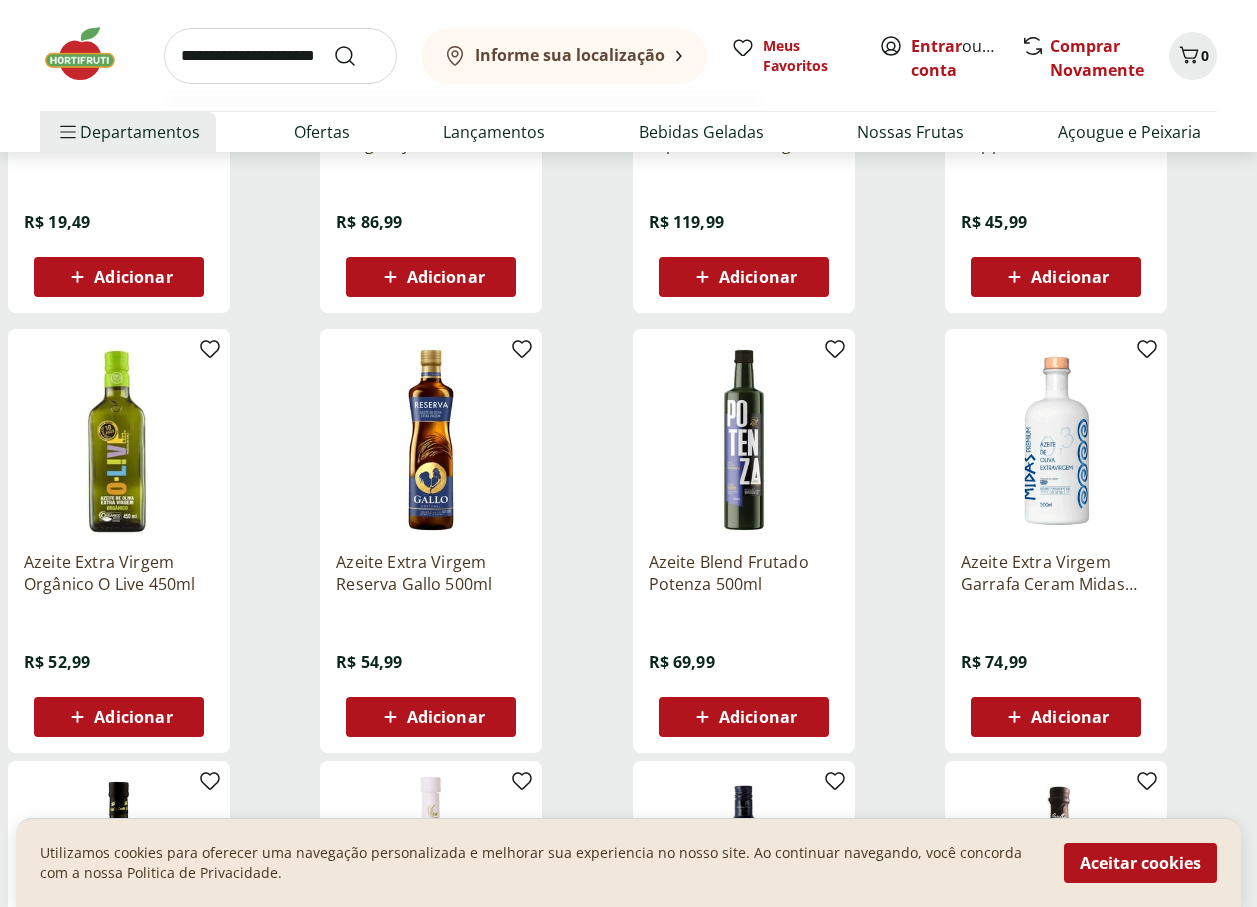click at bounding box center (357, 56) 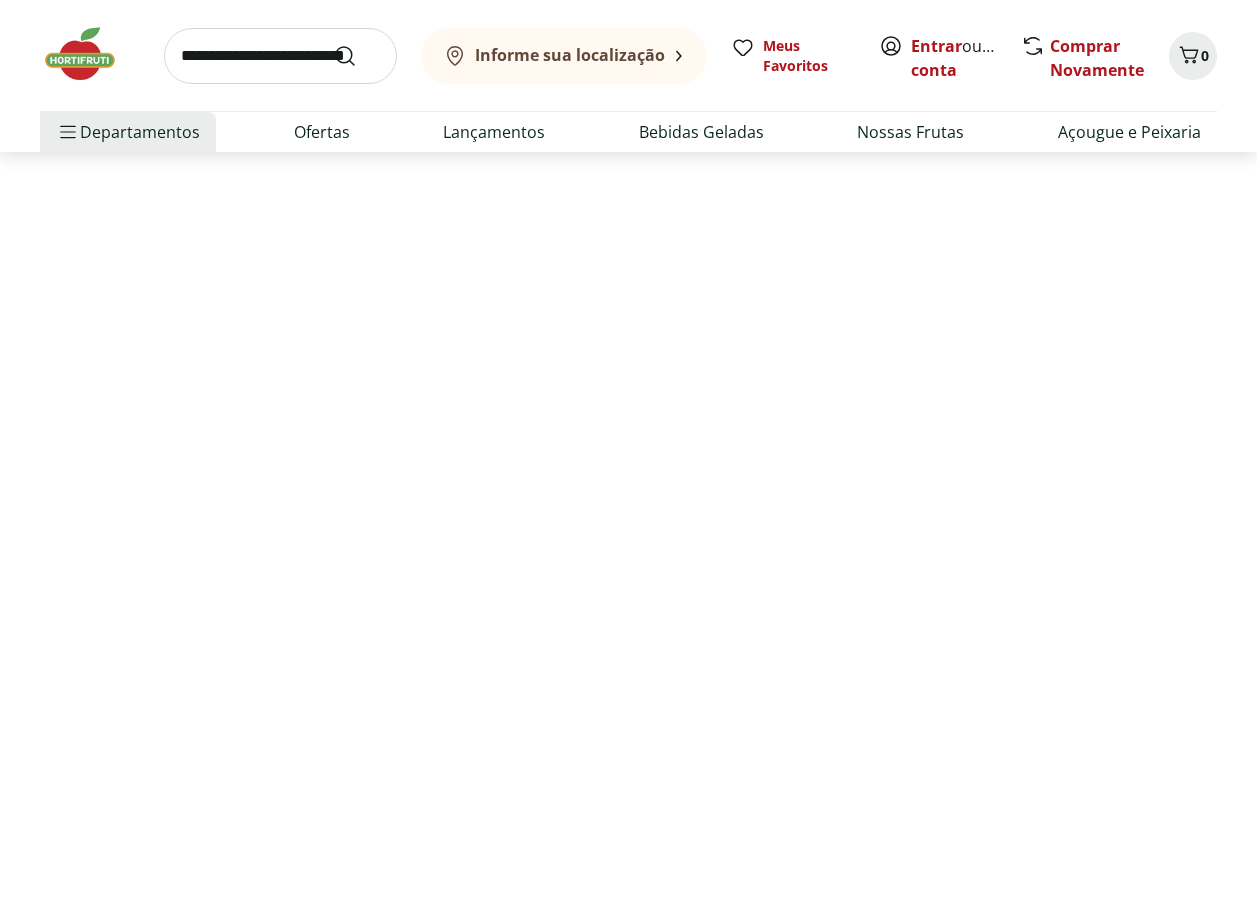 scroll, scrollTop: 0, scrollLeft: 0, axis: both 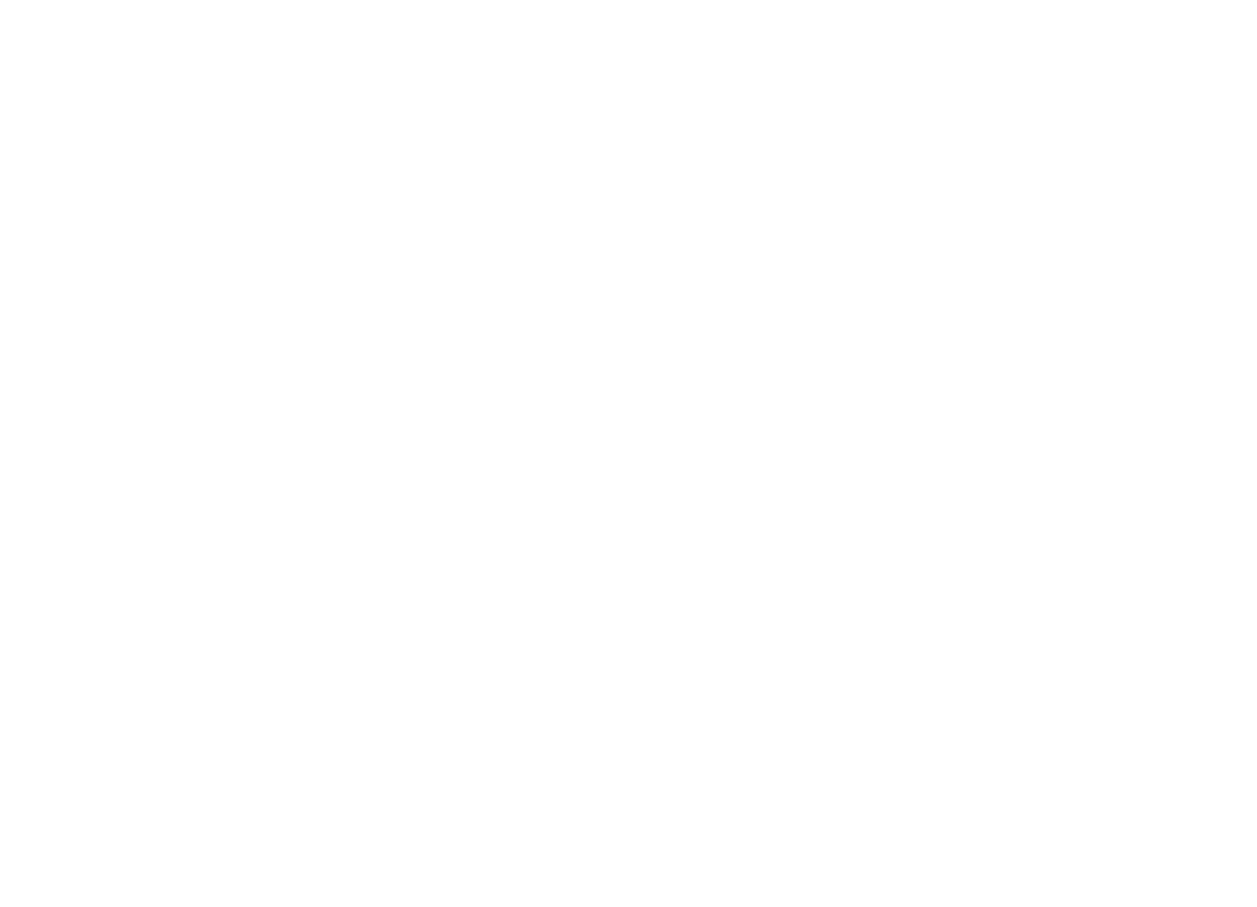 select on "**********" 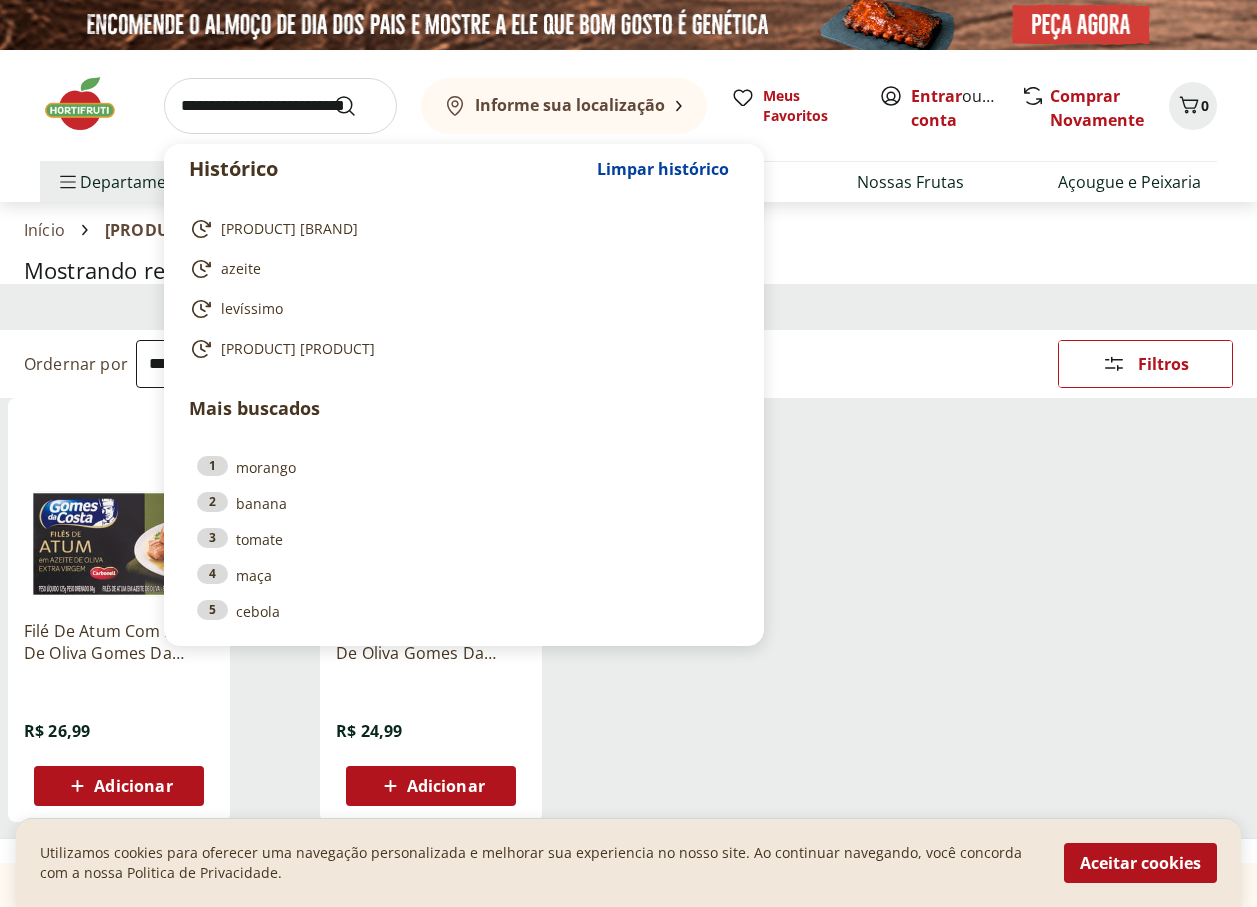 click at bounding box center [280, 106] 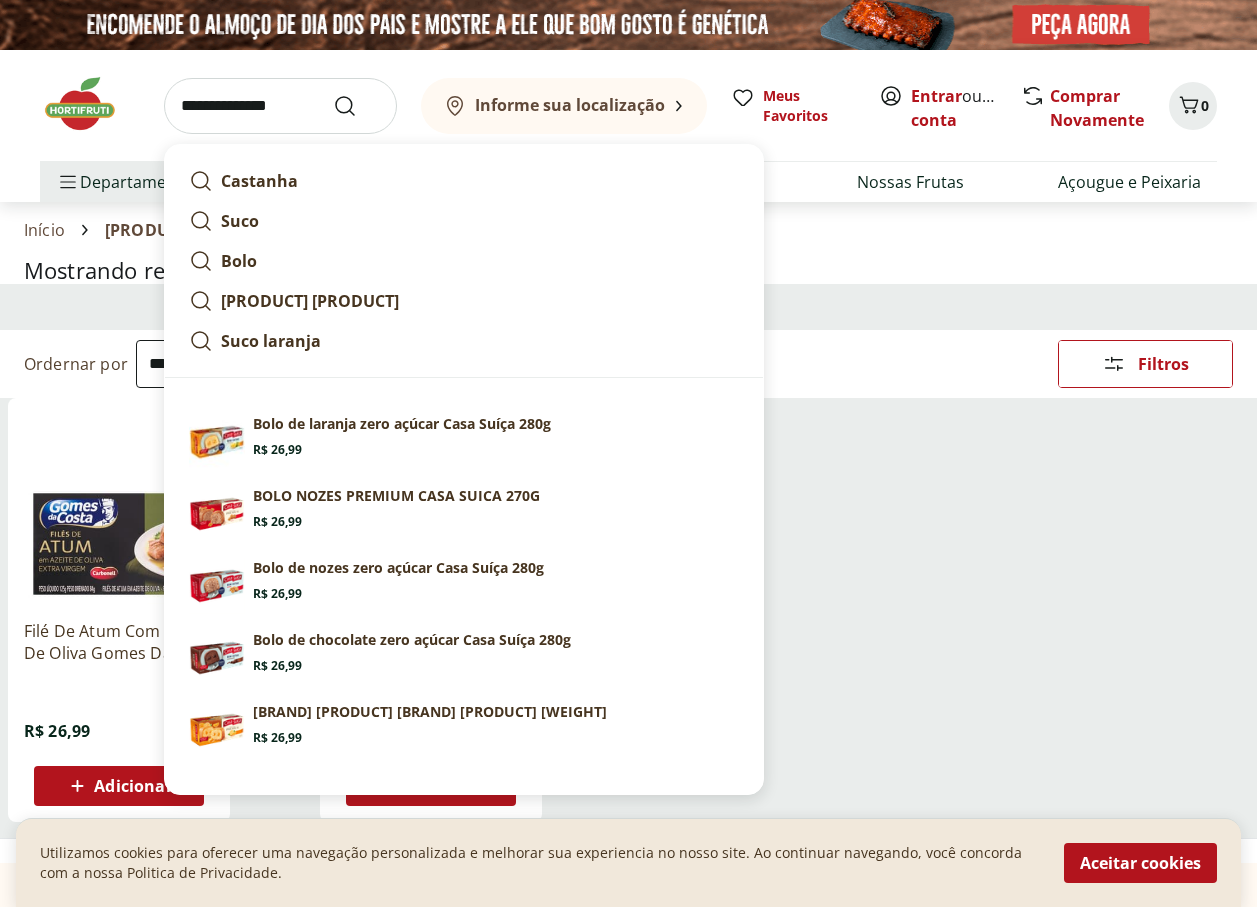 type on "**********" 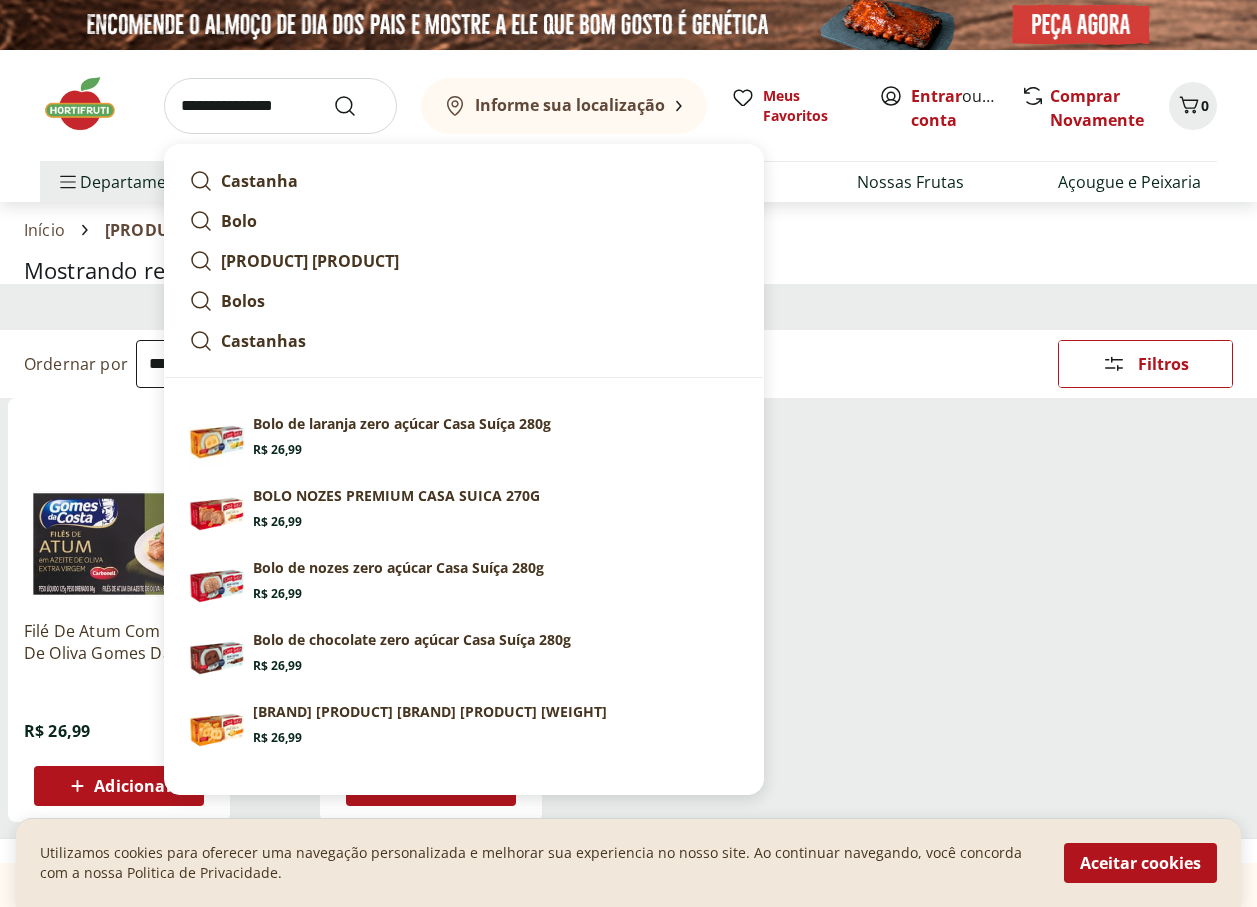 click at bounding box center [357, 106] 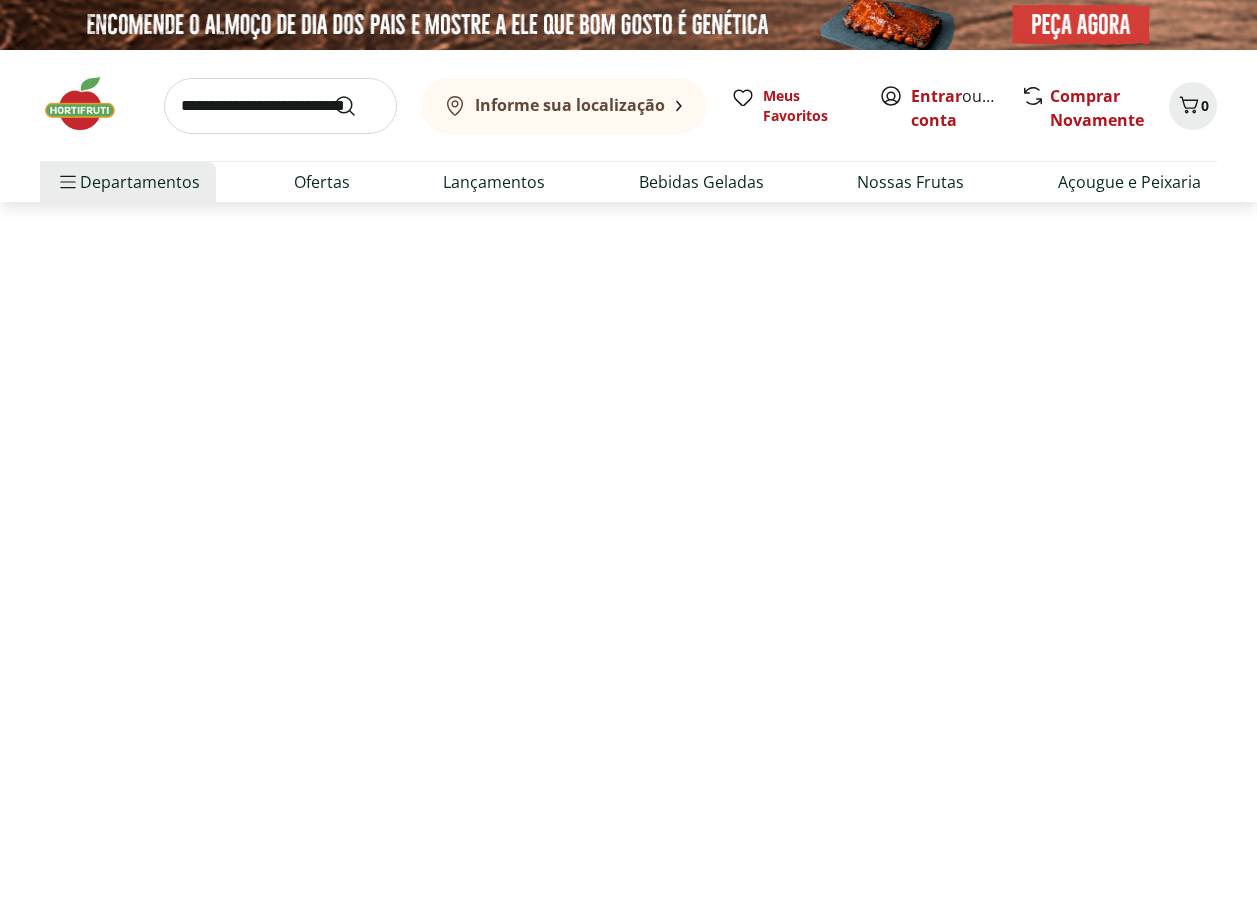 select on "**********" 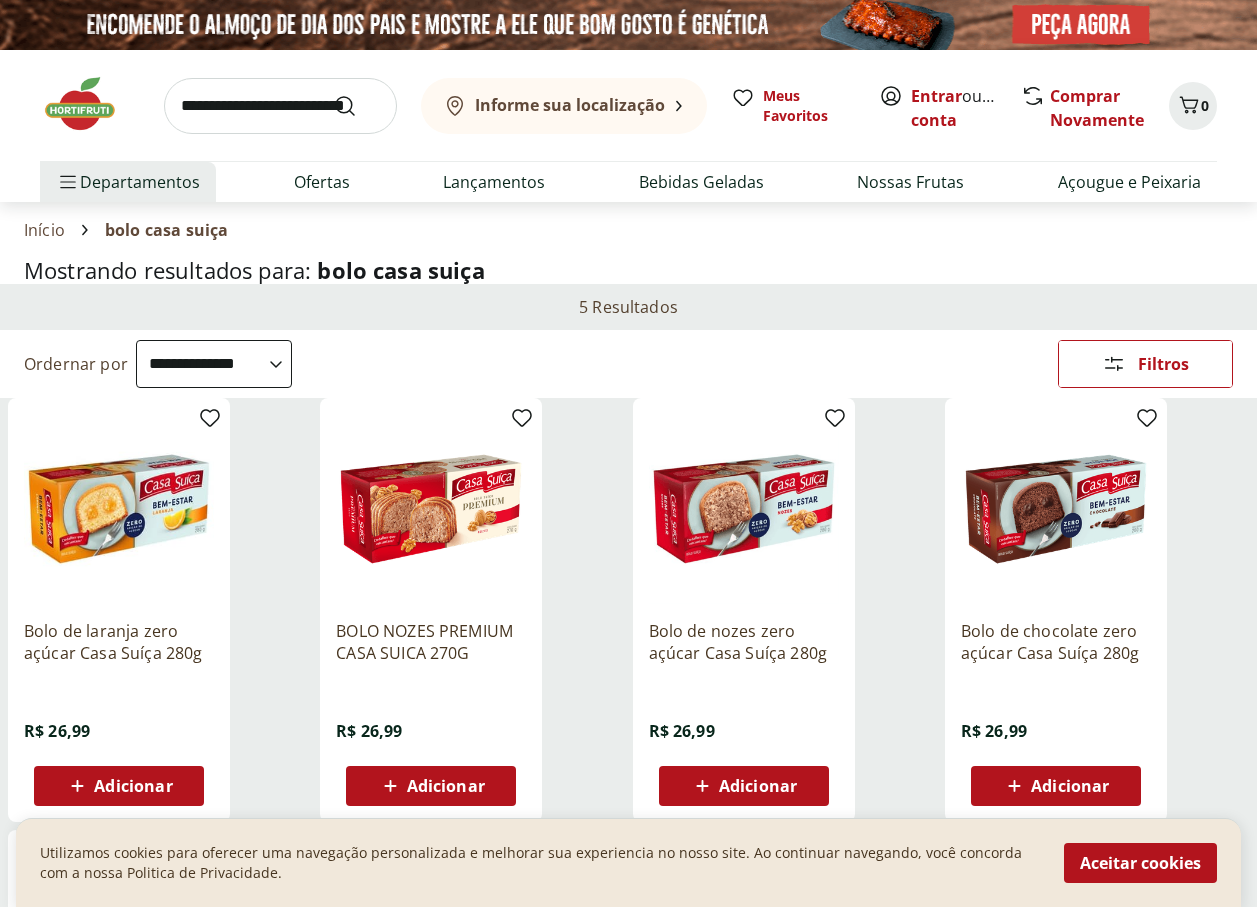 select on "**********" 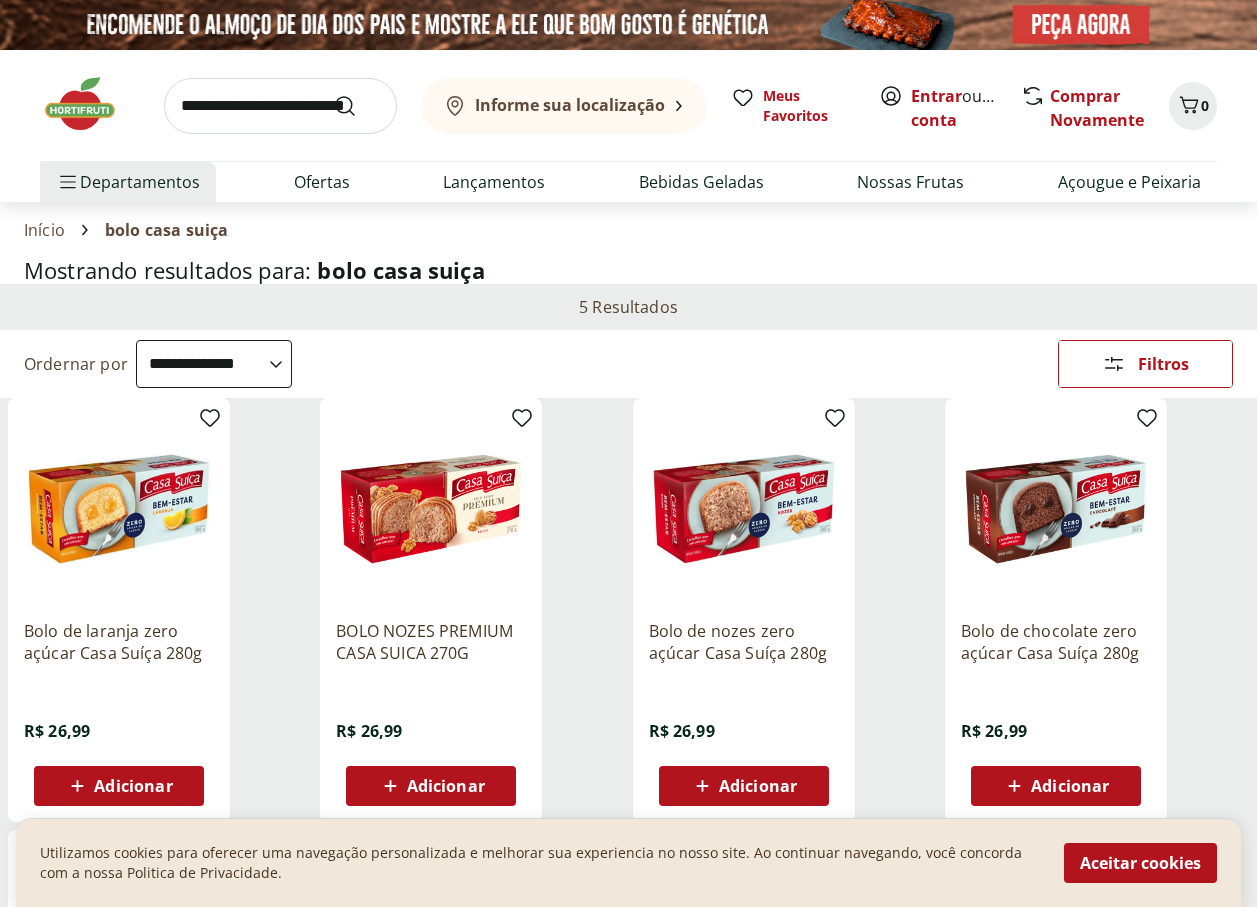 scroll, scrollTop: 0, scrollLeft: 0, axis: both 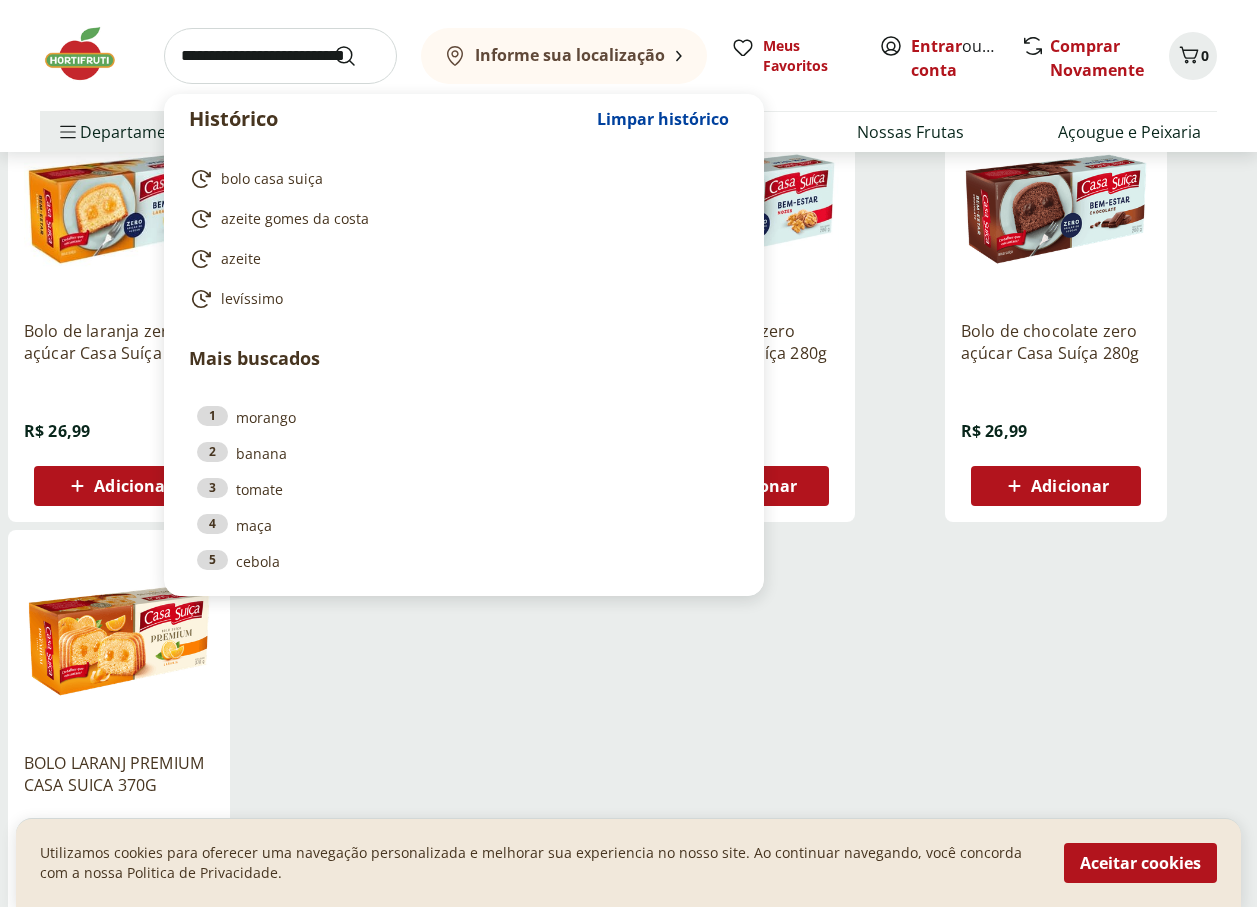 click at bounding box center [280, 56] 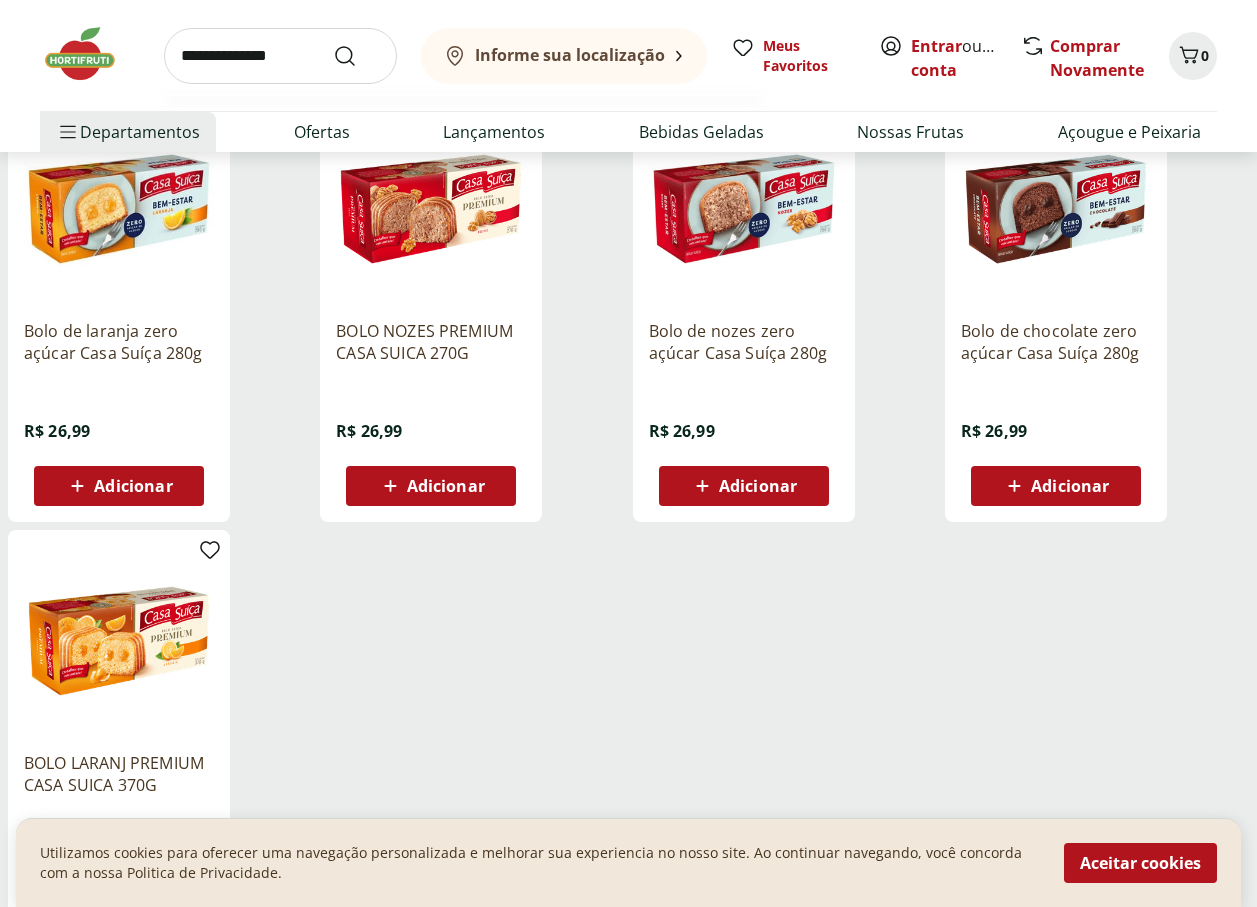 type on "**********" 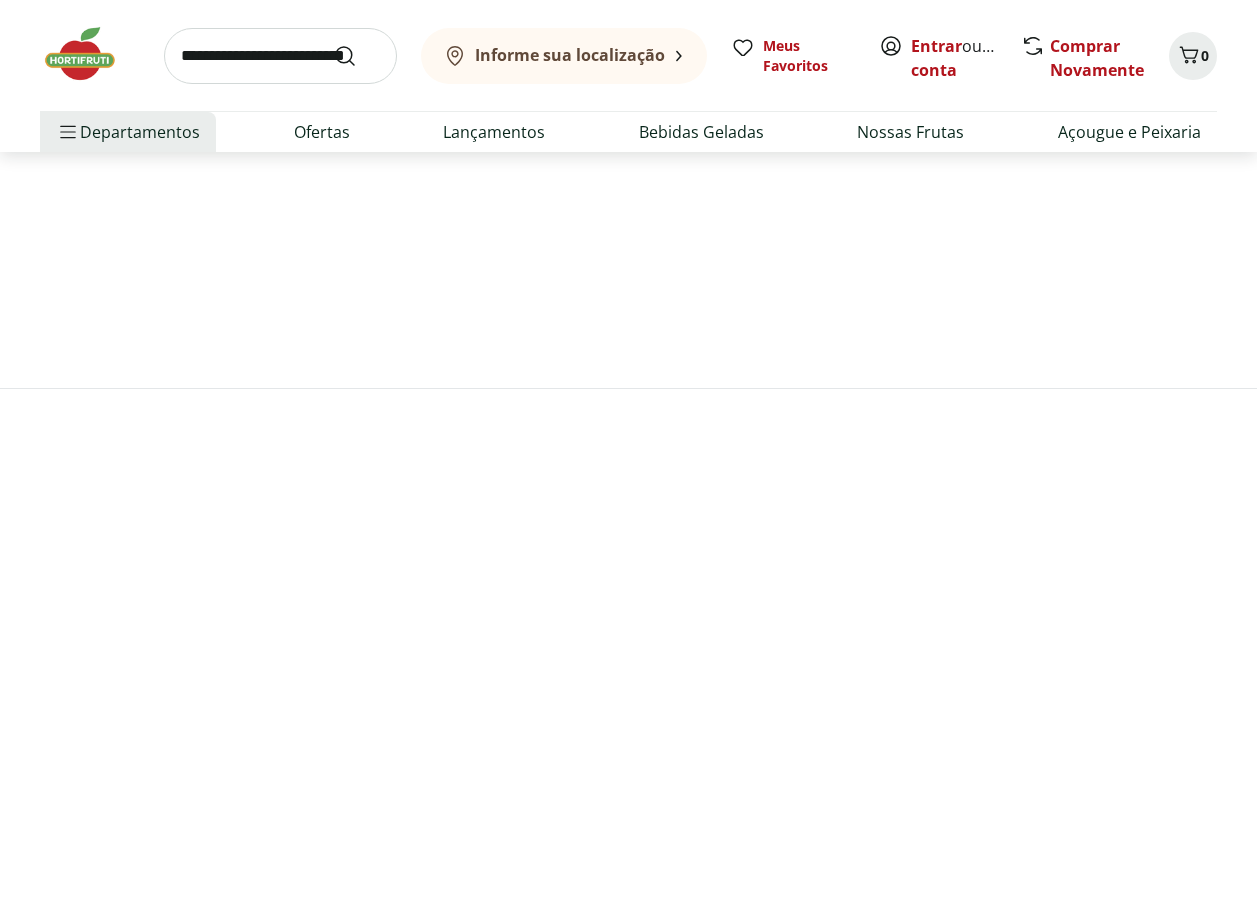 scroll, scrollTop: 0, scrollLeft: 0, axis: both 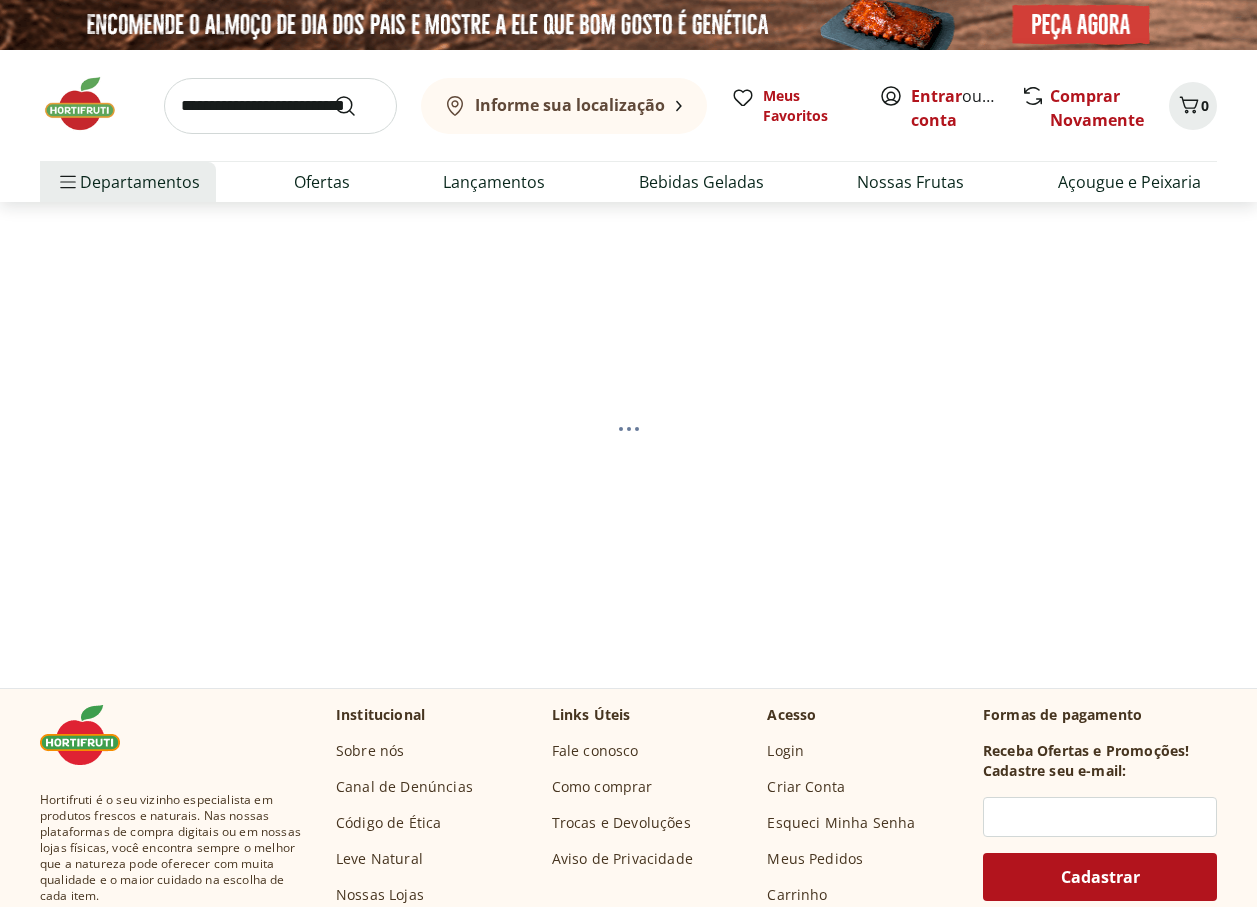 select on "**********" 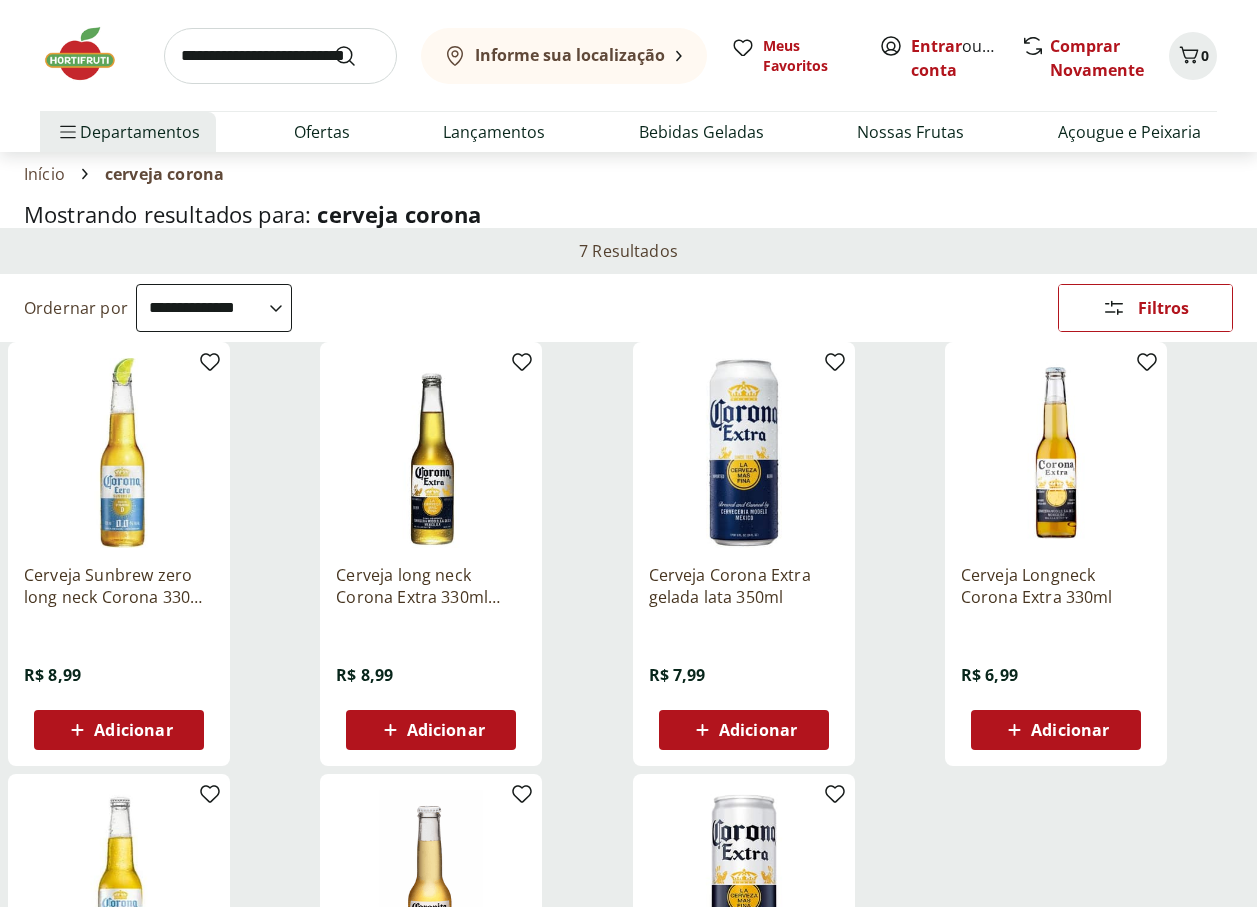 scroll, scrollTop: 100, scrollLeft: 0, axis: vertical 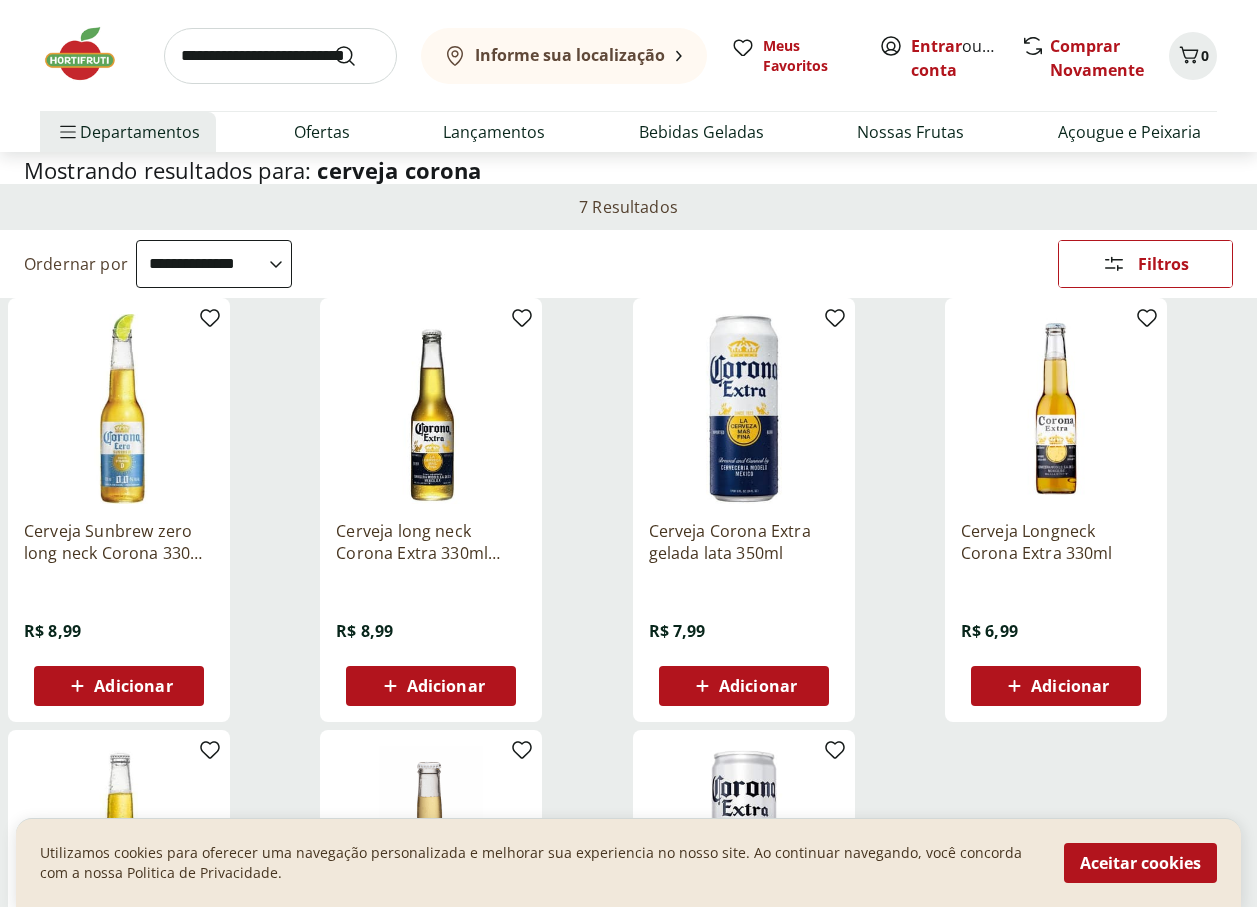 click at bounding box center (280, 56) 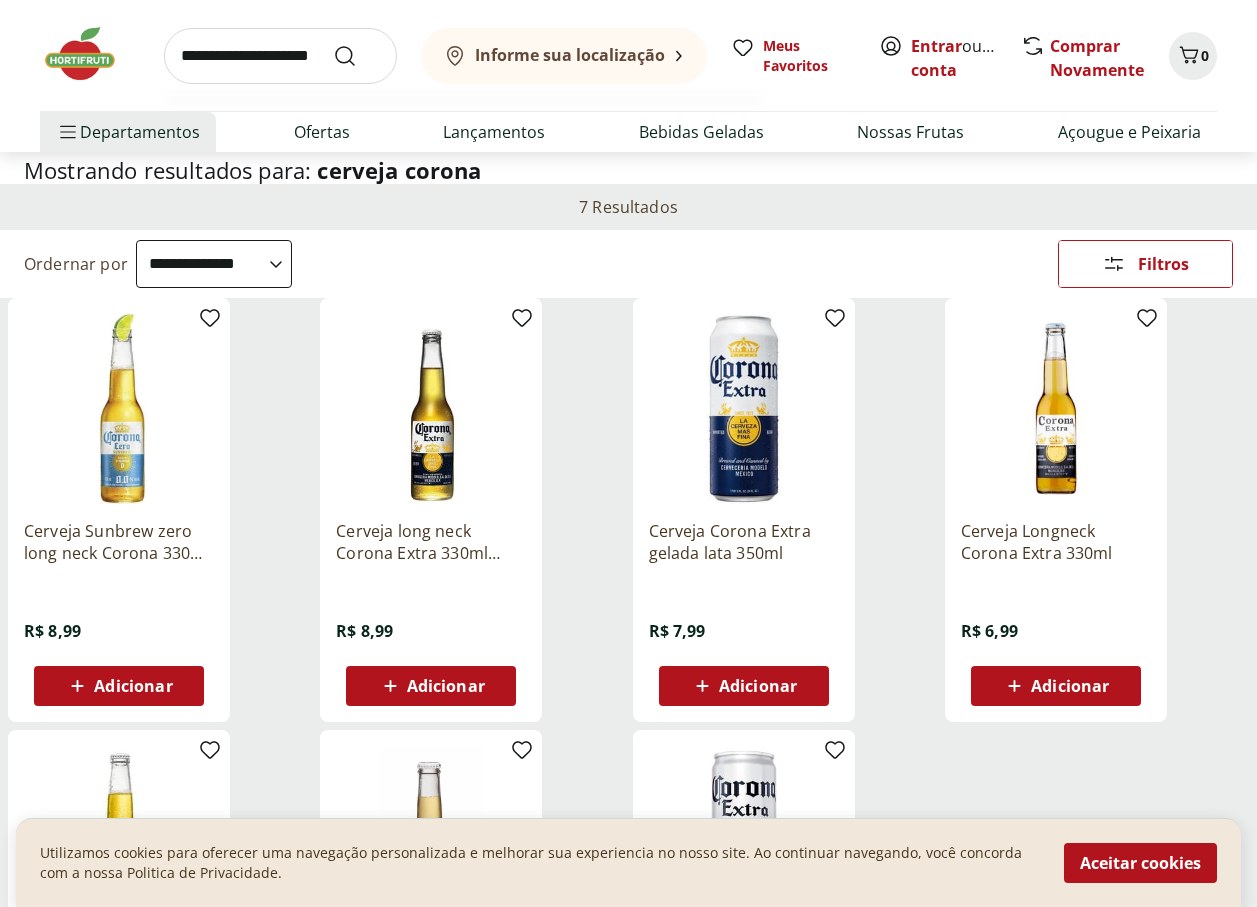 type on "**********" 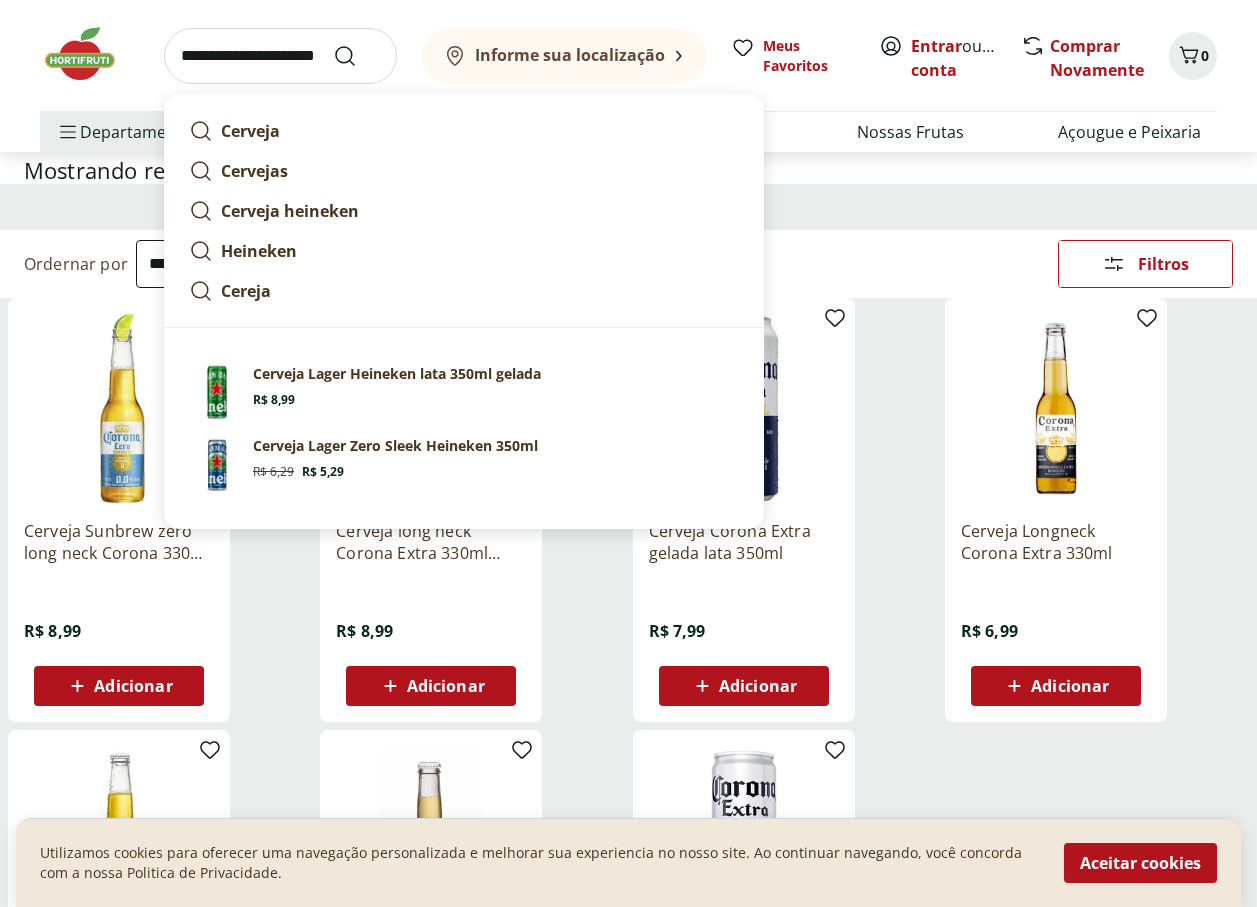 click at bounding box center (357, 56) 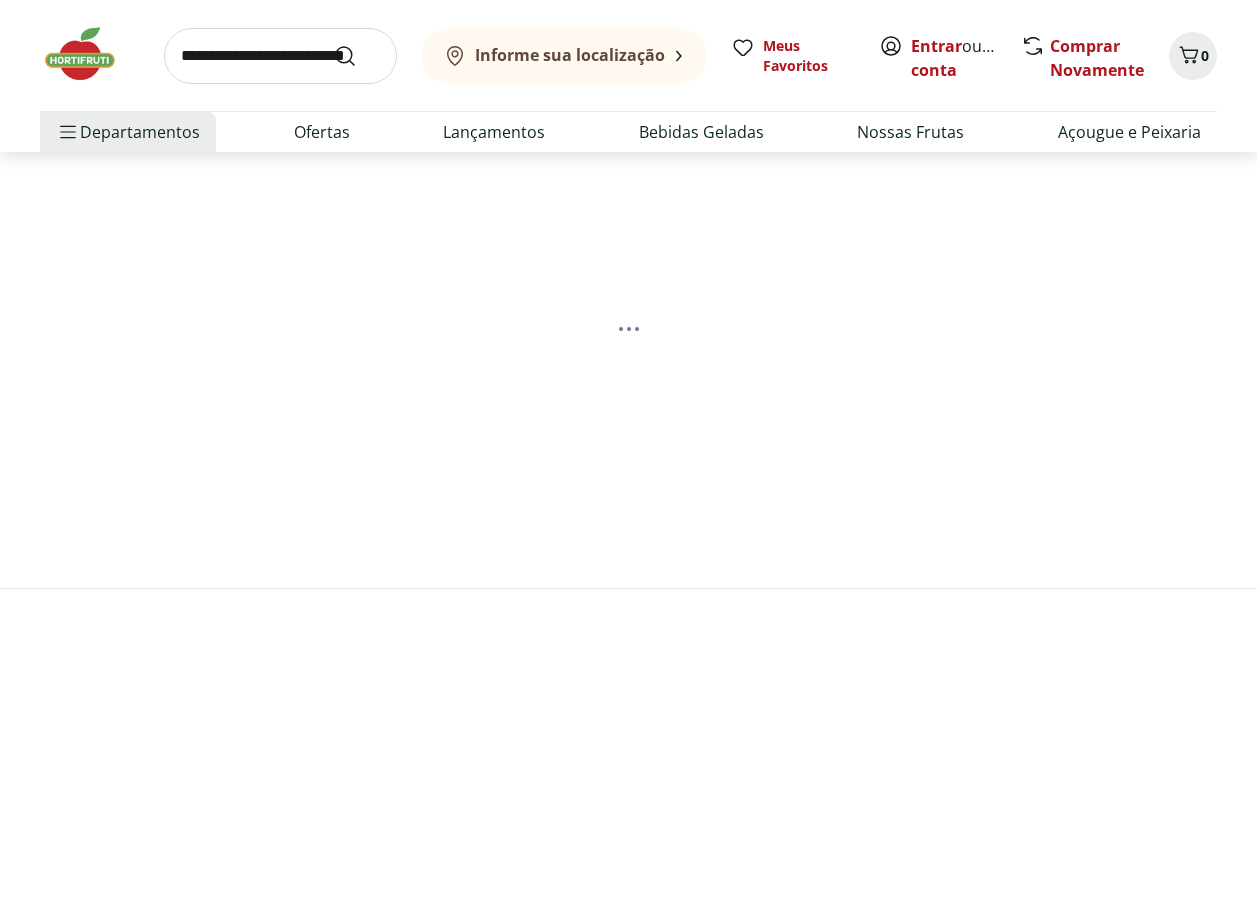 scroll, scrollTop: 0, scrollLeft: 0, axis: both 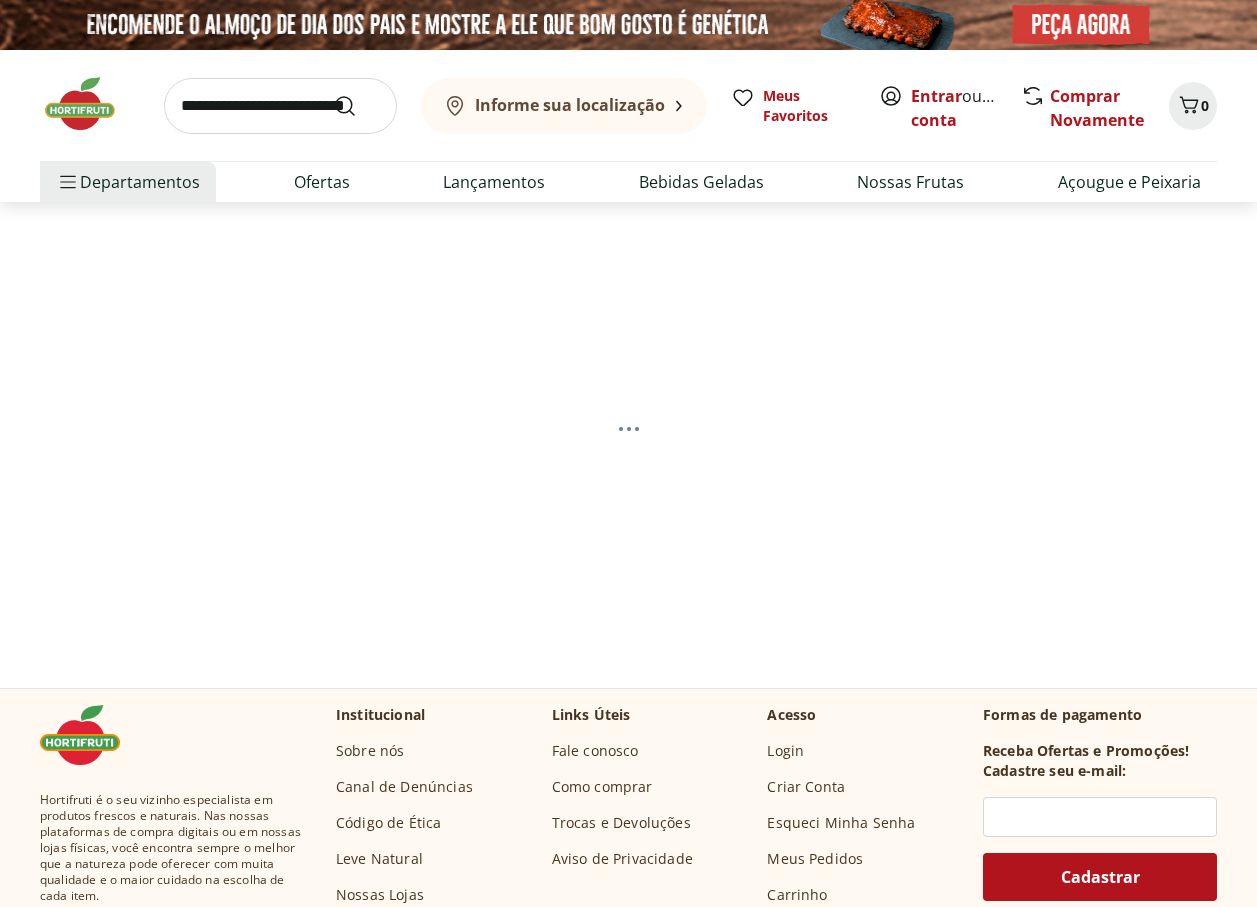 select on "**********" 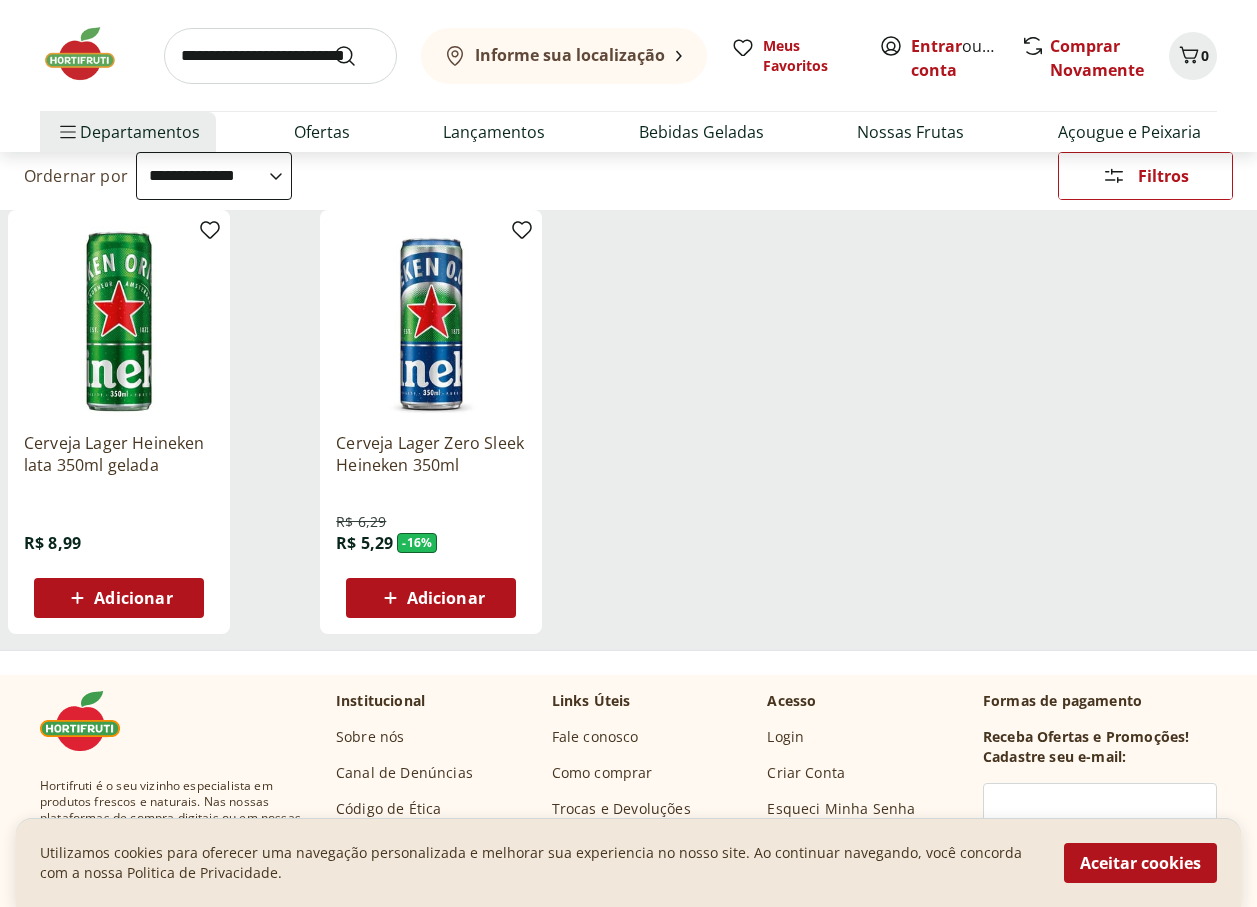 scroll, scrollTop: 200, scrollLeft: 0, axis: vertical 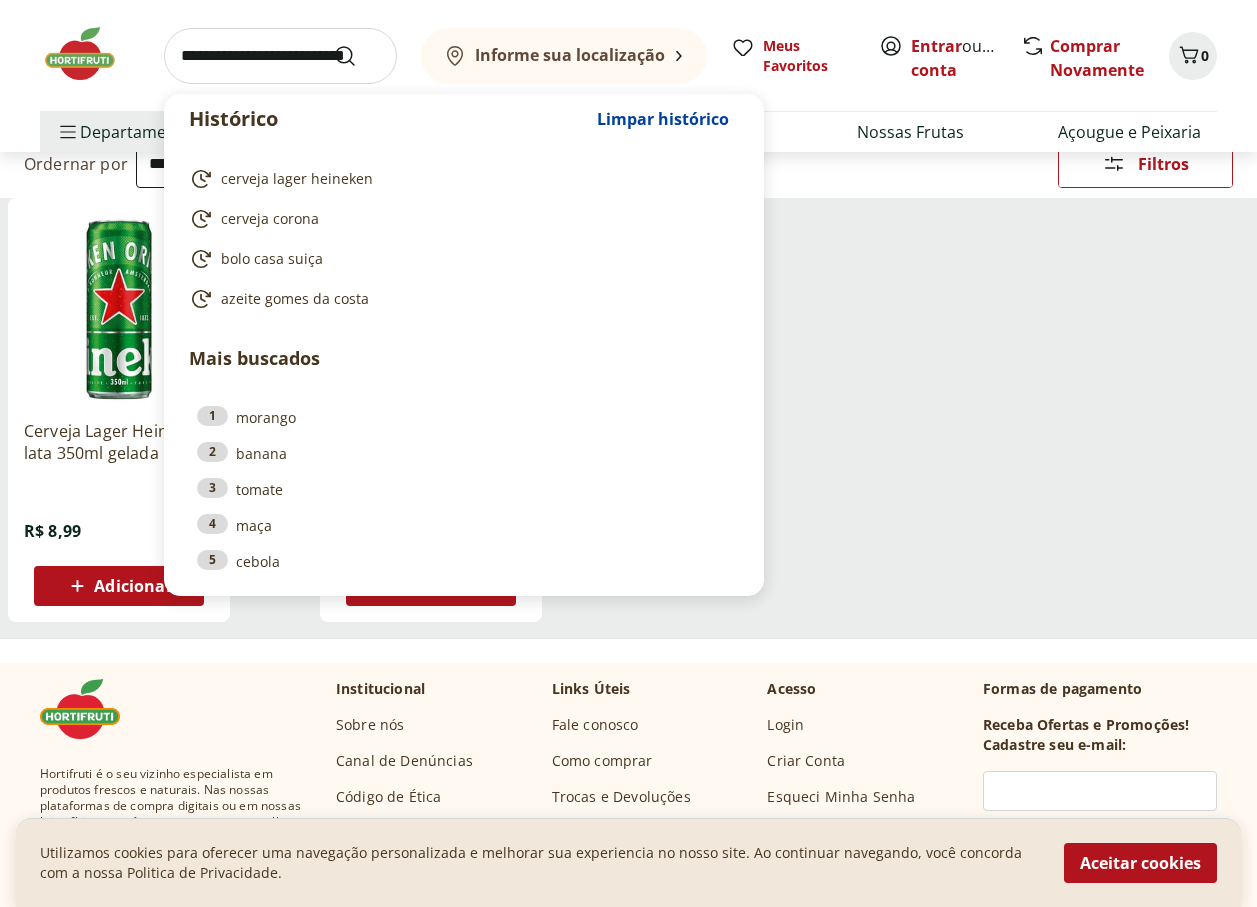 click at bounding box center [280, 56] 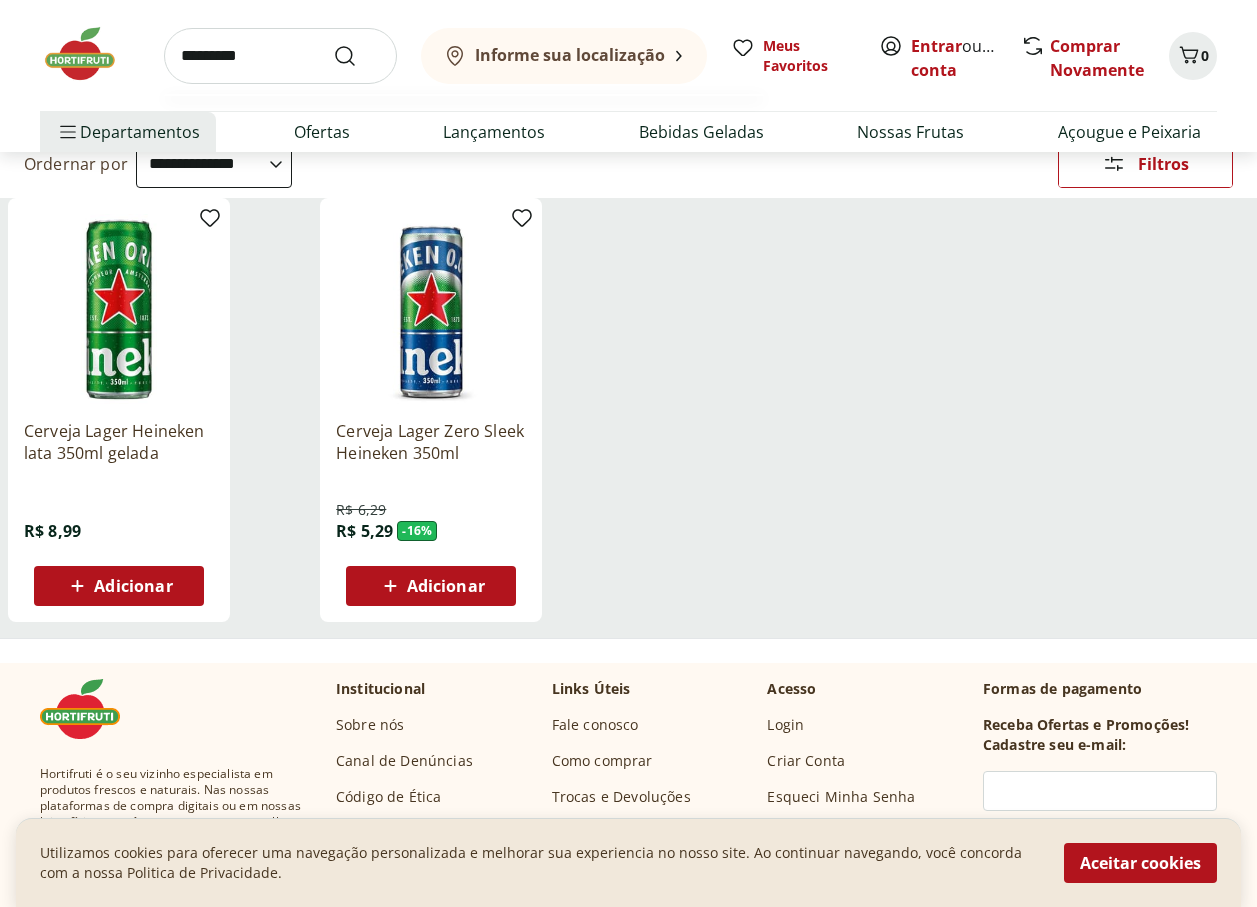 type on "**********" 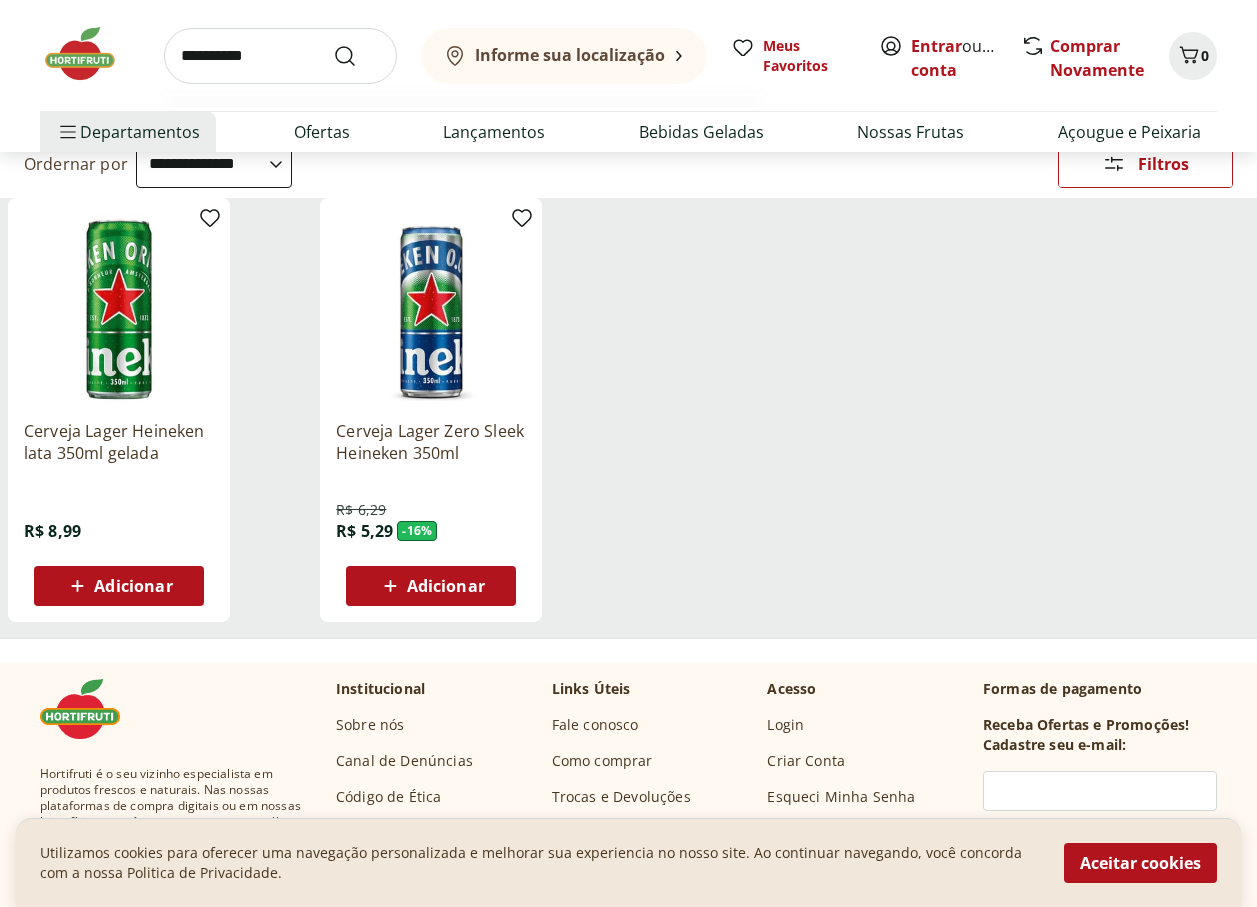 click at bounding box center [357, 56] 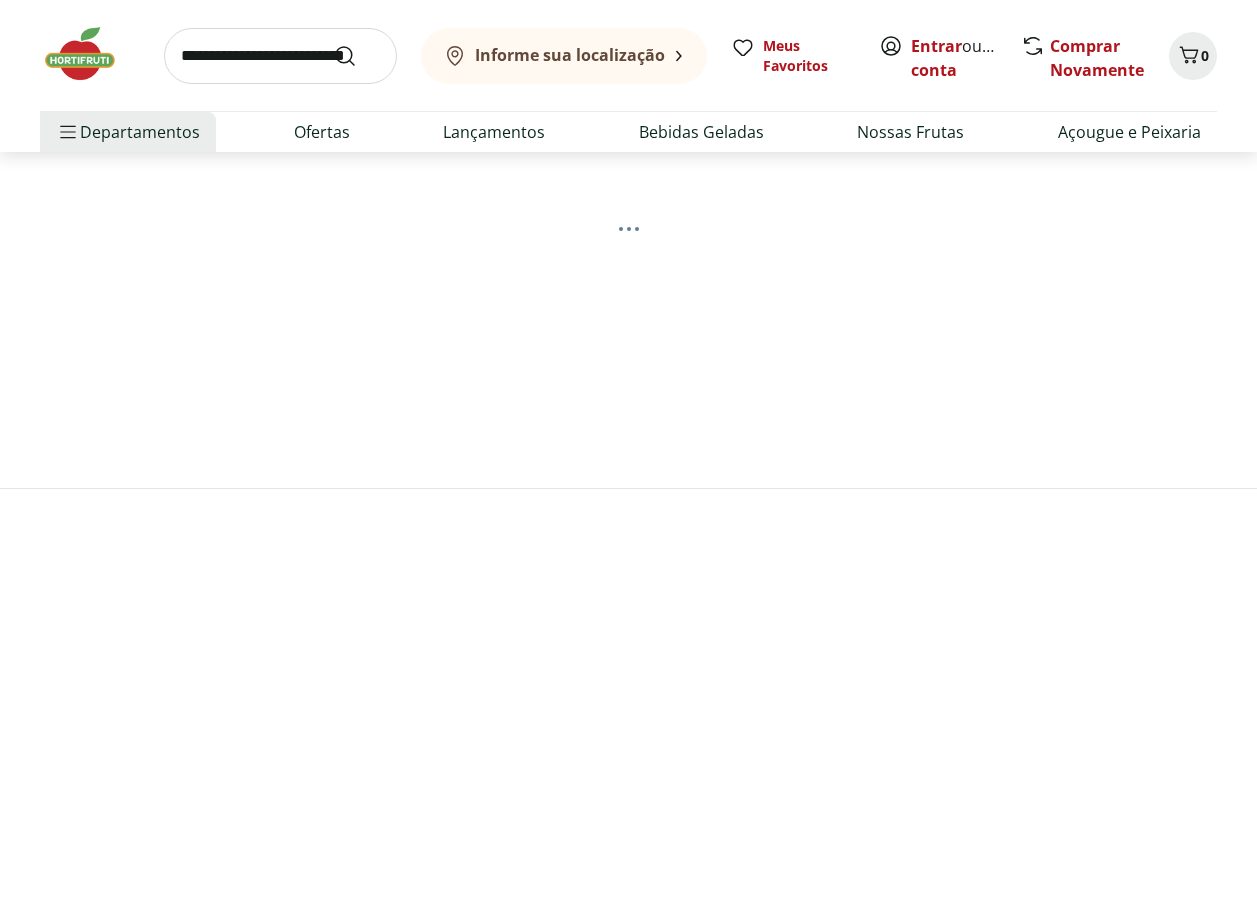scroll, scrollTop: 0, scrollLeft: 0, axis: both 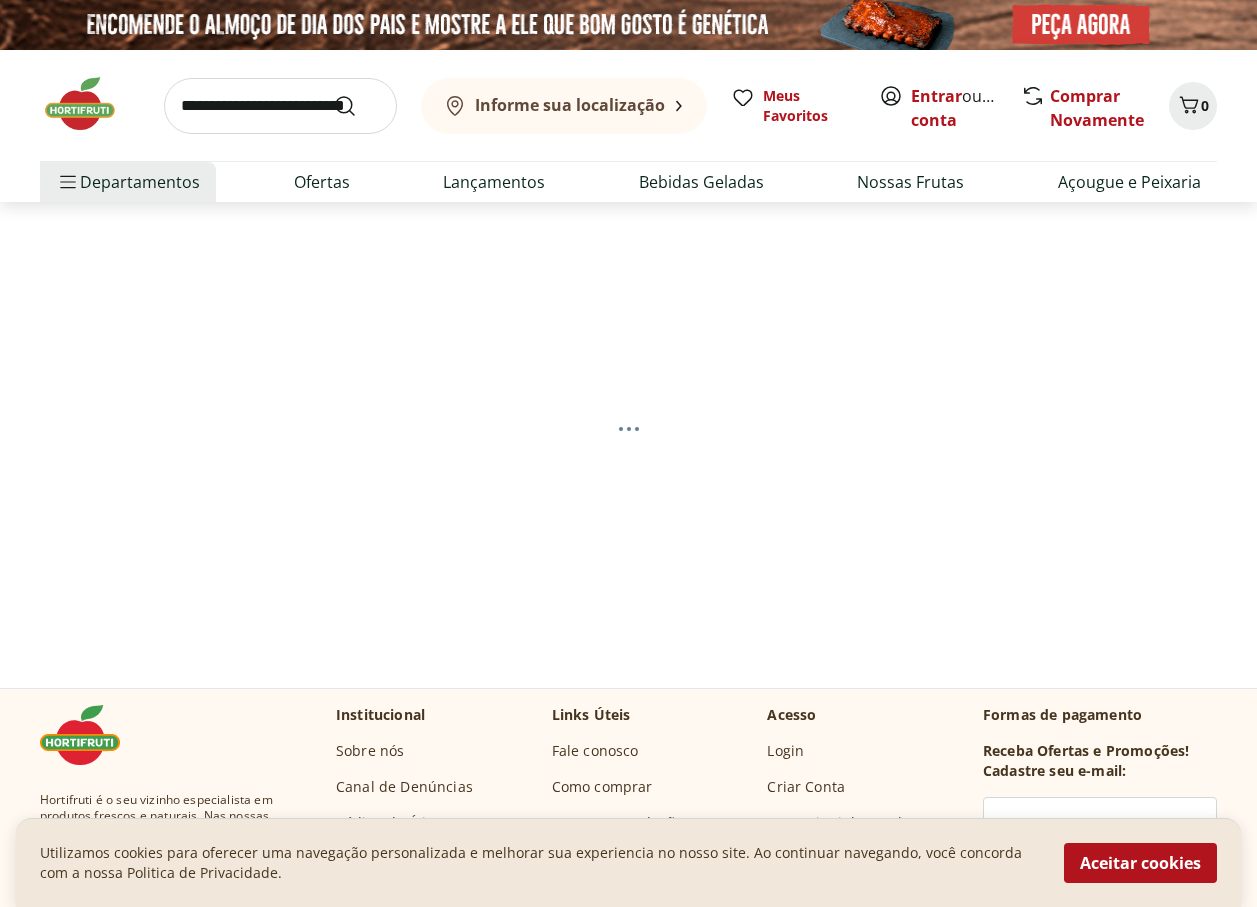 select on "**********" 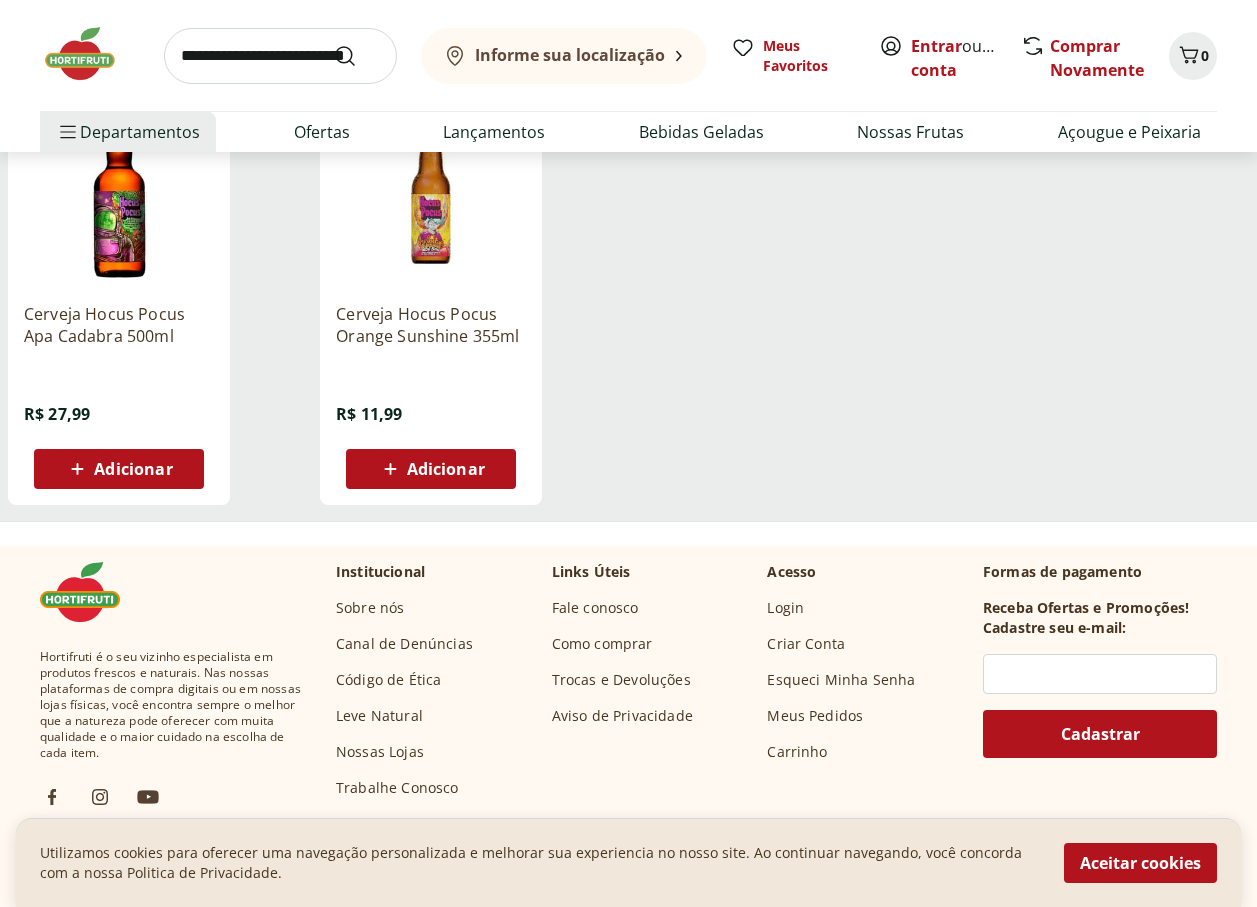 scroll, scrollTop: 800, scrollLeft: 0, axis: vertical 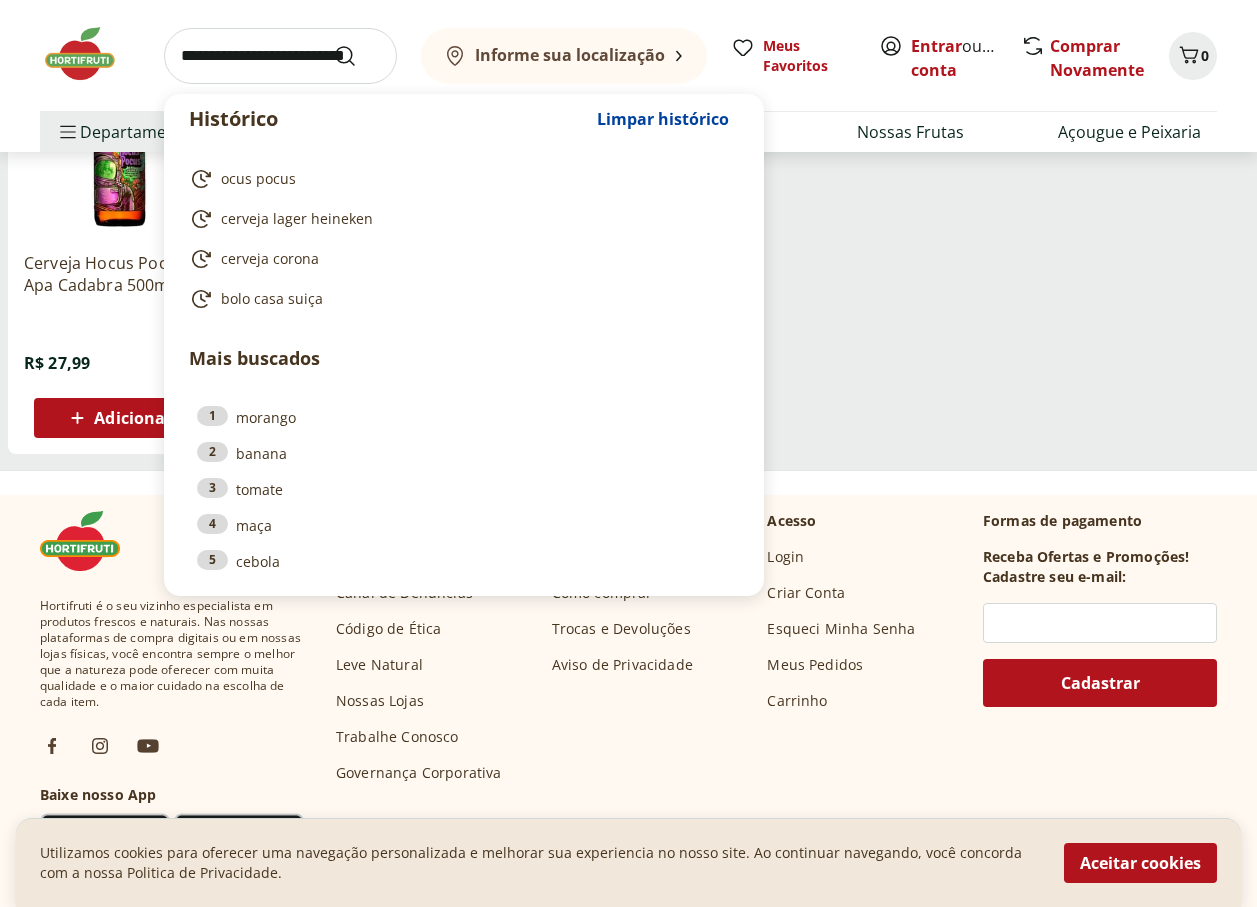 click at bounding box center [280, 56] 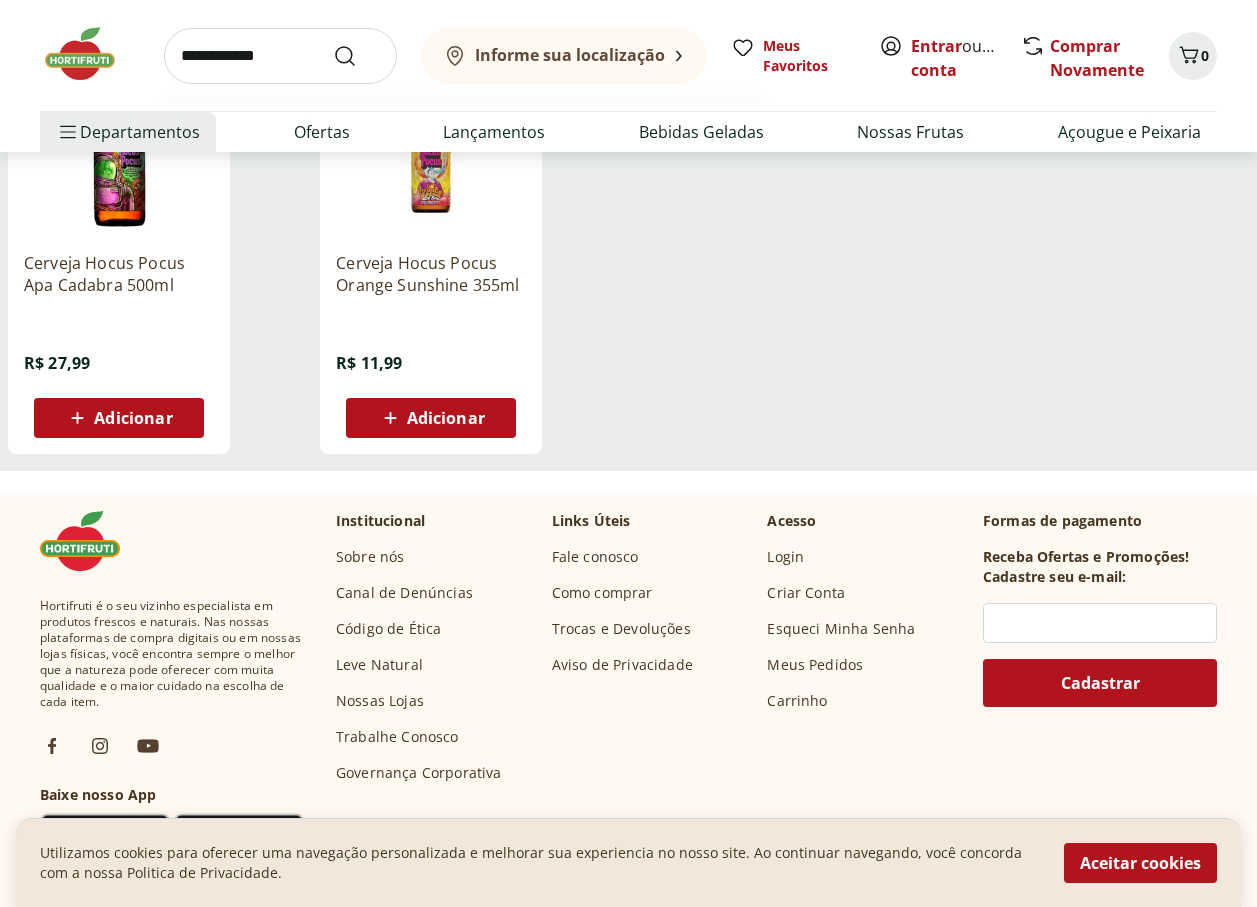 type on "**********" 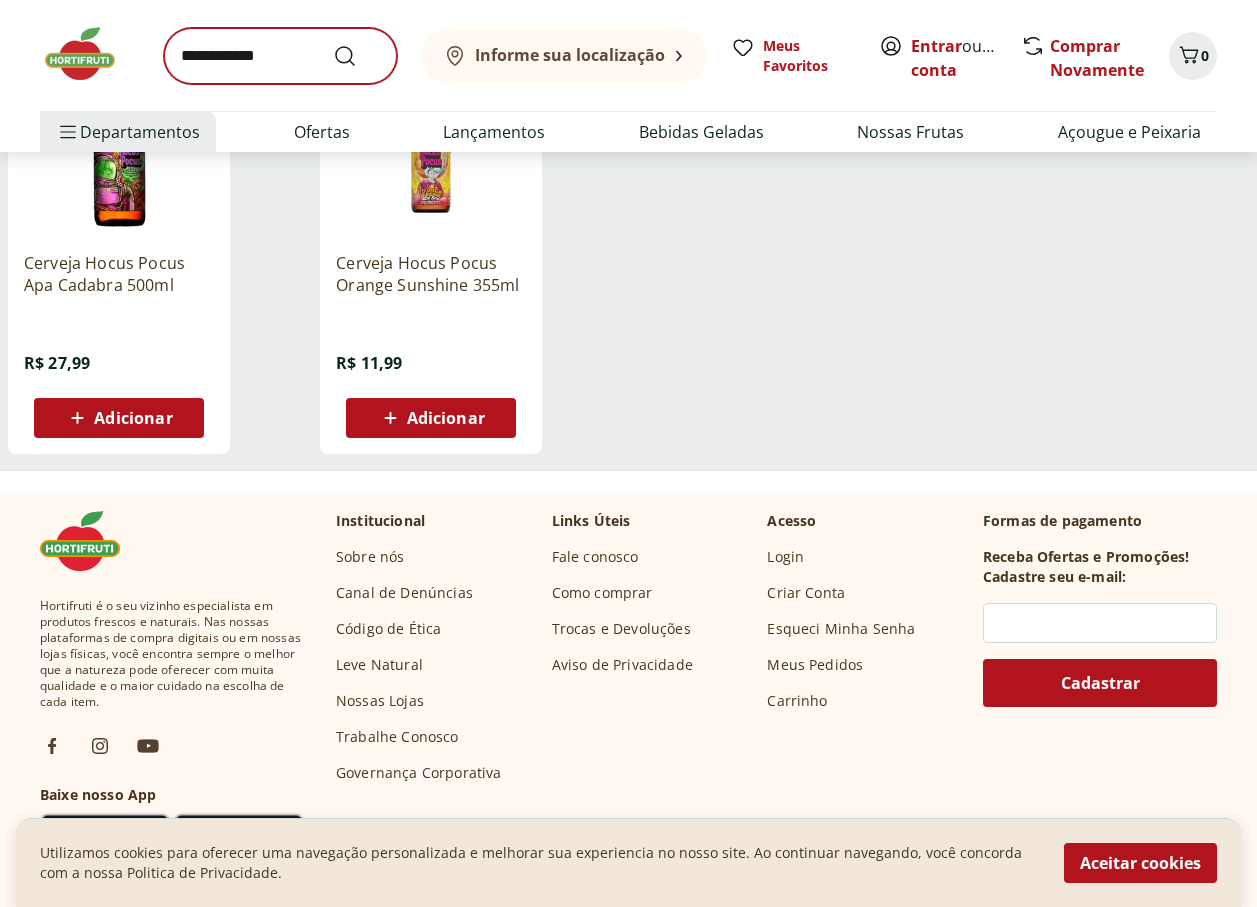 scroll, scrollTop: 0, scrollLeft: 0, axis: both 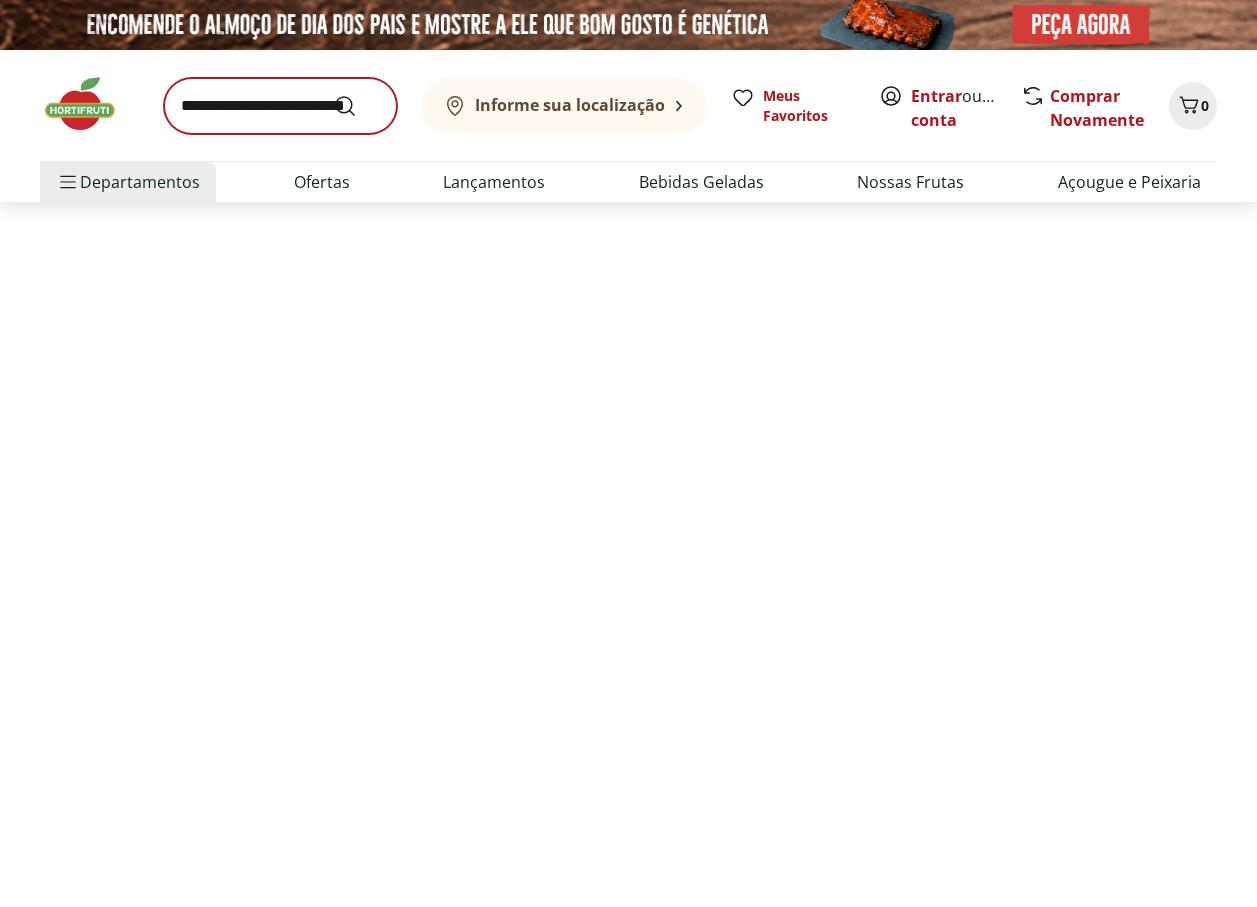 select on "**********" 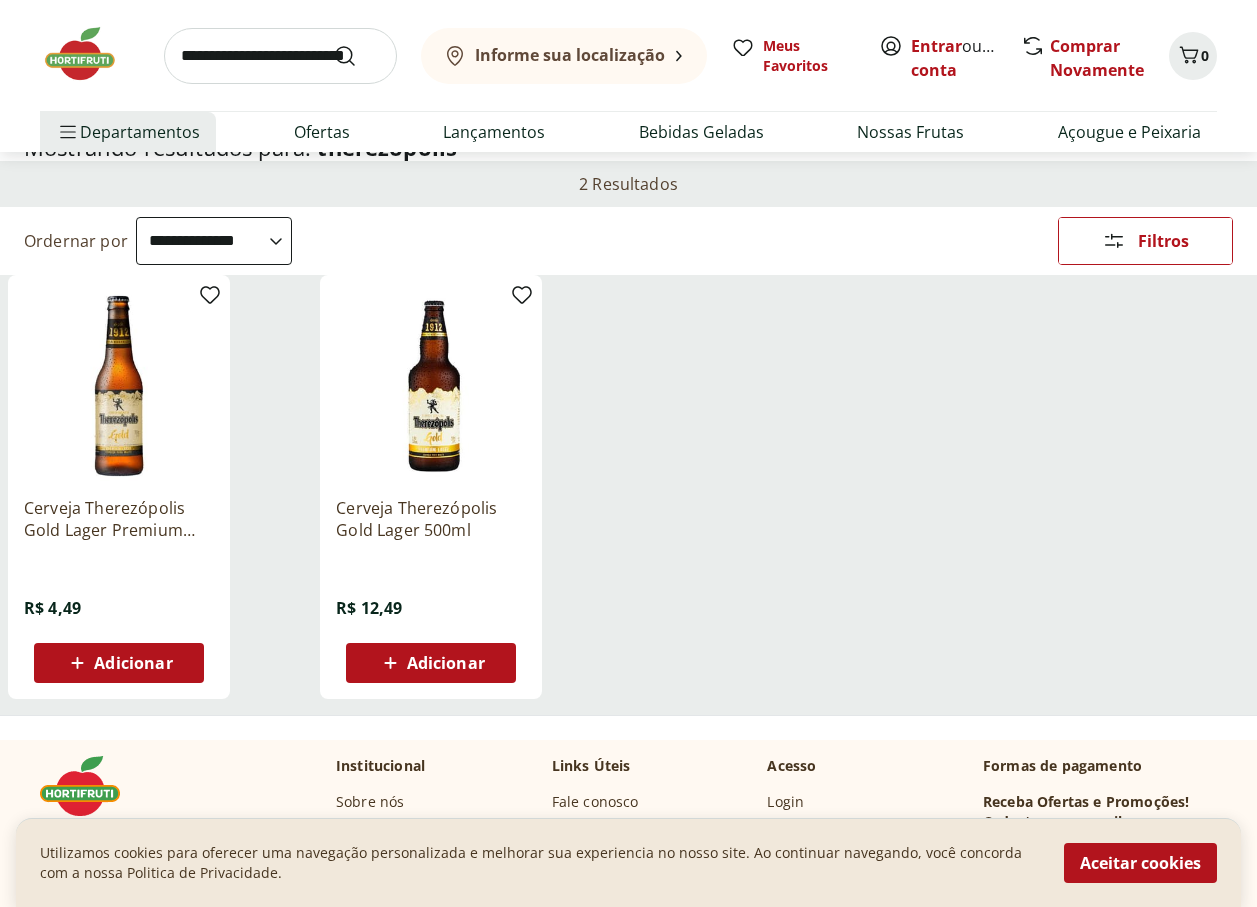 scroll, scrollTop: 300, scrollLeft: 0, axis: vertical 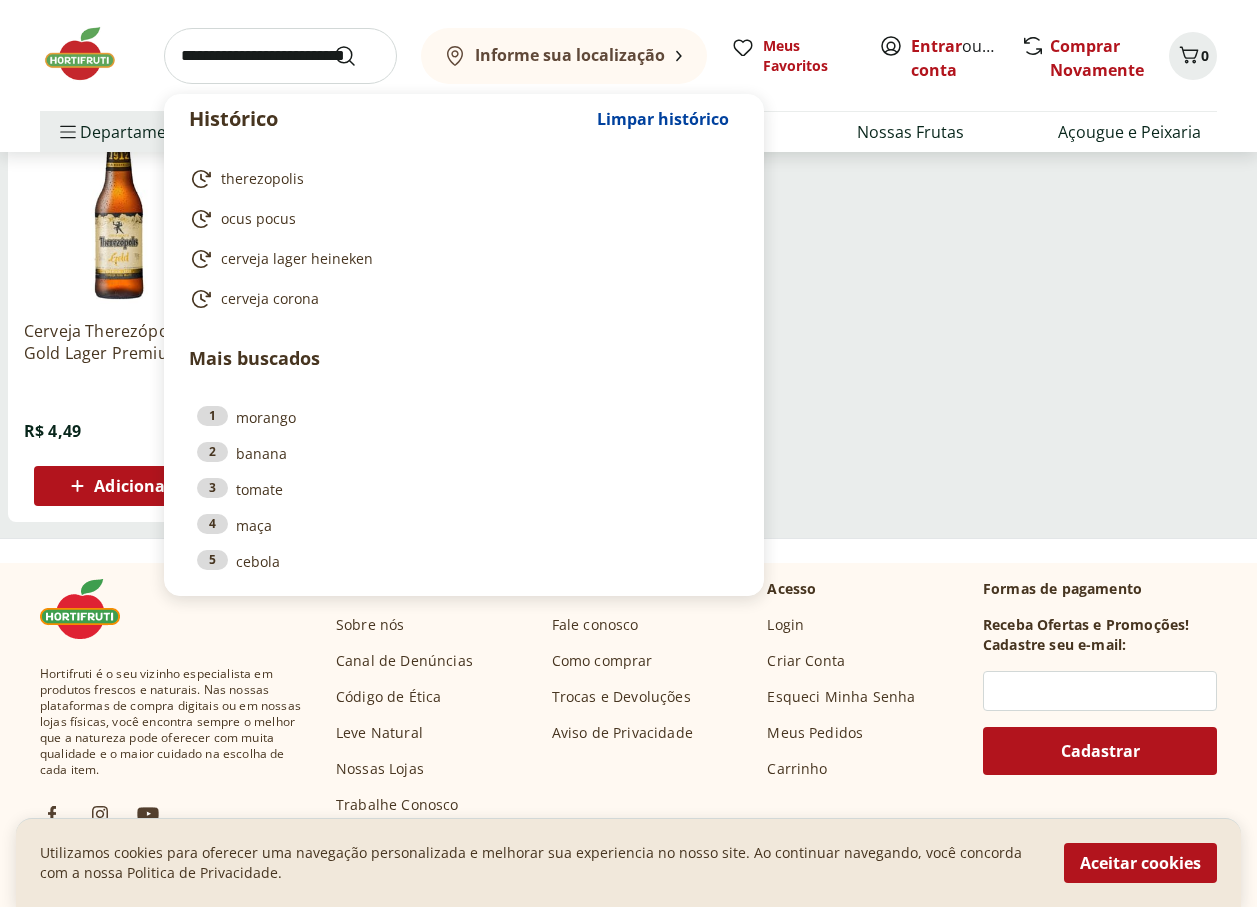click at bounding box center [280, 56] 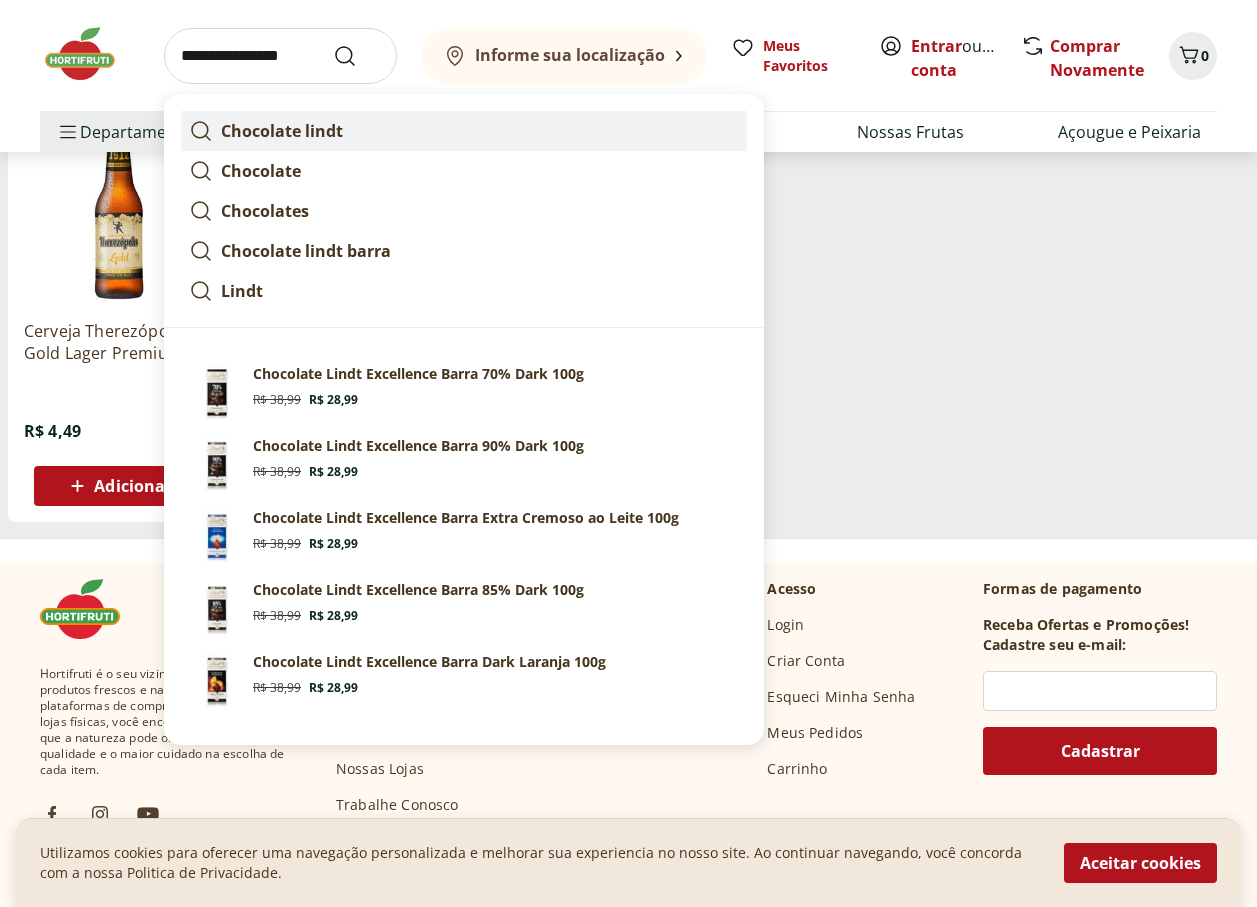 click on "Chocolate lindt" at bounding box center (282, 131) 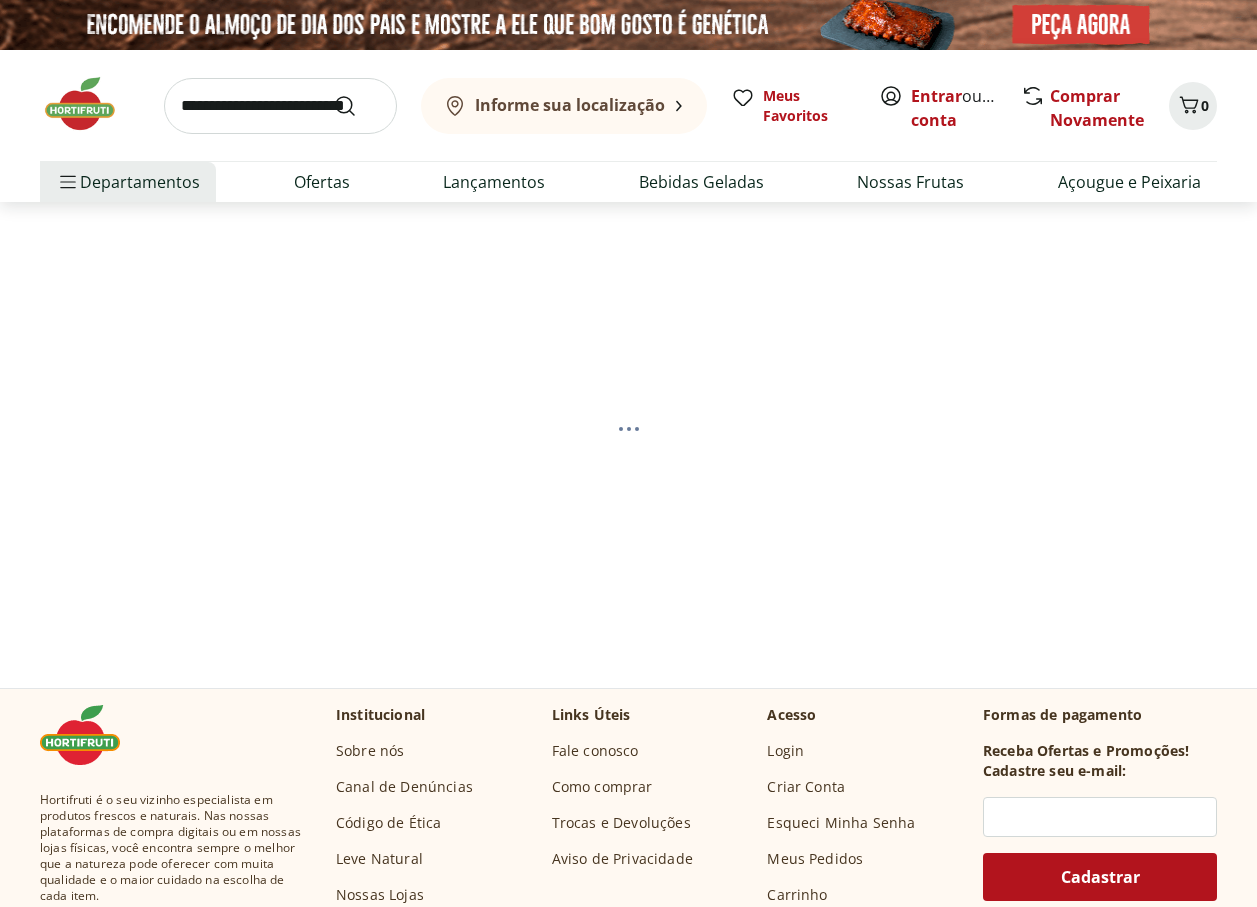 scroll, scrollTop: 0, scrollLeft: 0, axis: both 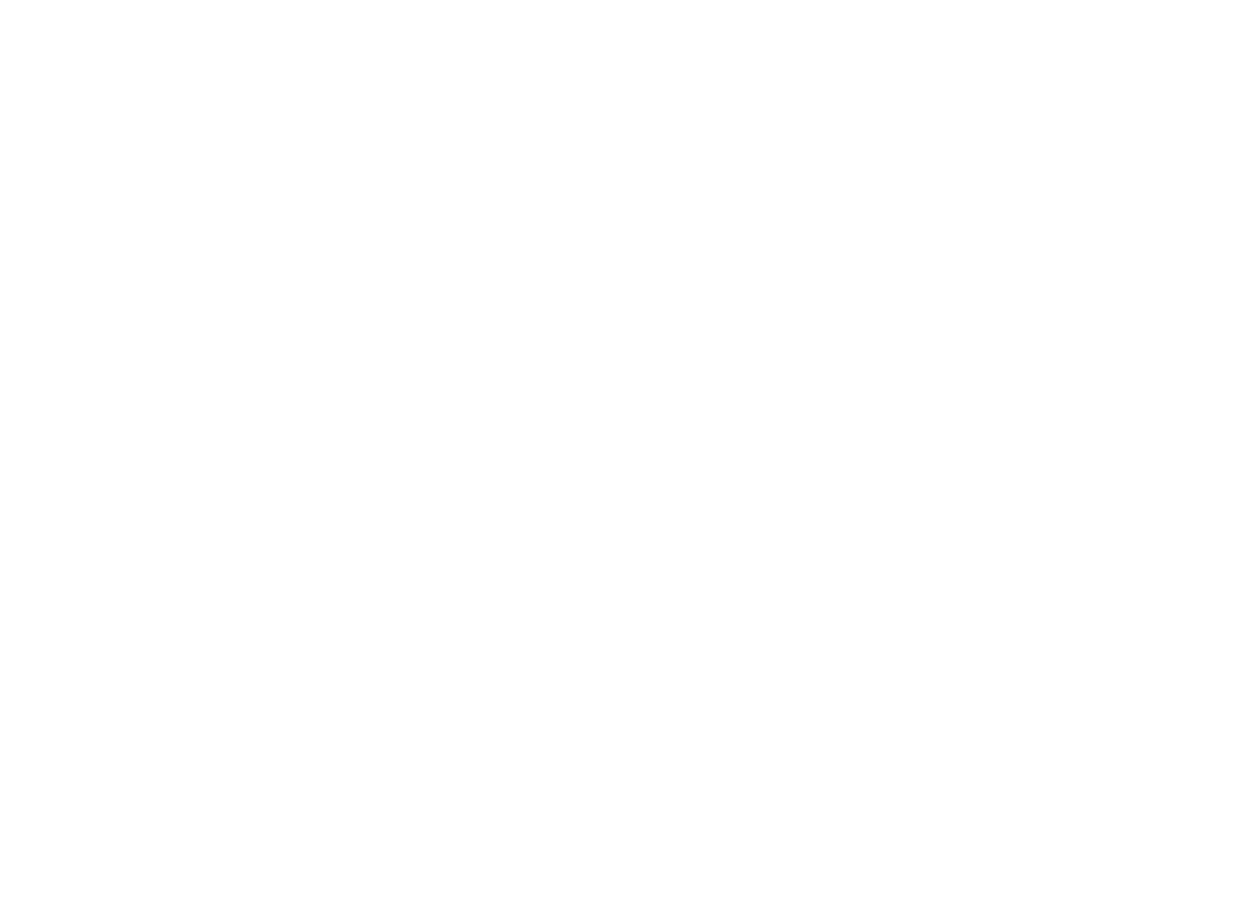 select on "**********" 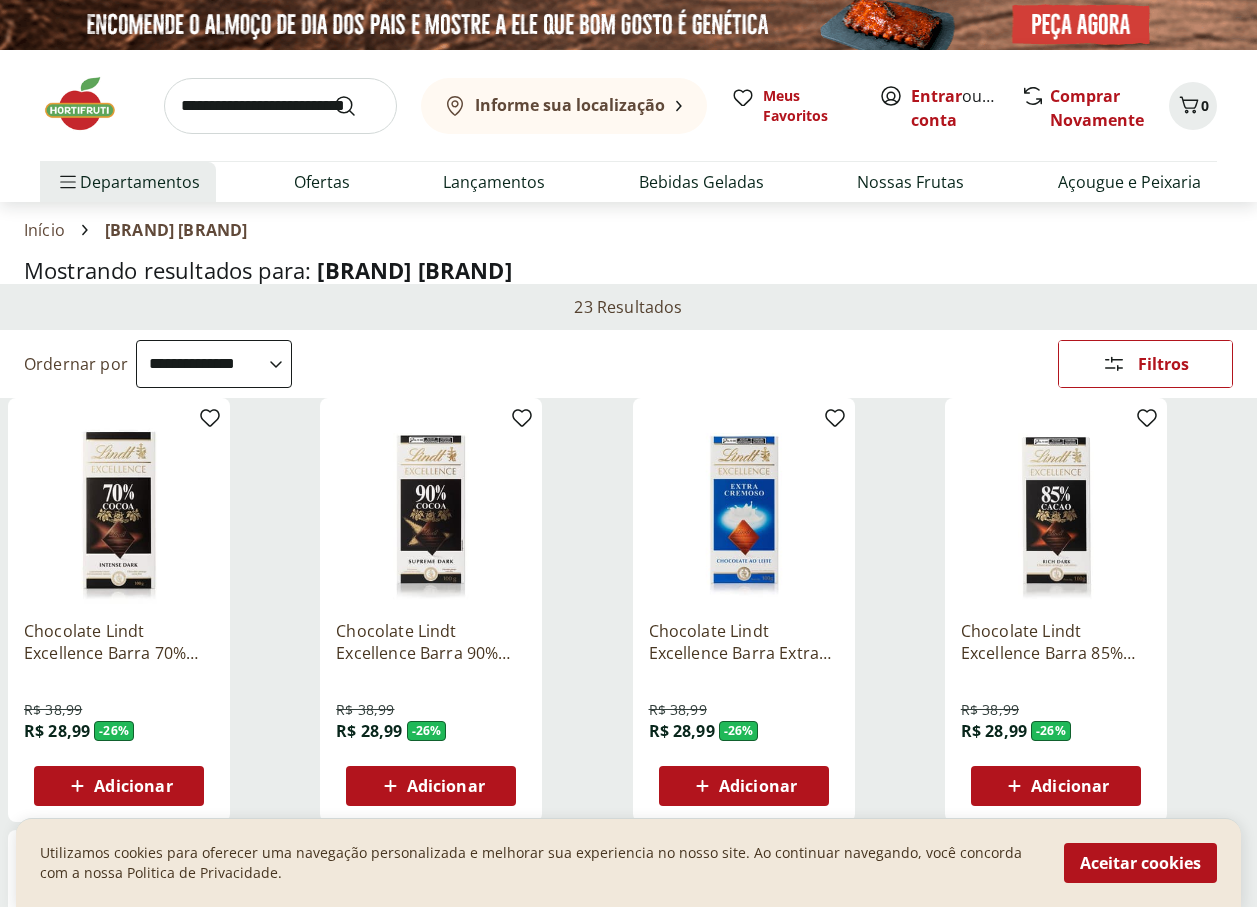 click at bounding box center (119, 509) 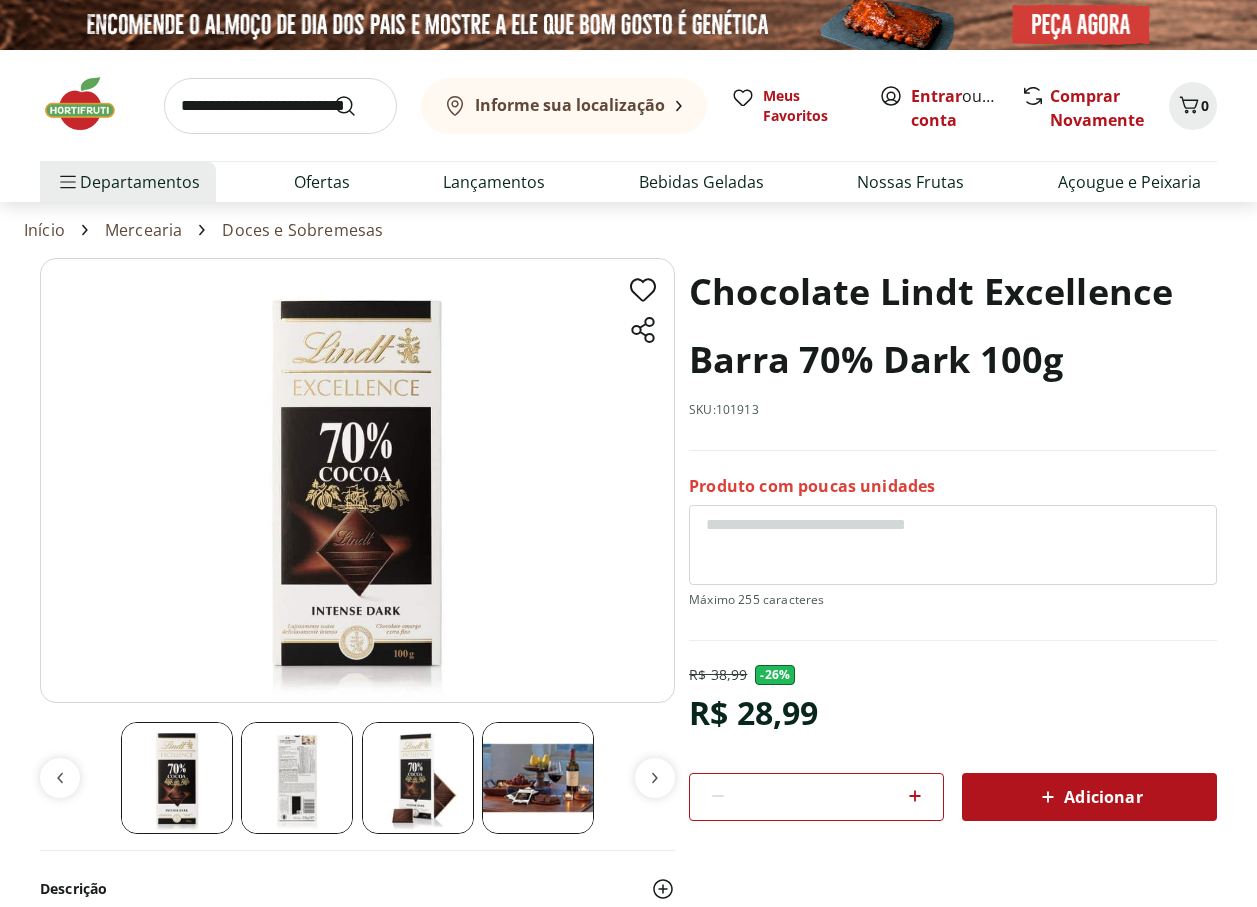 select on "**********" 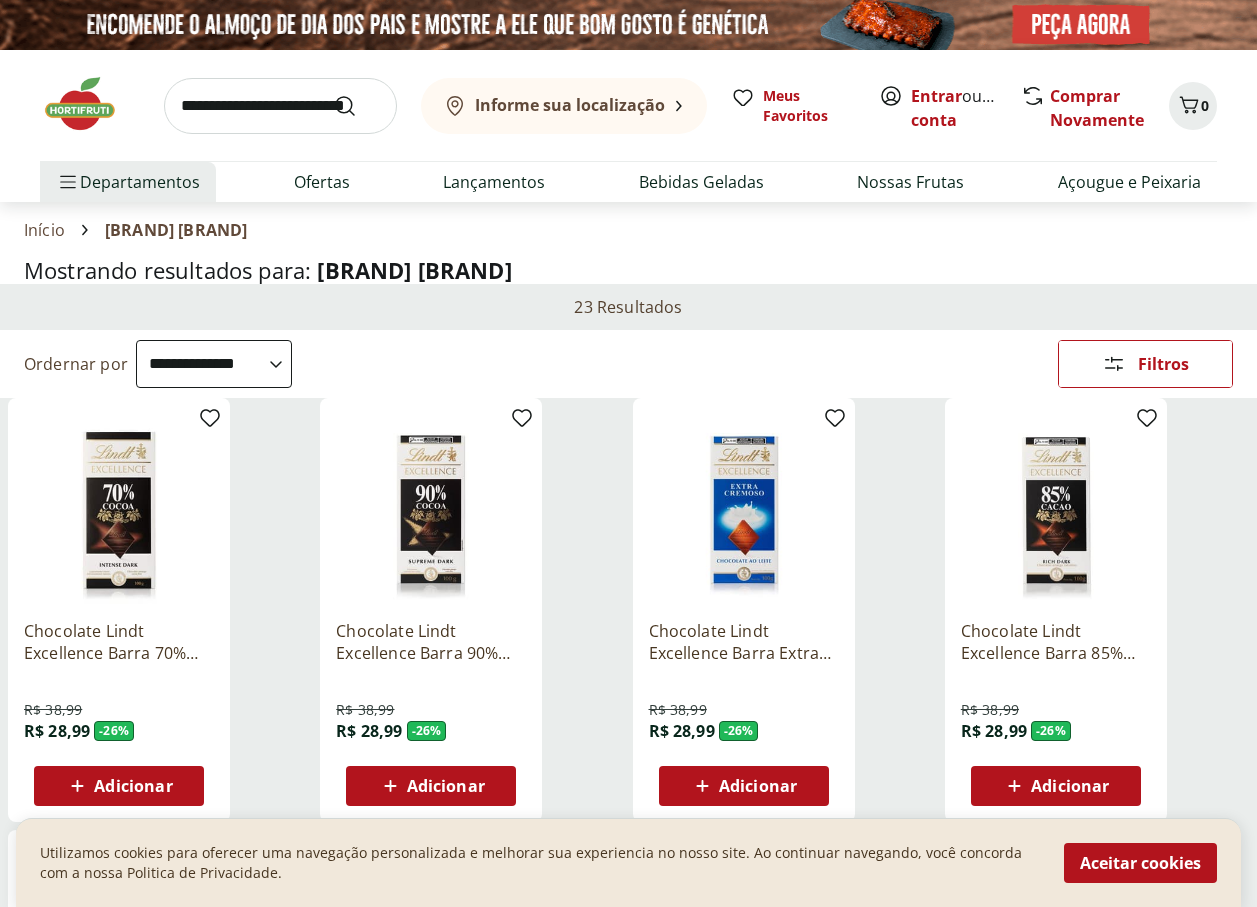 click at bounding box center (744, 509) 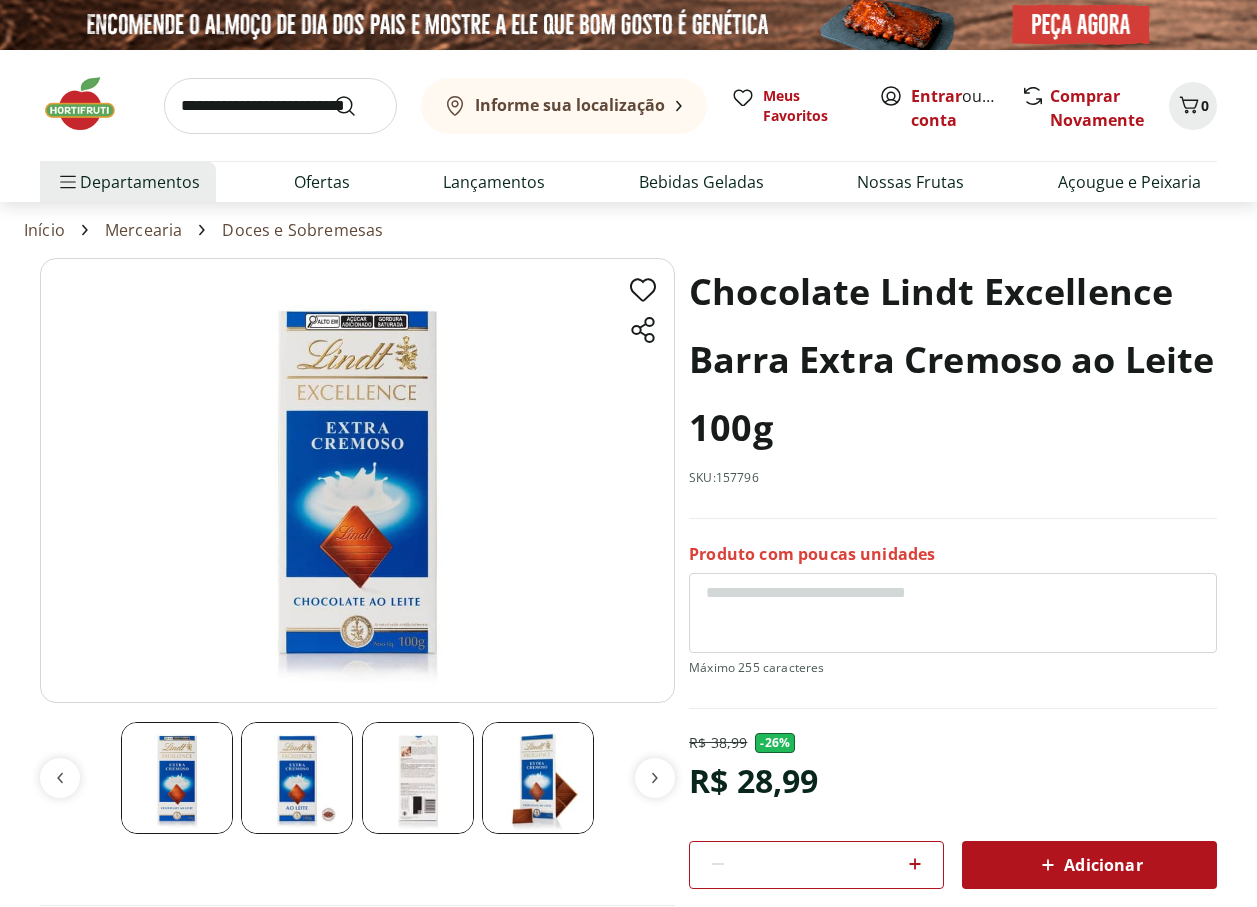 select on "**********" 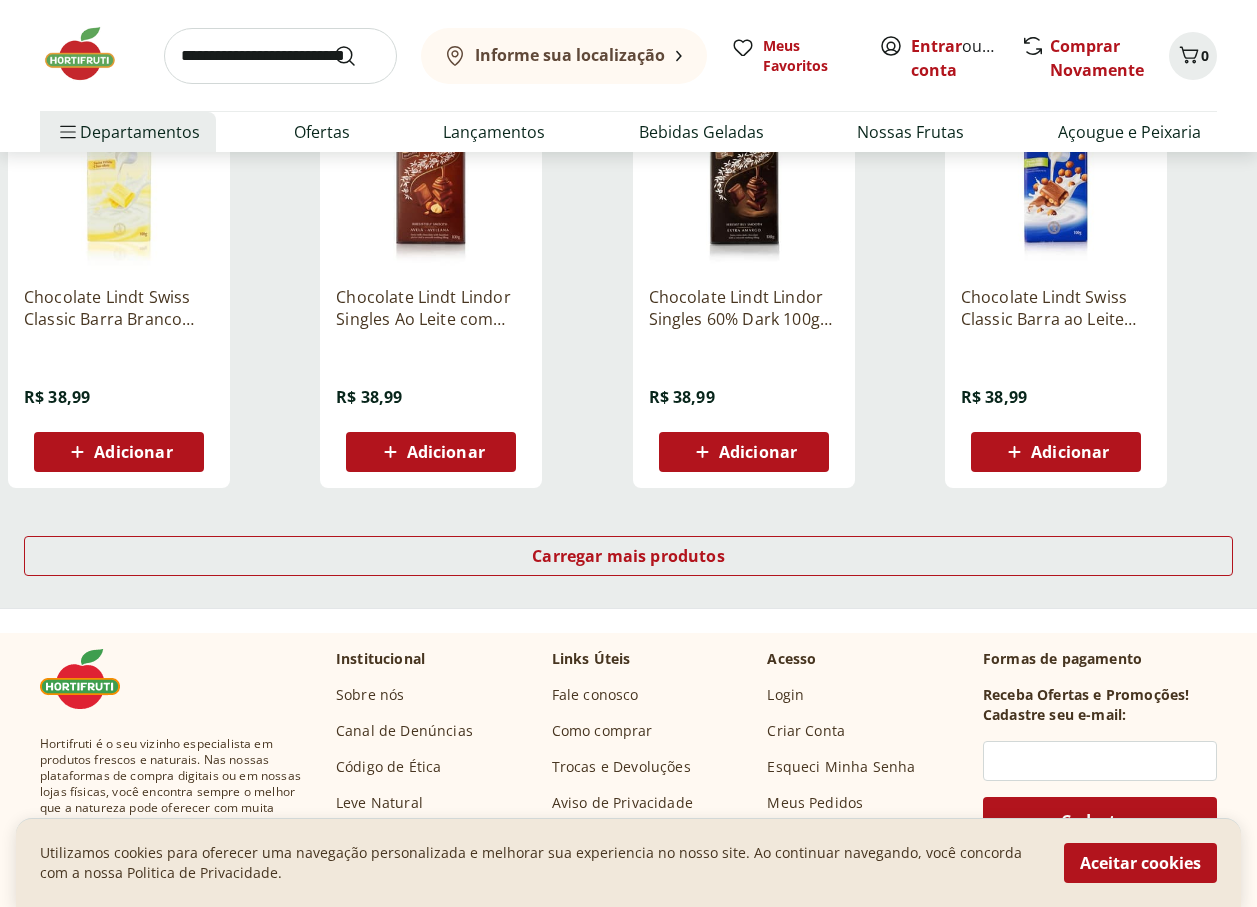 scroll, scrollTop: 1200, scrollLeft: 0, axis: vertical 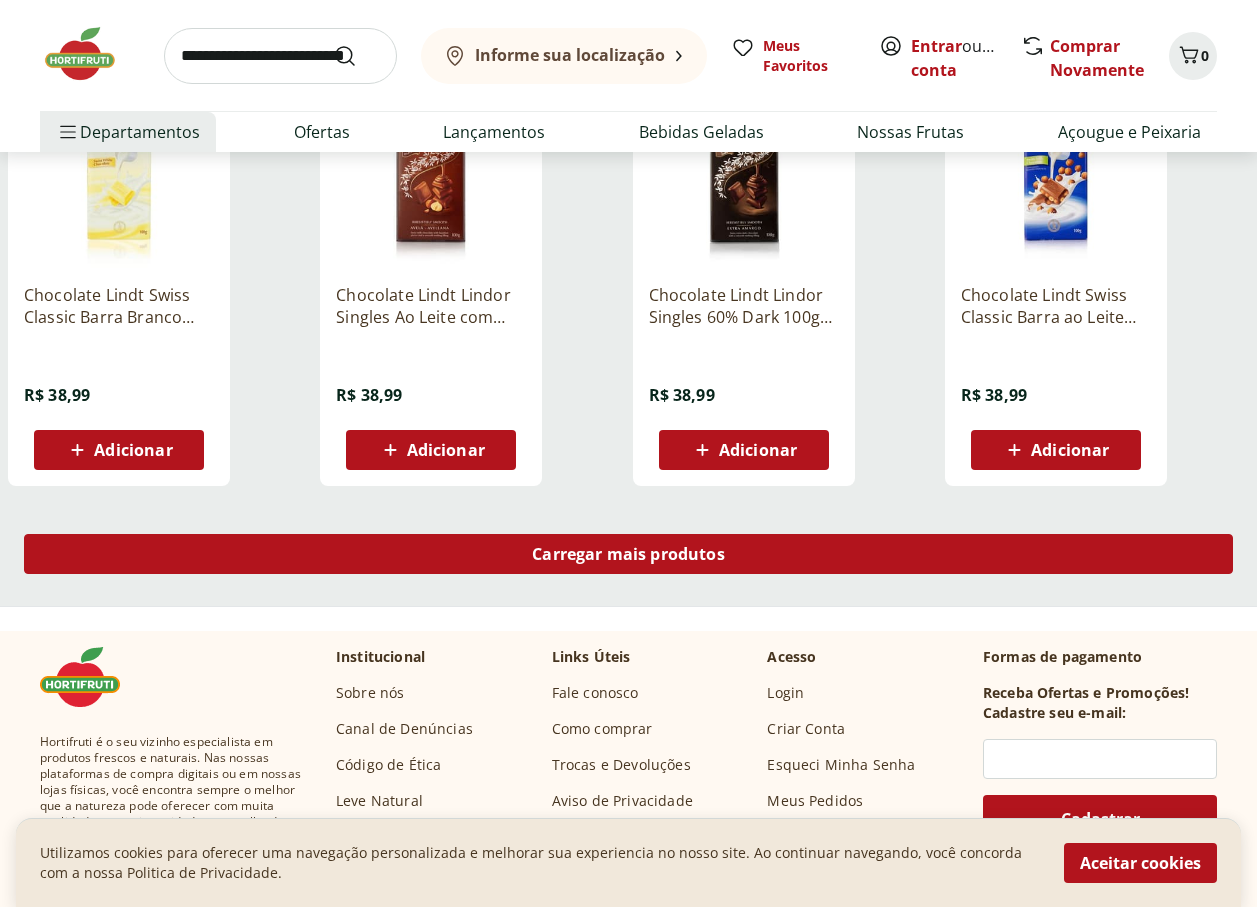 click on "Carregar mais produtos" at bounding box center [628, 554] 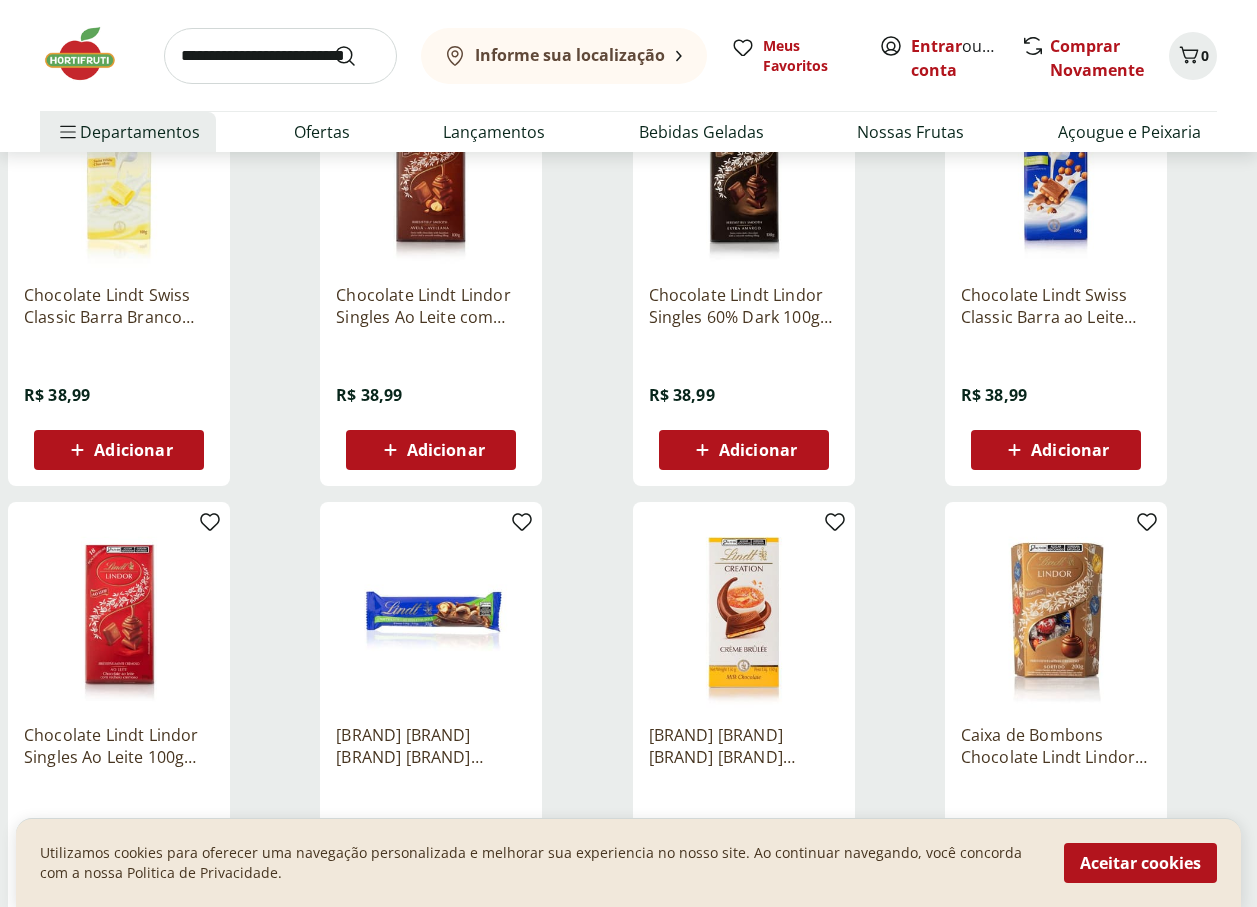 click at bounding box center (280, 56) 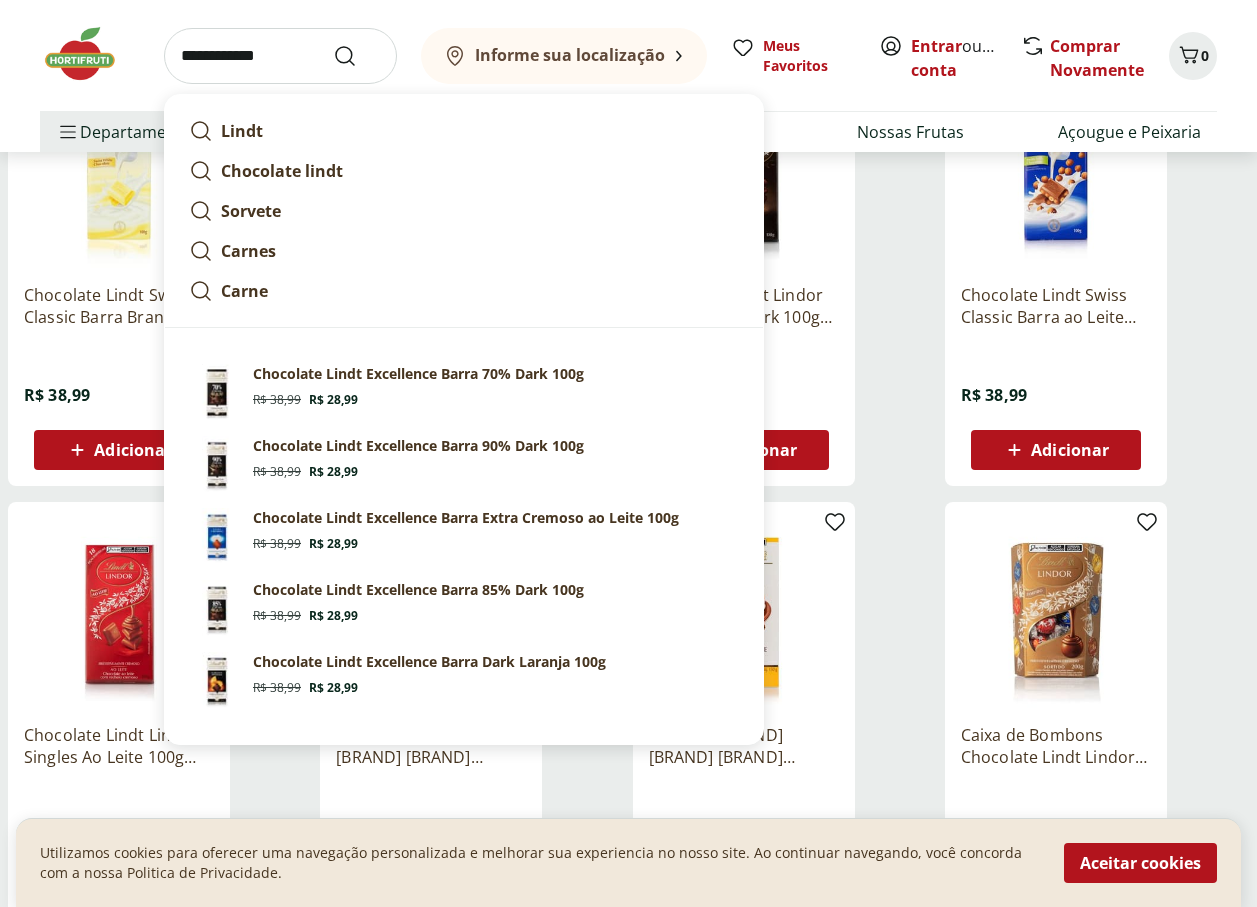 type on "**********" 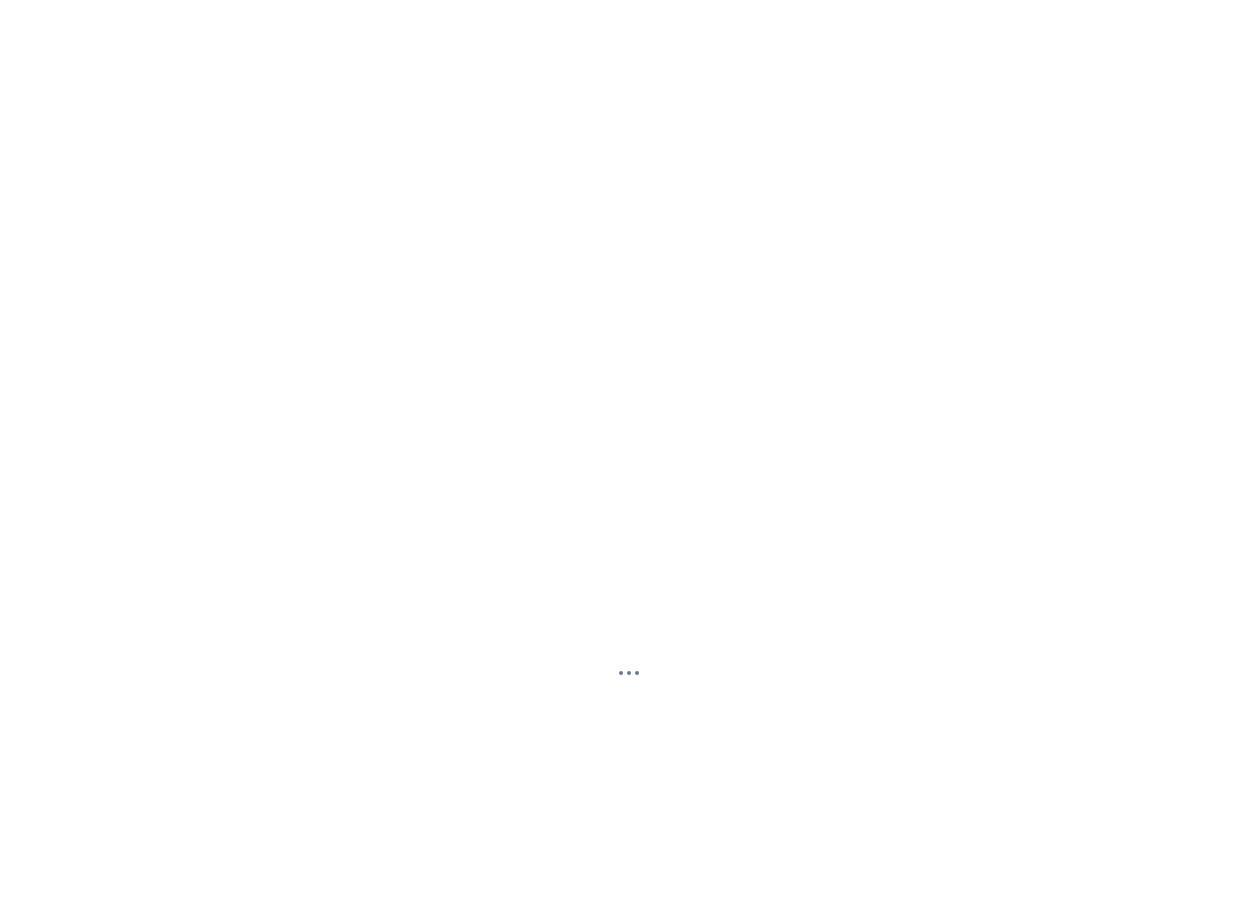 scroll, scrollTop: 0, scrollLeft: 0, axis: both 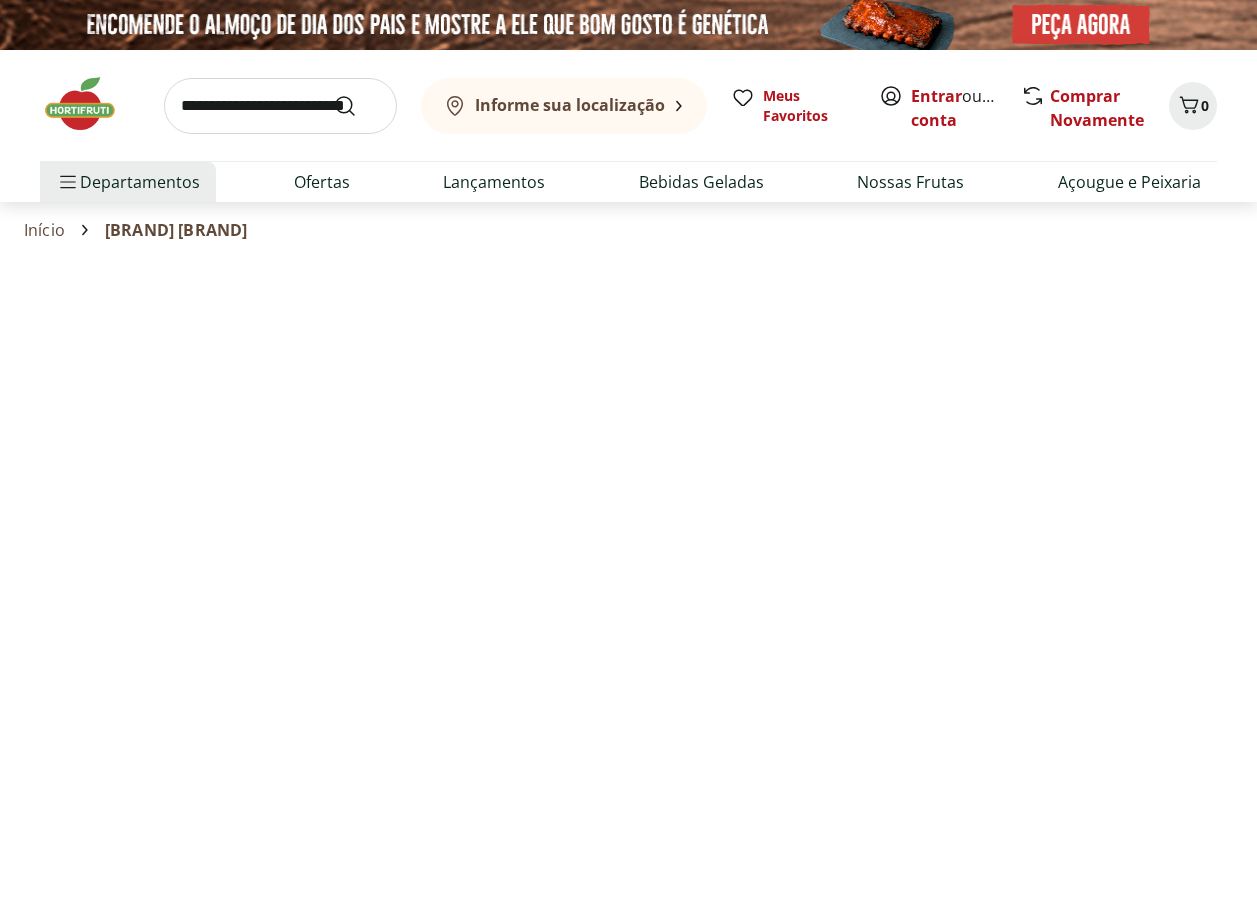 select on "**********" 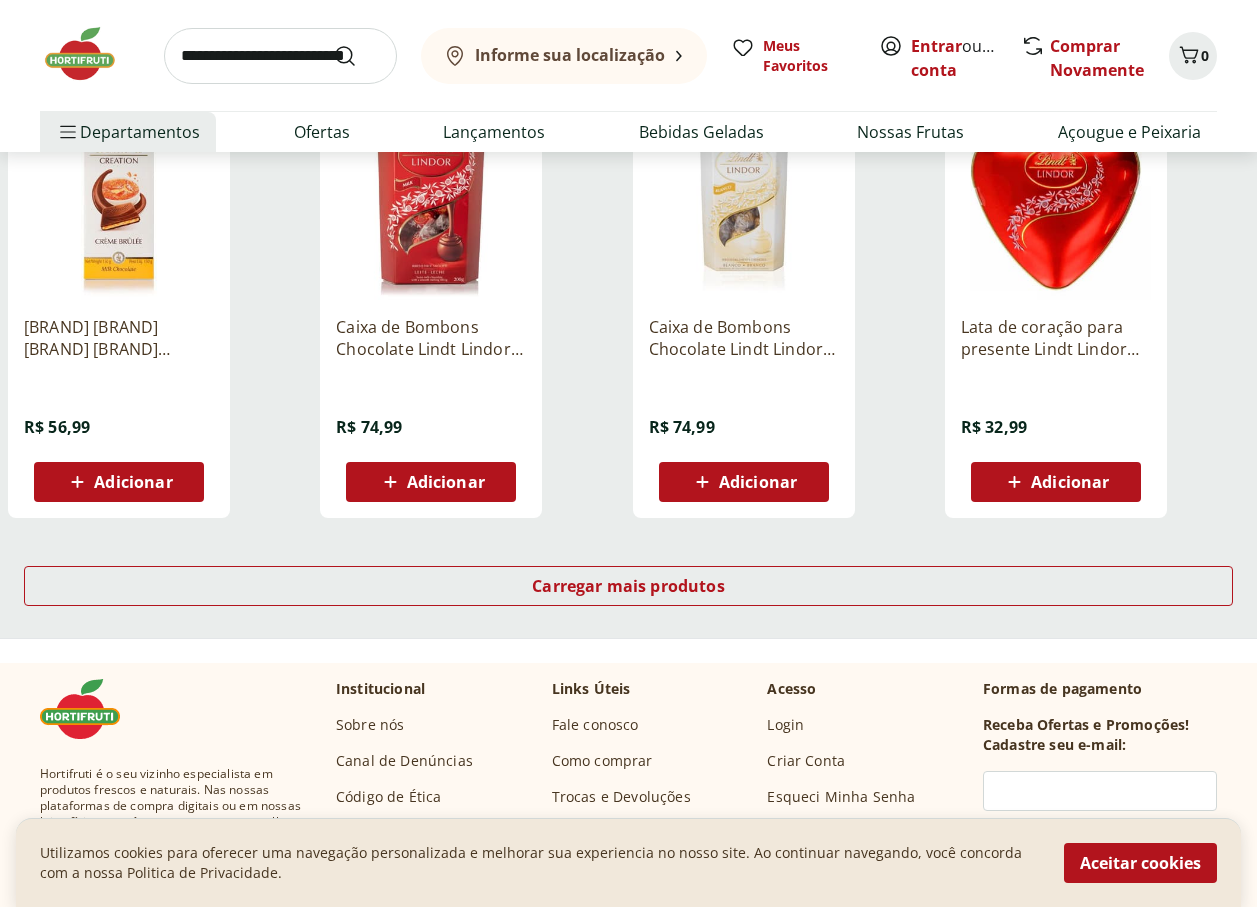 scroll, scrollTop: 2500, scrollLeft: 0, axis: vertical 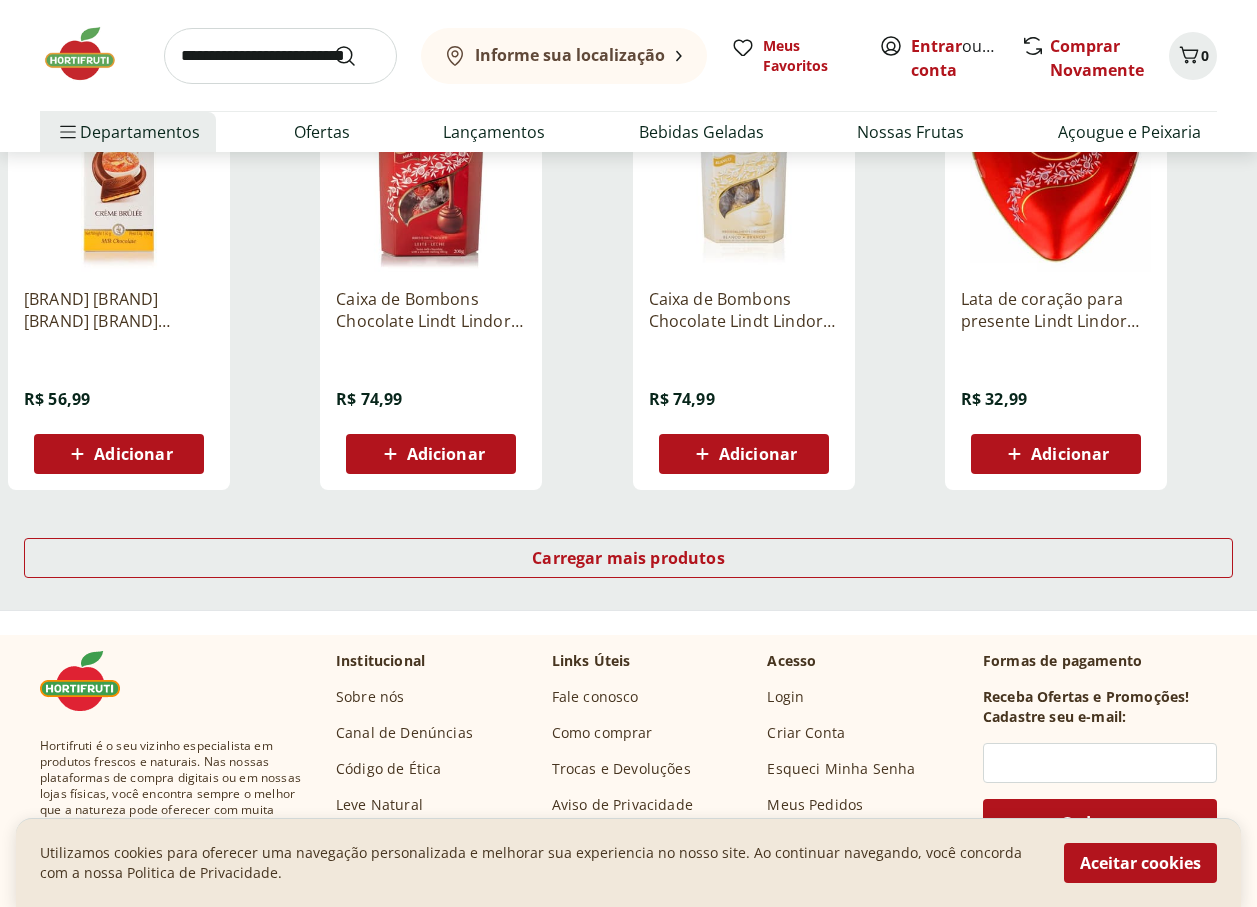 click at bounding box center (280, 56) 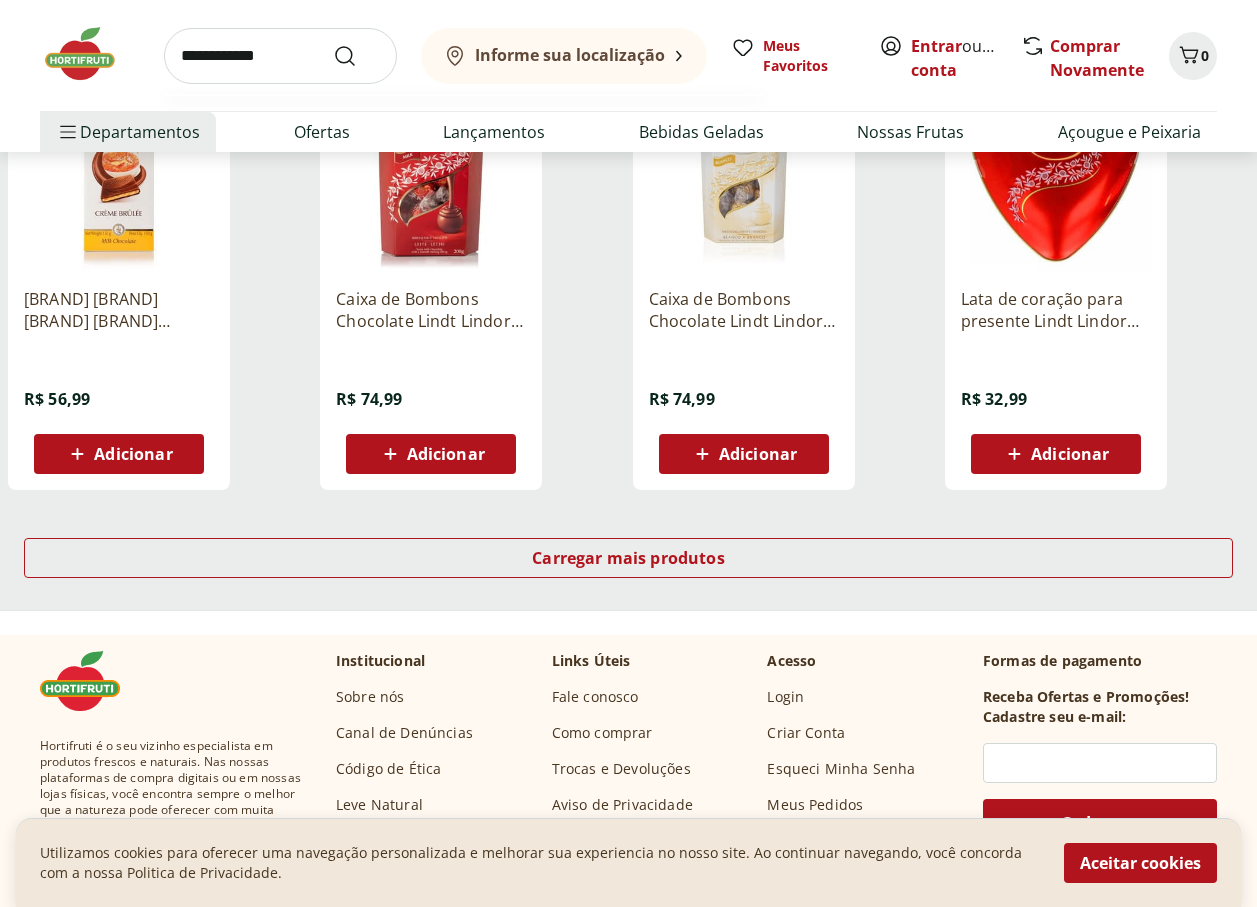 type on "**********" 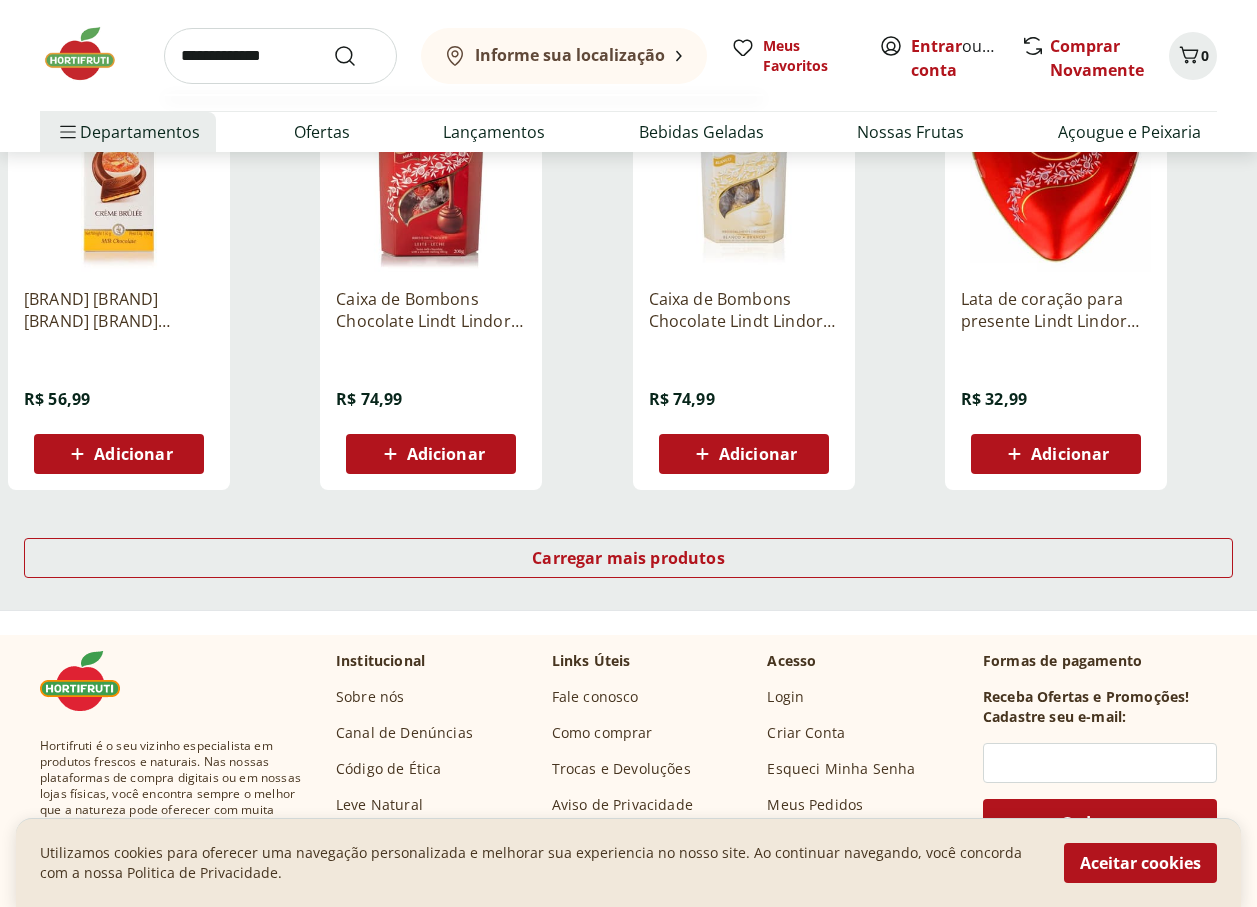 click at bounding box center (357, 56) 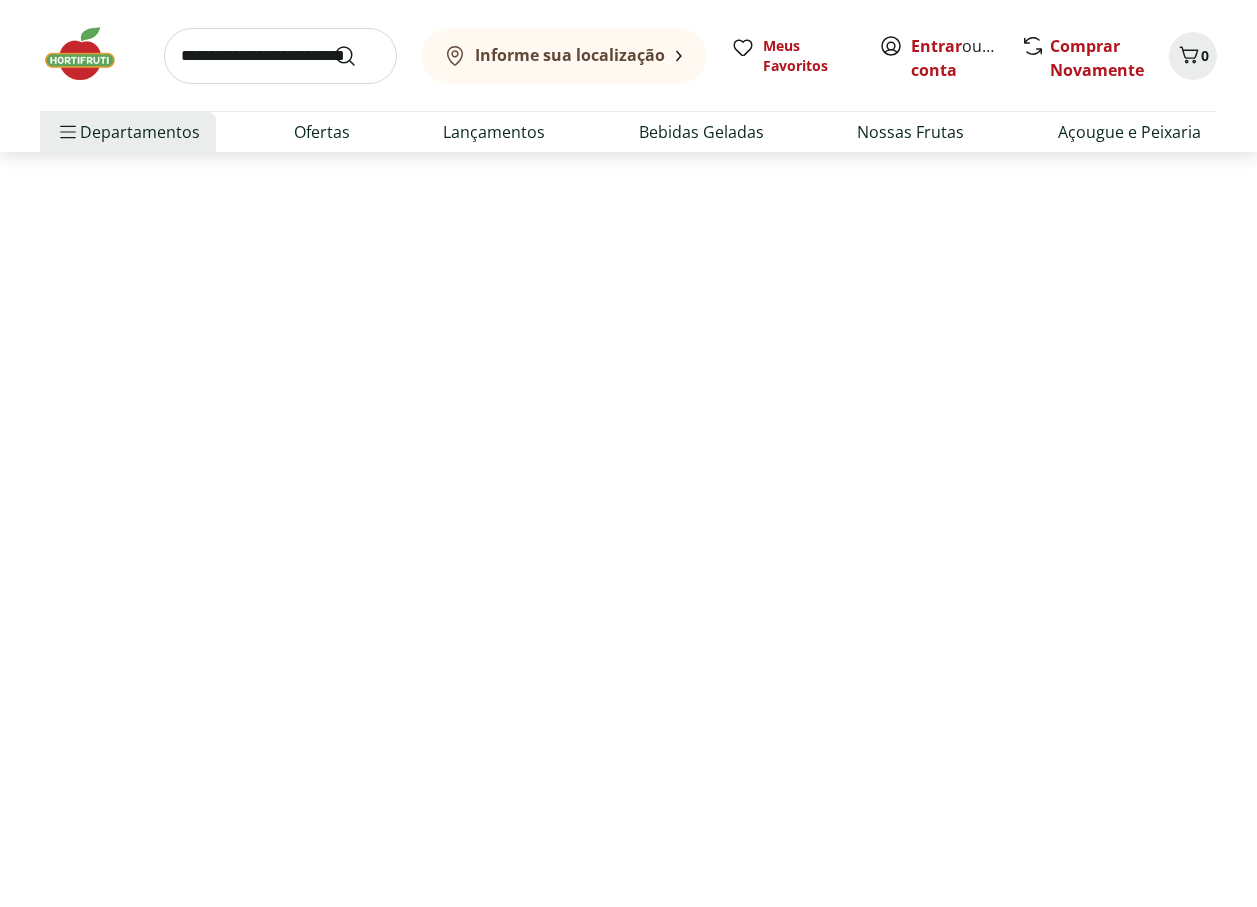 scroll, scrollTop: 0, scrollLeft: 0, axis: both 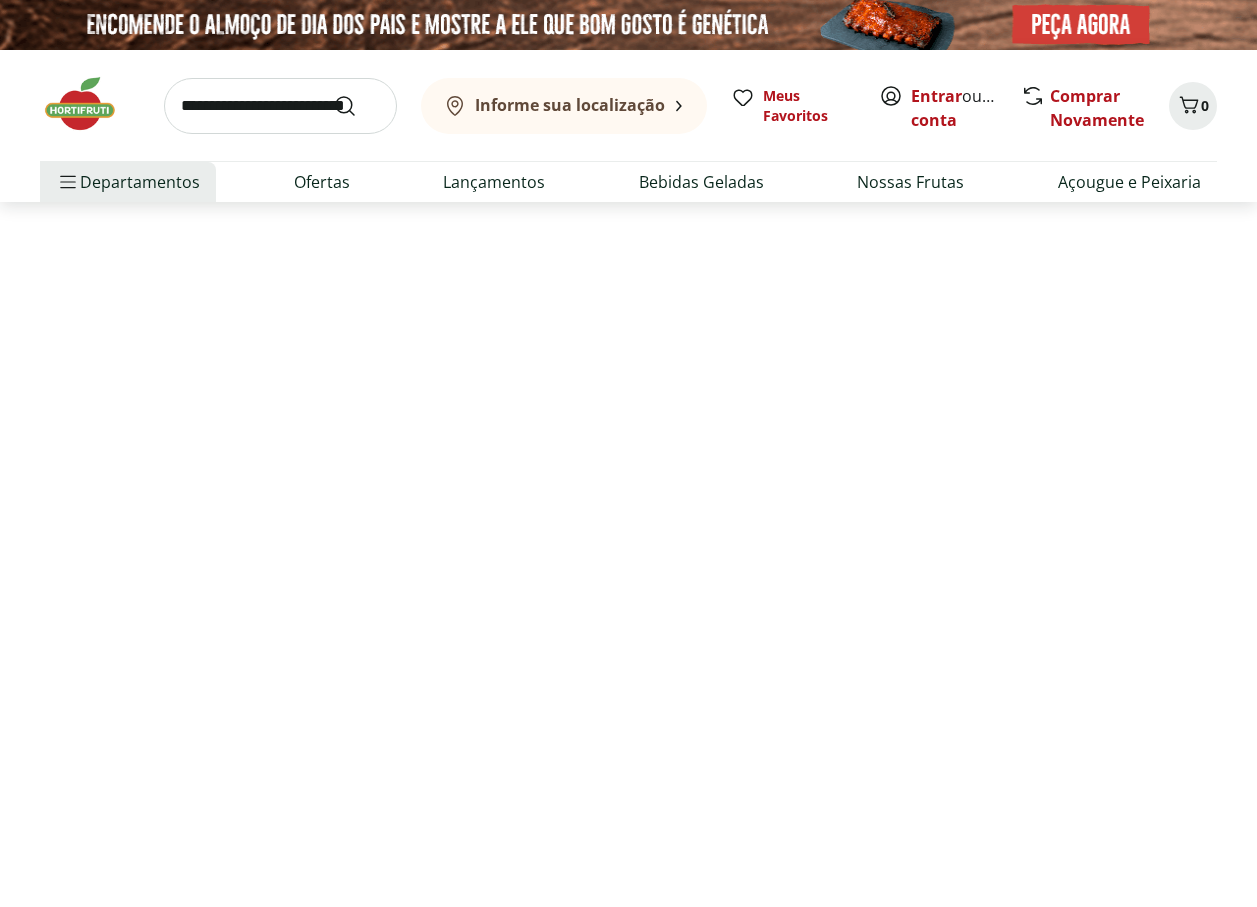 select on "**********" 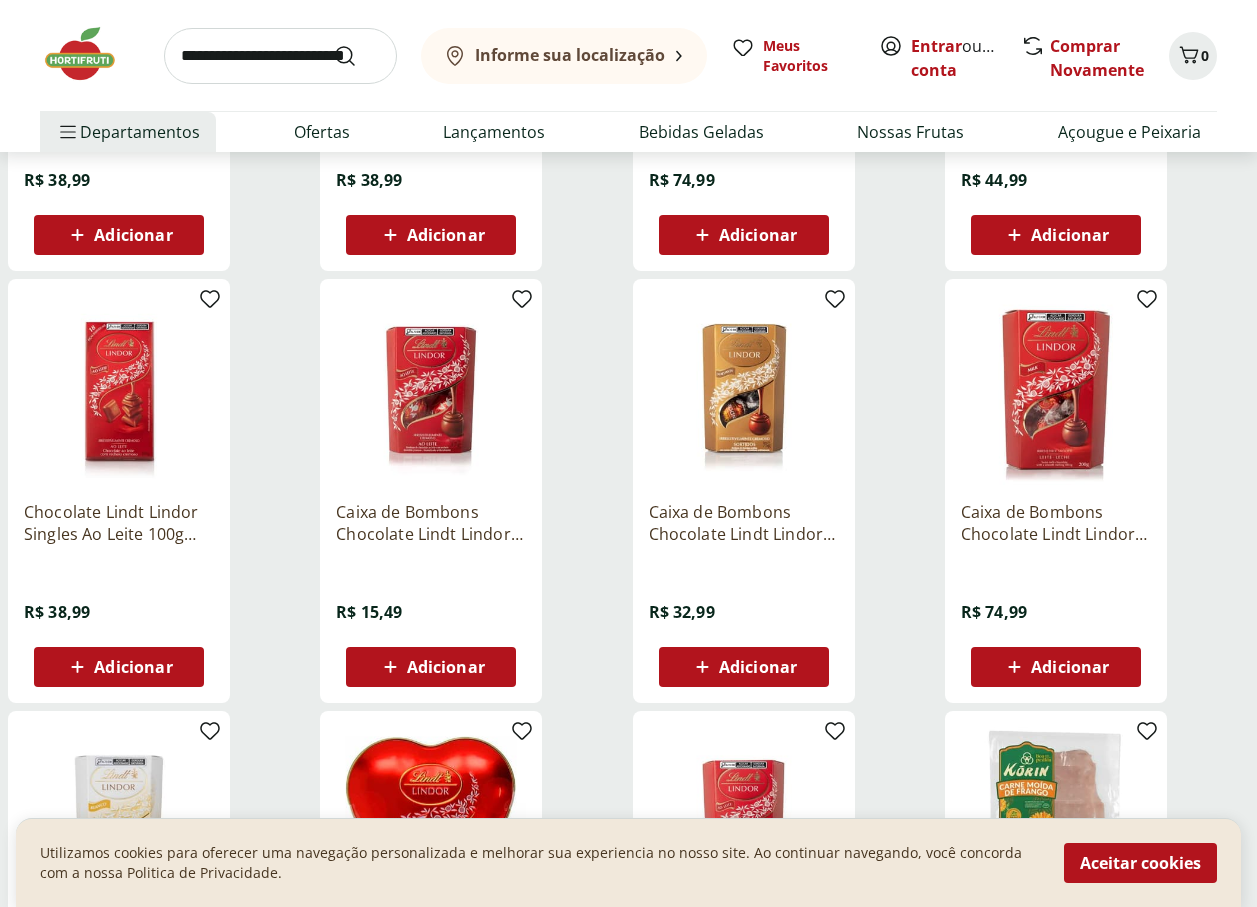 scroll, scrollTop: 600, scrollLeft: 0, axis: vertical 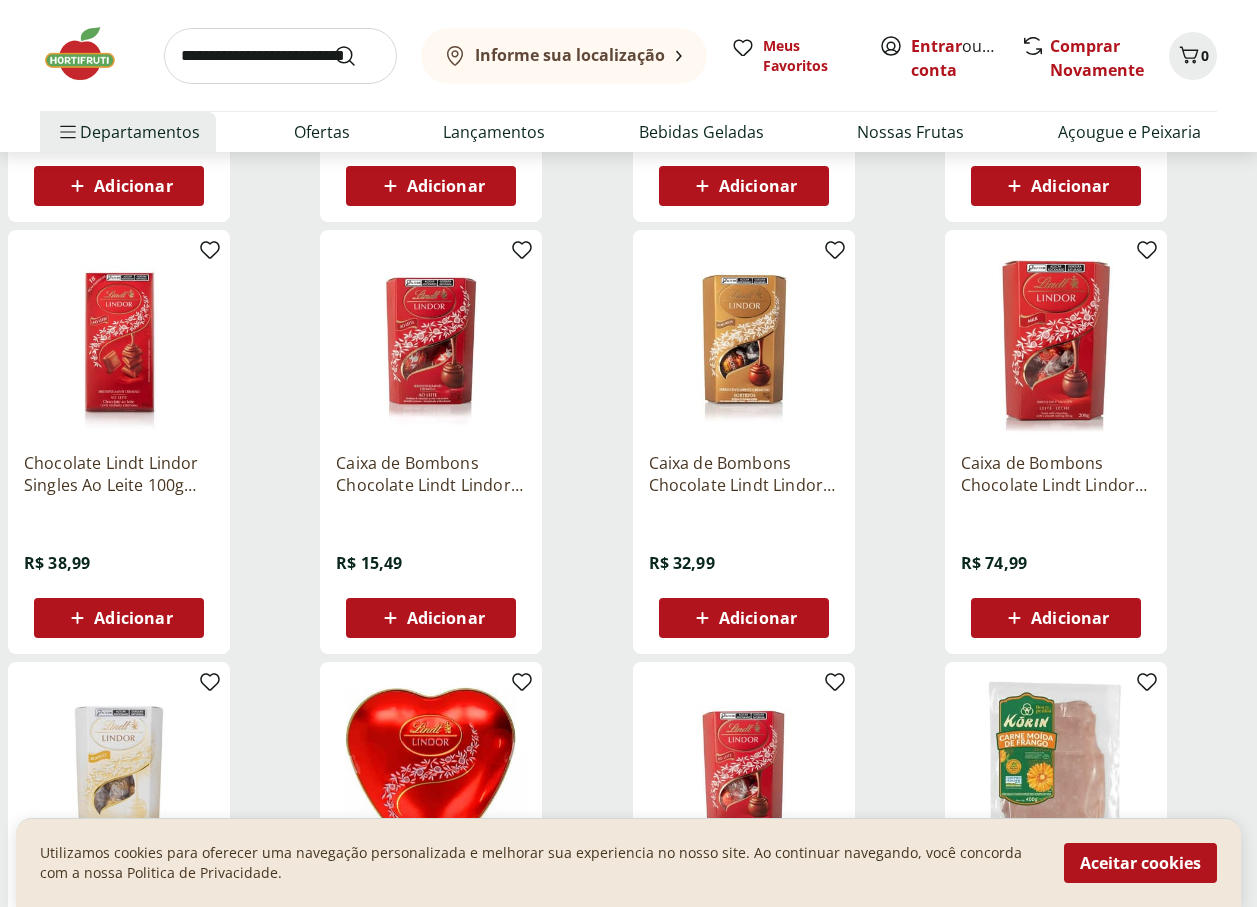 click on "Caixa de Bombons Chocolate Lindt Lindor Sortidos 75g Com 6 unidades" at bounding box center (744, 474) 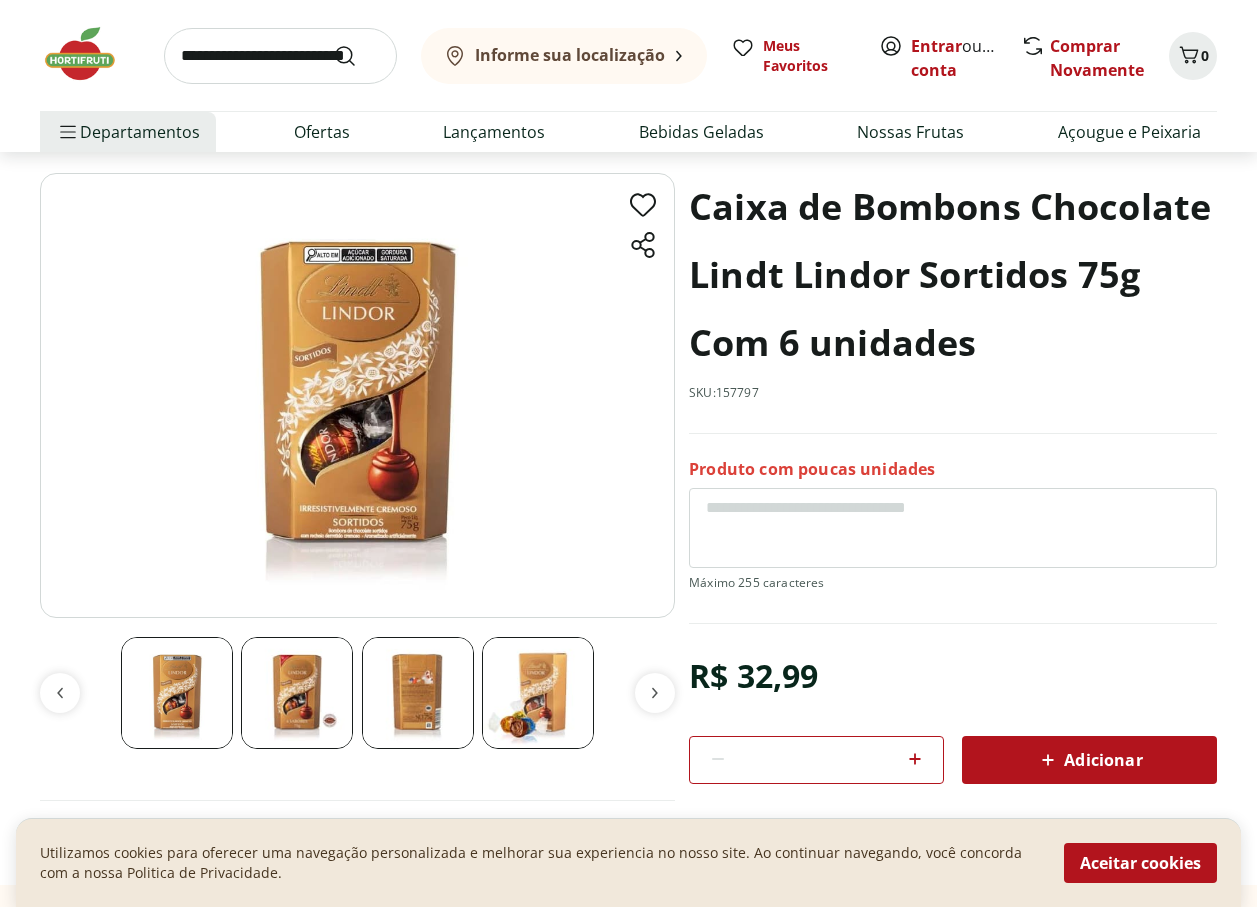 scroll, scrollTop: 200, scrollLeft: 0, axis: vertical 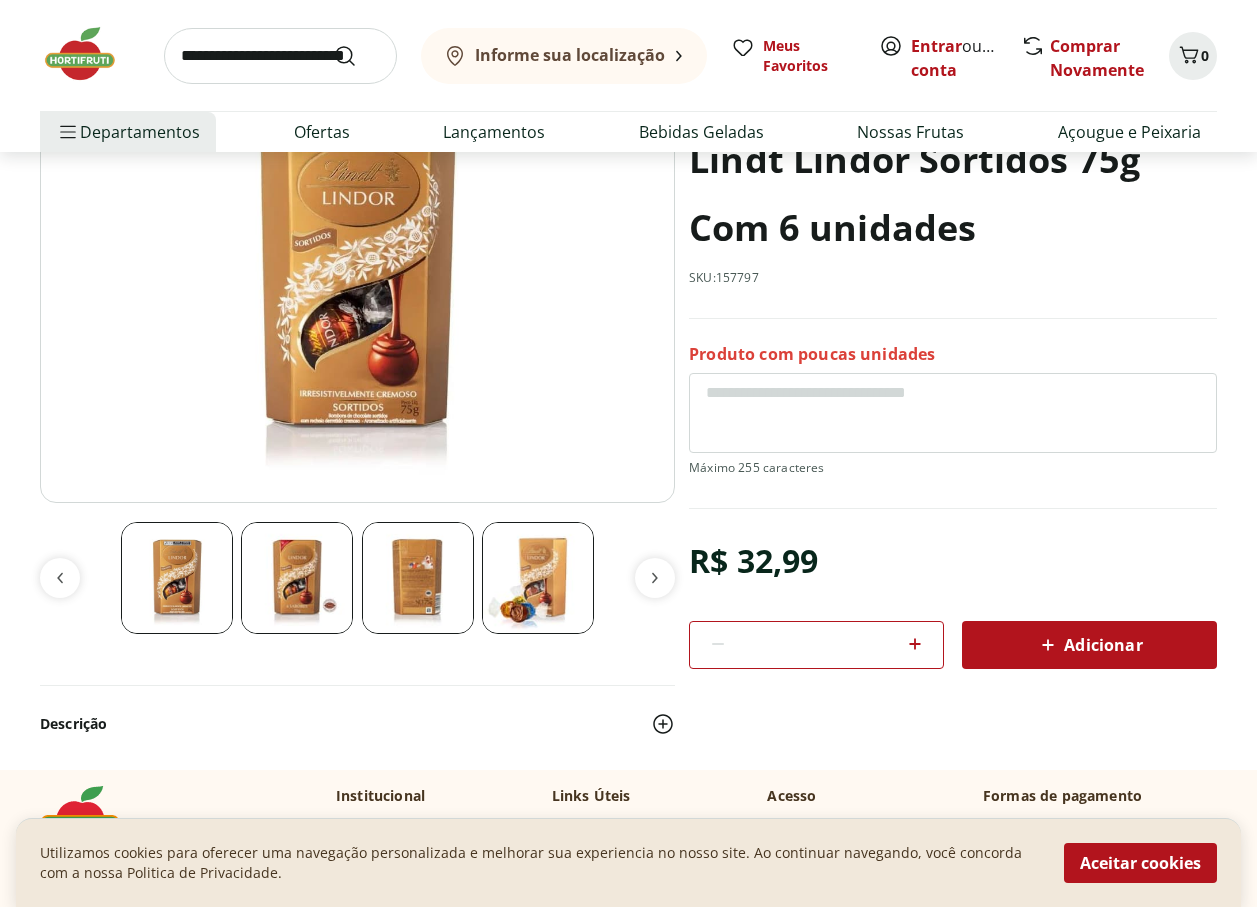 click at bounding box center (280, 56) 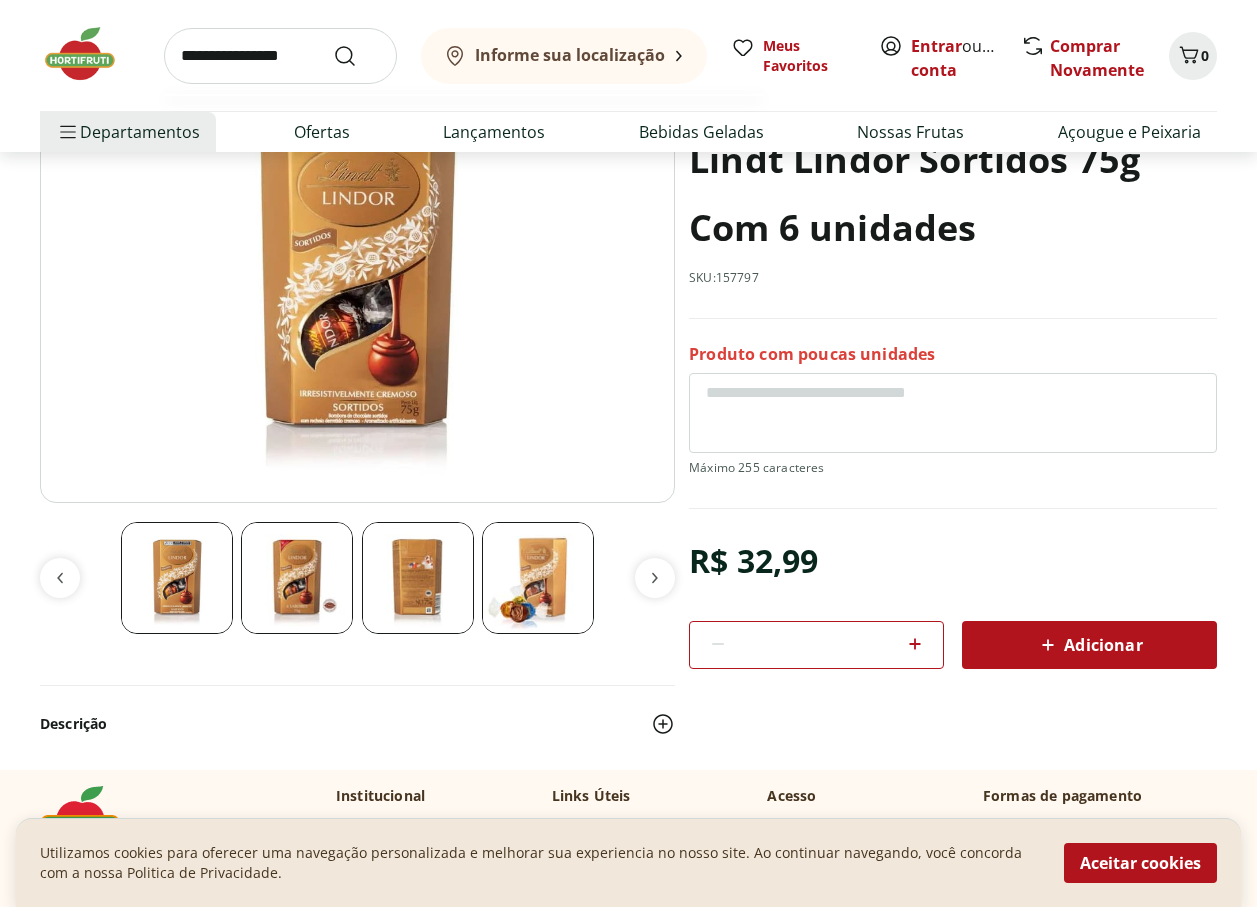 type on "**********" 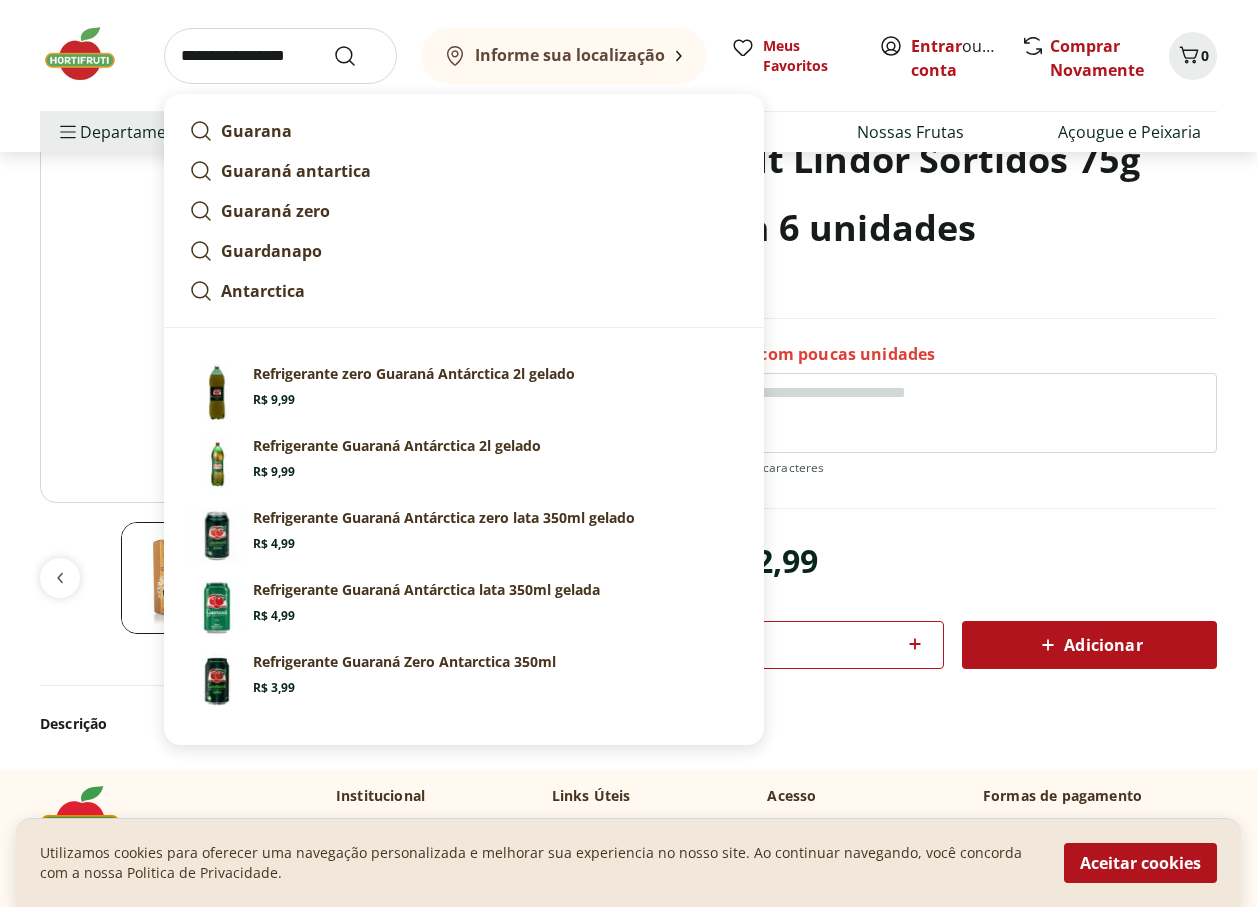 click at bounding box center (357, 56) 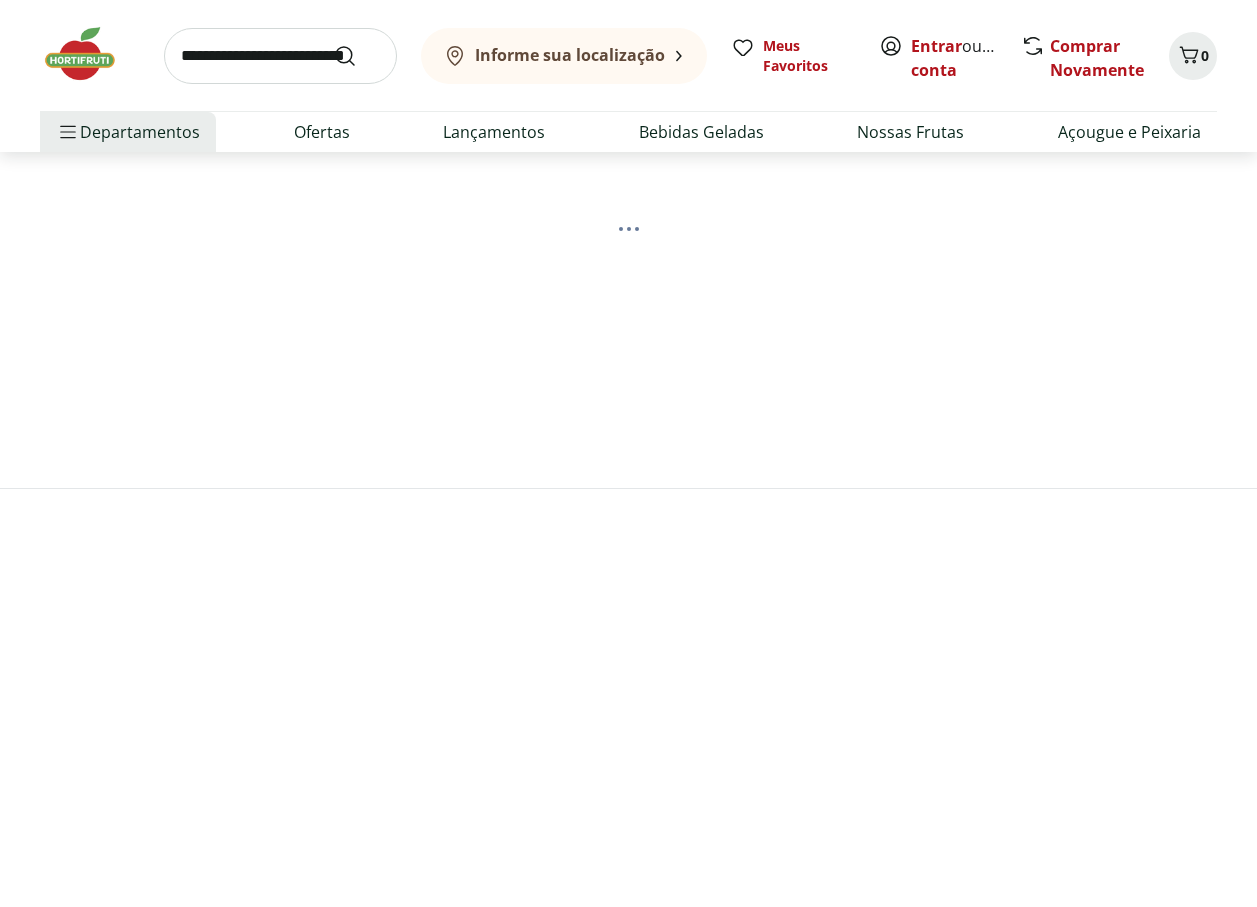 scroll, scrollTop: 0, scrollLeft: 0, axis: both 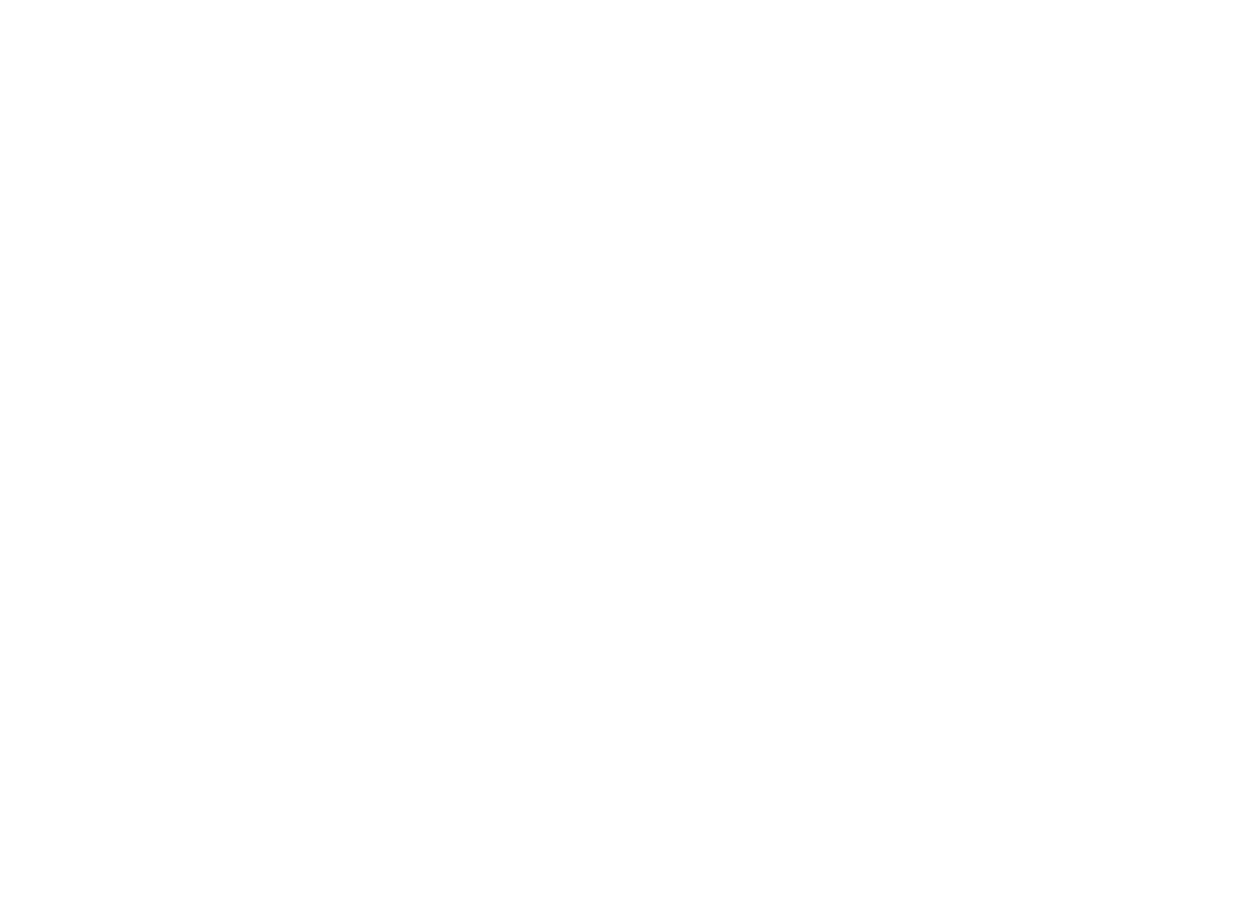 select on "**********" 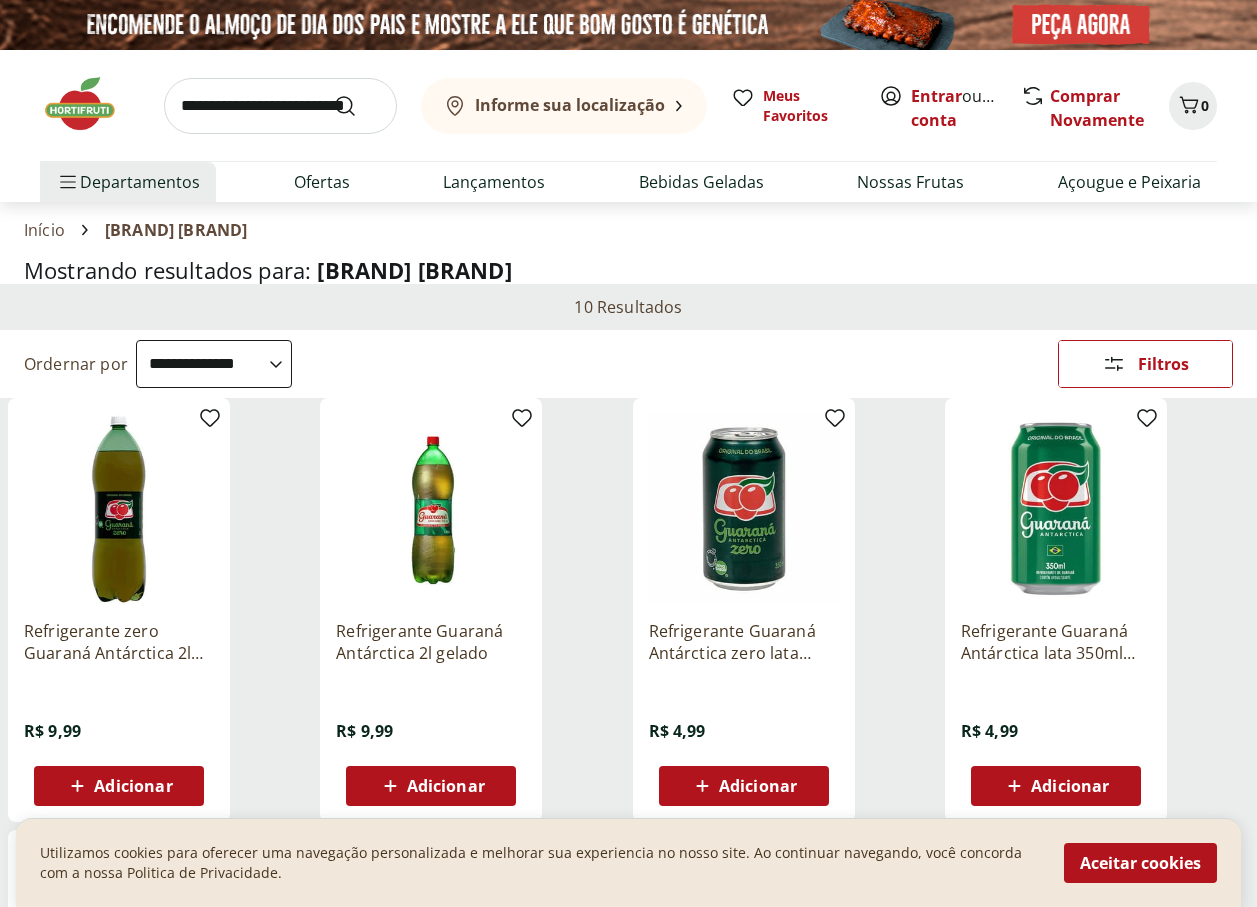 click at bounding box center [280, 106] 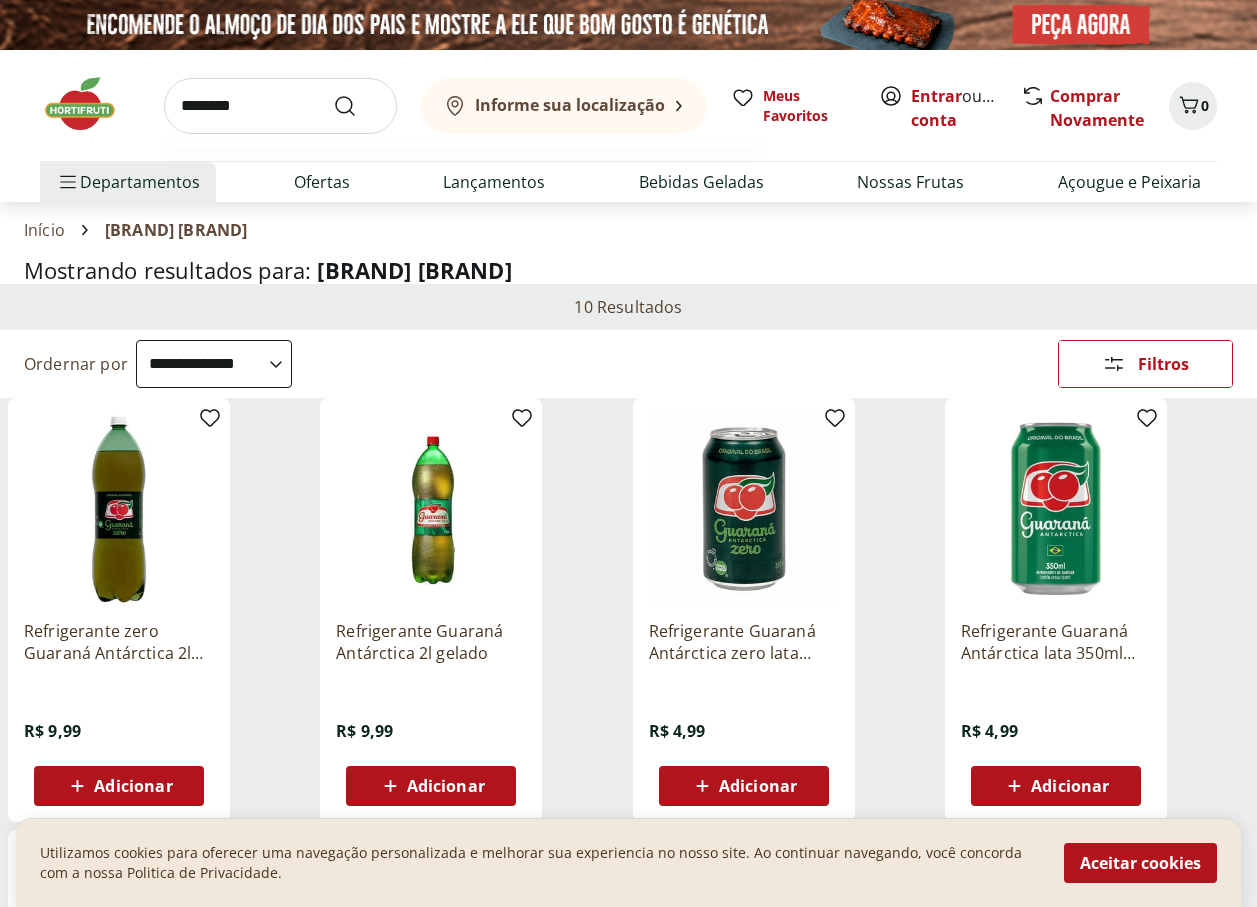 type on "********" 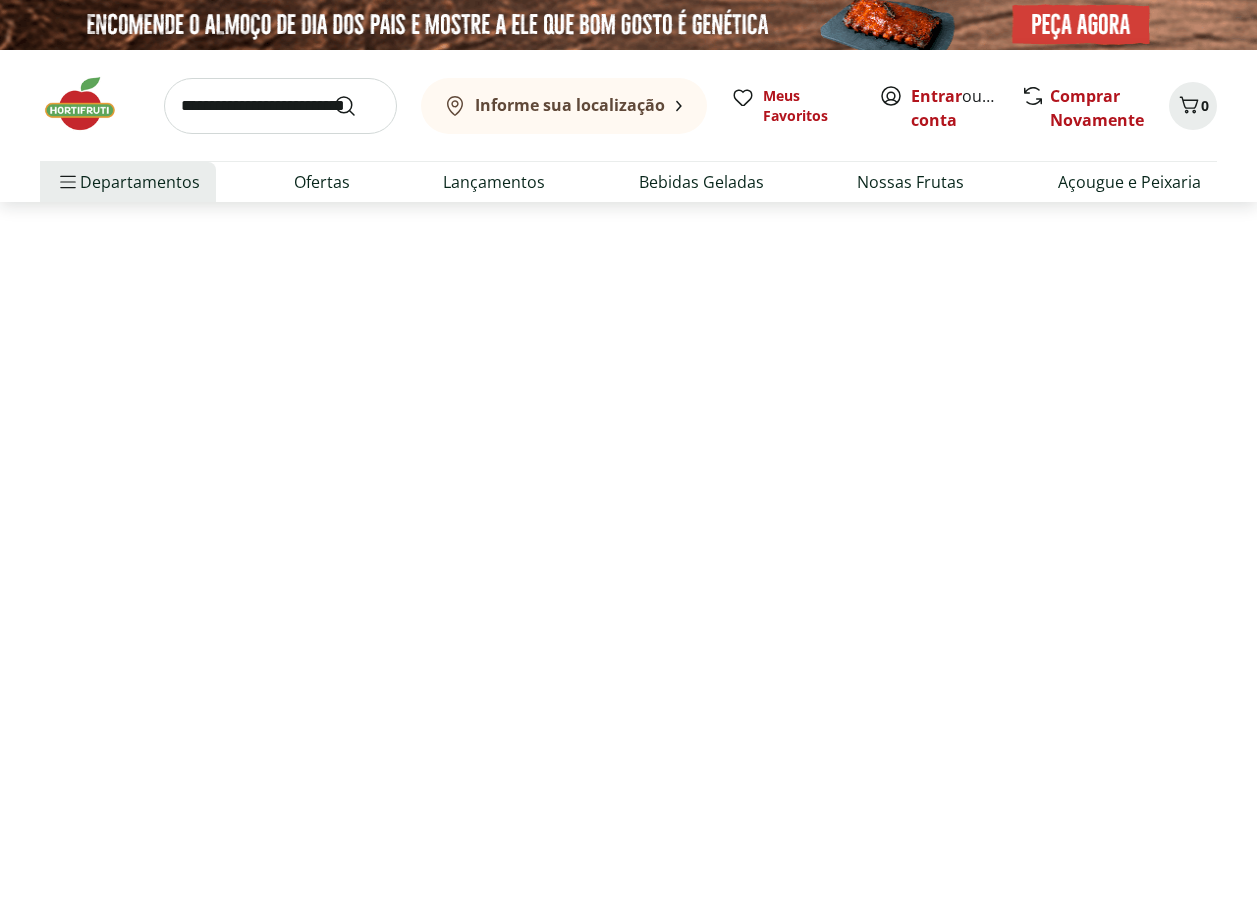 select on "**********" 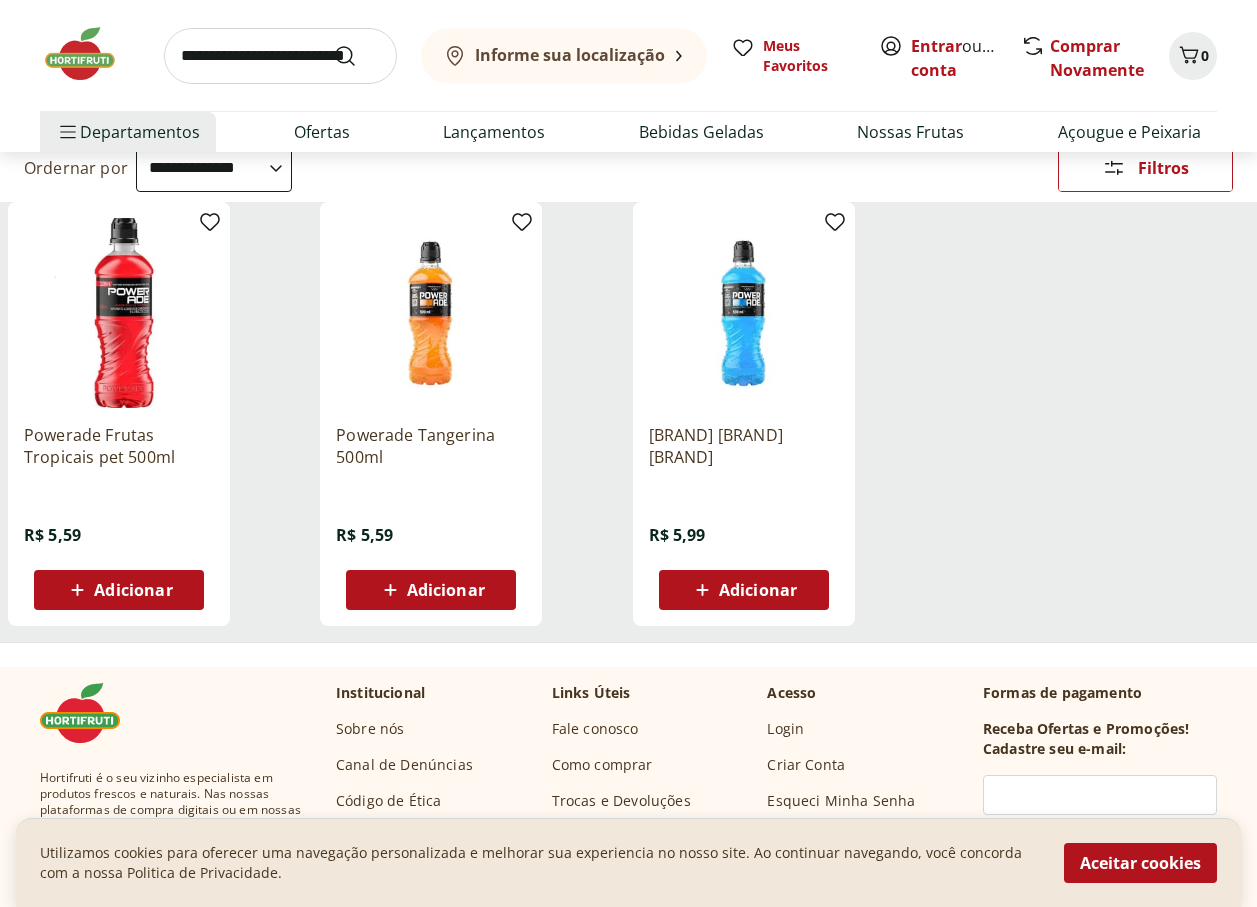 scroll, scrollTop: 200, scrollLeft: 0, axis: vertical 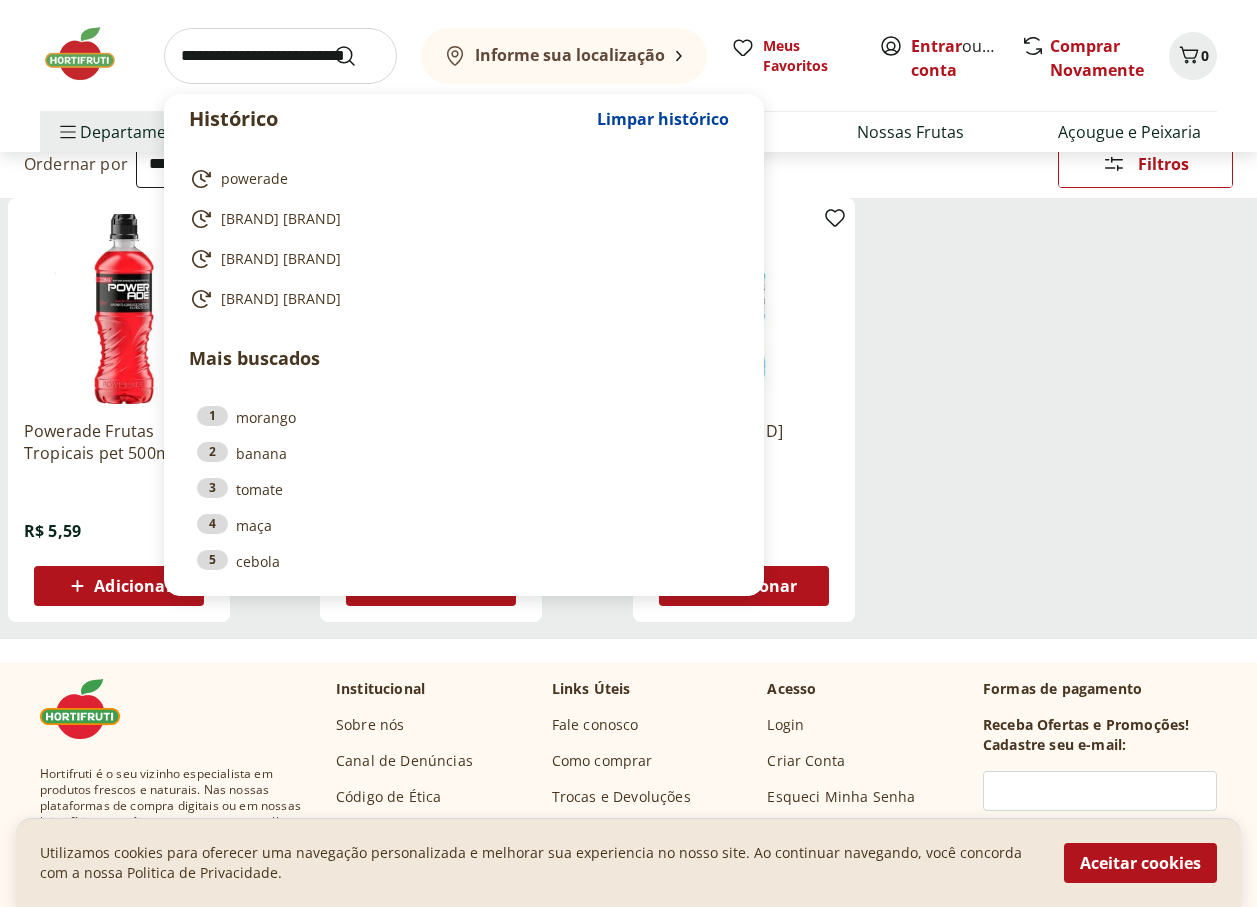 click at bounding box center (280, 56) 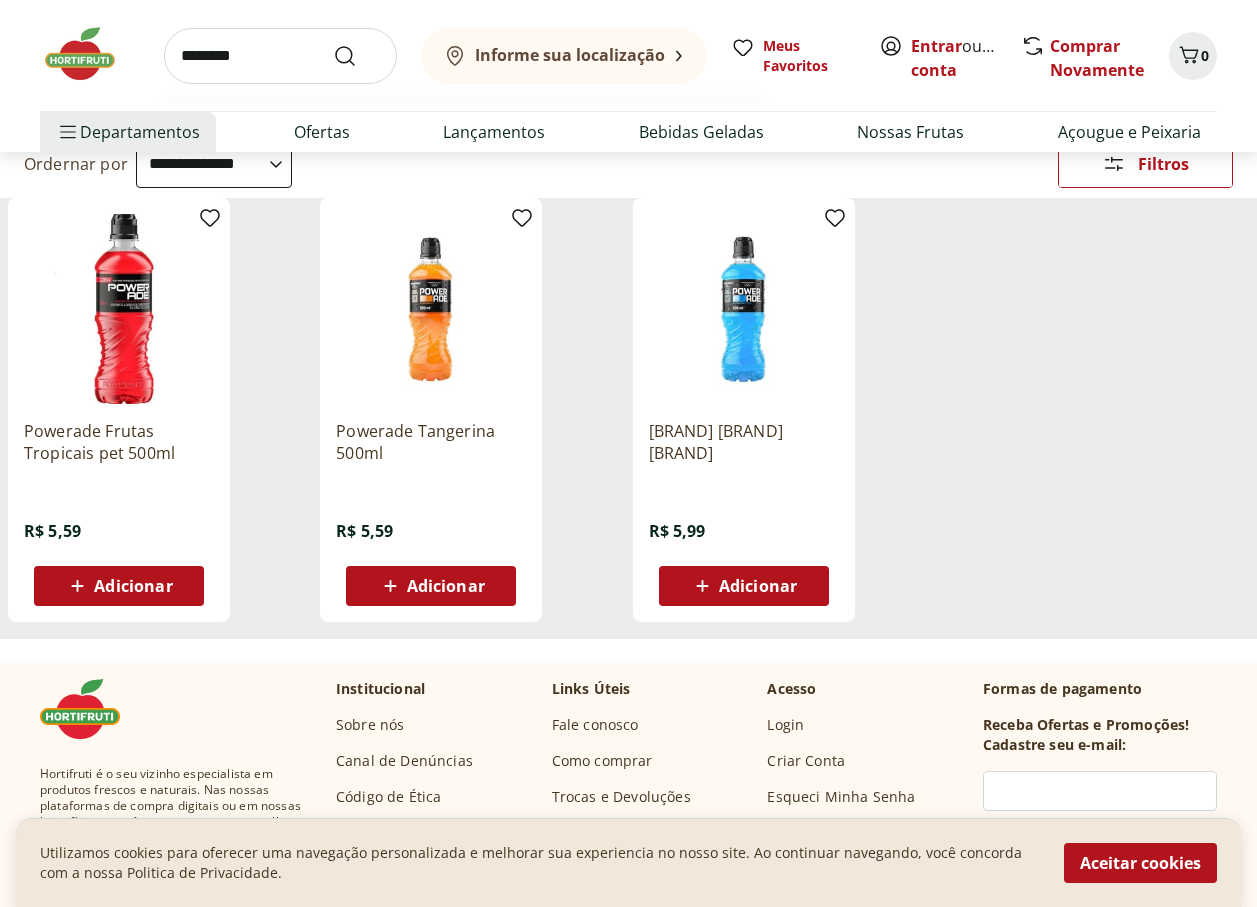 type on "********" 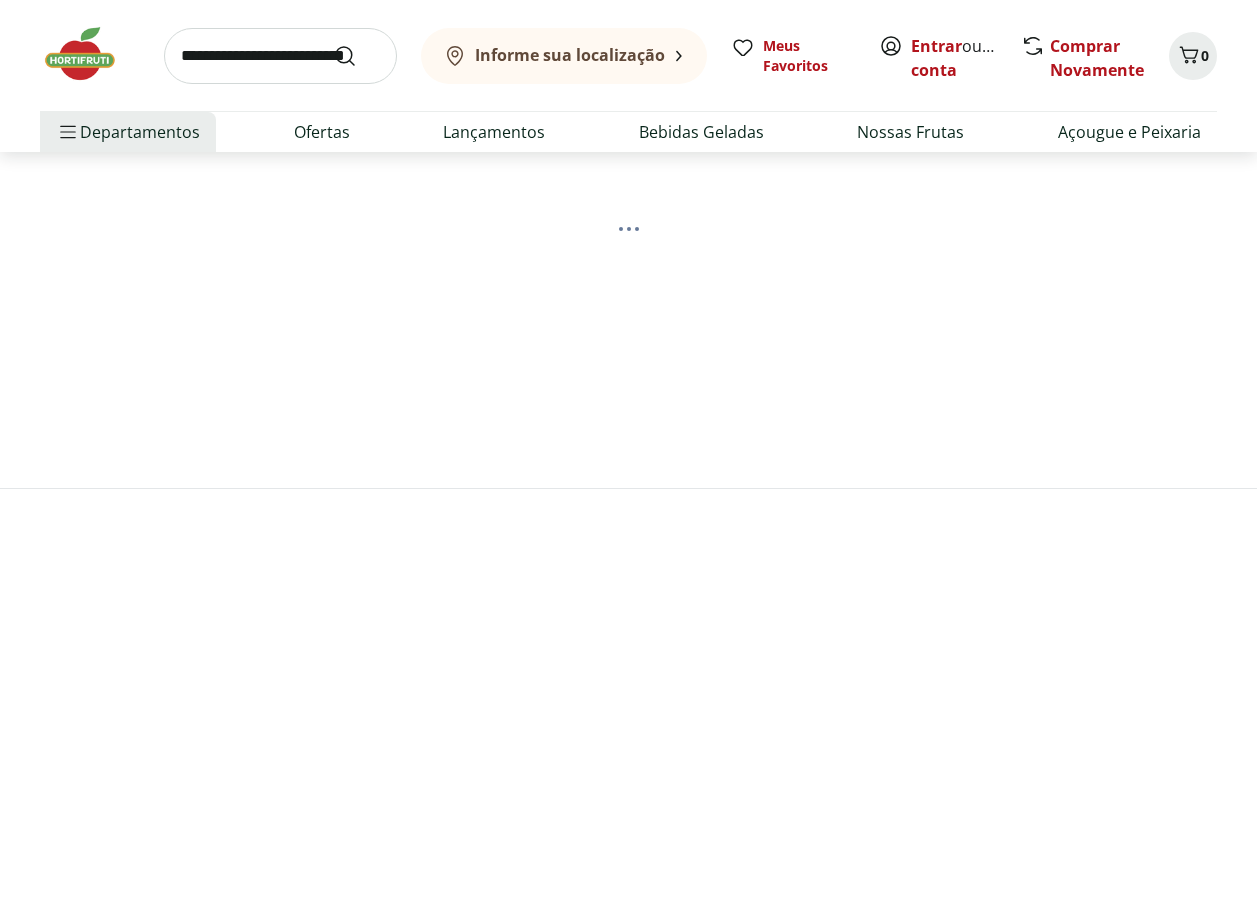 scroll, scrollTop: 0, scrollLeft: 0, axis: both 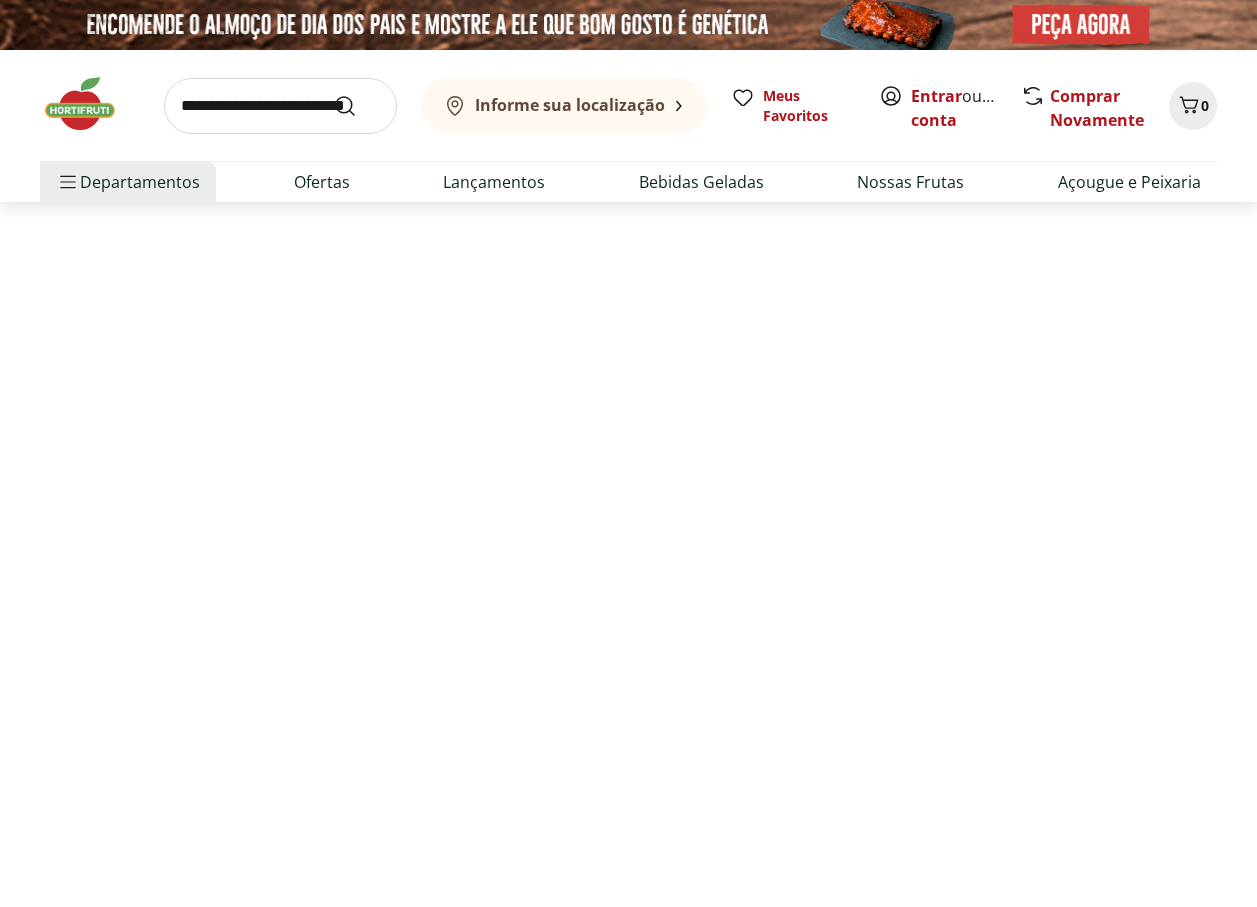 select on "**********" 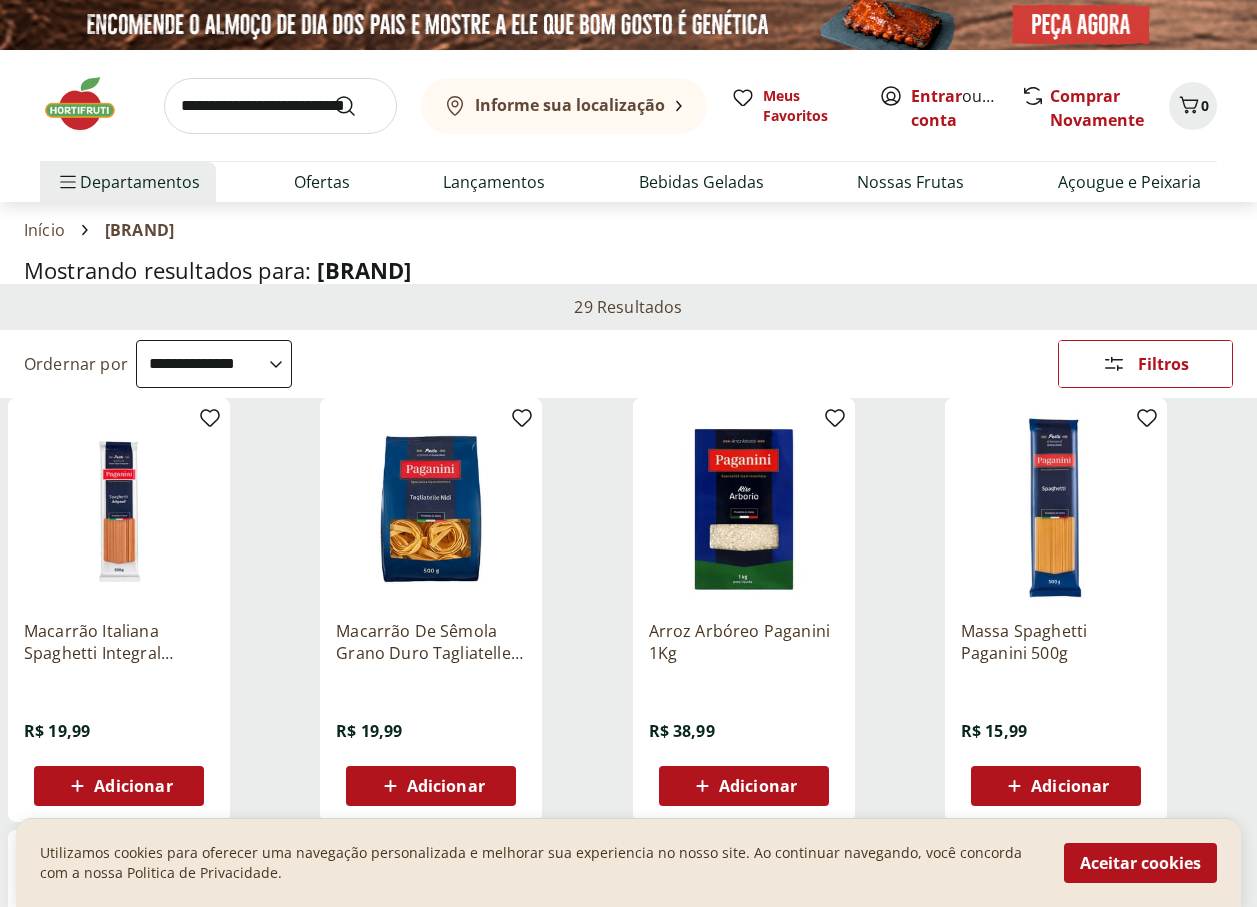 scroll, scrollTop: 100, scrollLeft: 0, axis: vertical 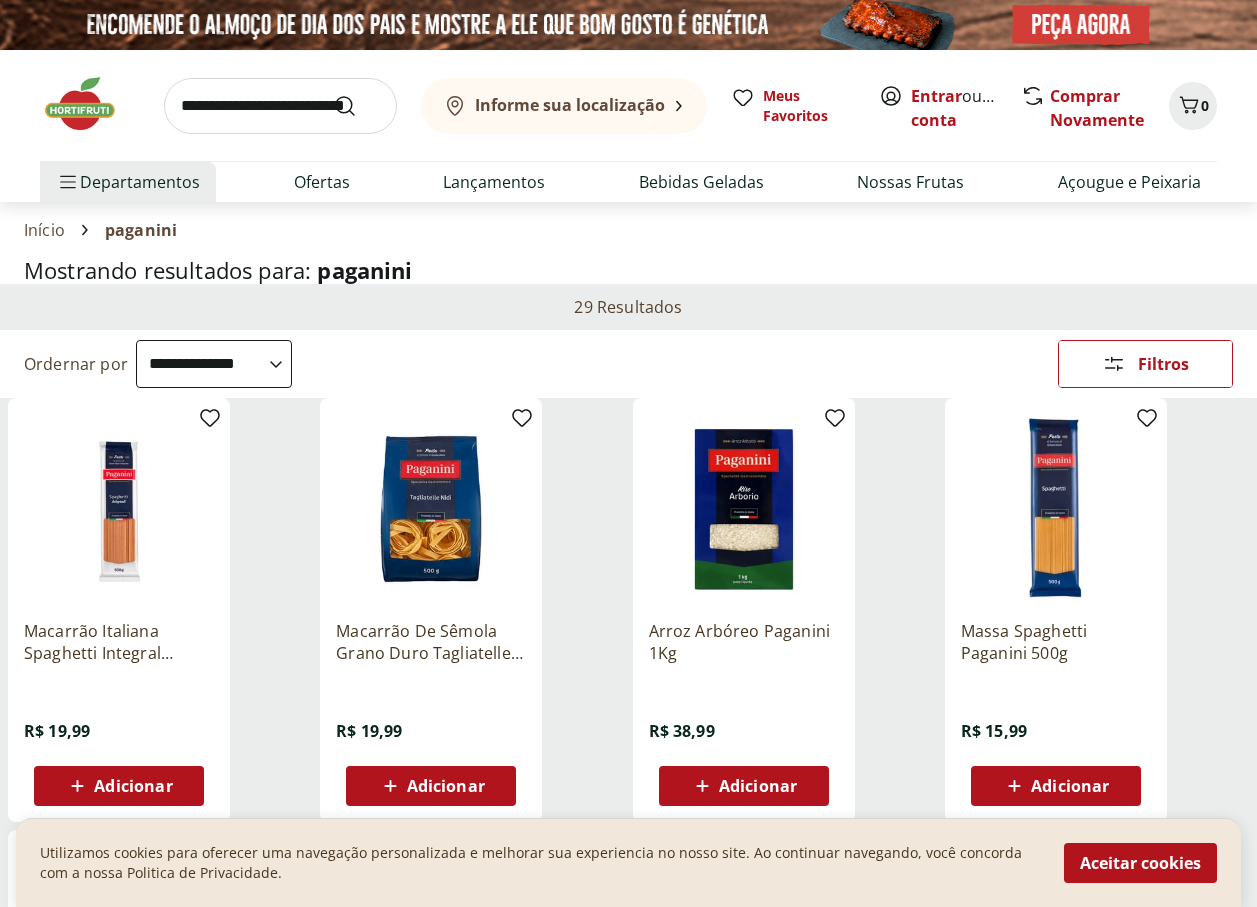 select on "**********" 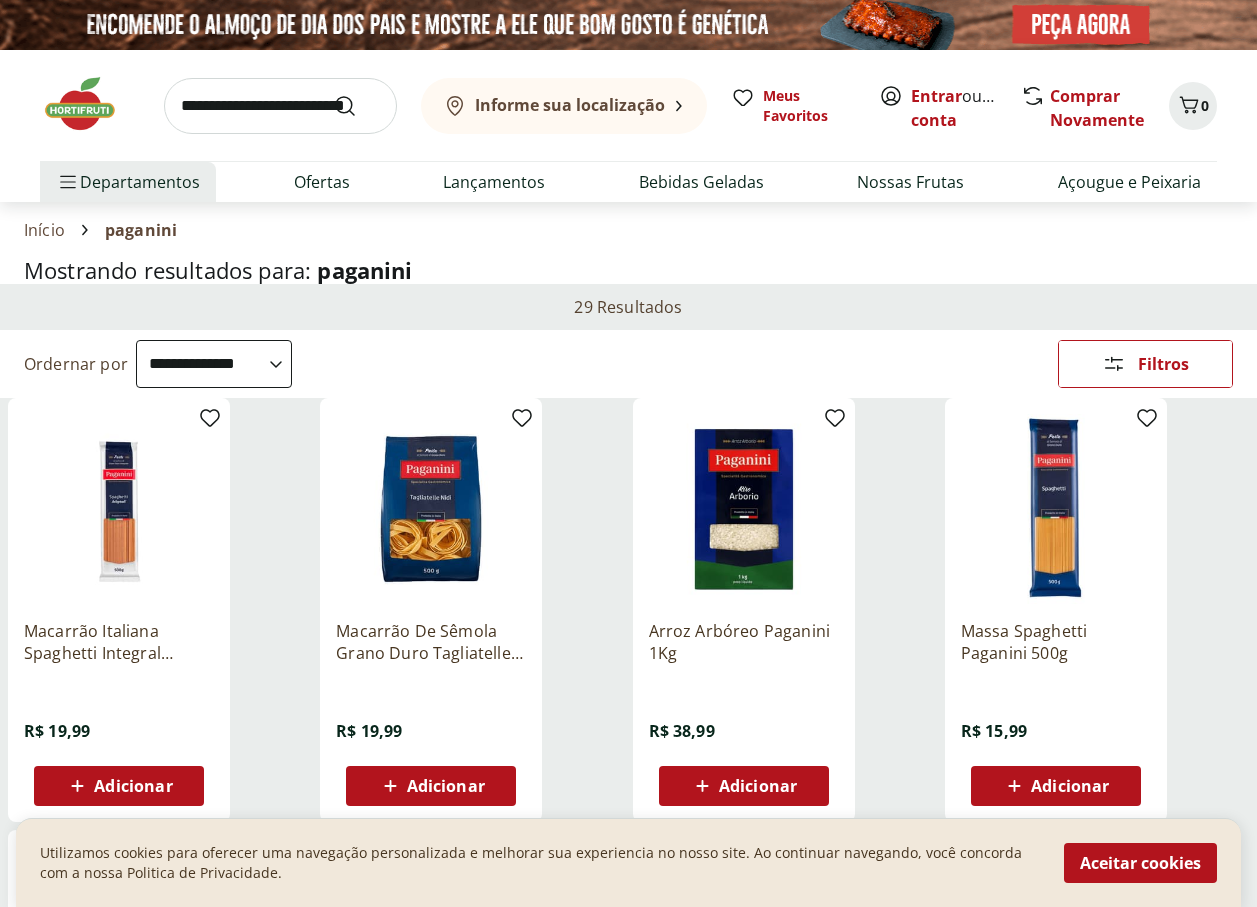 scroll, scrollTop: 100, scrollLeft: 0, axis: vertical 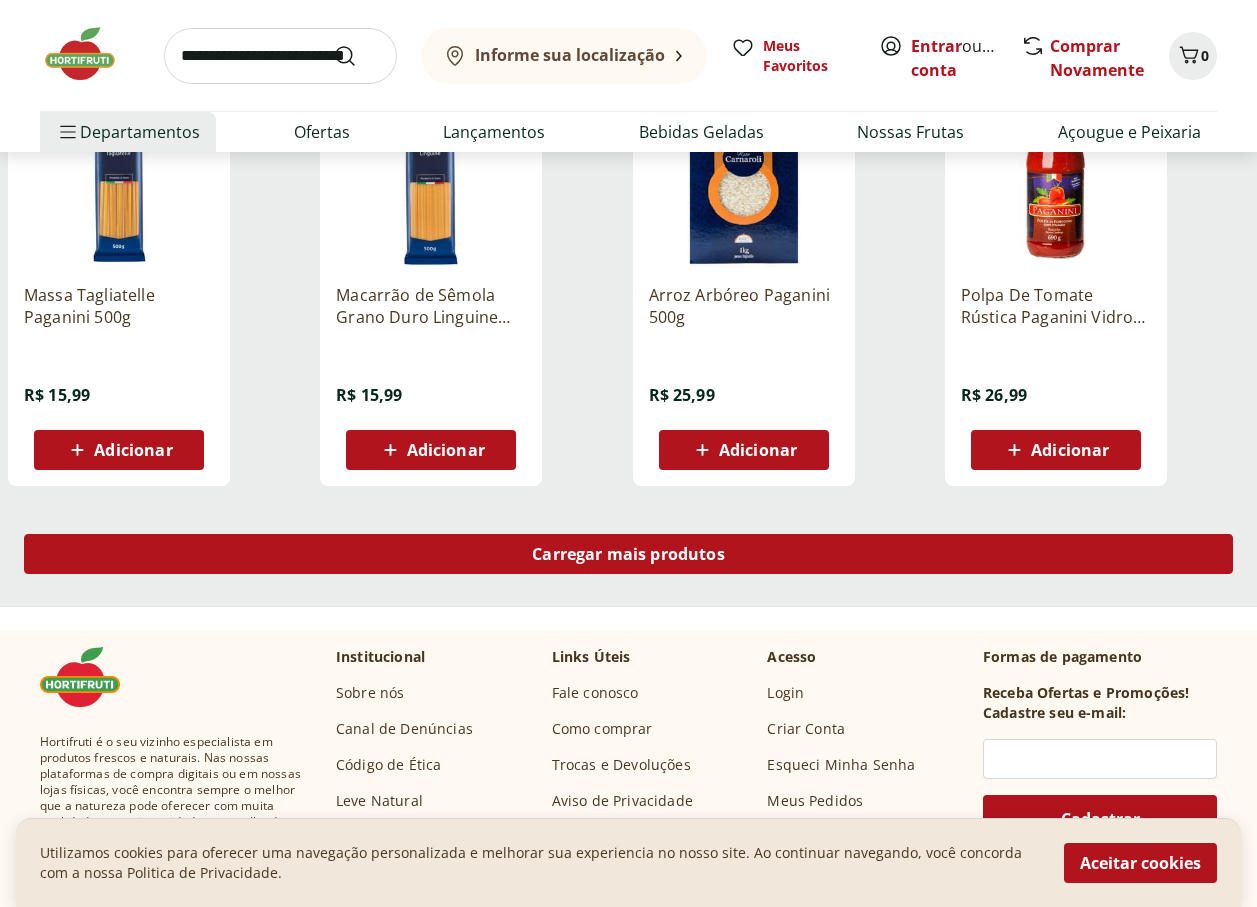 click on "Carregar mais produtos" at bounding box center [628, 554] 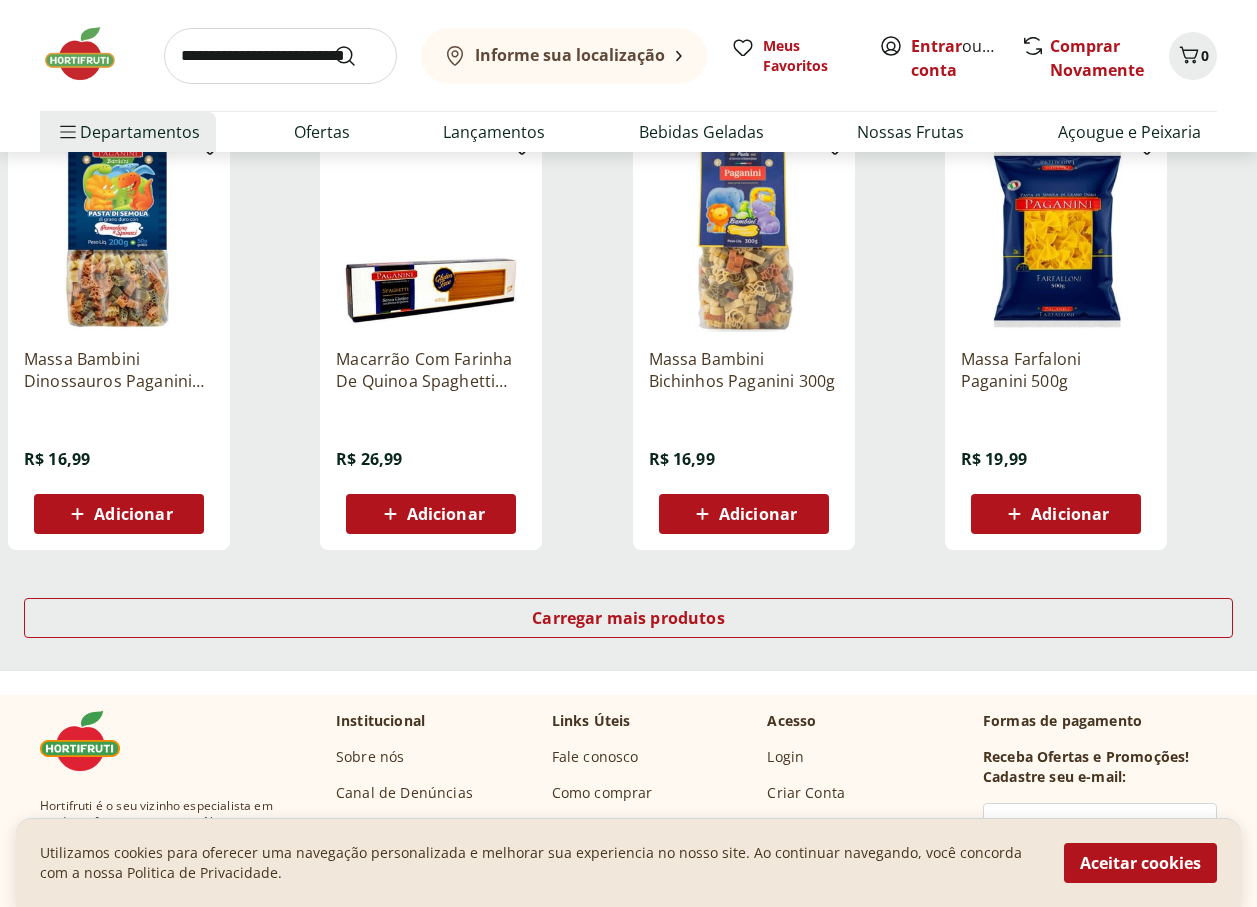 scroll, scrollTop: 2500, scrollLeft: 0, axis: vertical 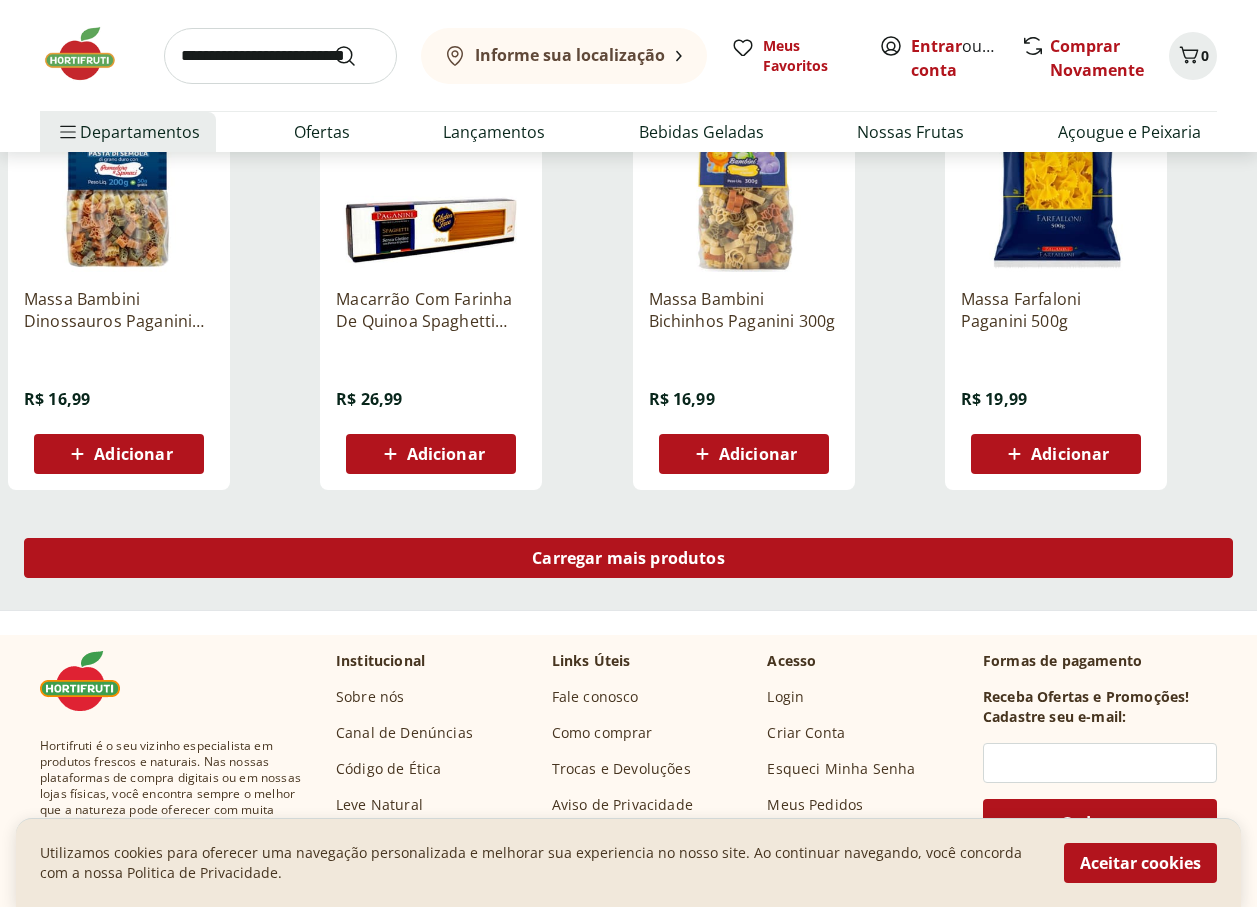 click on "Carregar mais produtos" at bounding box center (628, 558) 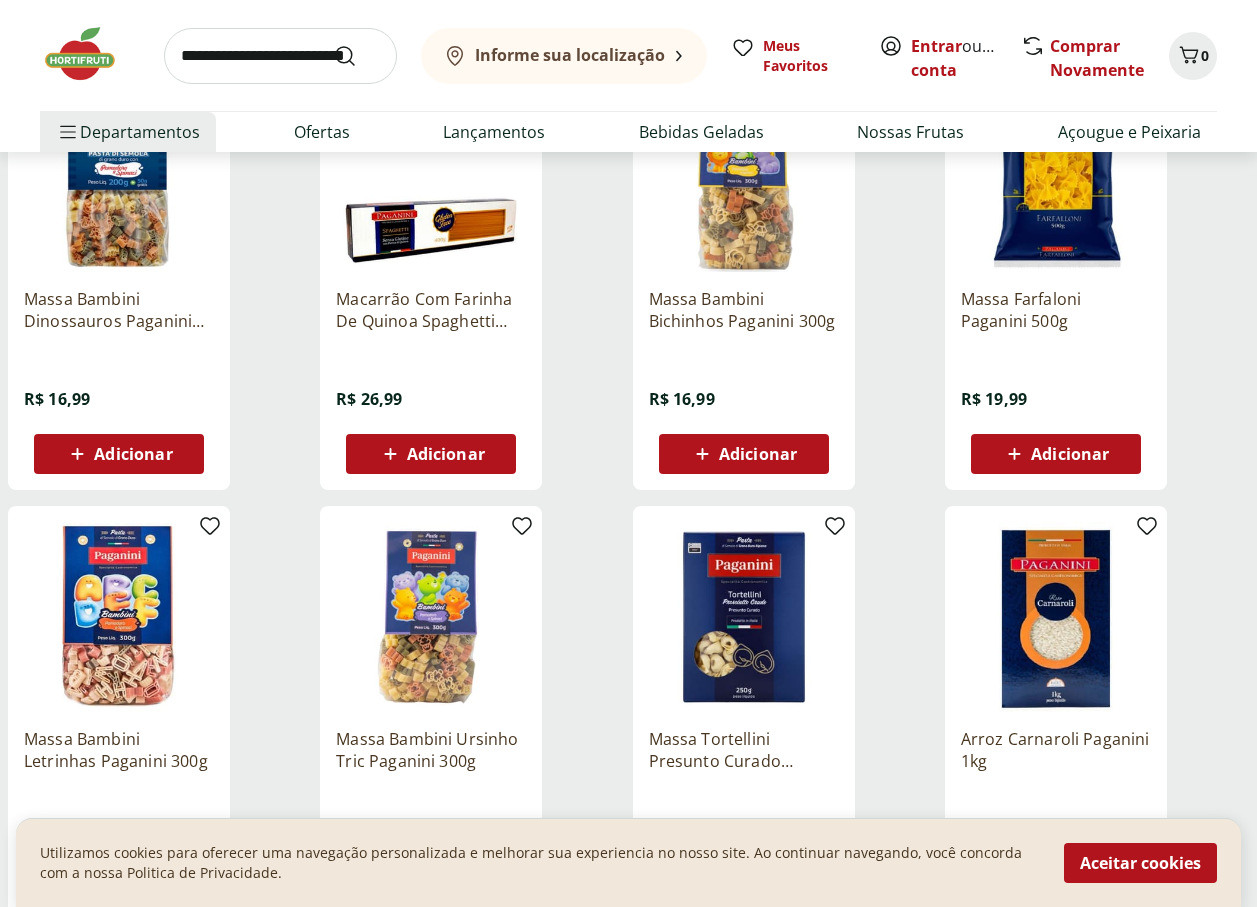 scroll, scrollTop: 0, scrollLeft: 0, axis: both 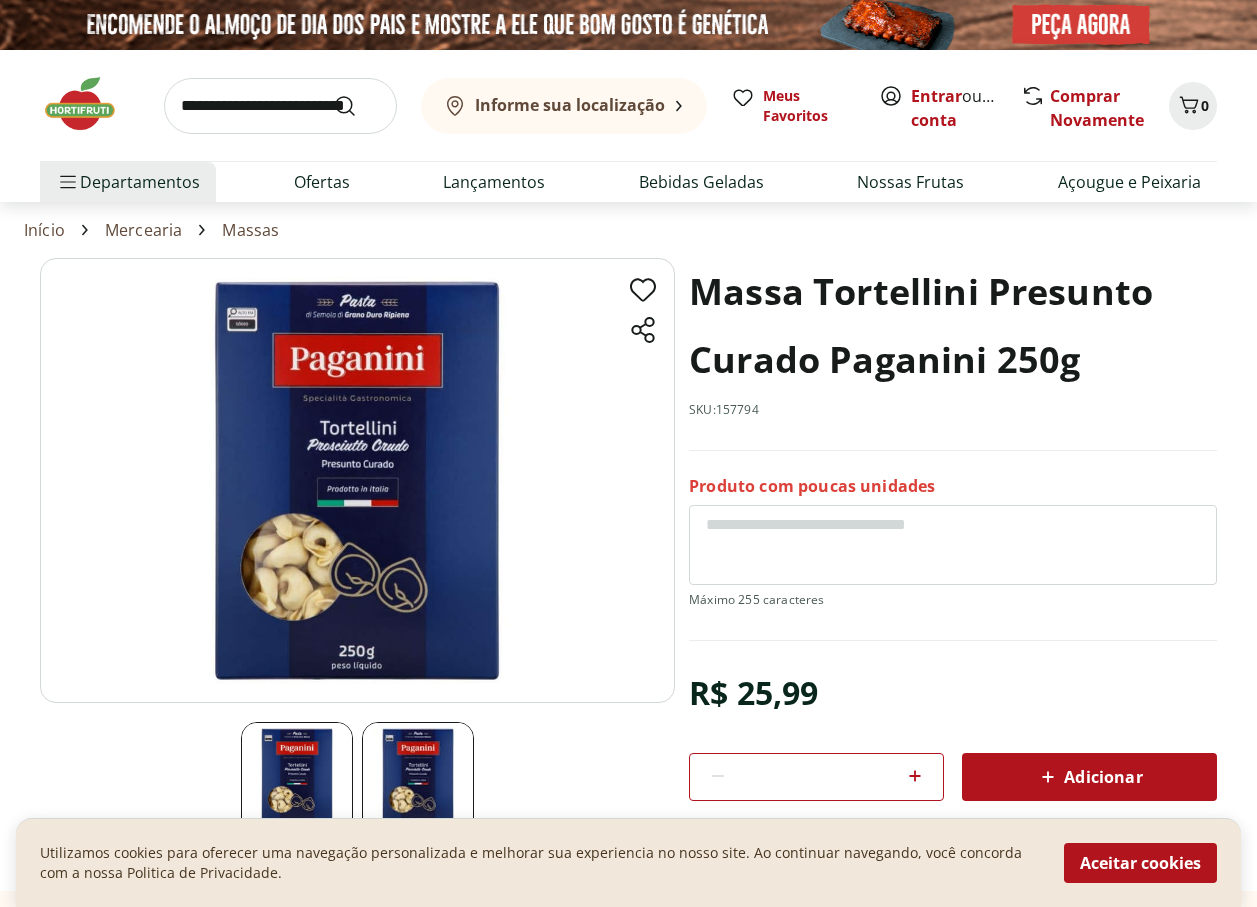 select on "**********" 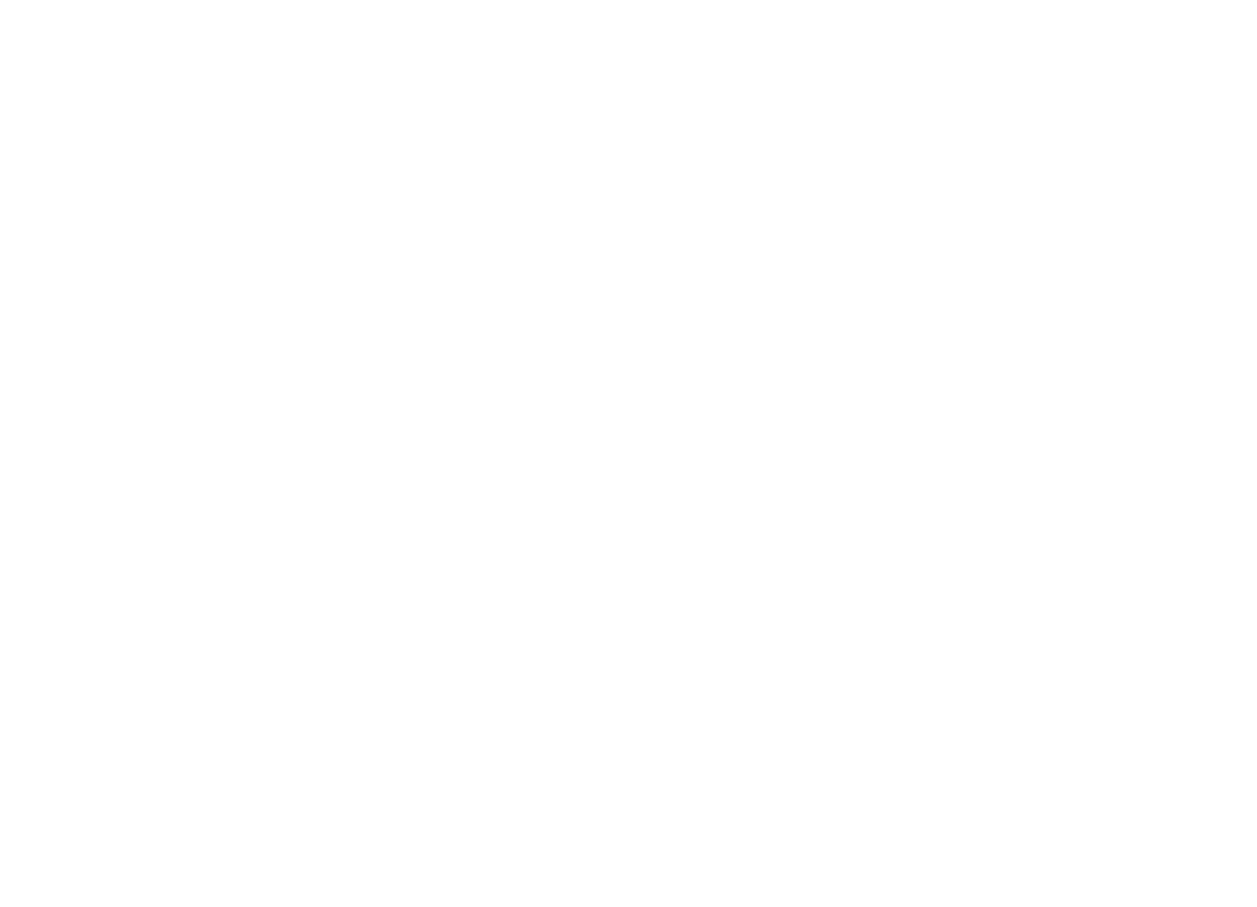 scroll, scrollTop: 200, scrollLeft: 0, axis: vertical 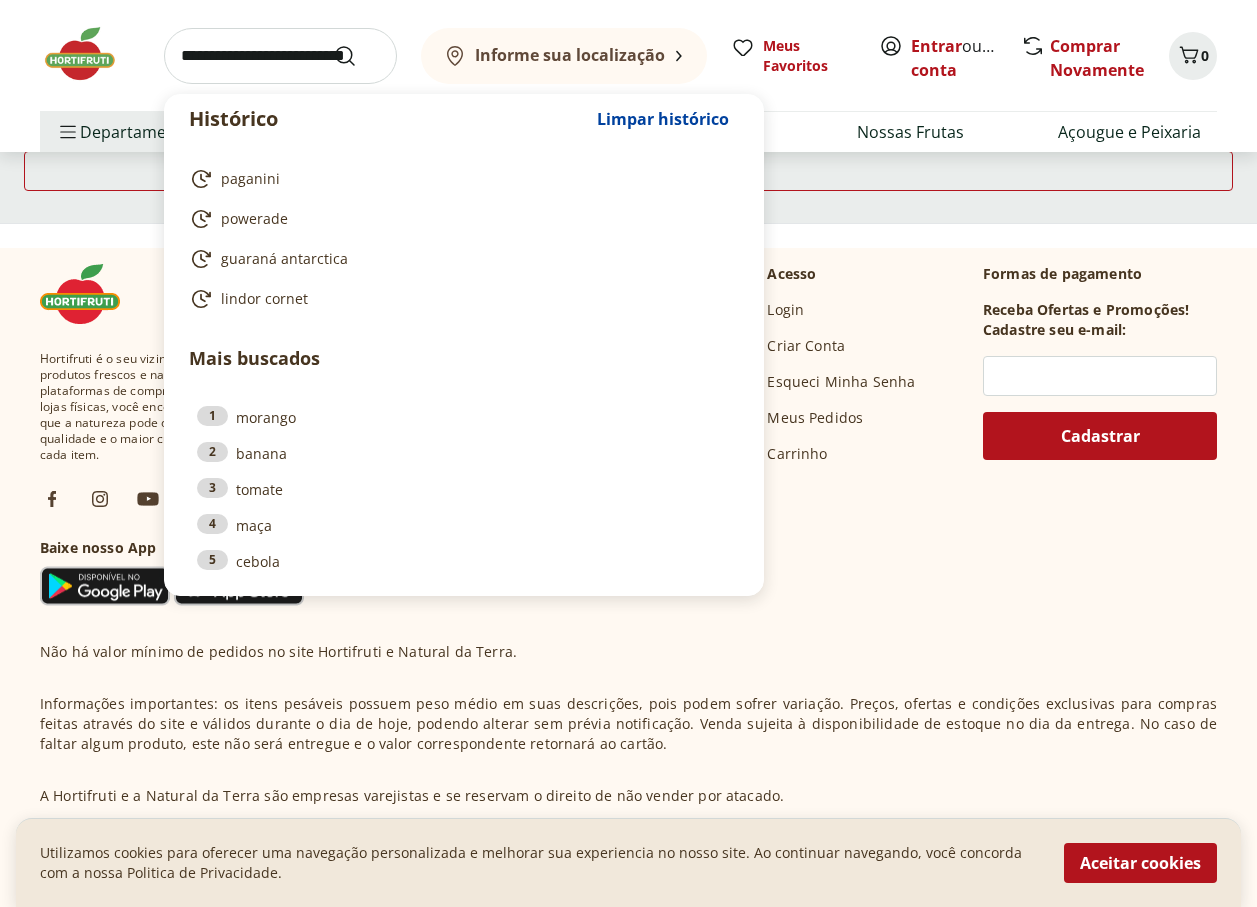 click at bounding box center [280, 56] 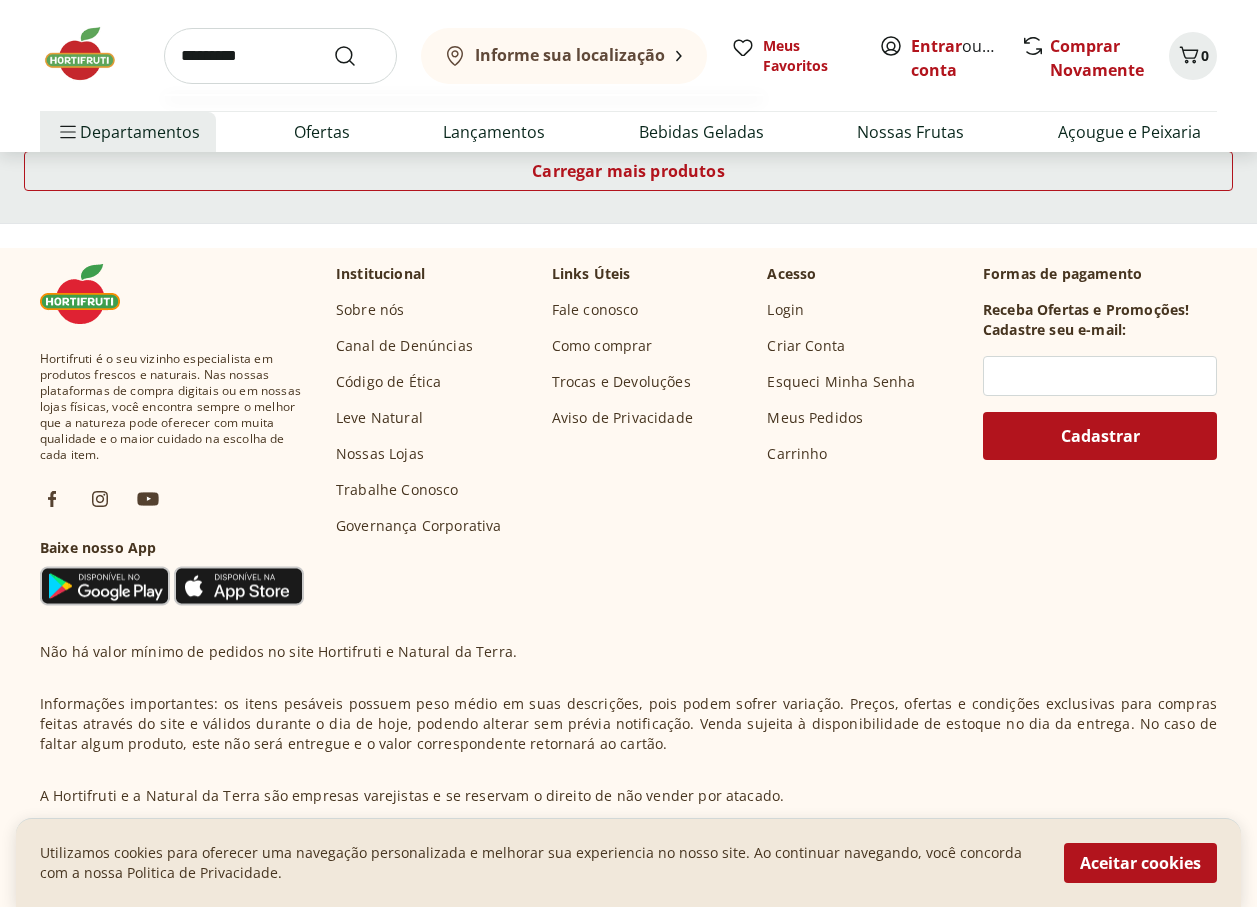 type on "*********" 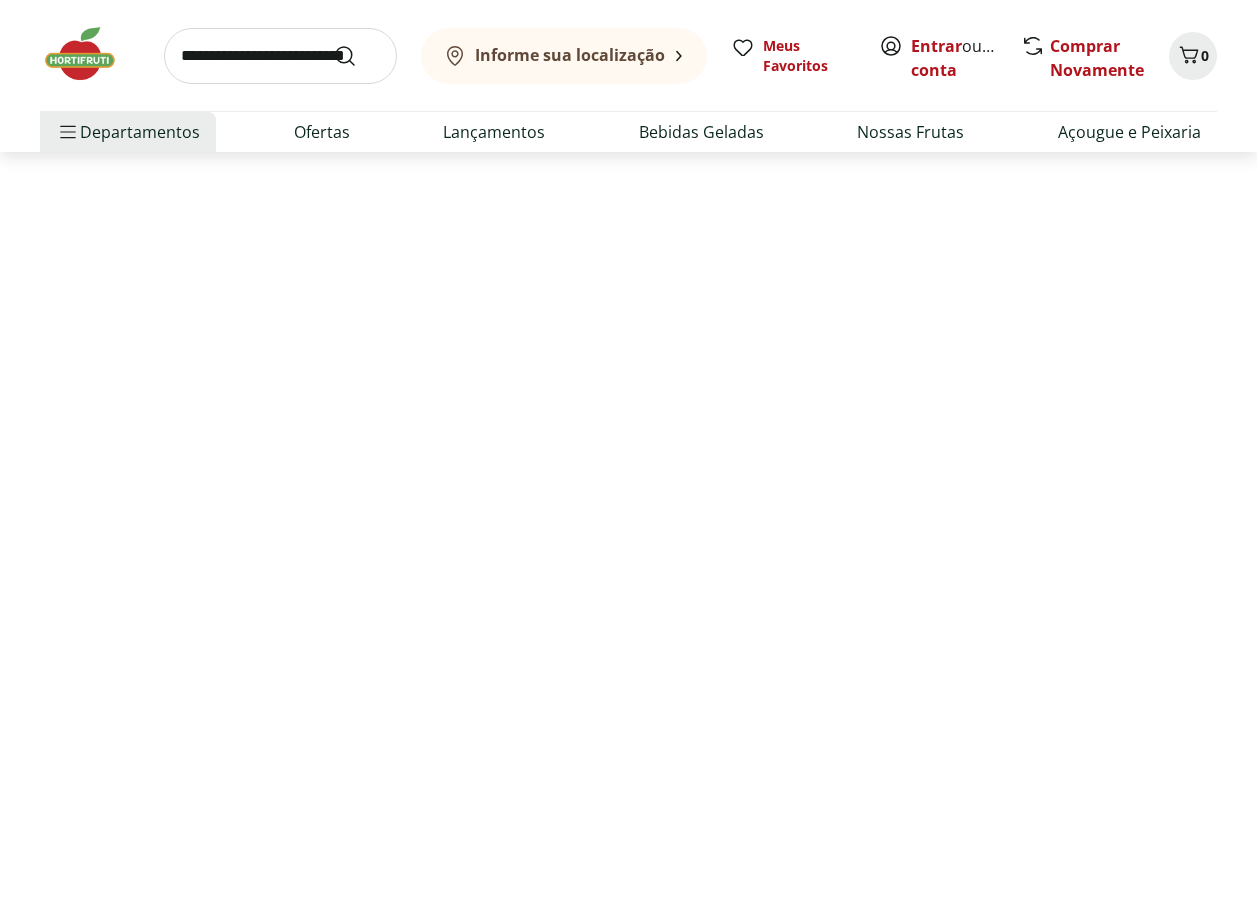 scroll, scrollTop: 0, scrollLeft: 0, axis: both 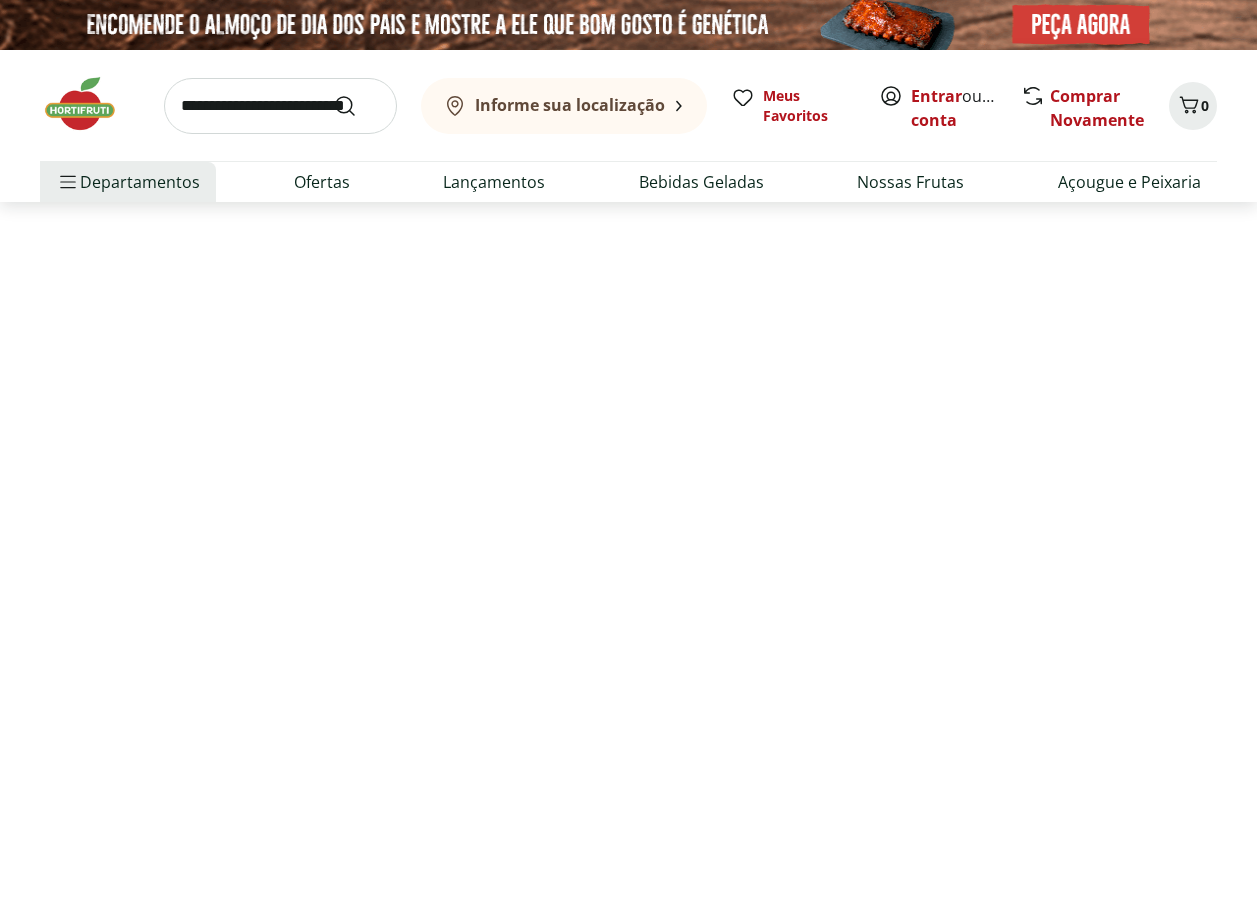 select on "**********" 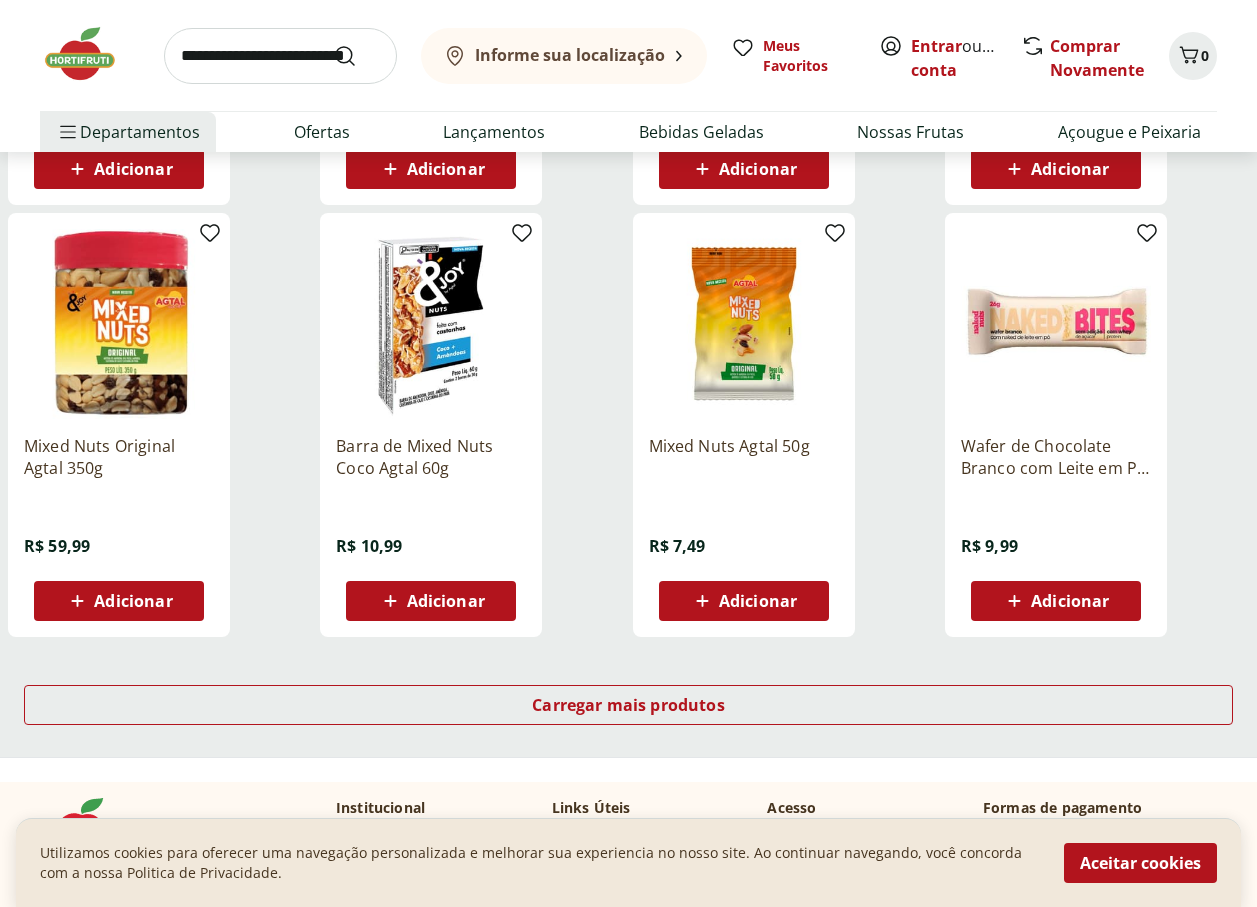 scroll, scrollTop: 1100, scrollLeft: 0, axis: vertical 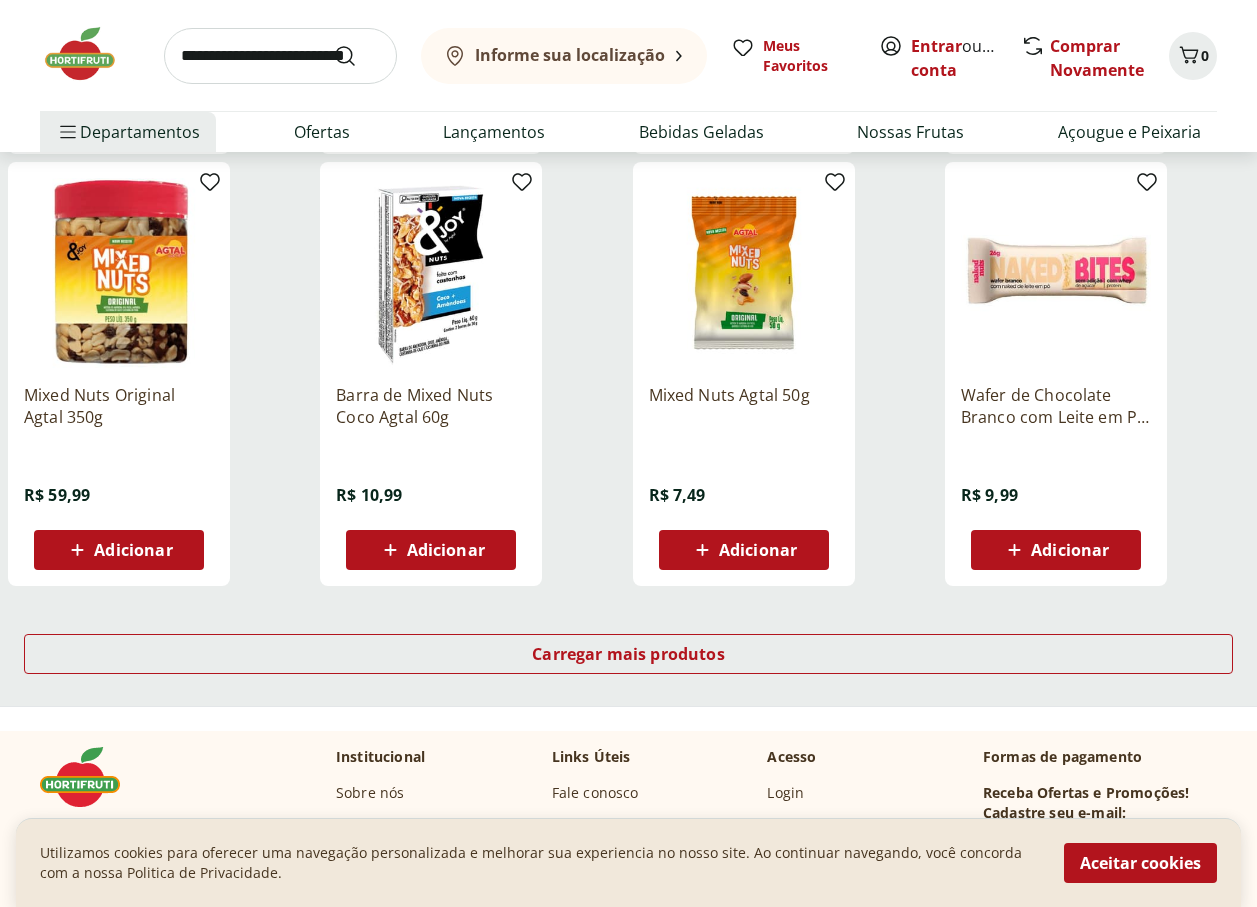 click at bounding box center (280, 56) 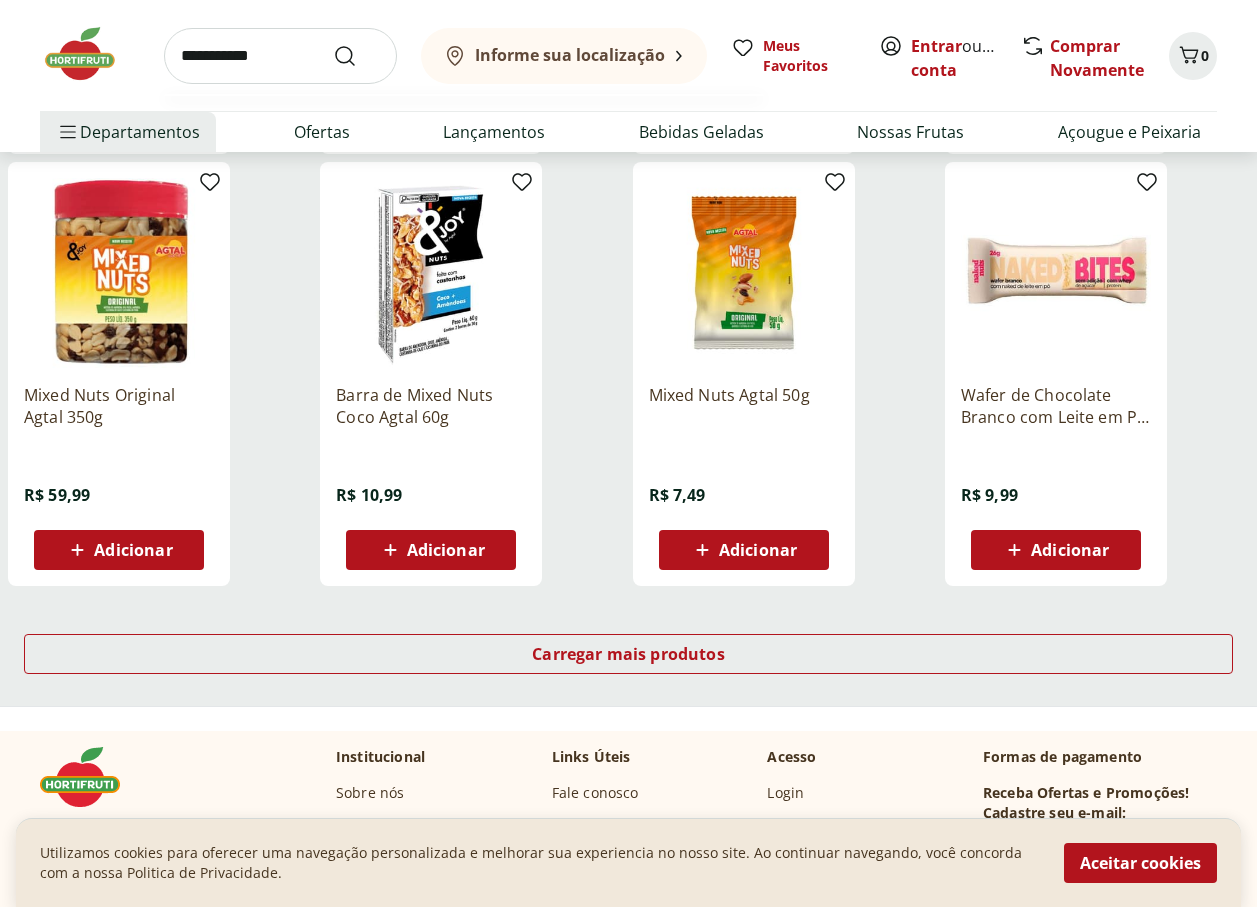 type on "**********" 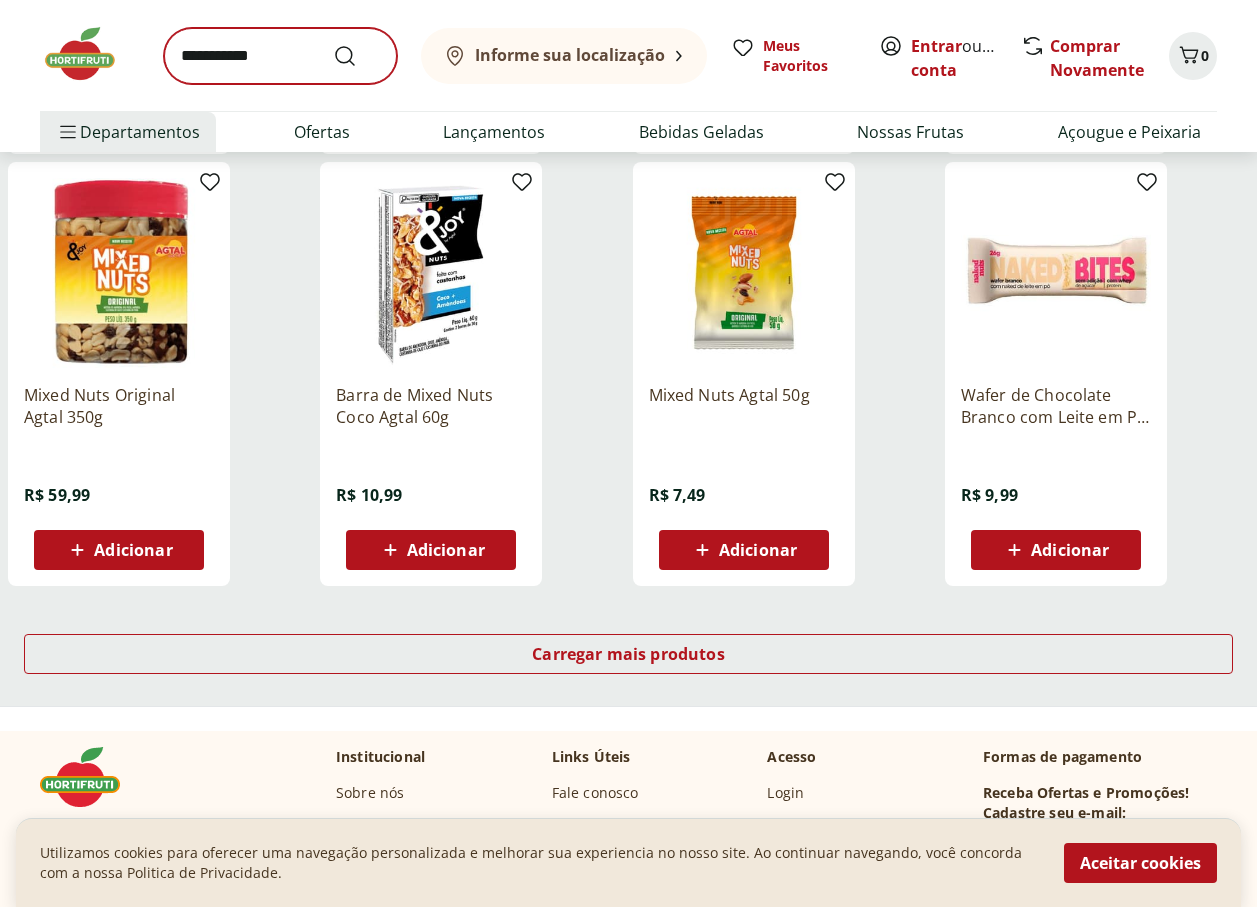 scroll, scrollTop: 0, scrollLeft: 0, axis: both 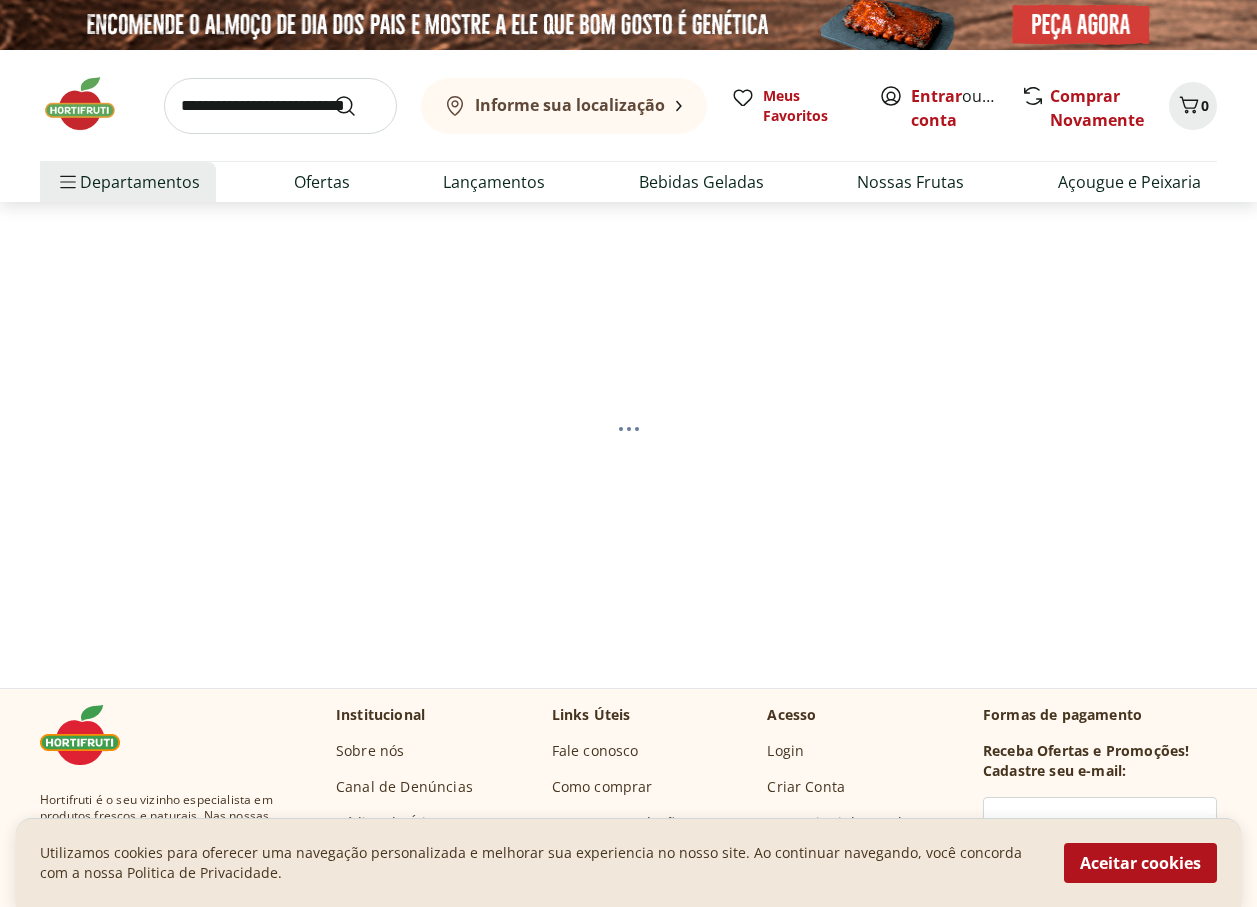 select on "**********" 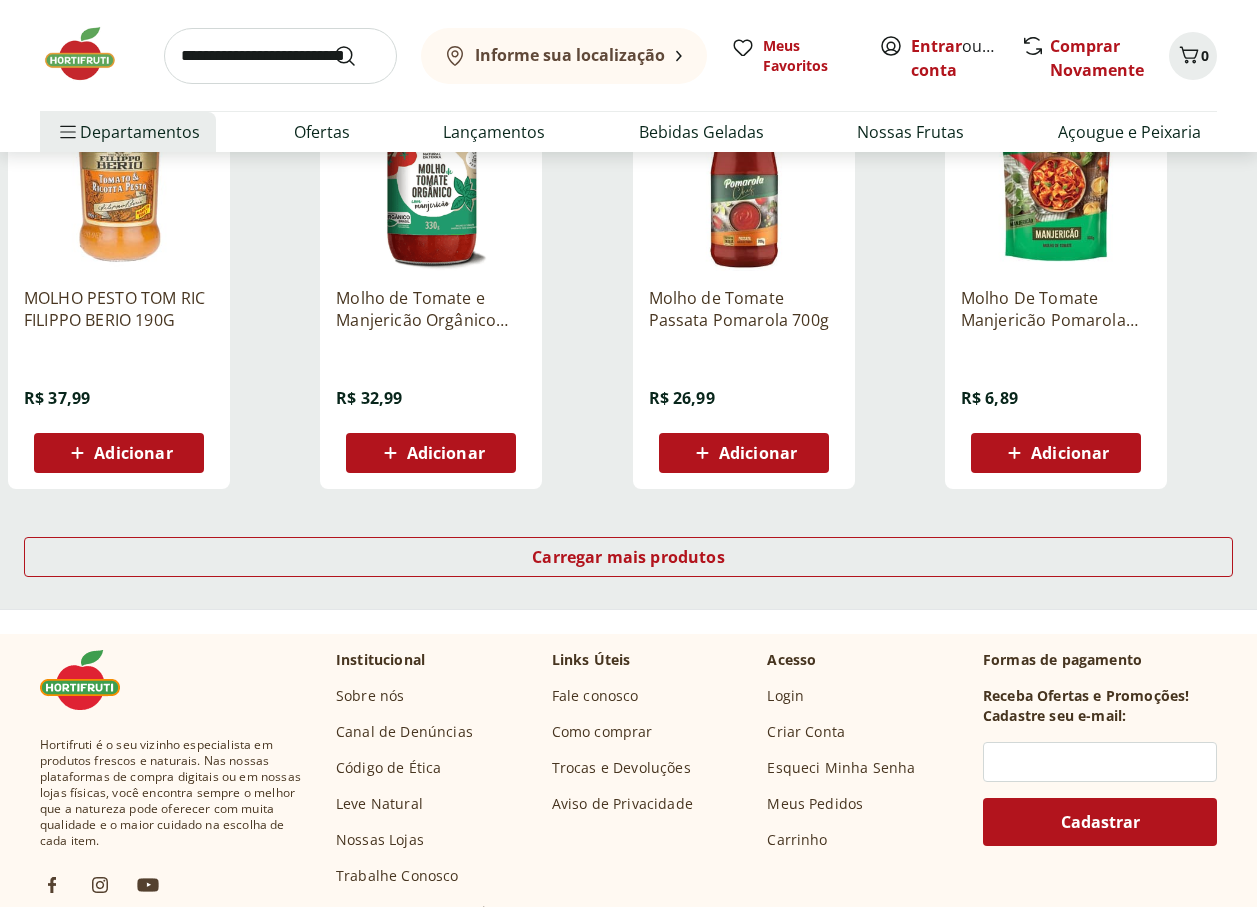 scroll, scrollTop: 1200, scrollLeft: 0, axis: vertical 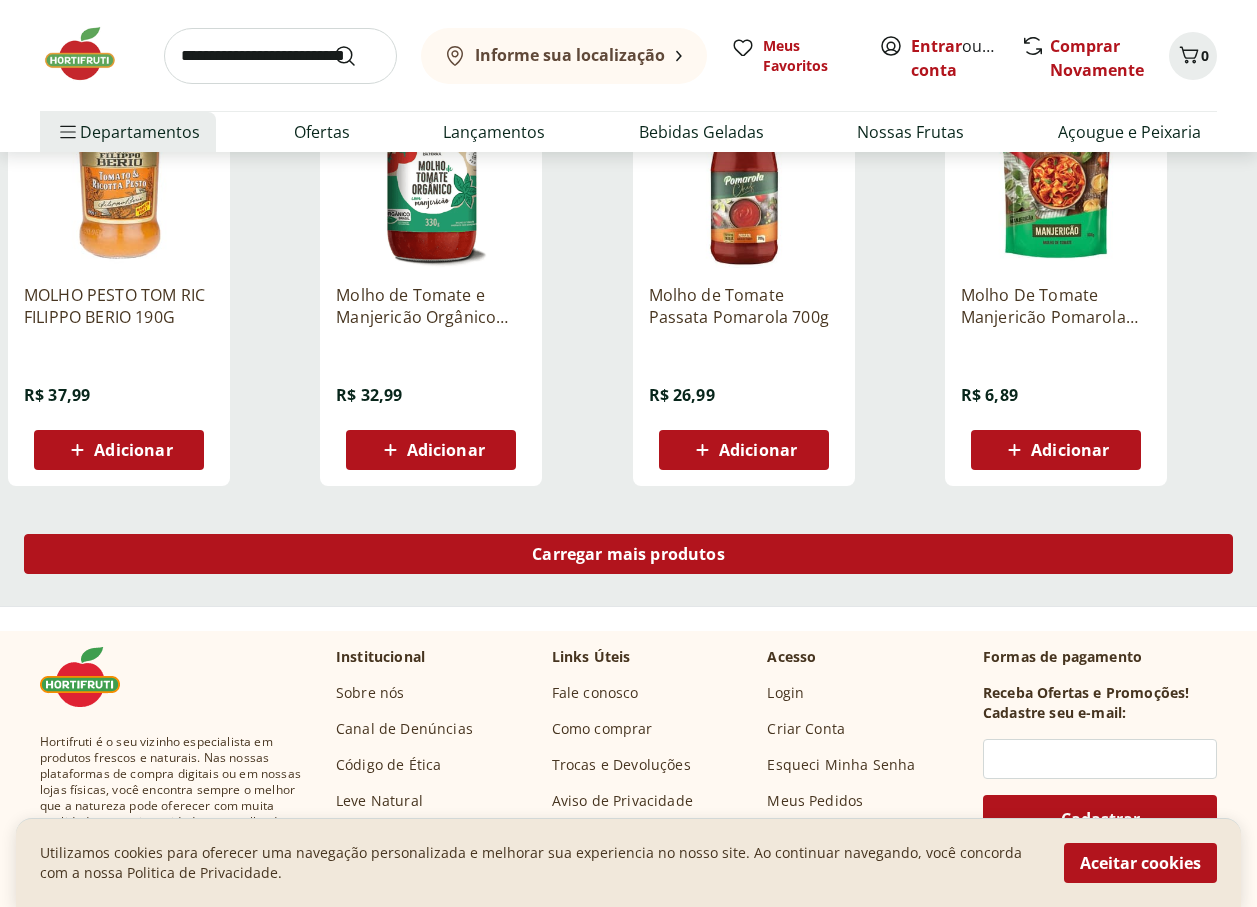 click on "Carregar mais produtos" at bounding box center (628, 554) 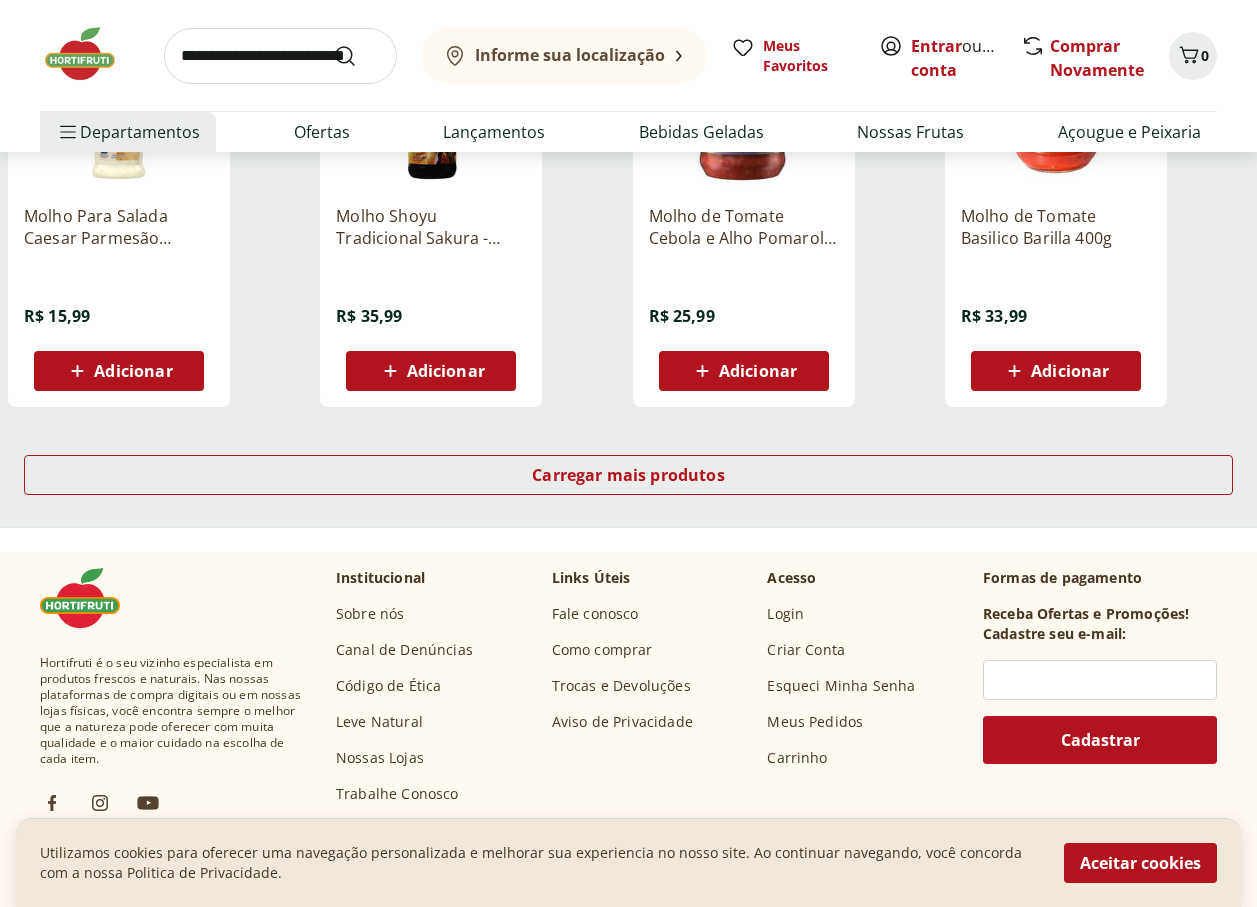 scroll, scrollTop: 2600, scrollLeft: 0, axis: vertical 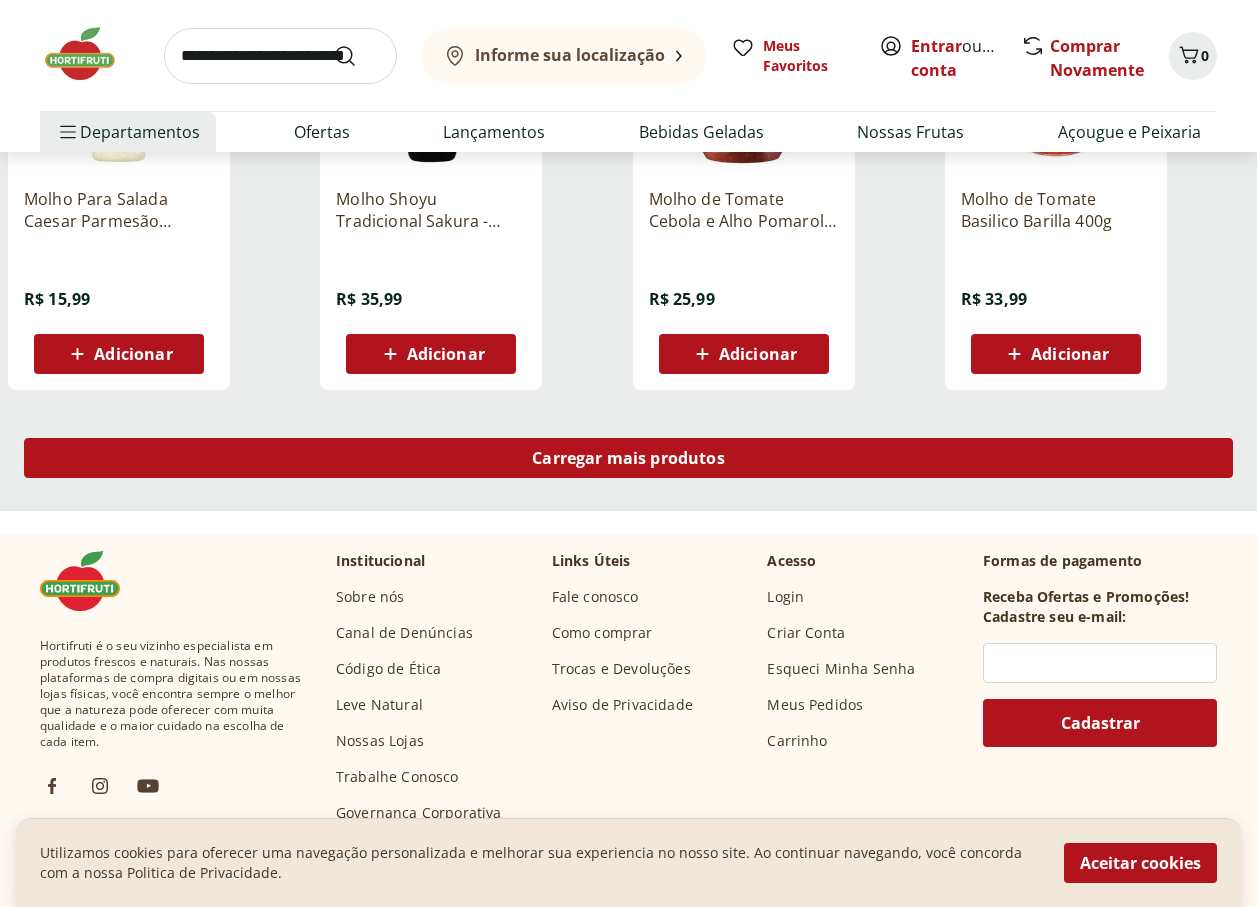 click on "Carregar mais produtos" at bounding box center [628, 458] 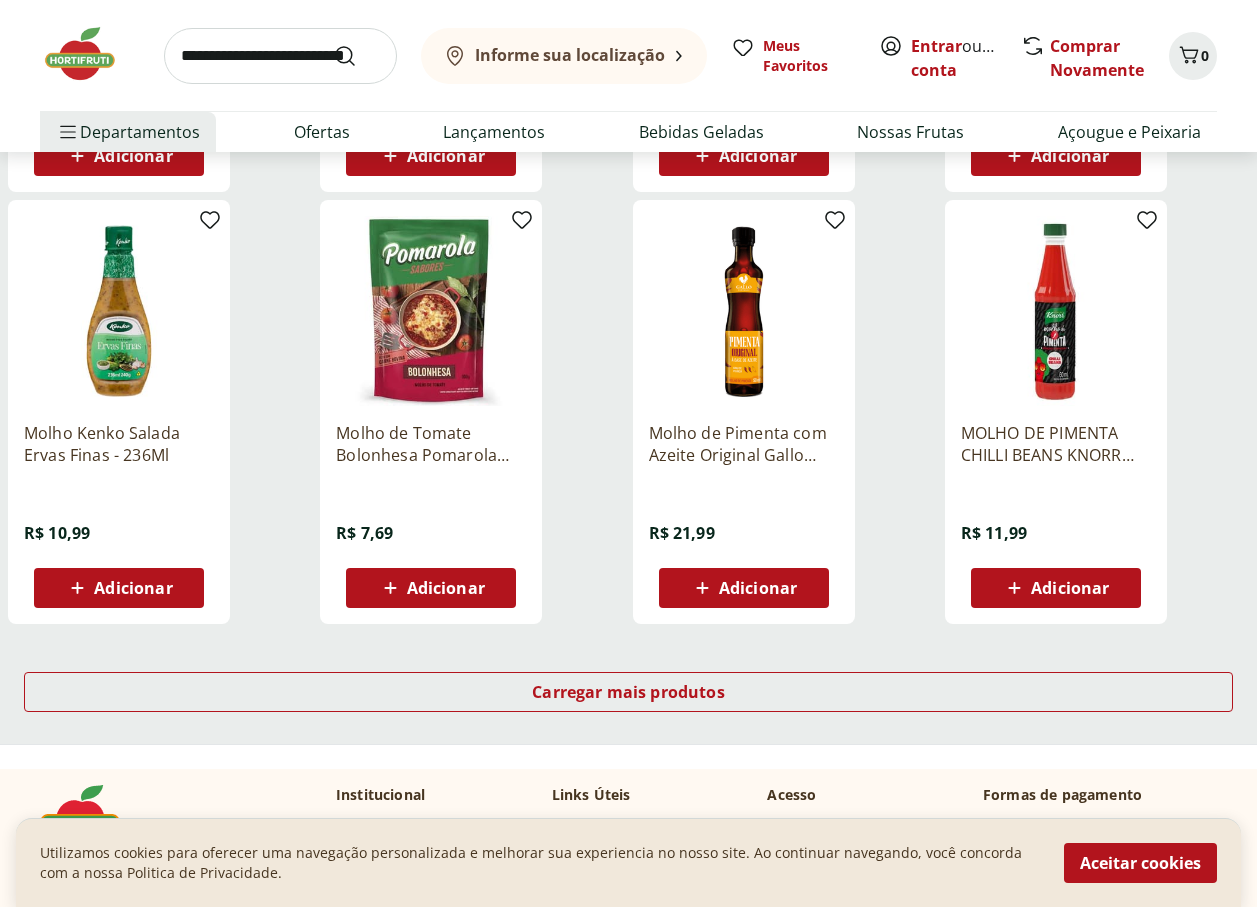 scroll, scrollTop: 3800, scrollLeft: 0, axis: vertical 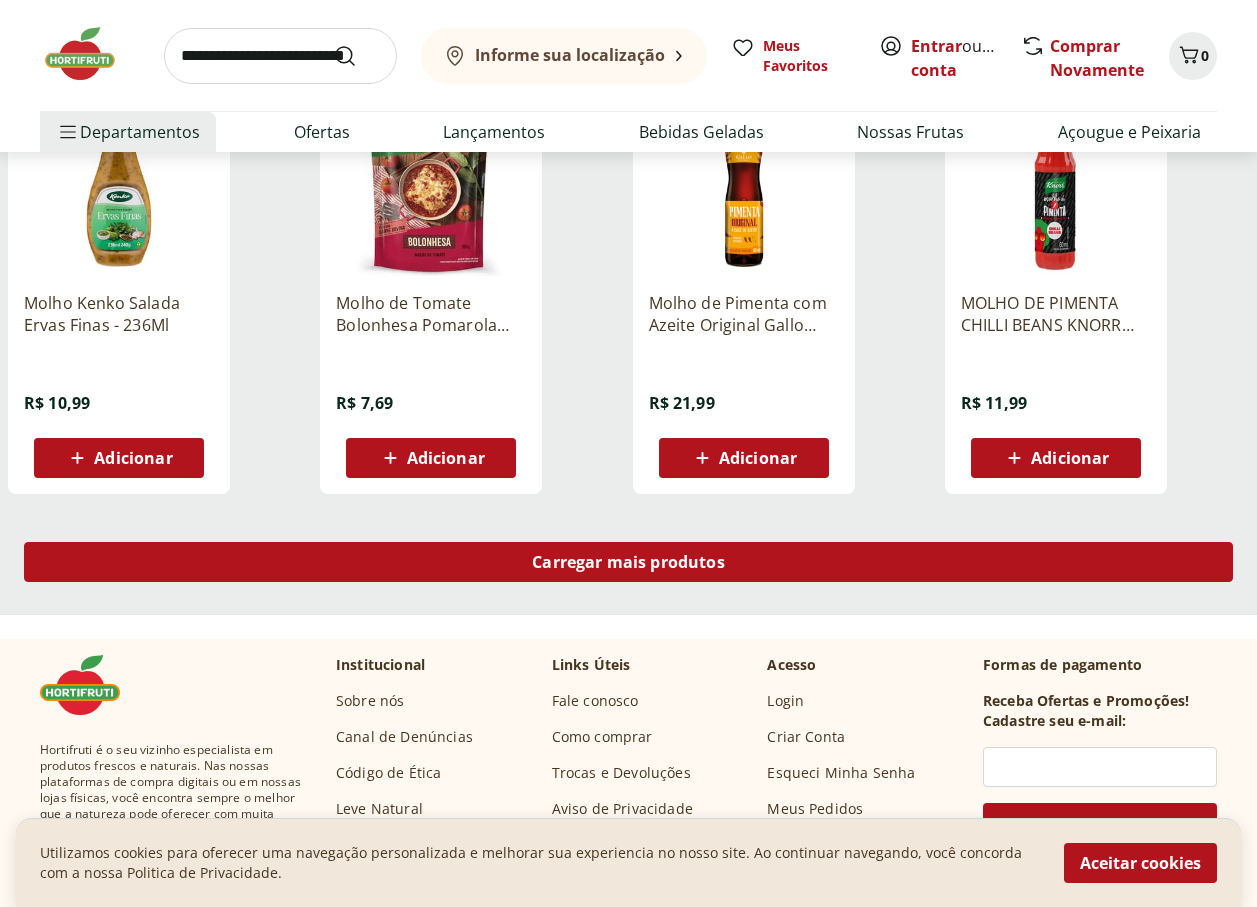 click on "Carregar mais produtos" at bounding box center (628, 562) 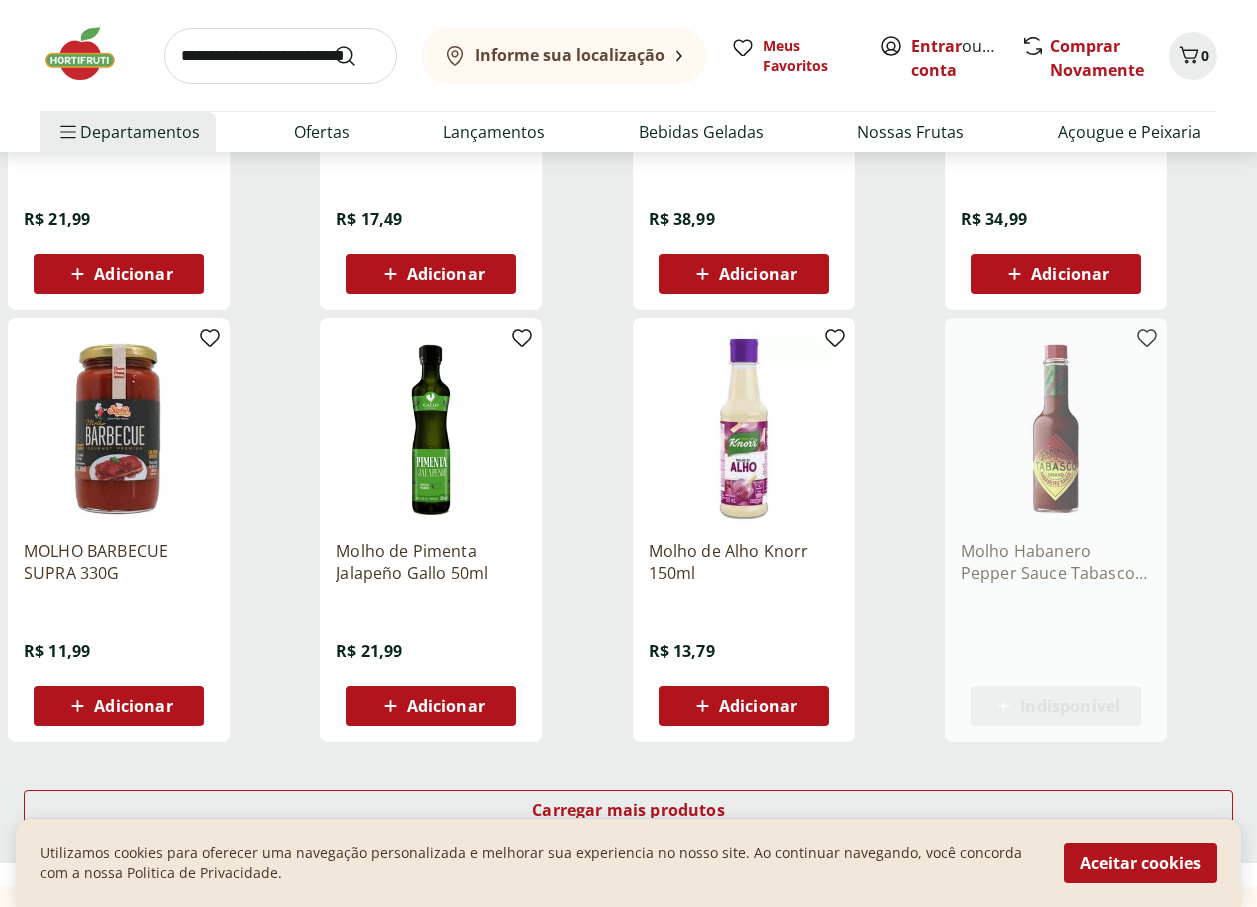 scroll, scrollTop: 5100, scrollLeft: 0, axis: vertical 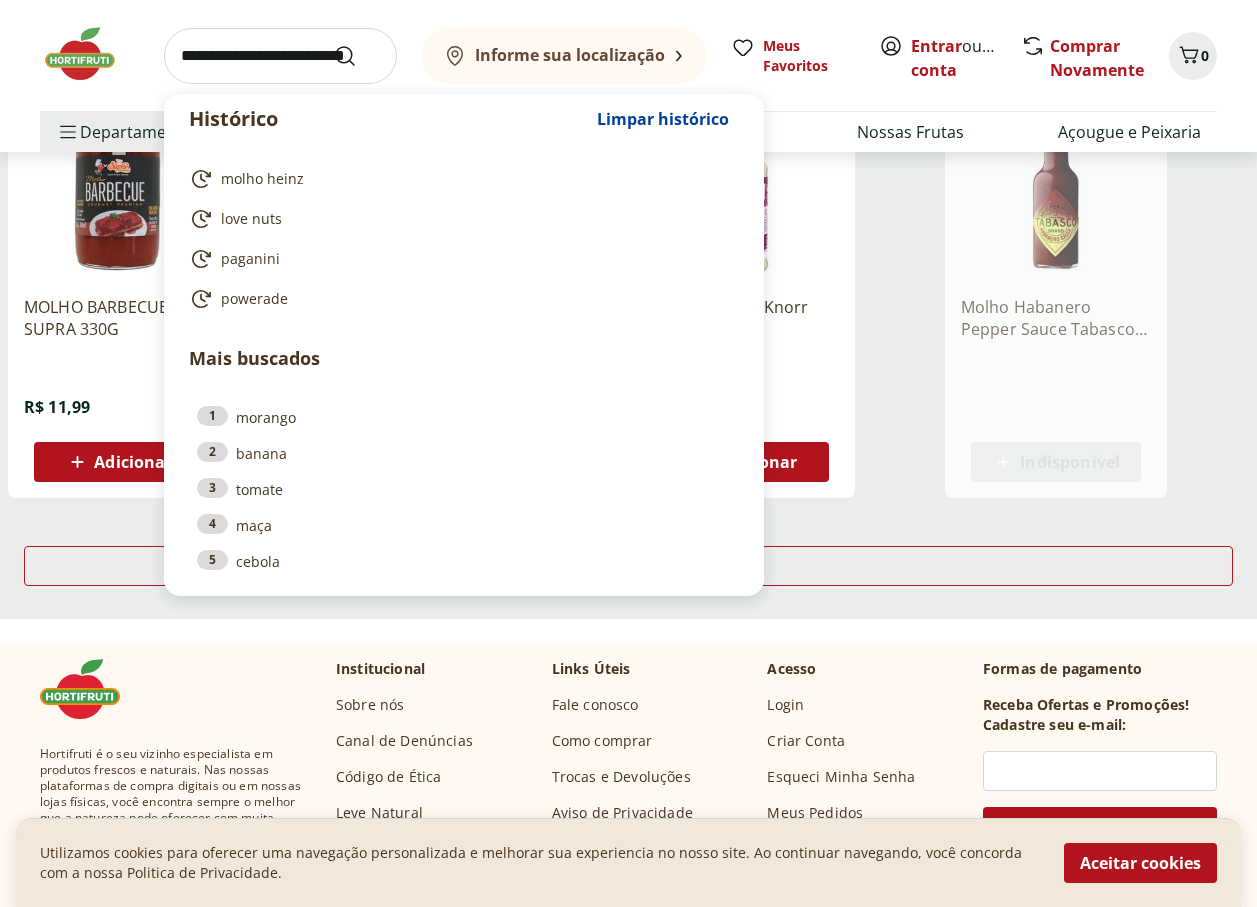 click at bounding box center (280, 56) 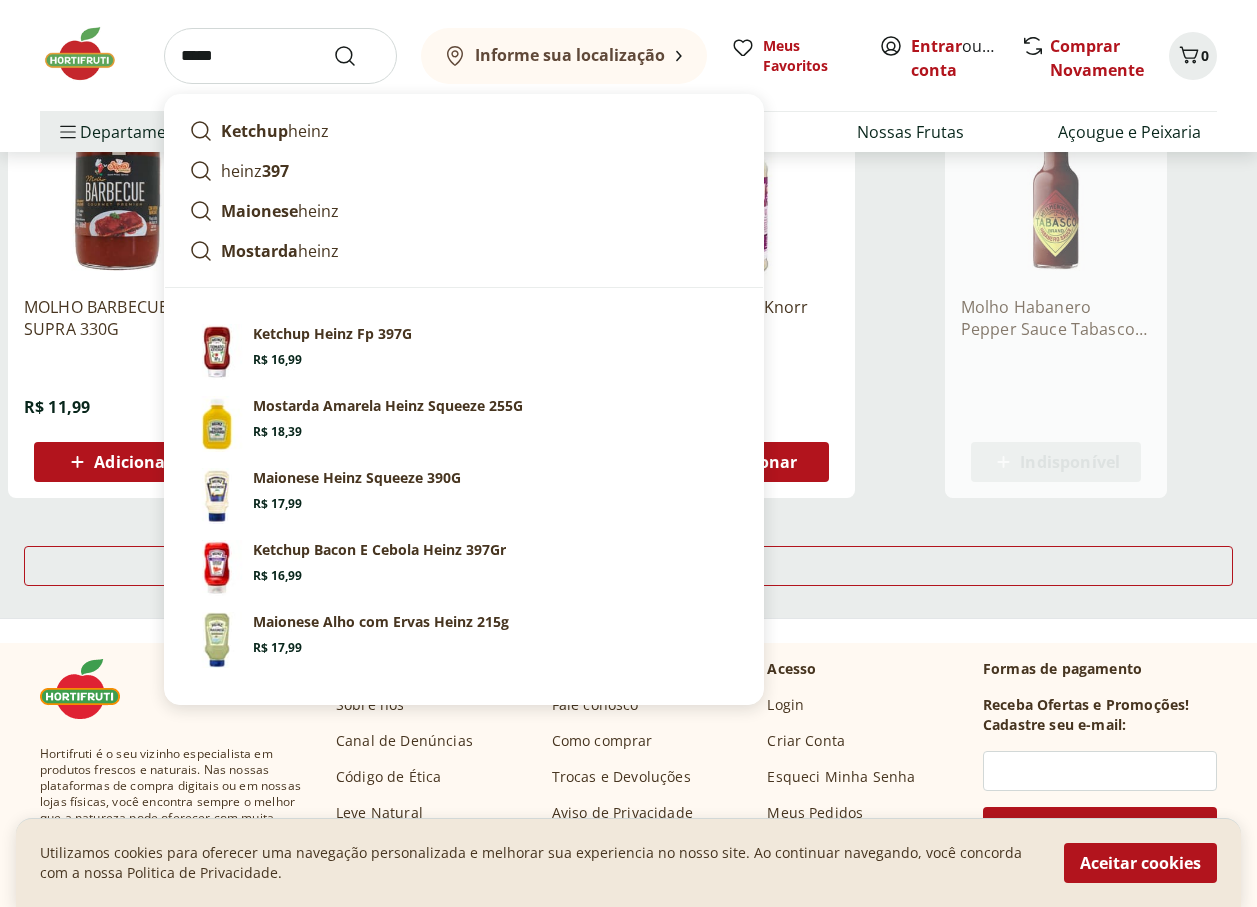 type on "*****" 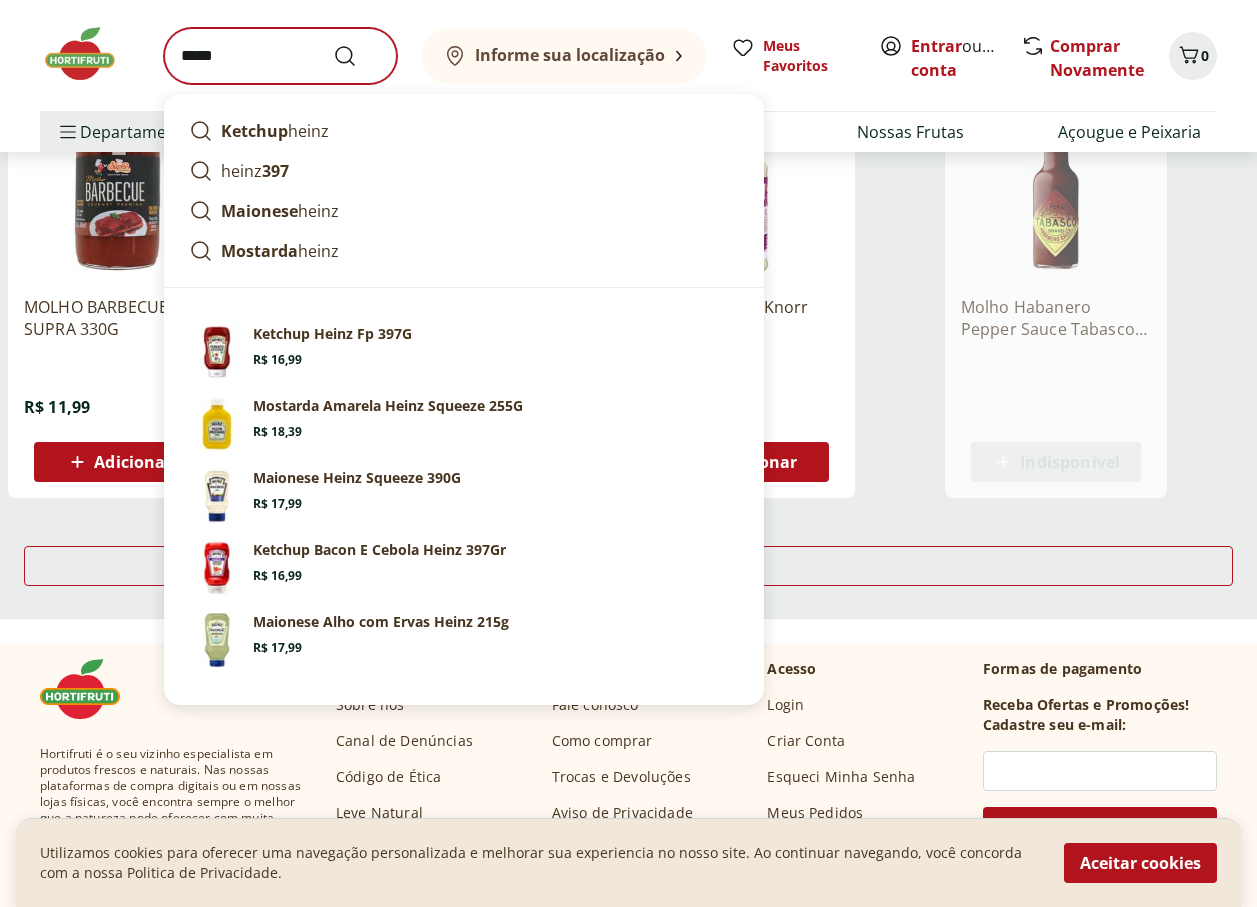 scroll, scrollTop: 0, scrollLeft: 0, axis: both 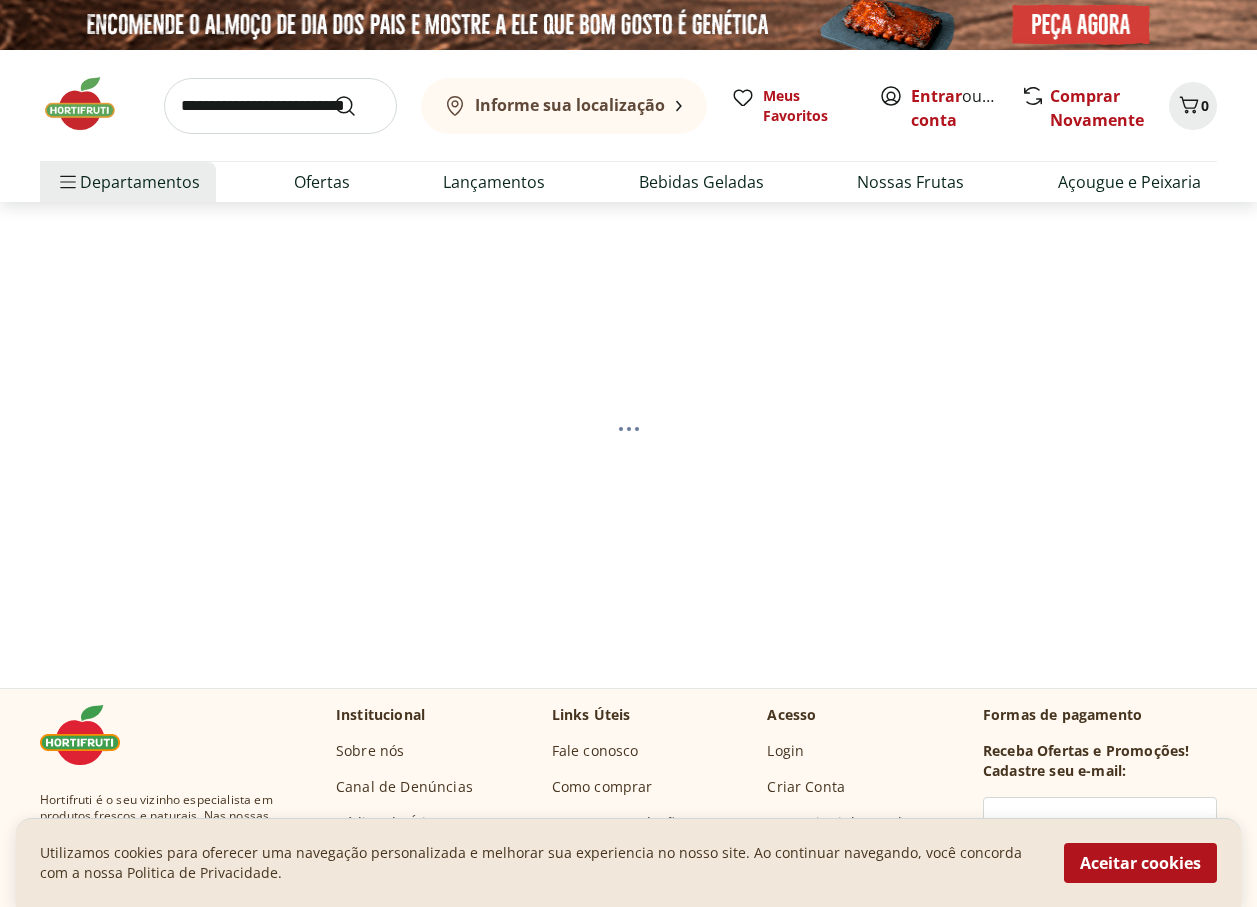 select on "**********" 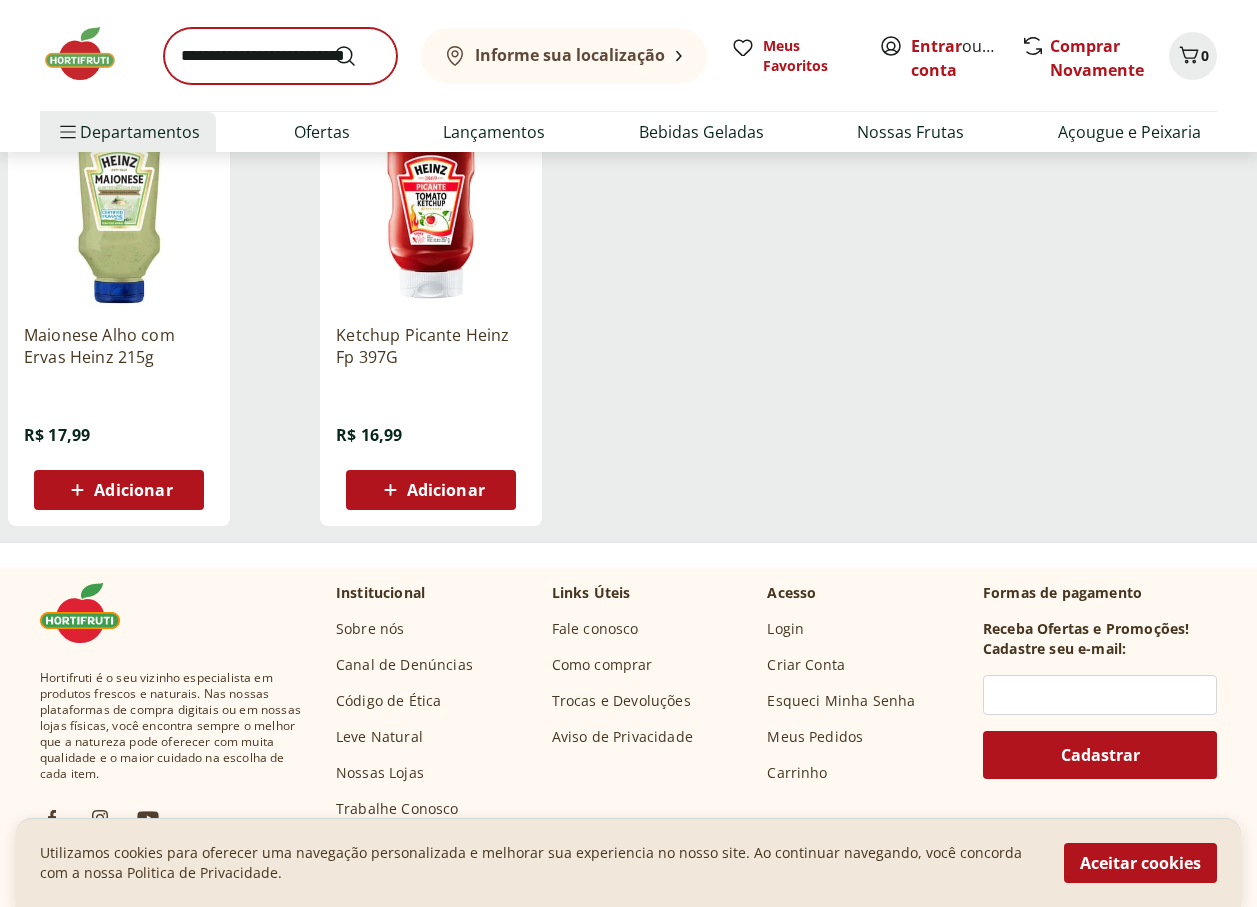 scroll, scrollTop: 800, scrollLeft: 0, axis: vertical 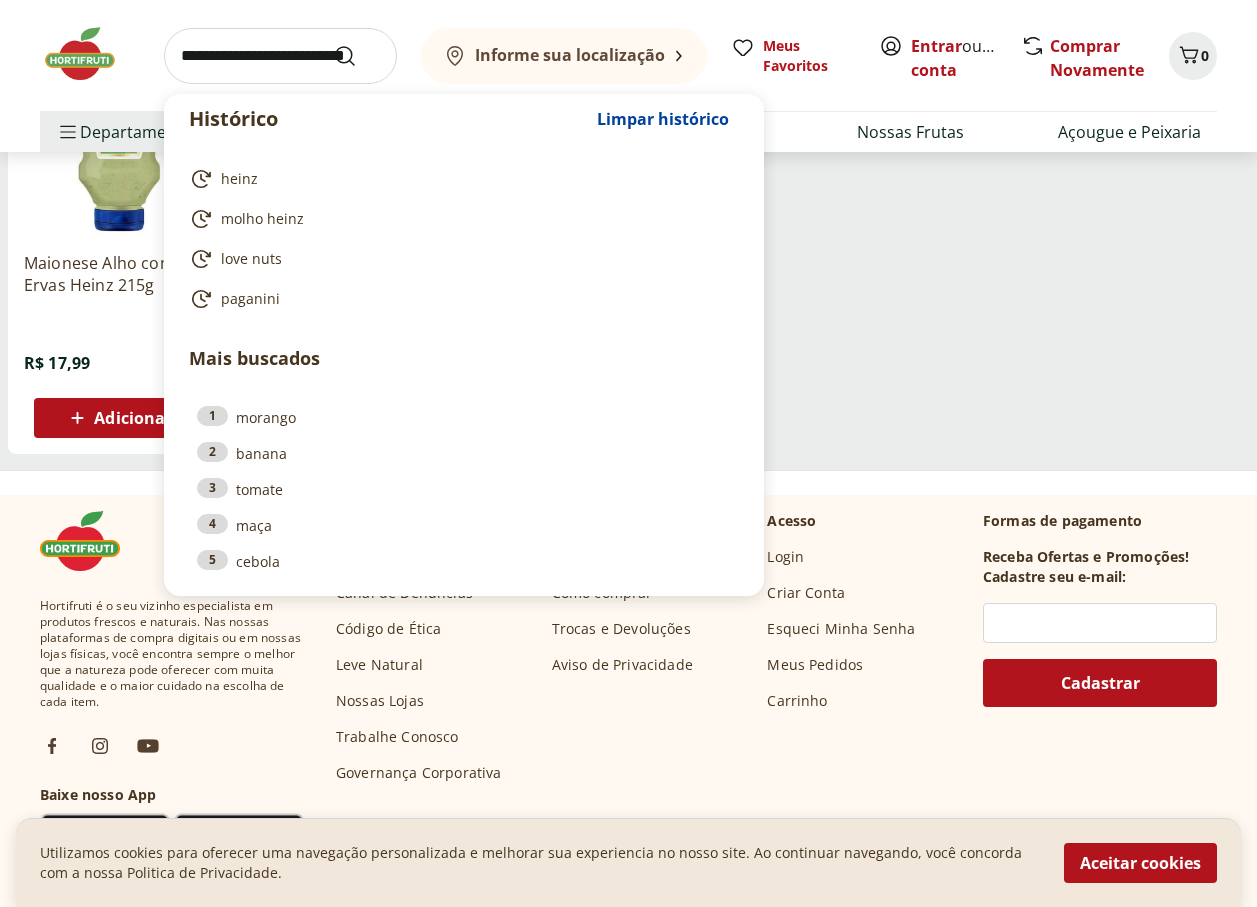 click at bounding box center (280, 56) 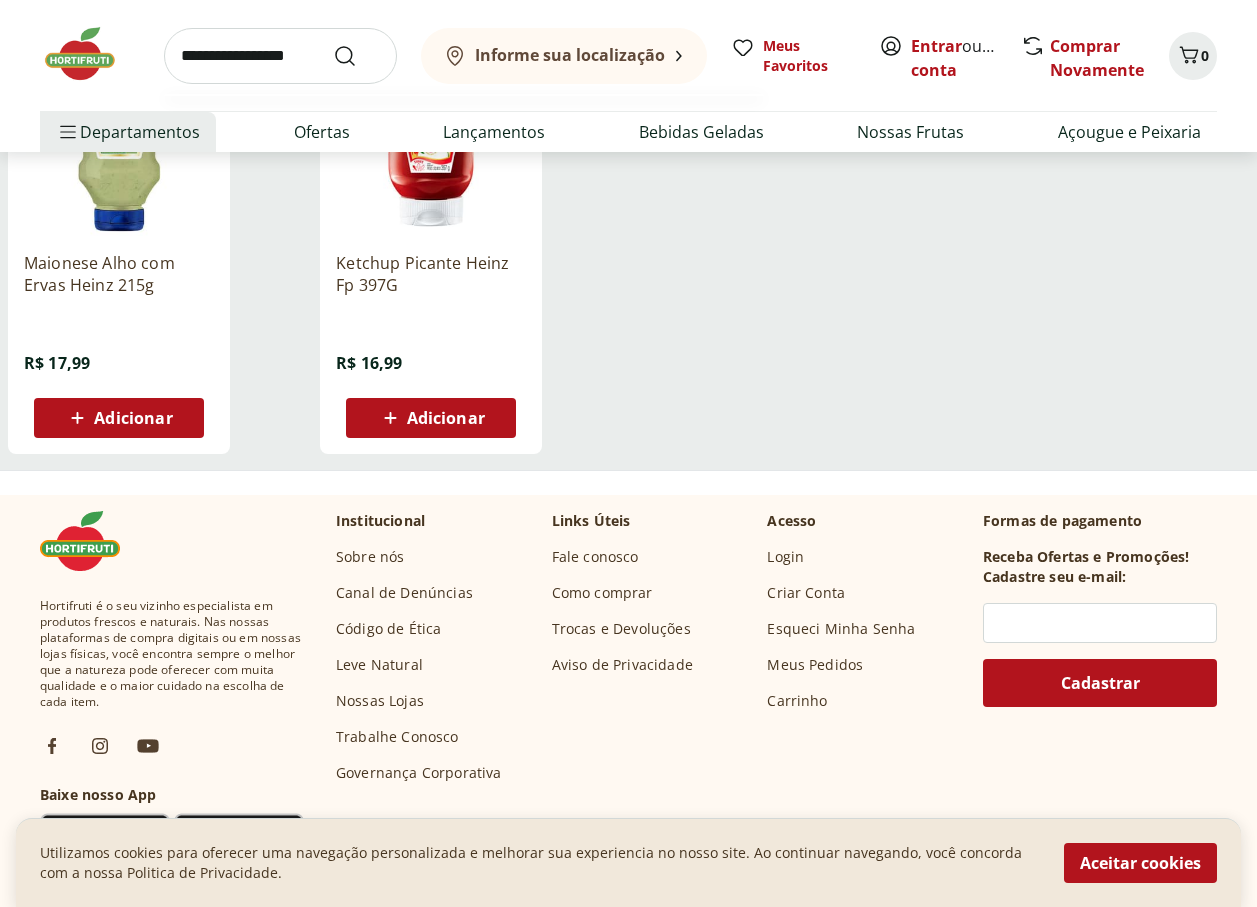 type on "**********" 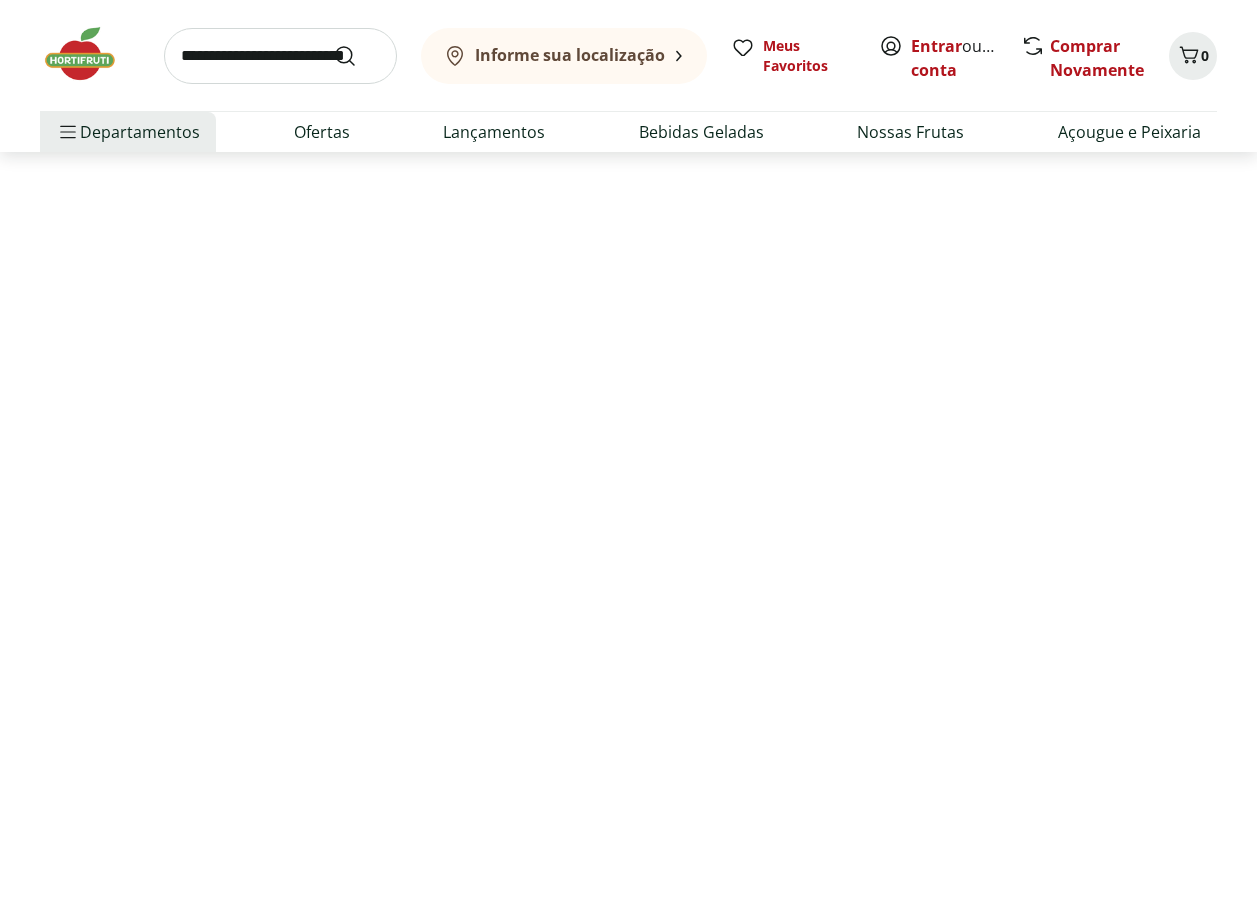 scroll, scrollTop: 0, scrollLeft: 0, axis: both 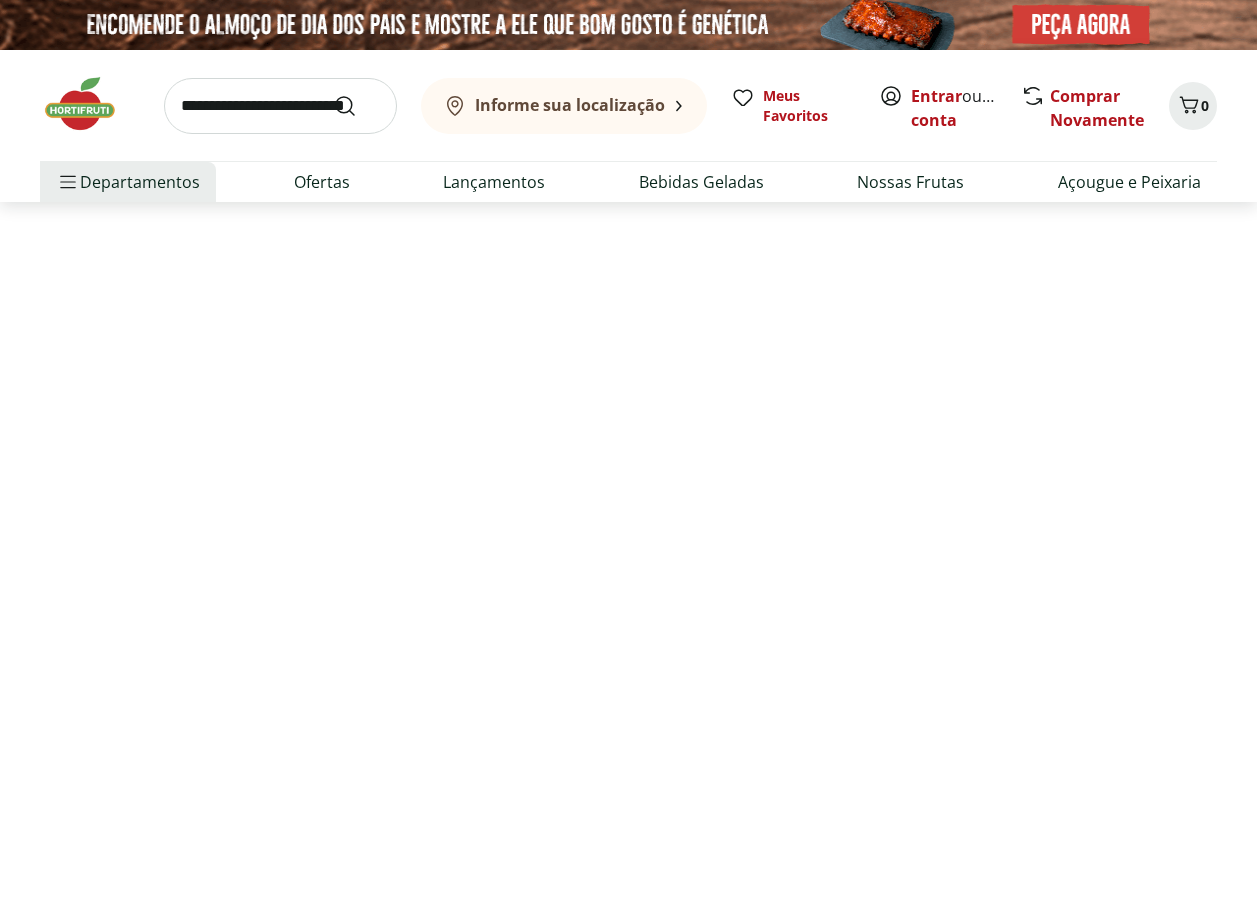 select on "**********" 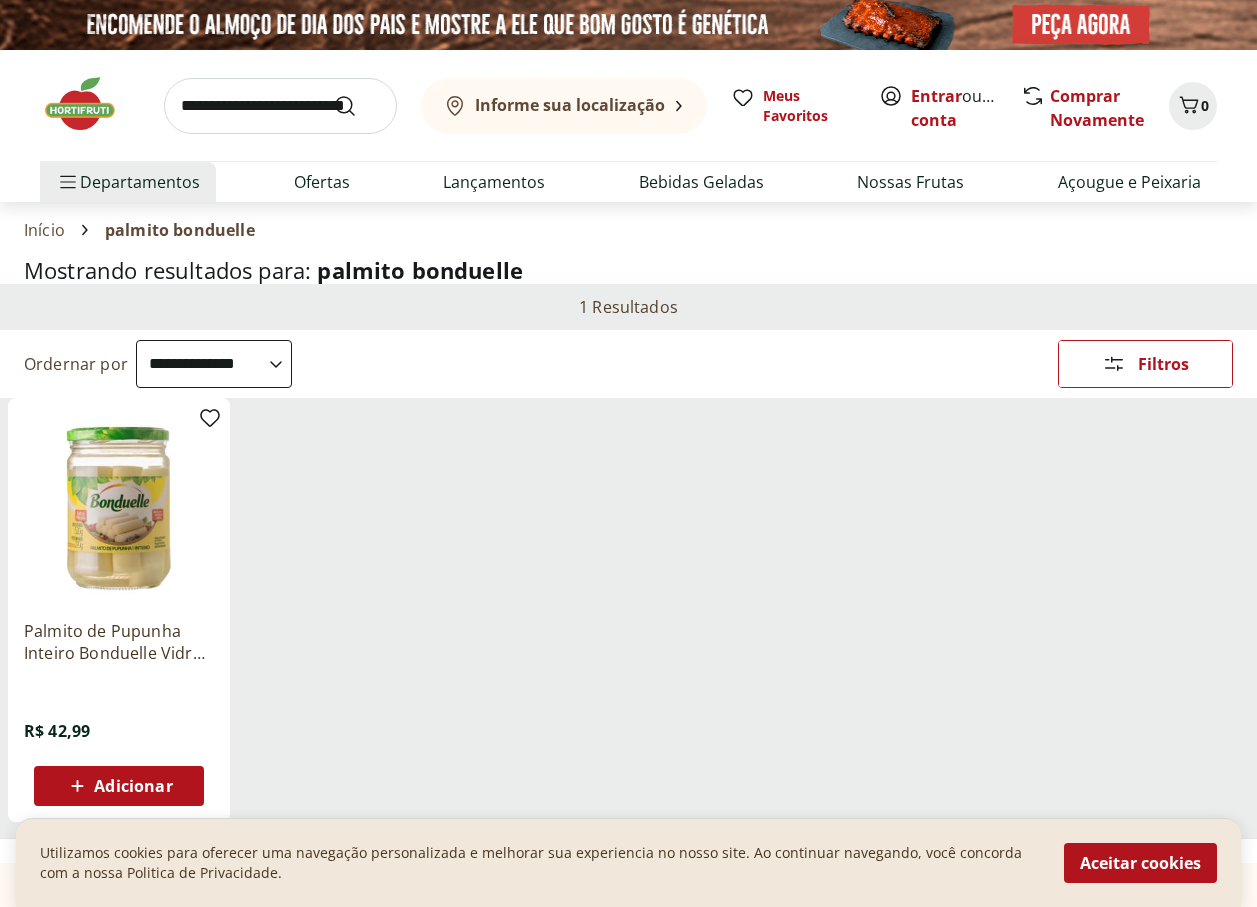 click at bounding box center [119, 509] 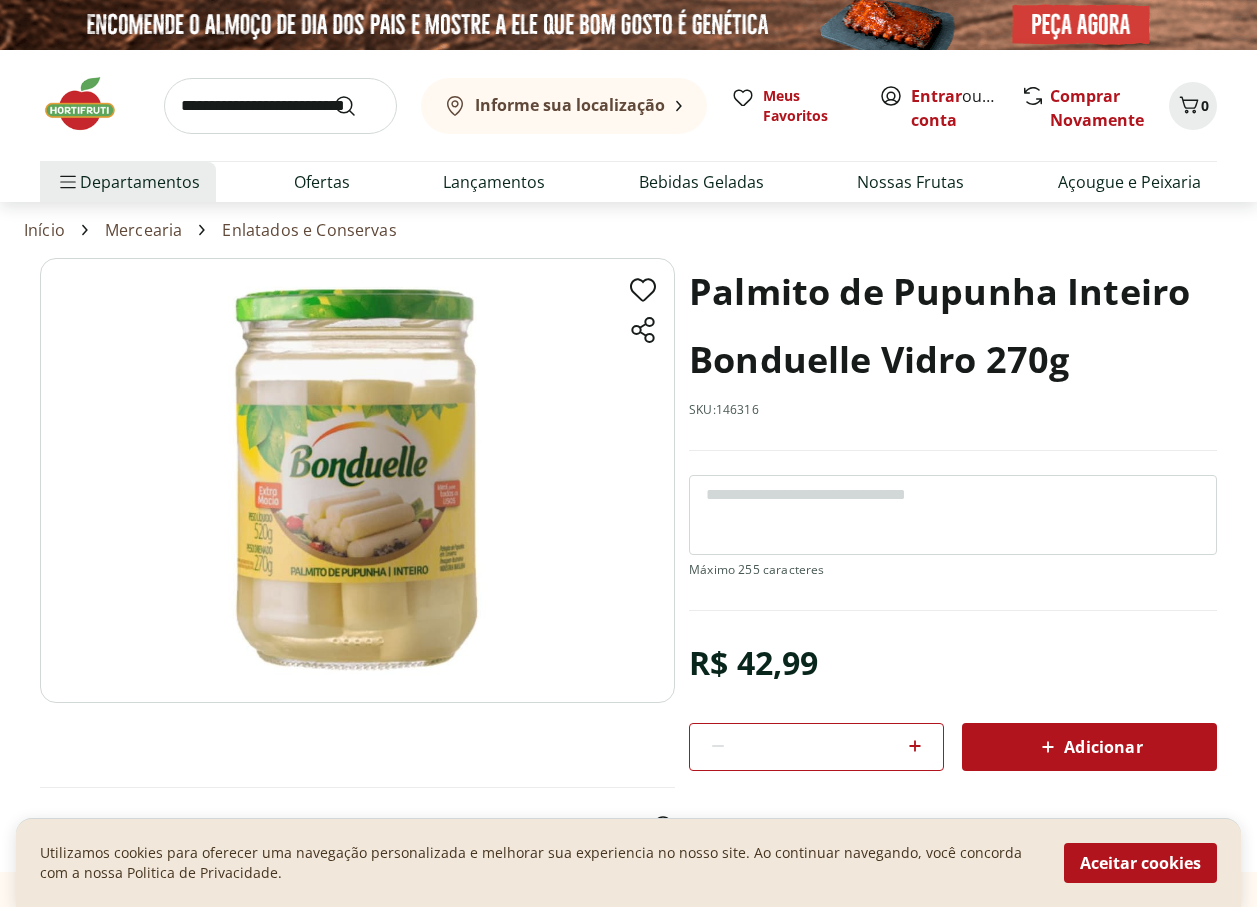 click at bounding box center (280, 106) 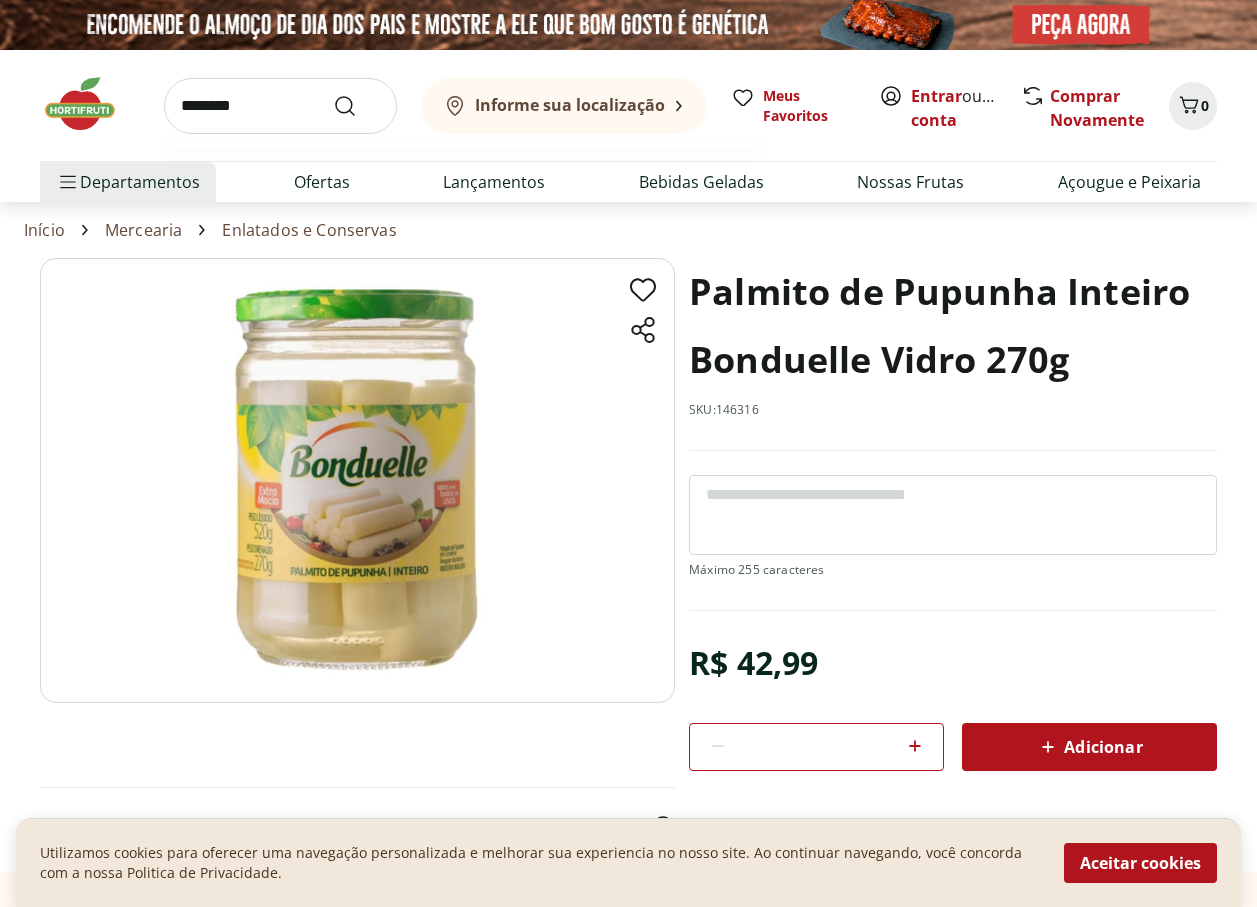 type on "*********" 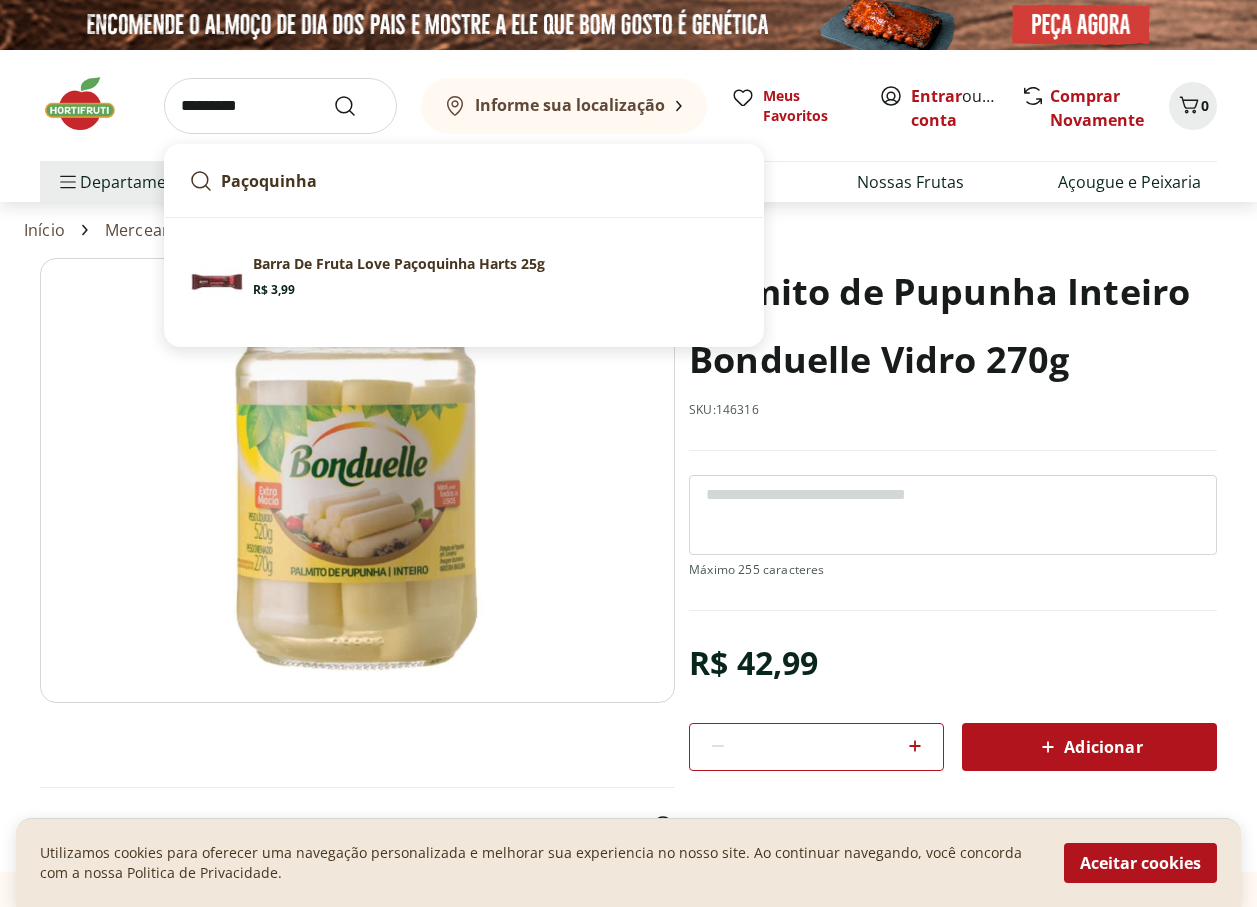click at bounding box center [357, 106] 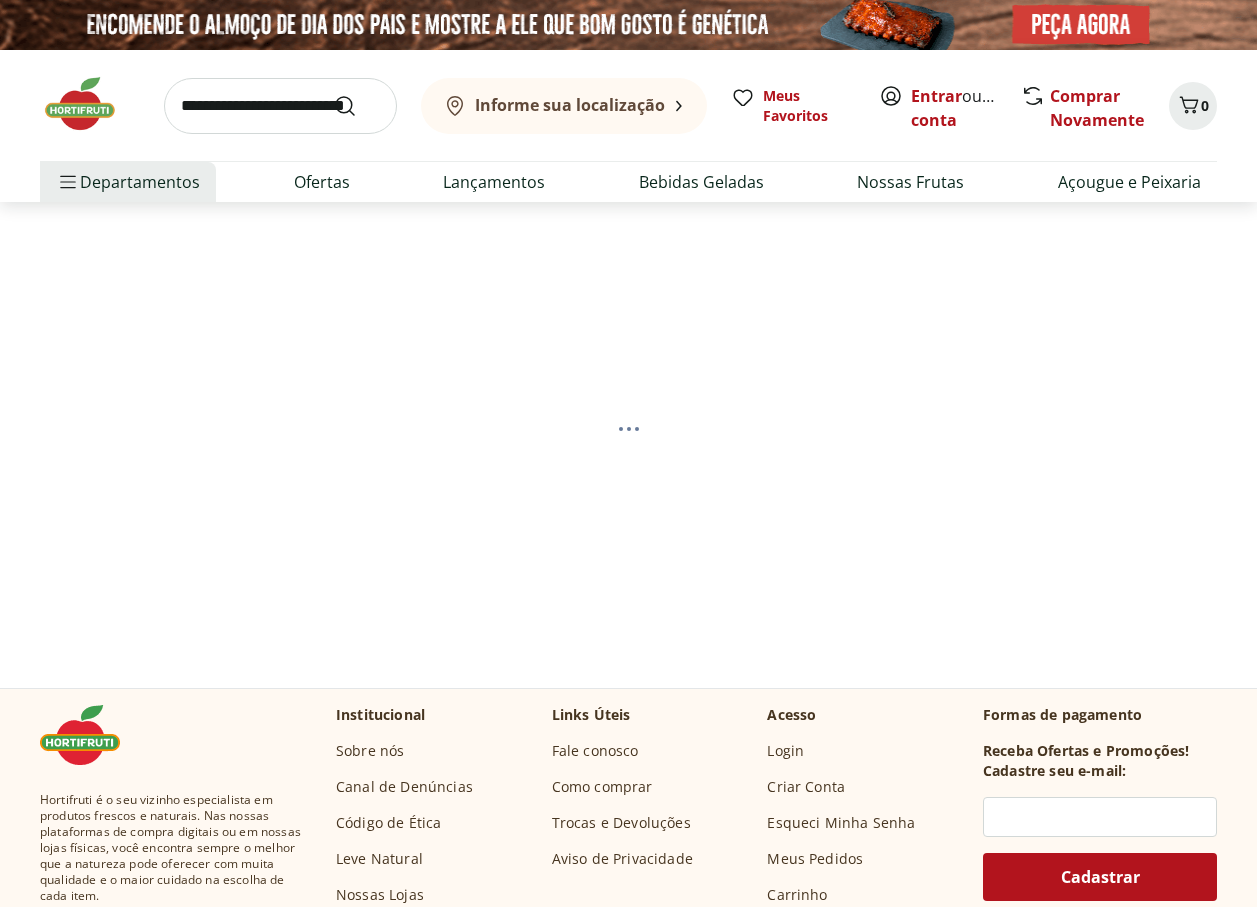 select on "**********" 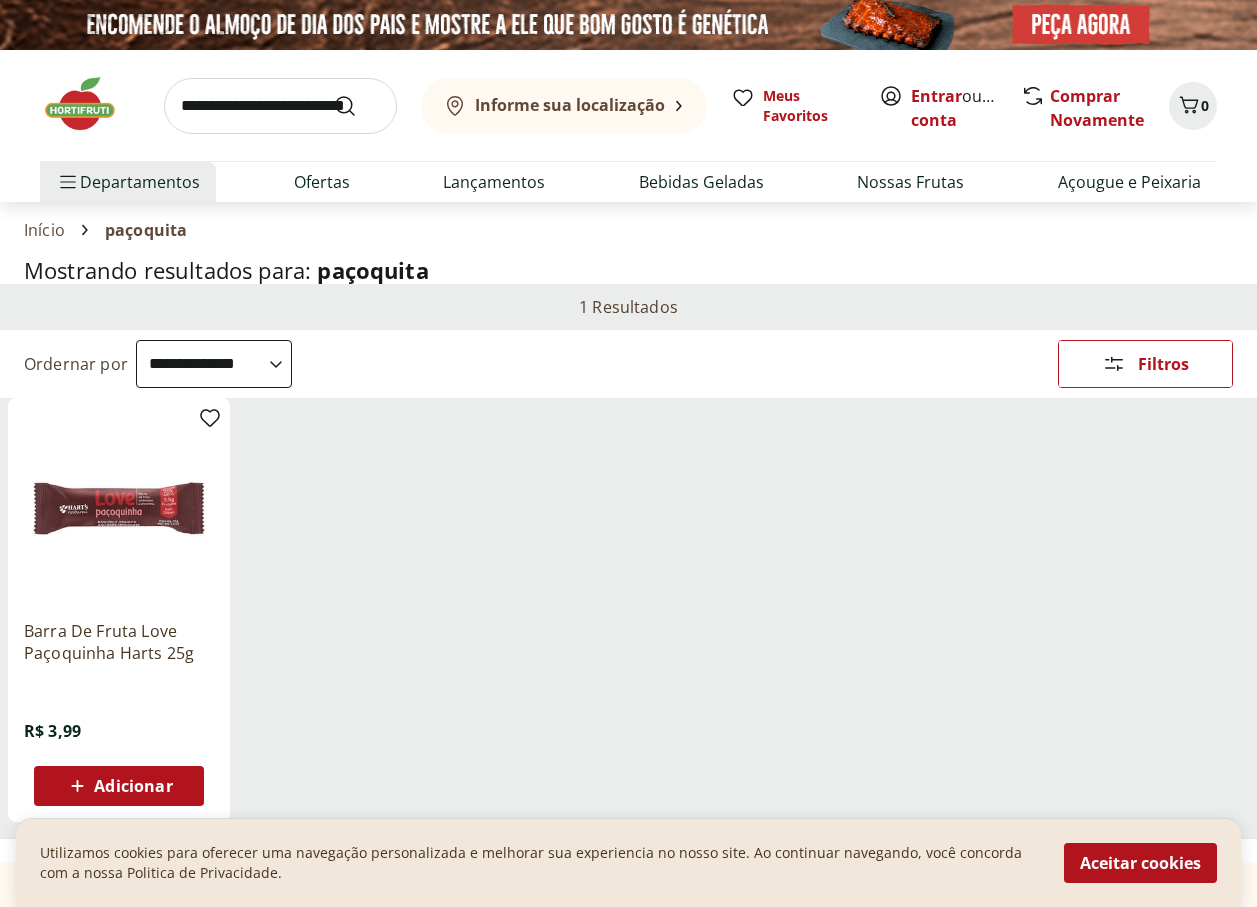 click at bounding box center [280, 106] 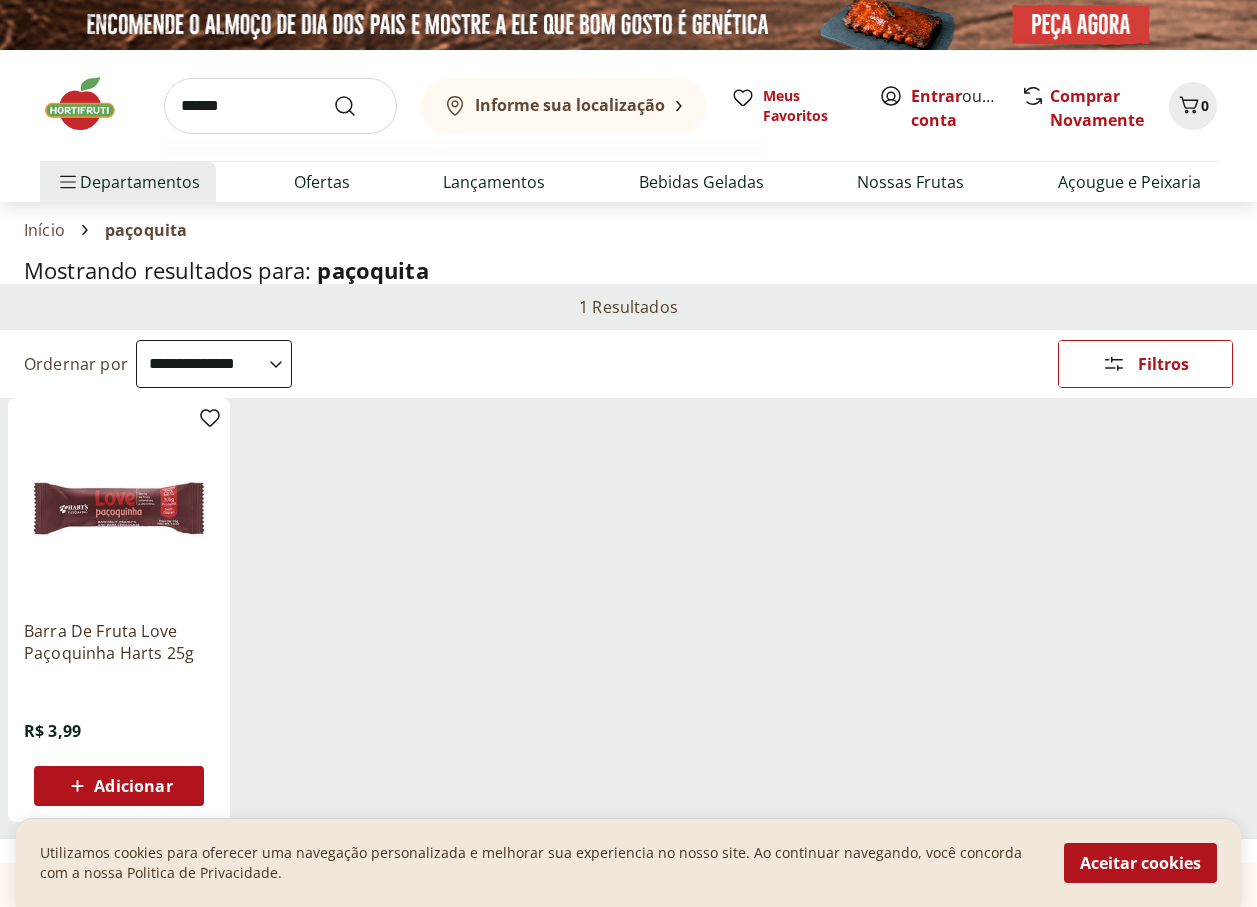 type on "******" 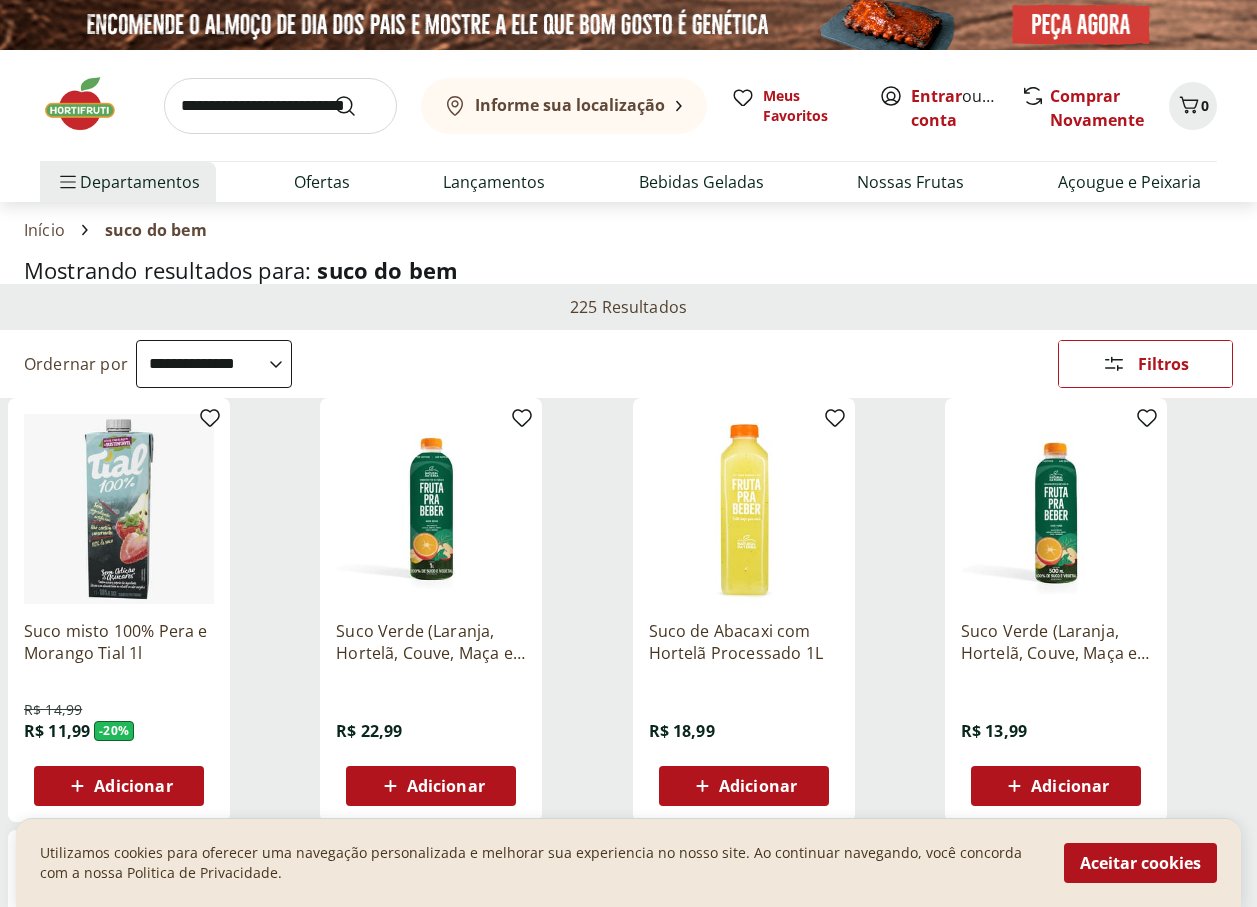 select on "**********" 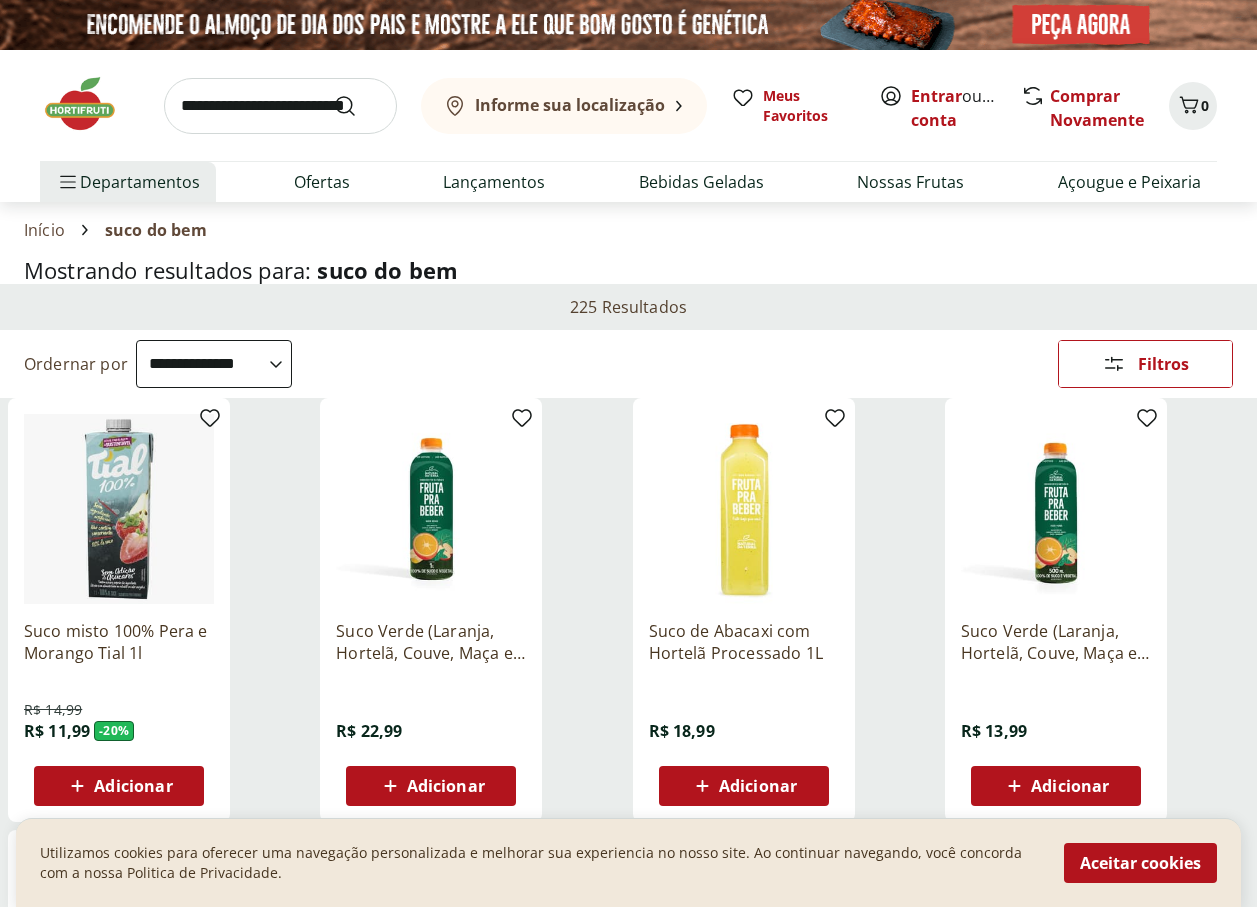 scroll, scrollTop: 300, scrollLeft: 0, axis: vertical 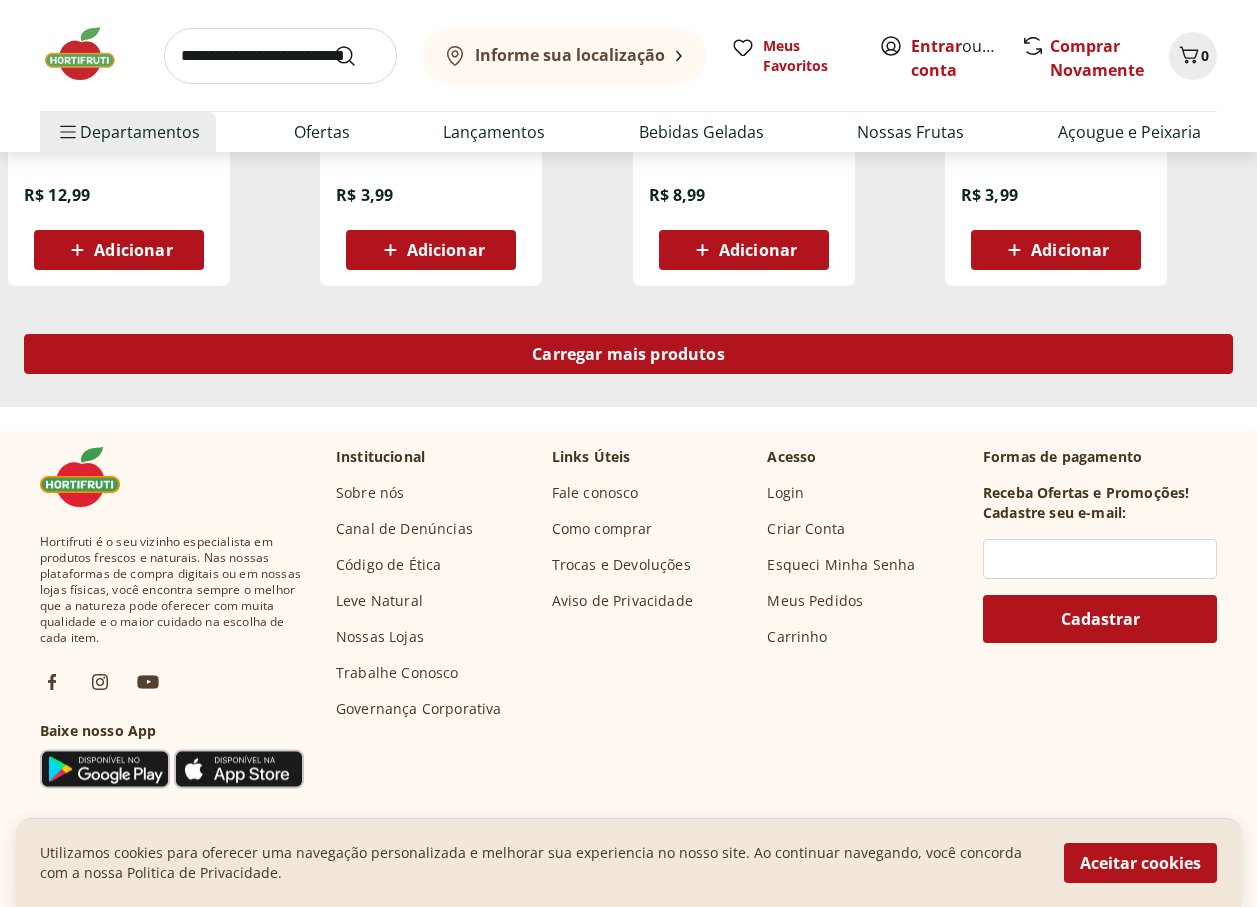 click on "Carregar mais produtos" at bounding box center (628, 354) 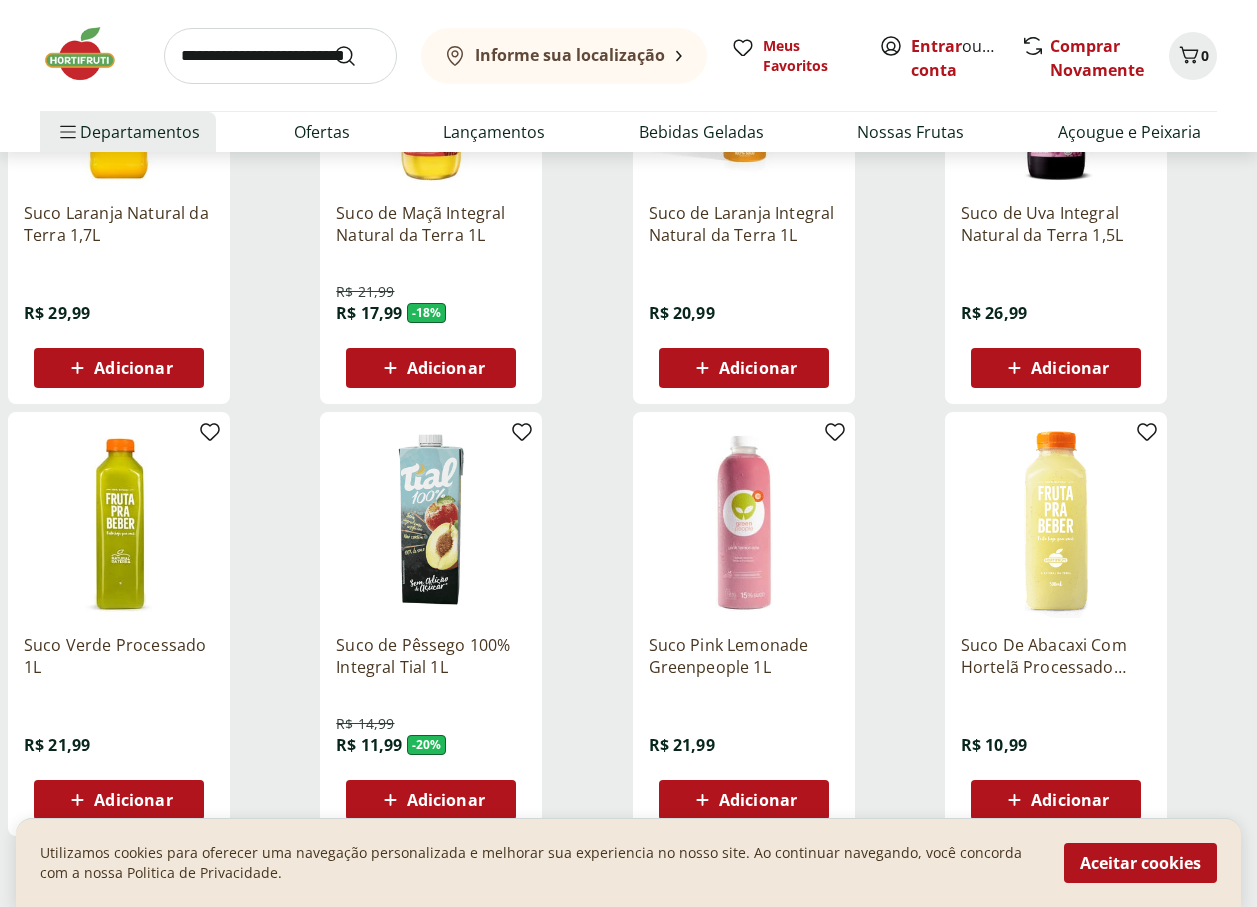 scroll, scrollTop: 2500, scrollLeft: 0, axis: vertical 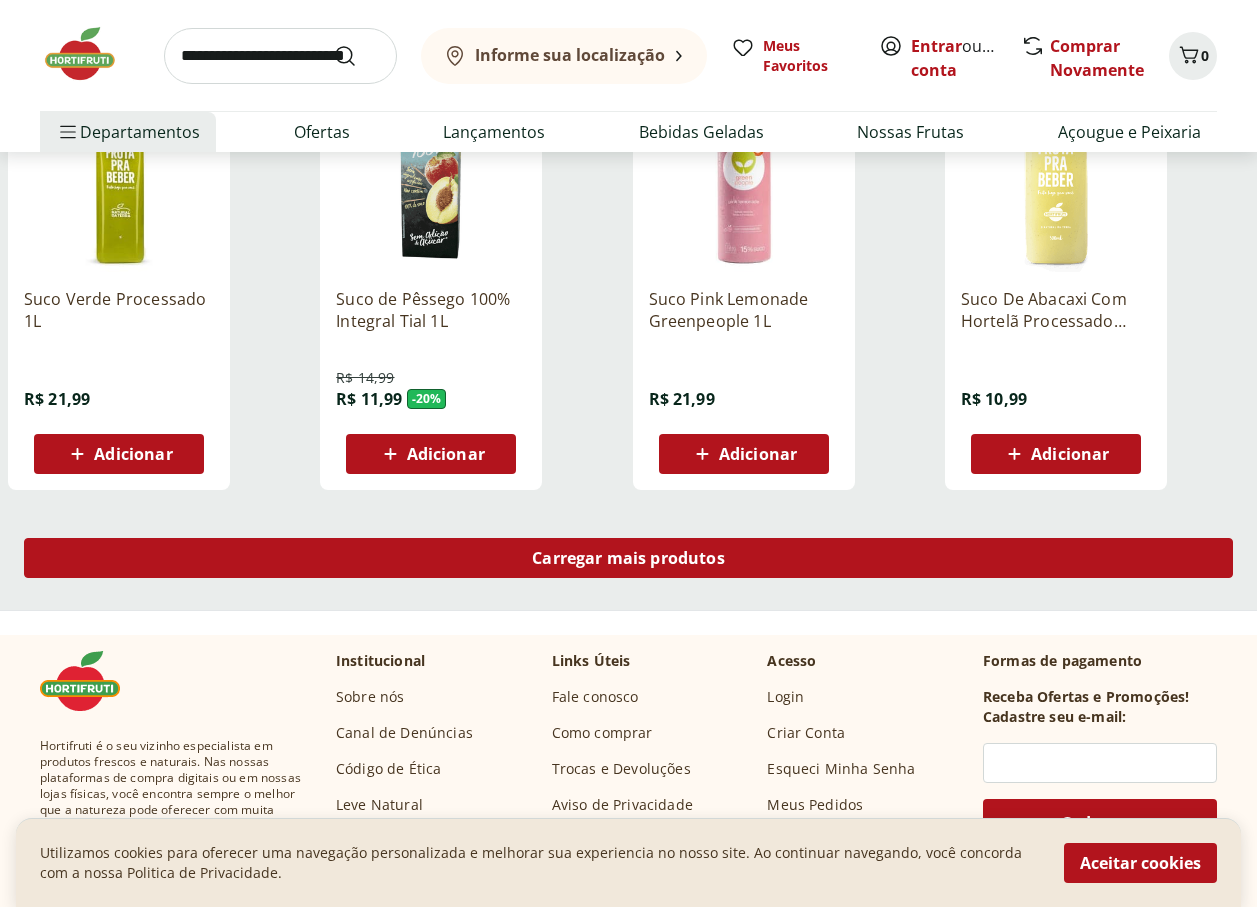 click on "Carregar mais produtos" at bounding box center [628, 558] 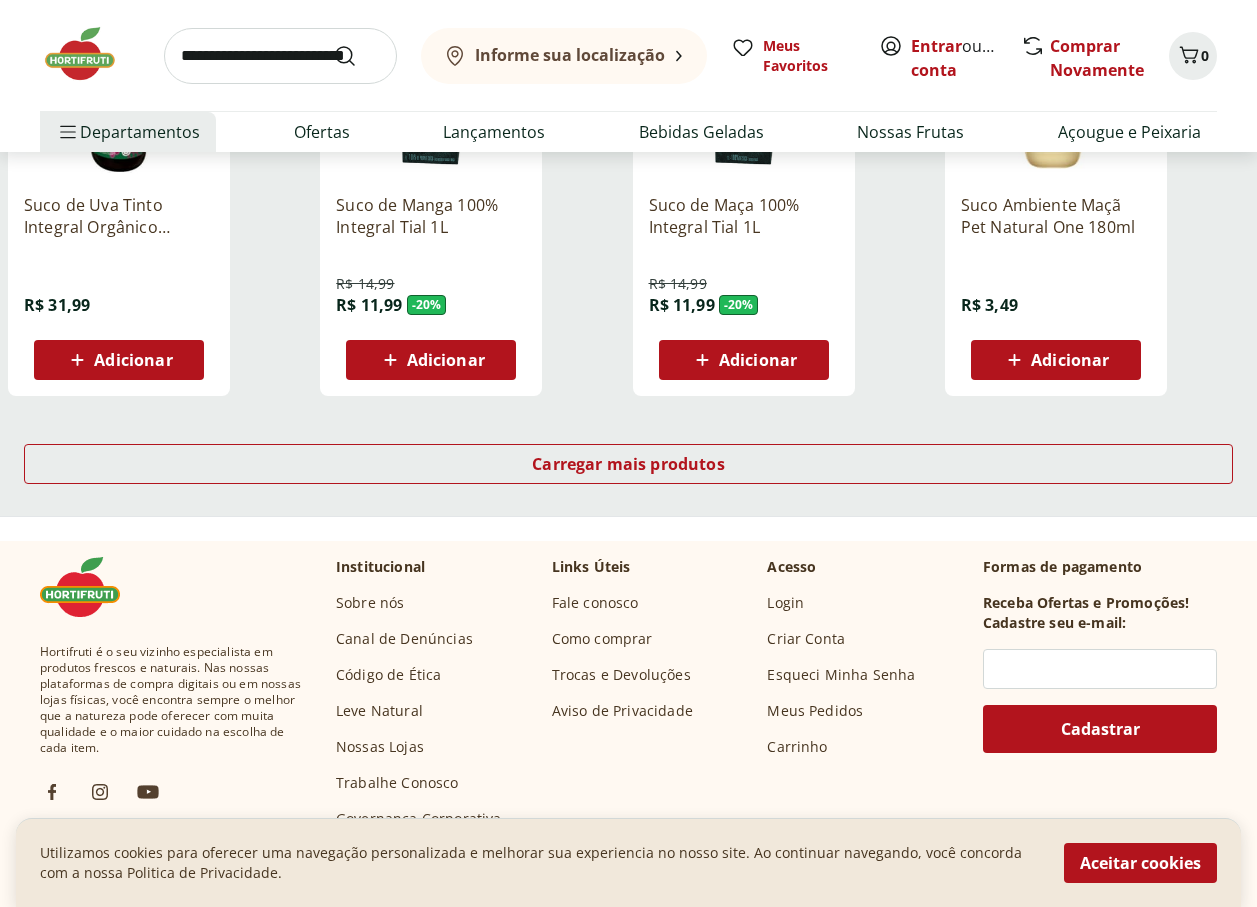 scroll, scrollTop: 3900, scrollLeft: 0, axis: vertical 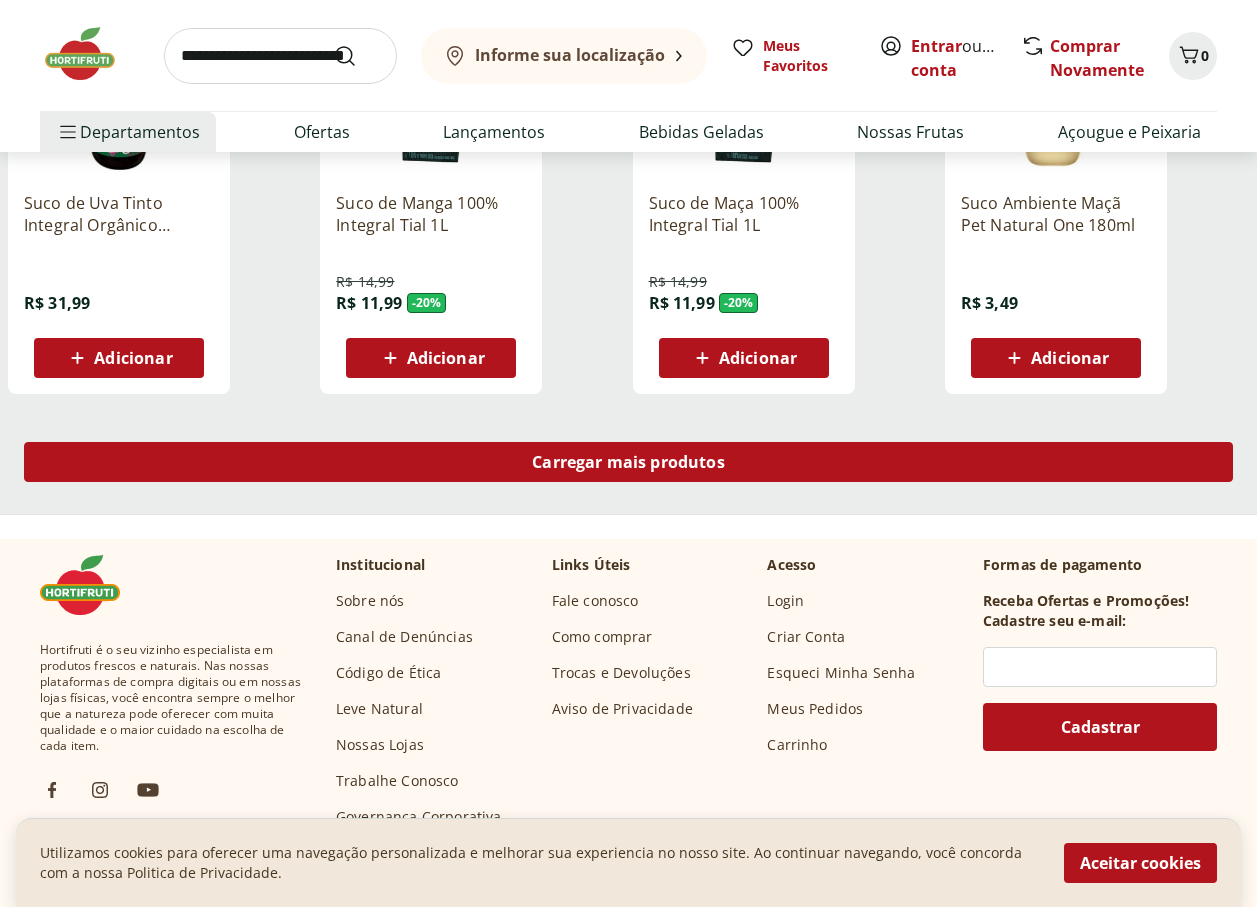 click on "Carregar mais produtos" at bounding box center (628, 462) 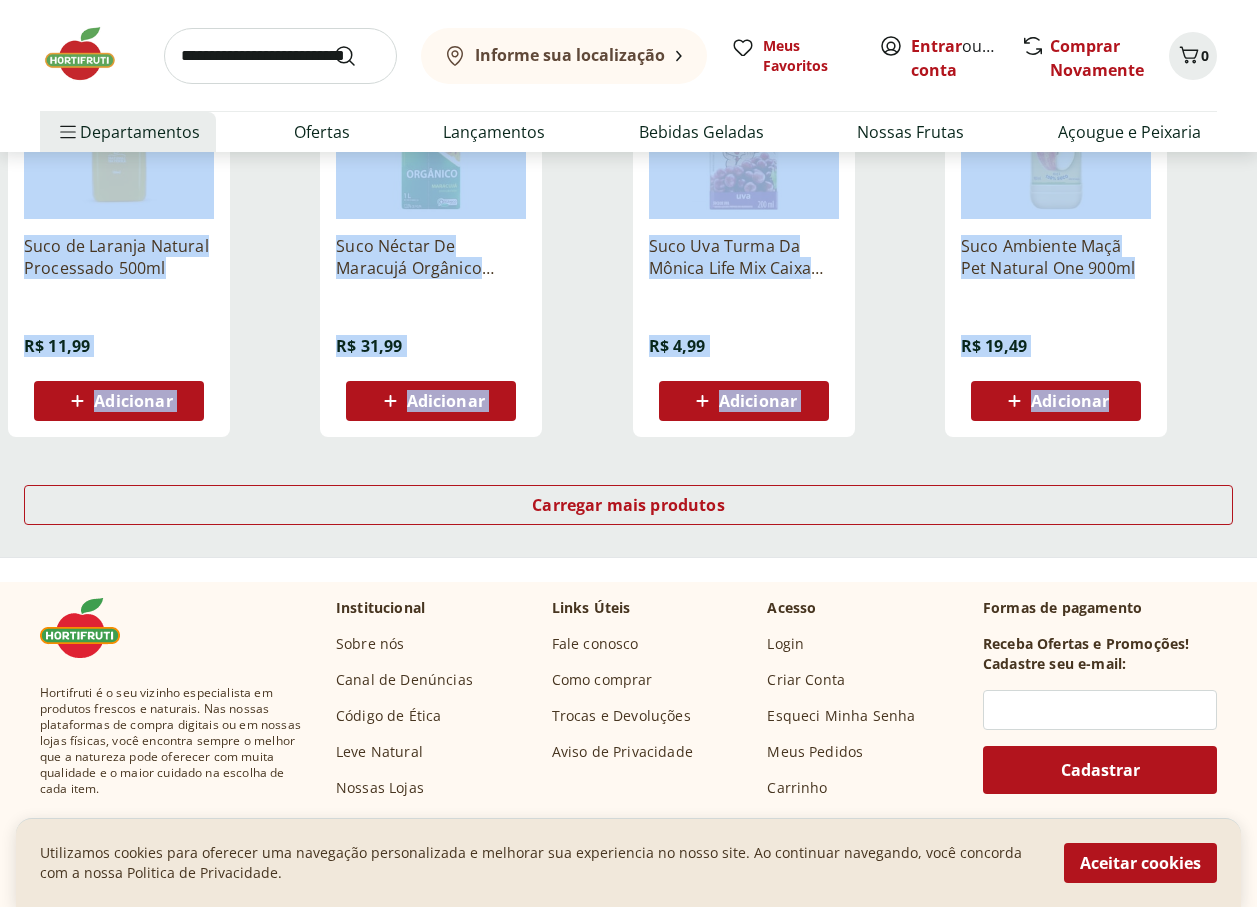 scroll, scrollTop: 5200, scrollLeft: 0, axis: vertical 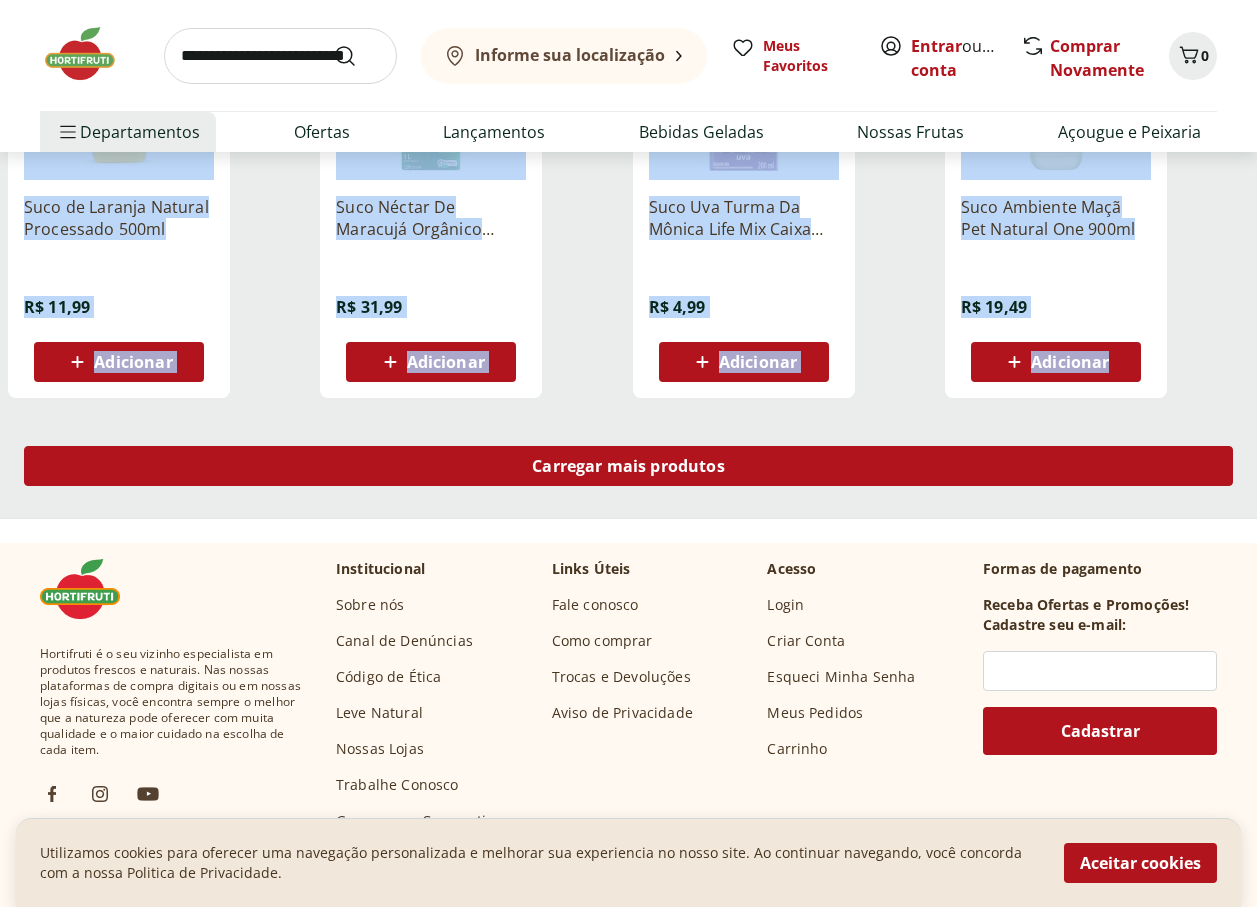 click on "Carregar mais produtos" at bounding box center [628, 466] 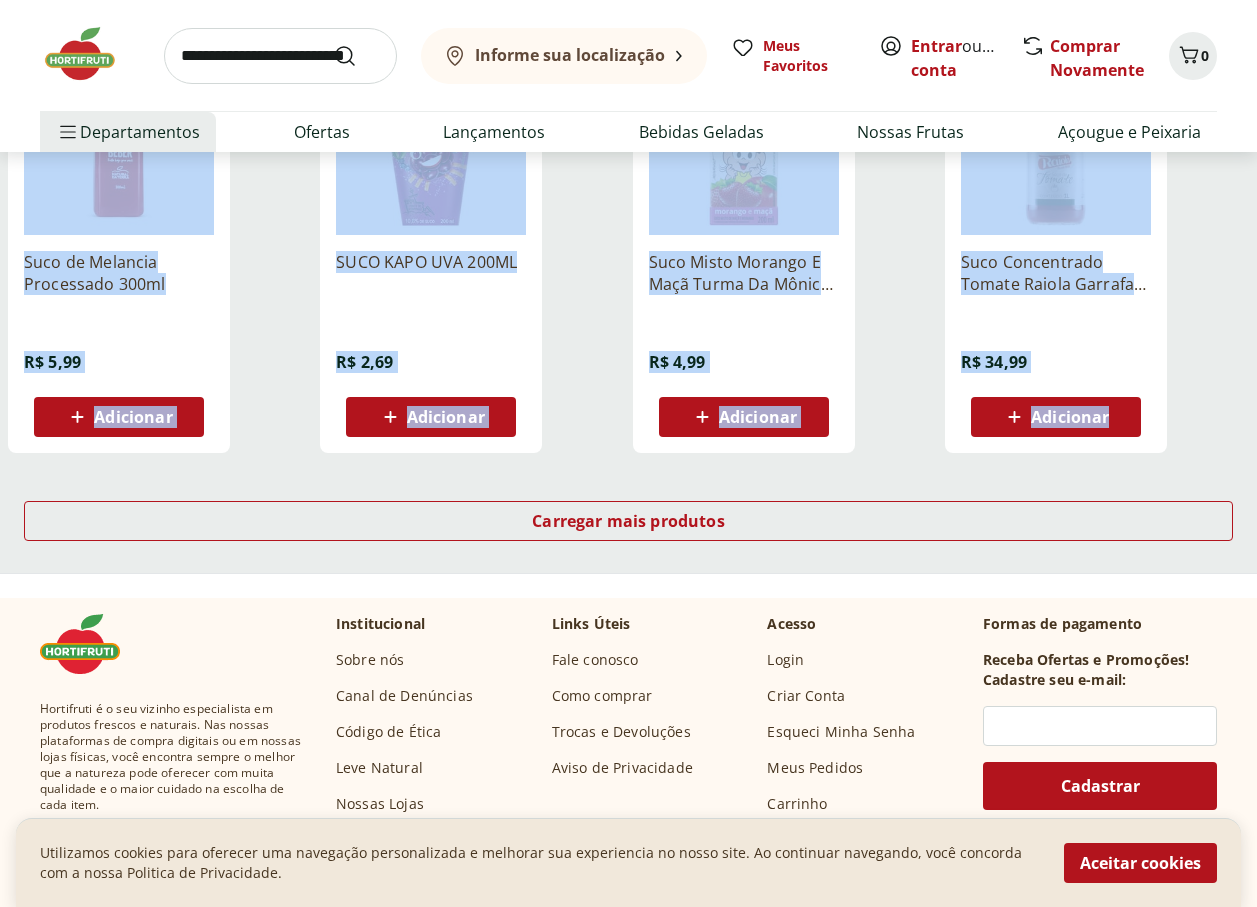 scroll, scrollTop: 6500, scrollLeft: 0, axis: vertical 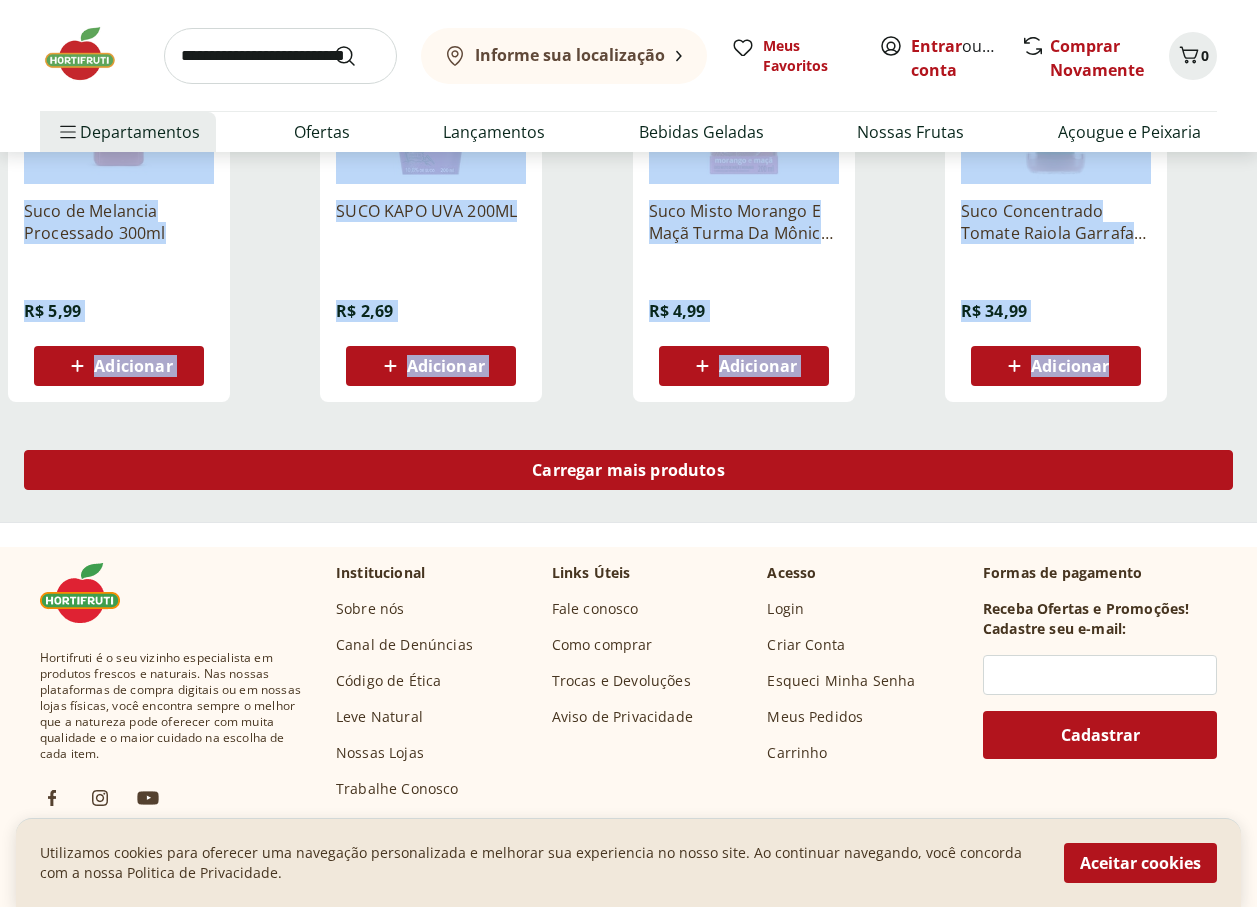click on "Carregar mais produtos" at bounding box center [628, 470] 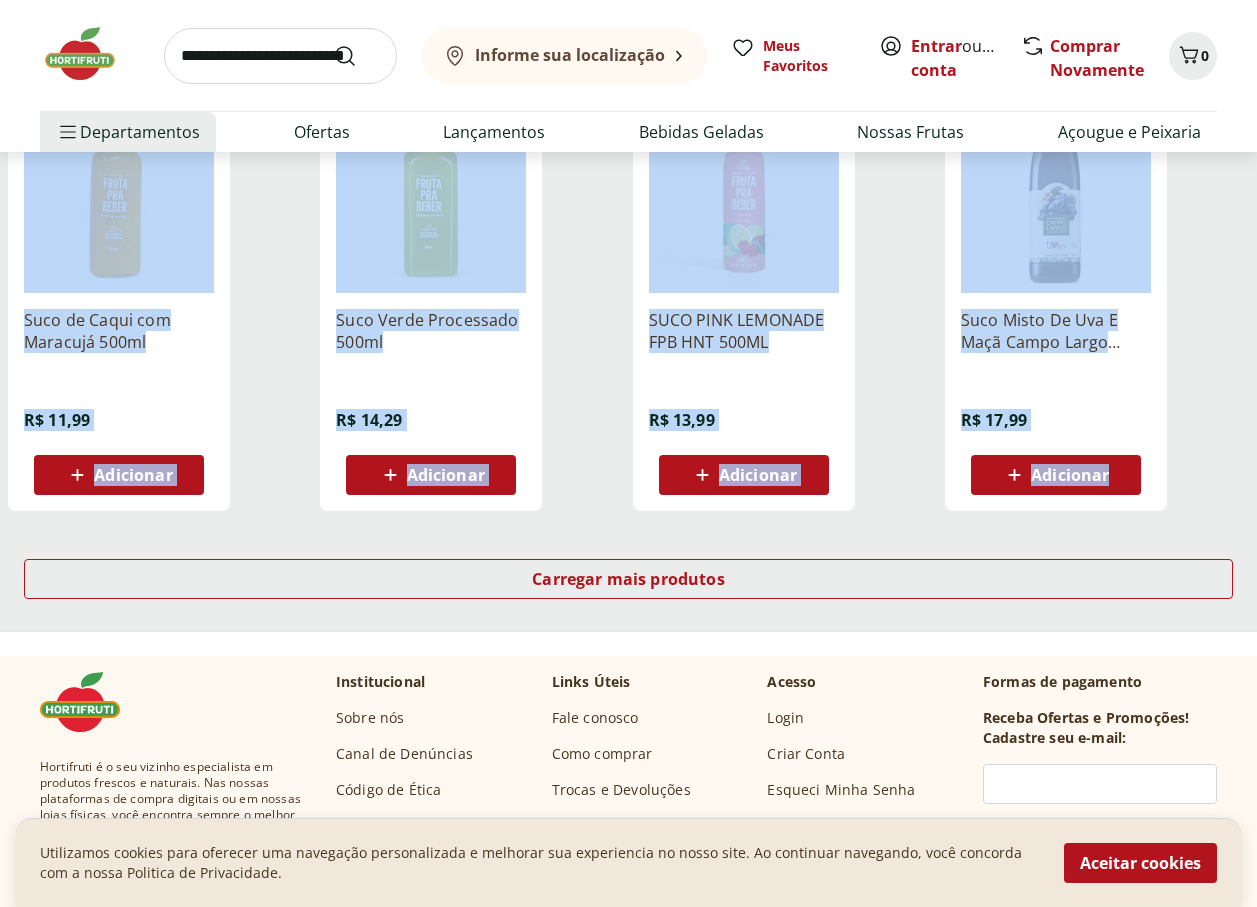 scroll, scrollTop: 7900, scrollLeft: 0, axis: vertical 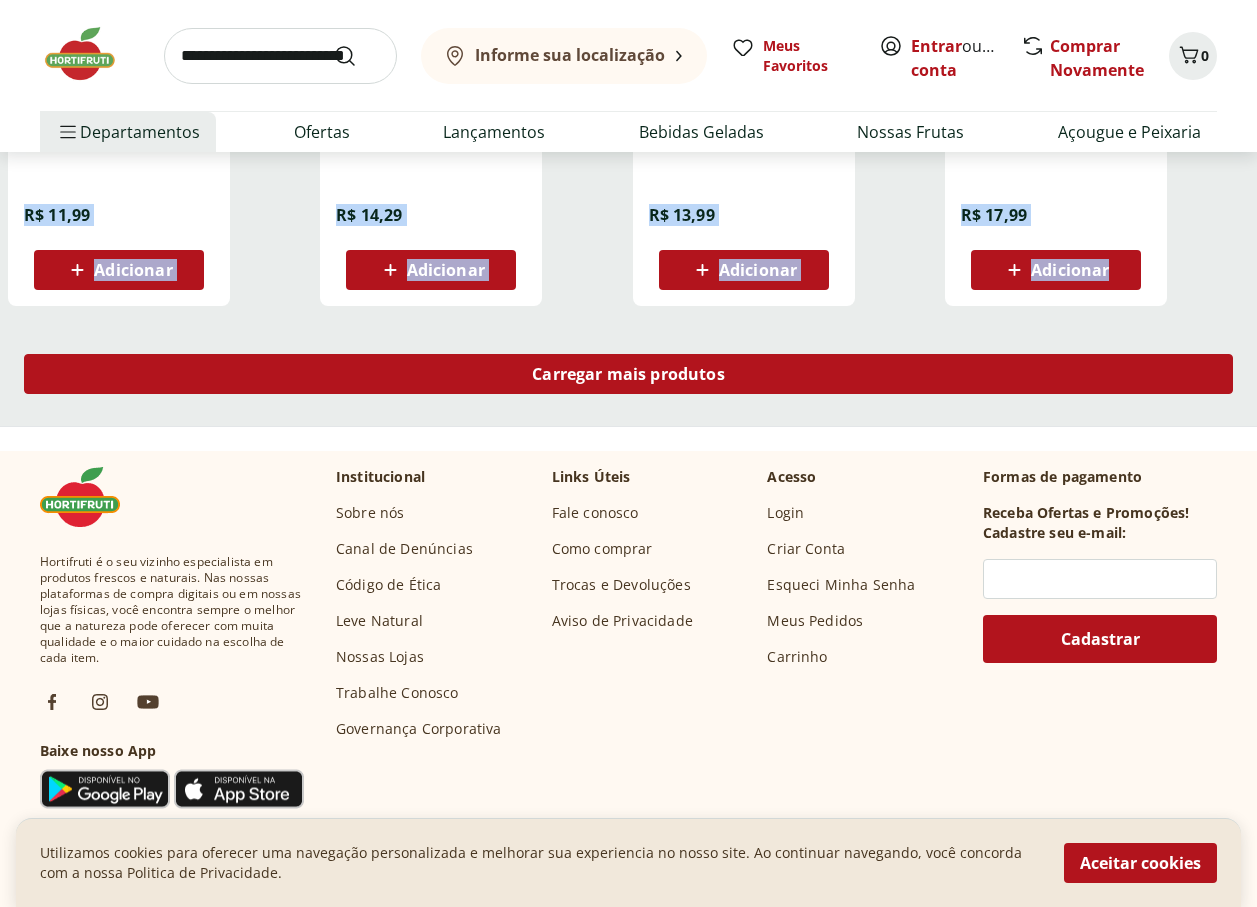 click on "Carregar mais produtos" at bounding box center (628, 374) 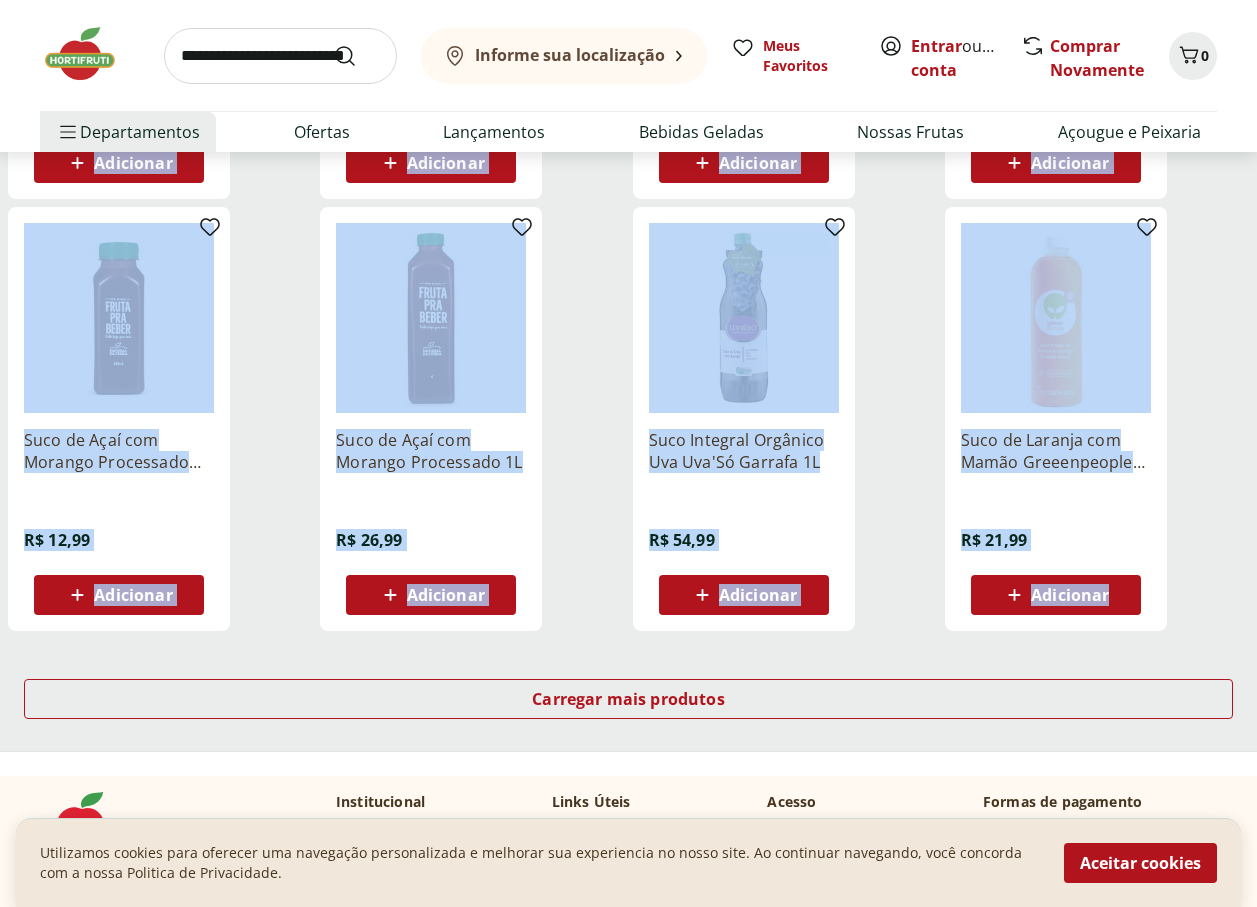 scroll, scrollTop: 9000, scrollLeft: 0, axis: vertical 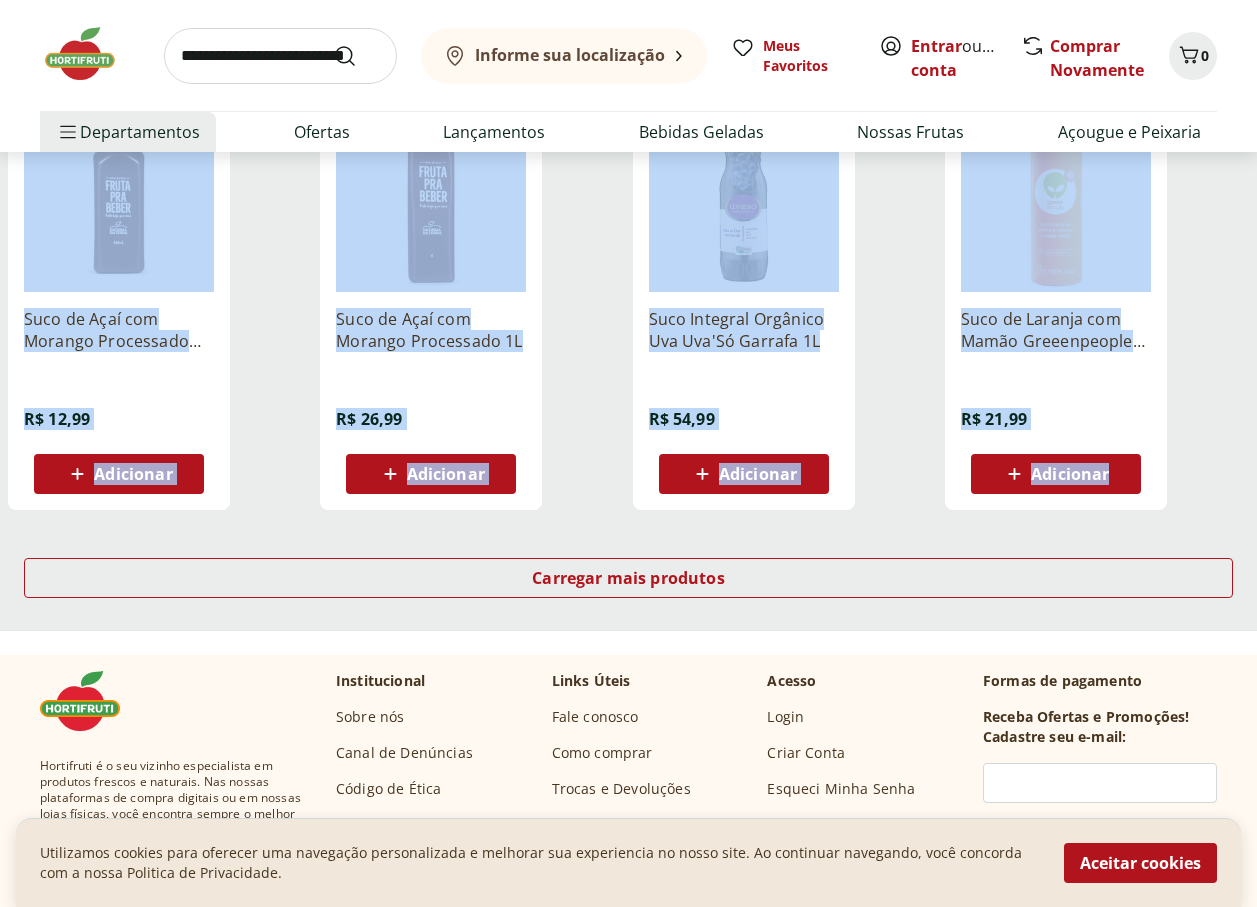 click at bounding box center (280, 56) 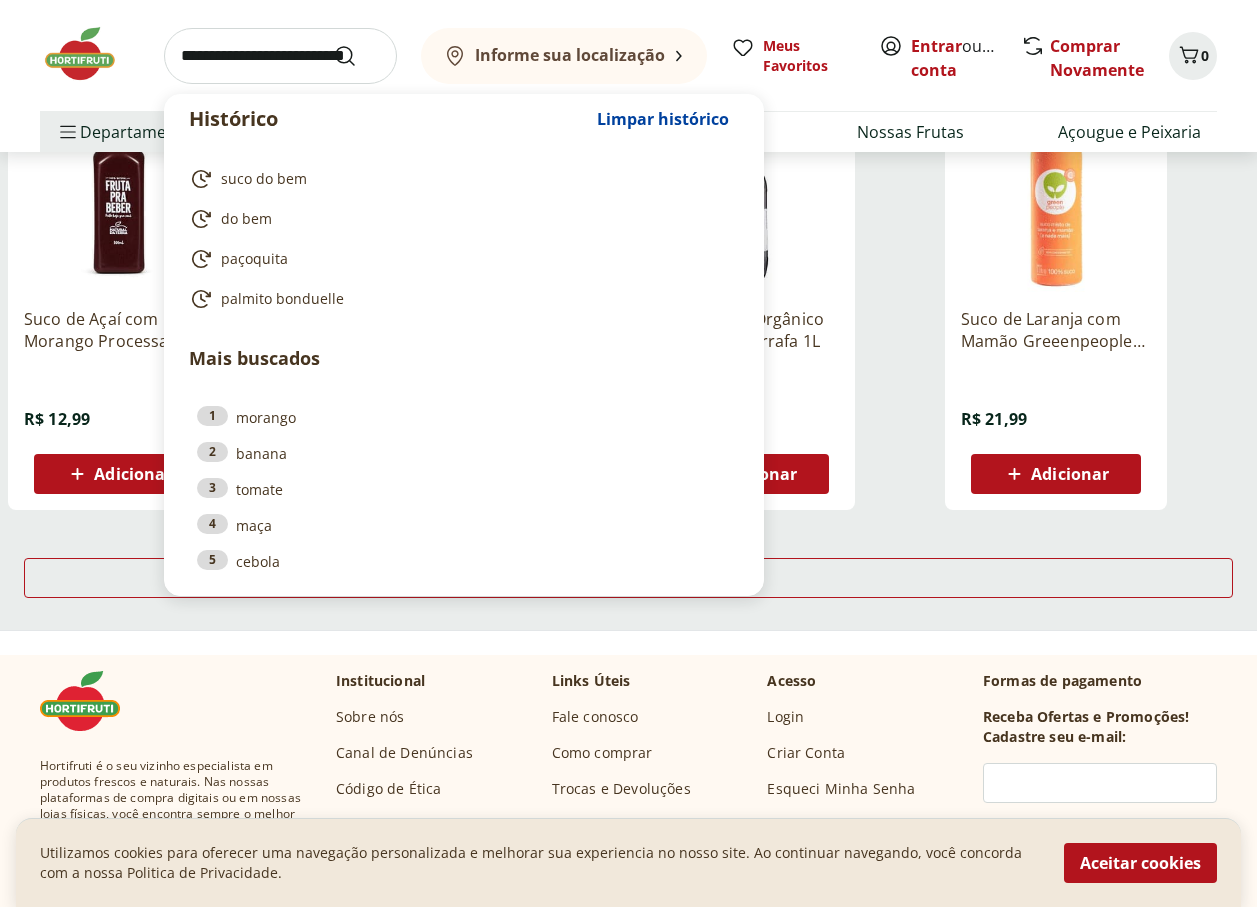 click at bounding box center [280, 56] 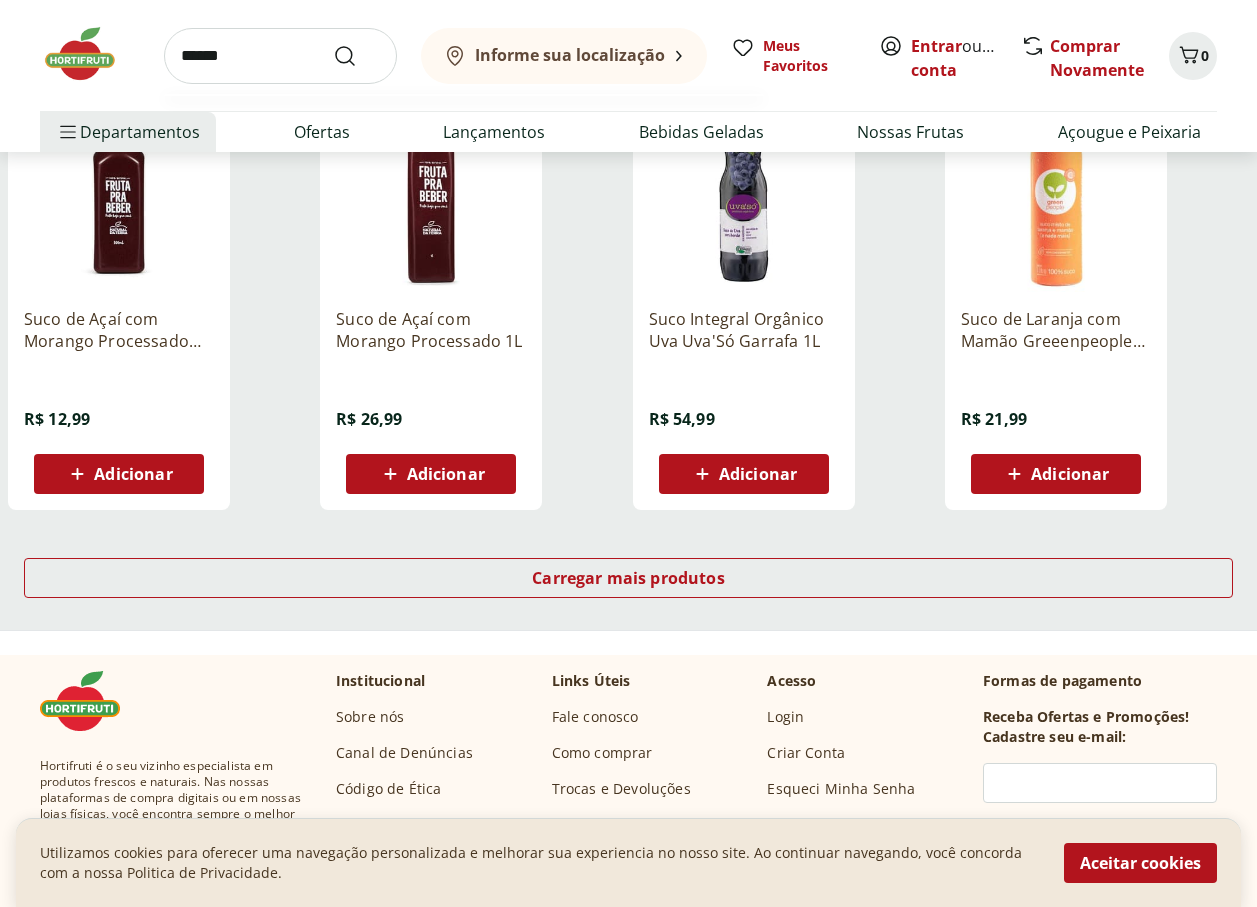 type on "******" 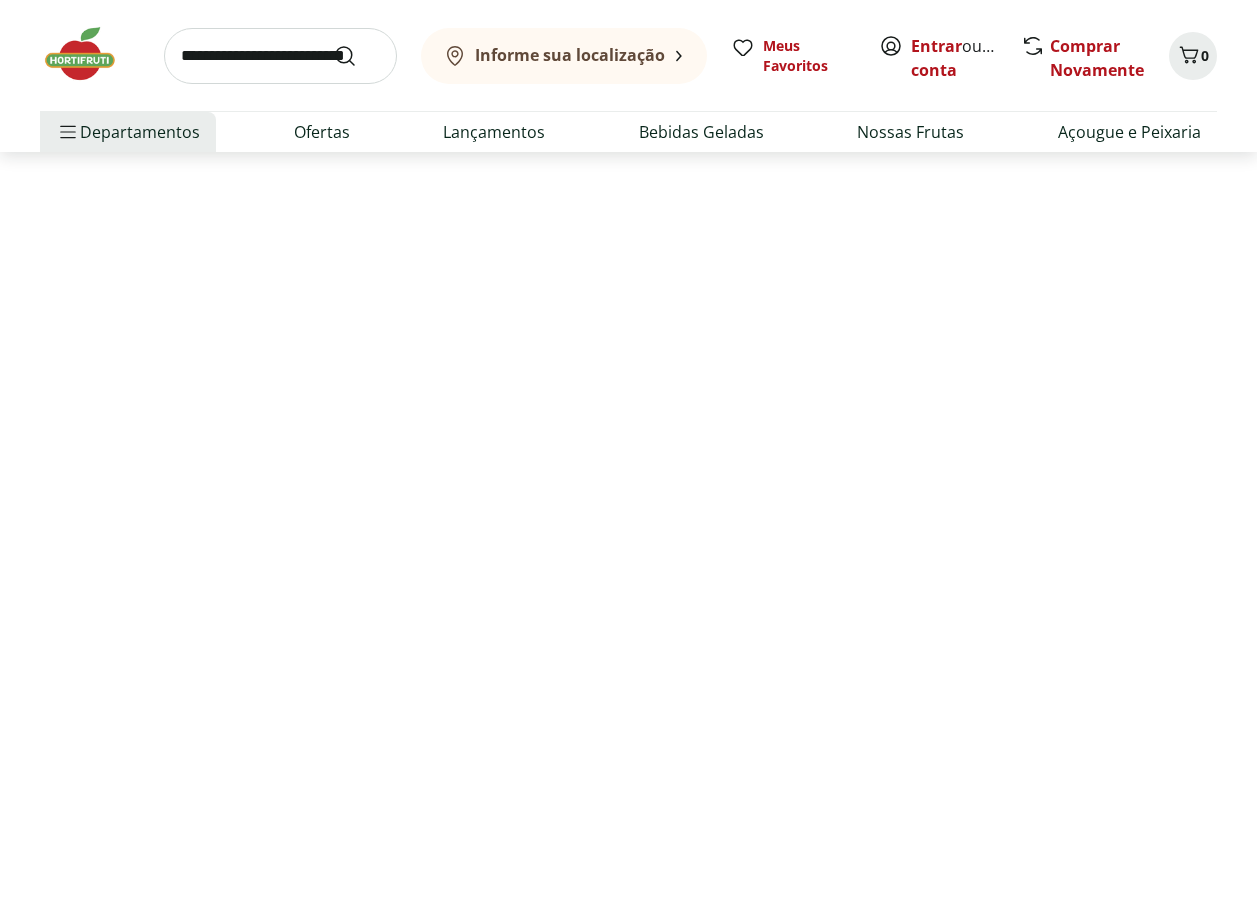 scroll, scrollTop: 0, scrollLeft: 0, axis: both 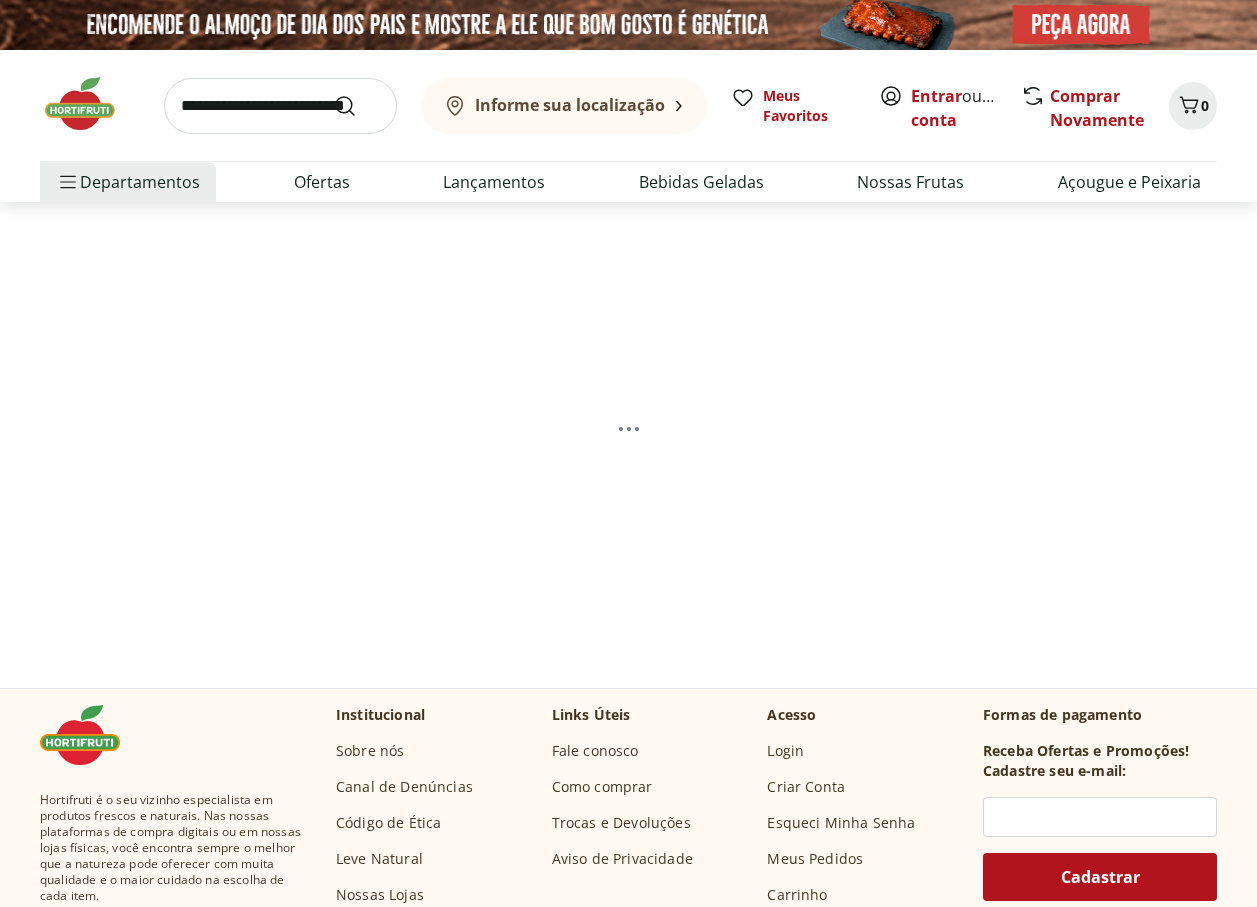 select on "**********" 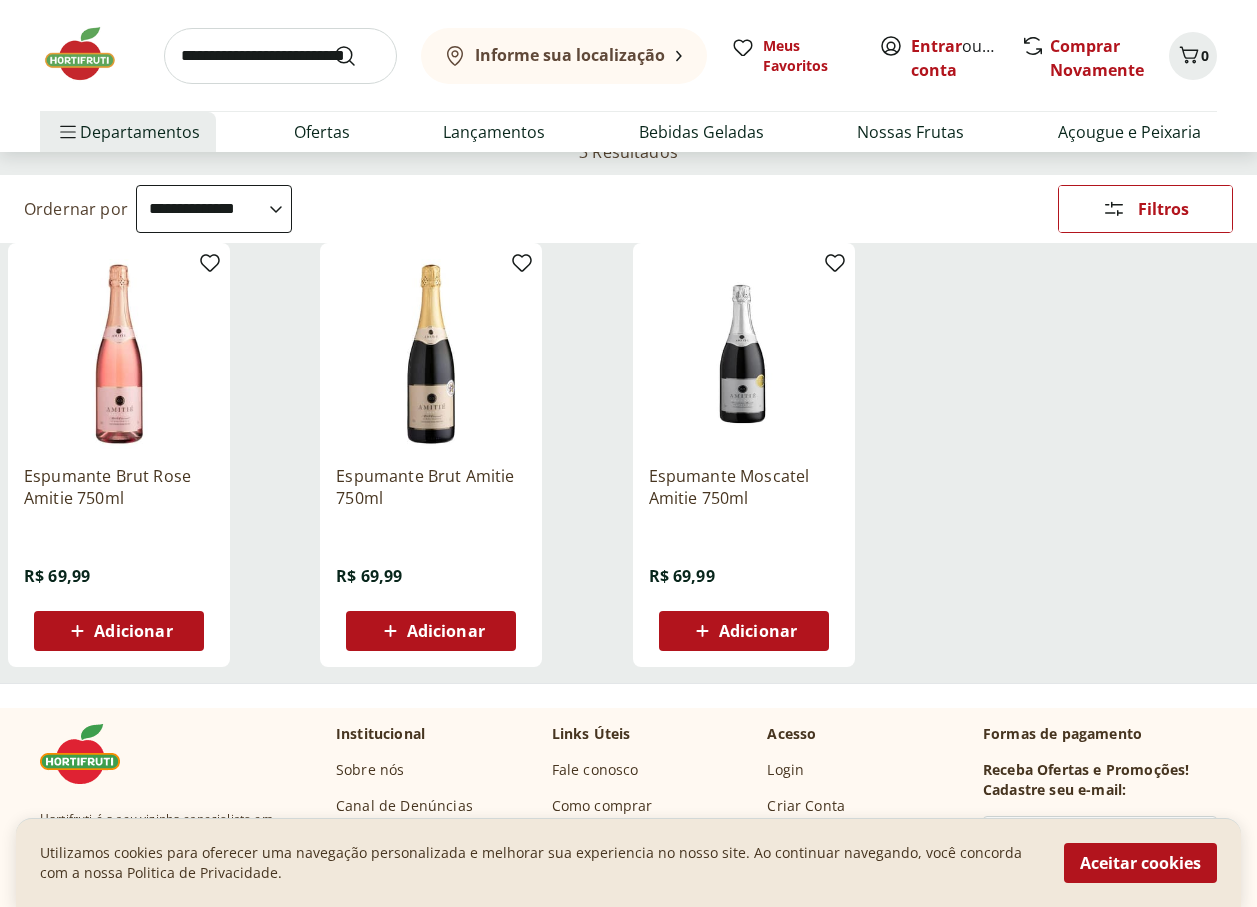 scroll, scrollTop: 0, scrollLeft: 0, axis: both 